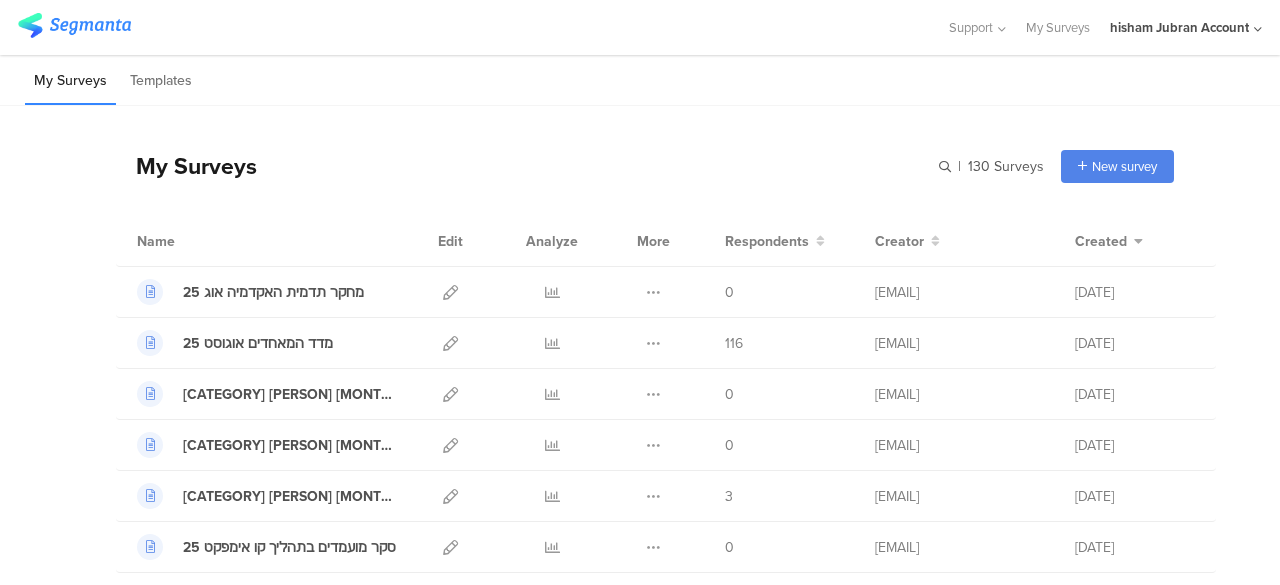 scroll, scrollTop: 0, scrollLeft: 0, axis: both 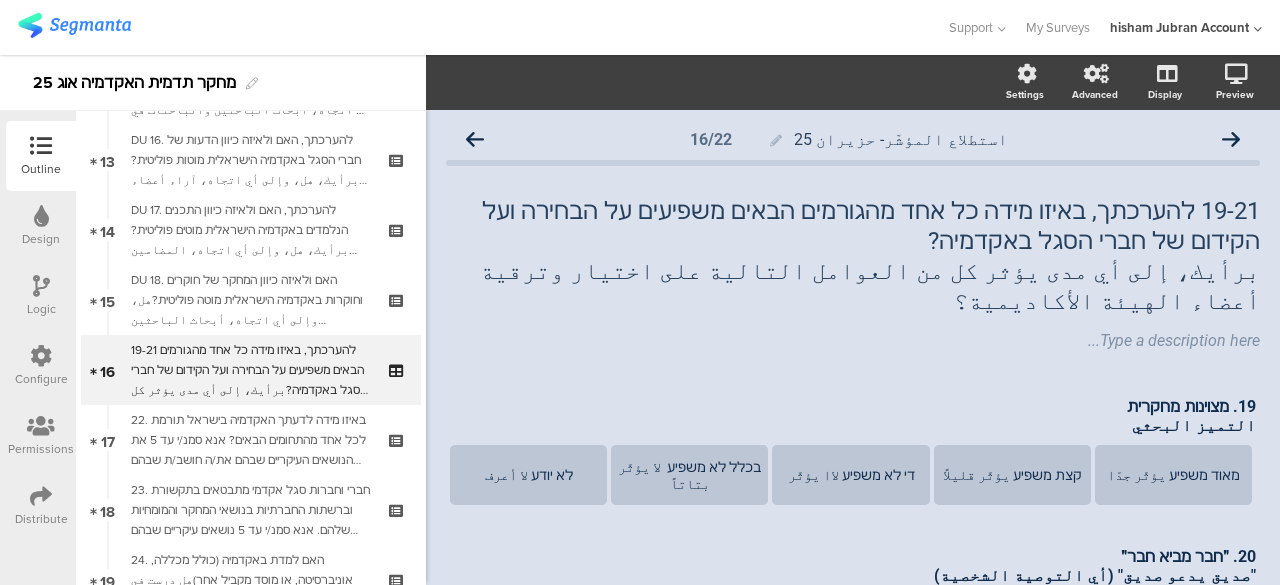 click at bounding box center [41, 496] 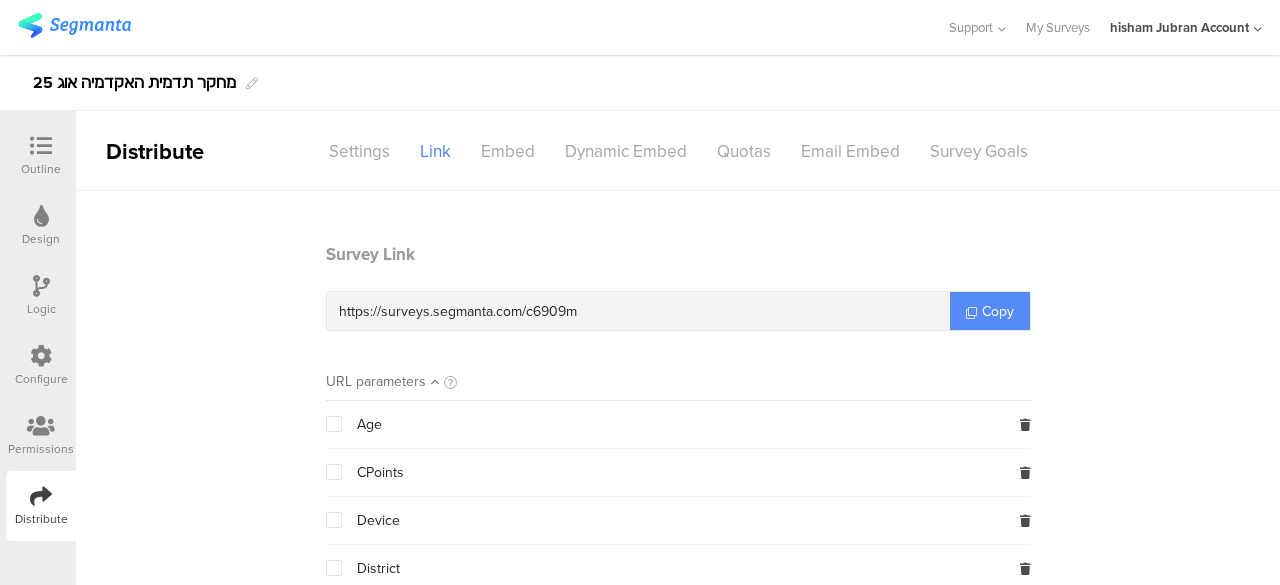 click on "Copy" at bounding box center (998, 311) 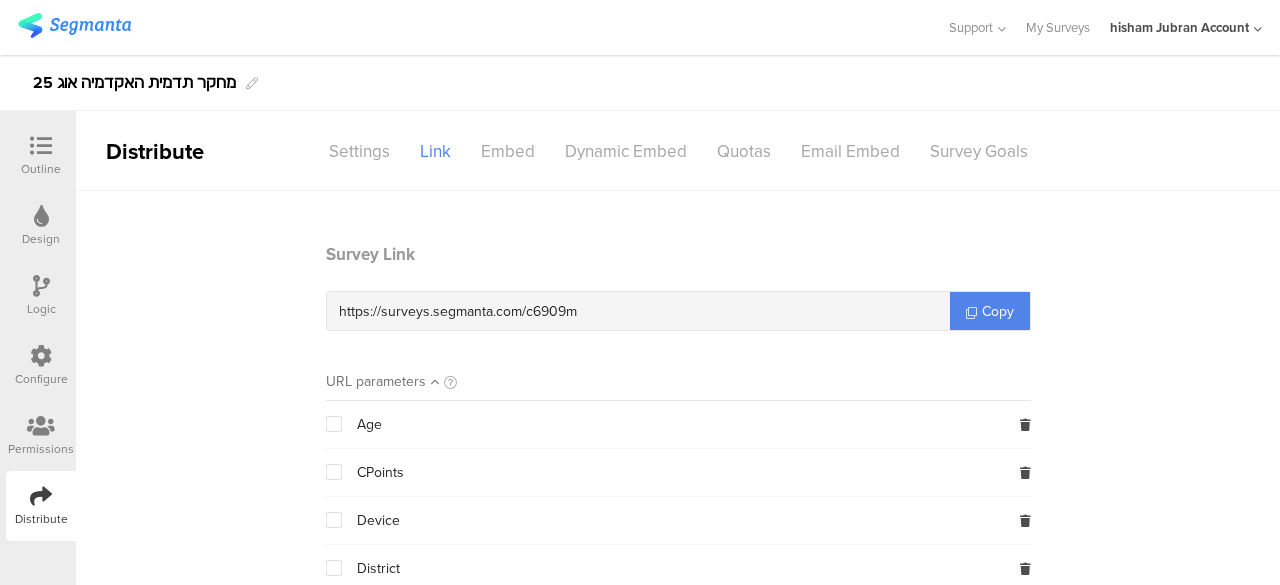 click on "Survey Link     https://surveys.segmanta.com/c6909m     Copy     URL parameters           Age       CPoints       Device       District       Gender       SampleName       User4       User5       User8       c       i.project       i.user1       id           Add URL parameter" at bounding box center [678, 666] 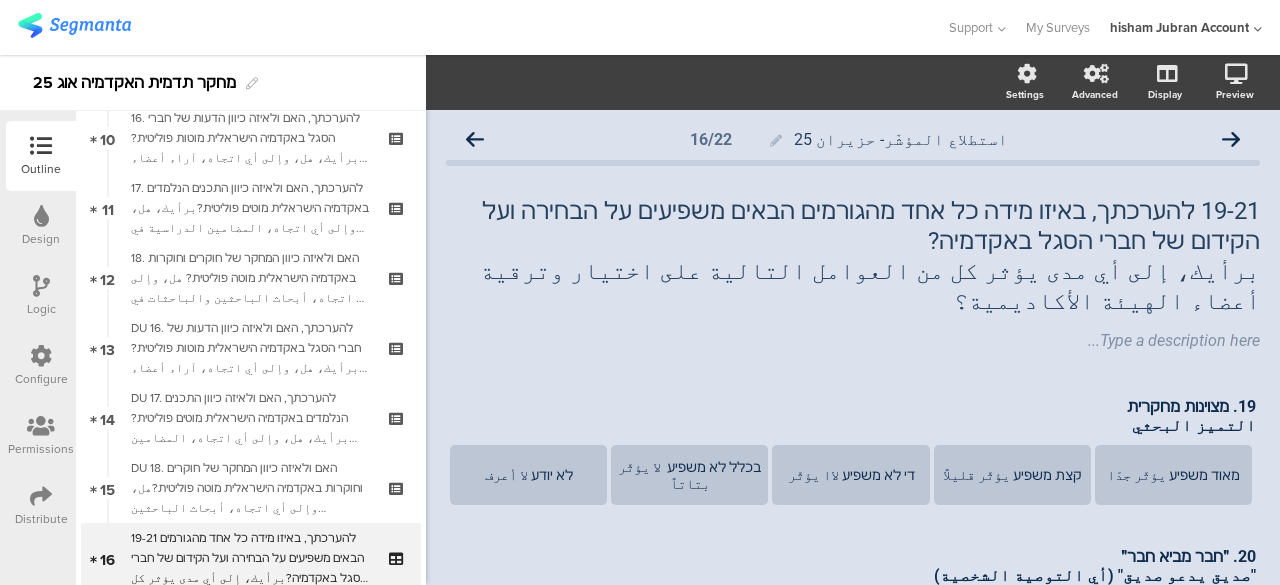 scroll, scrollTop: 928, scrollLeft: 0, axis: vertical 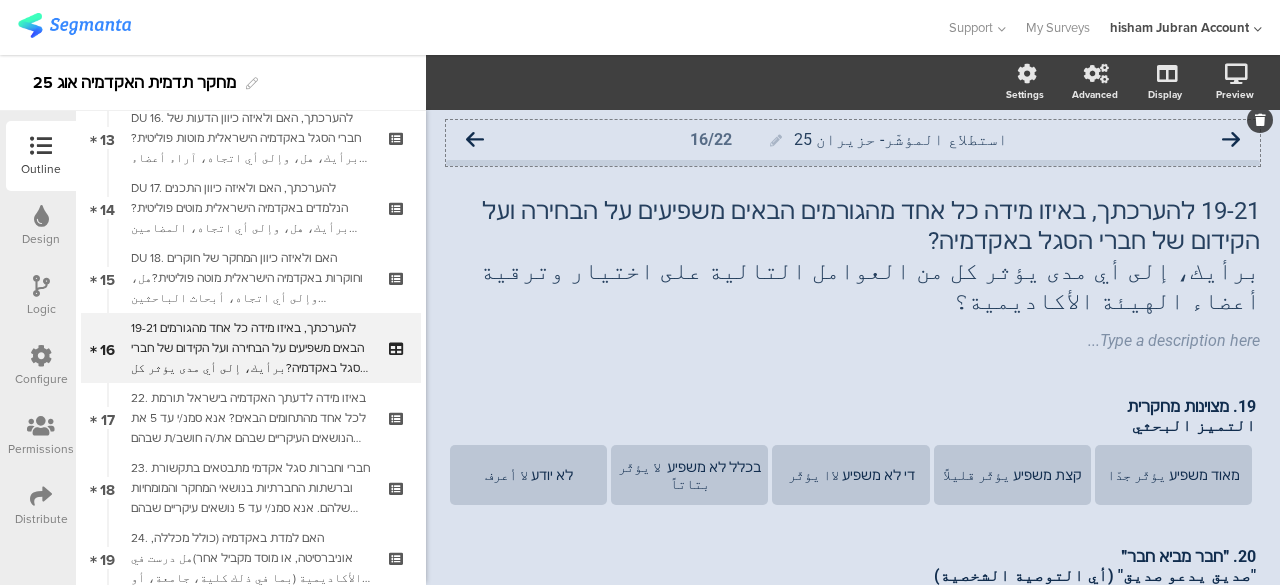 click 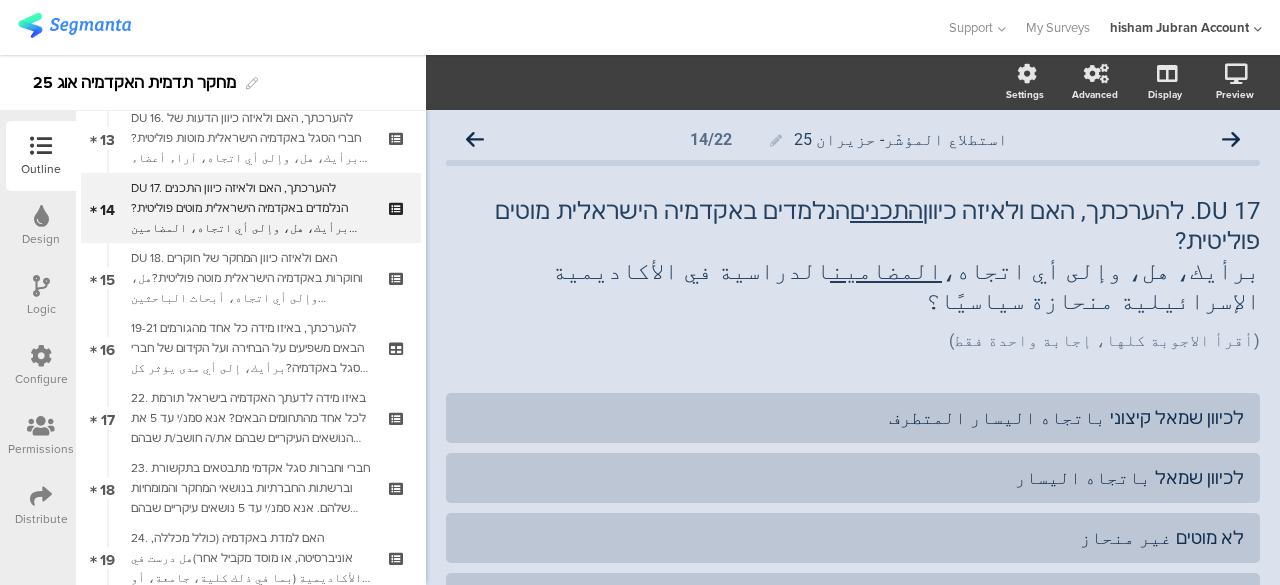 click 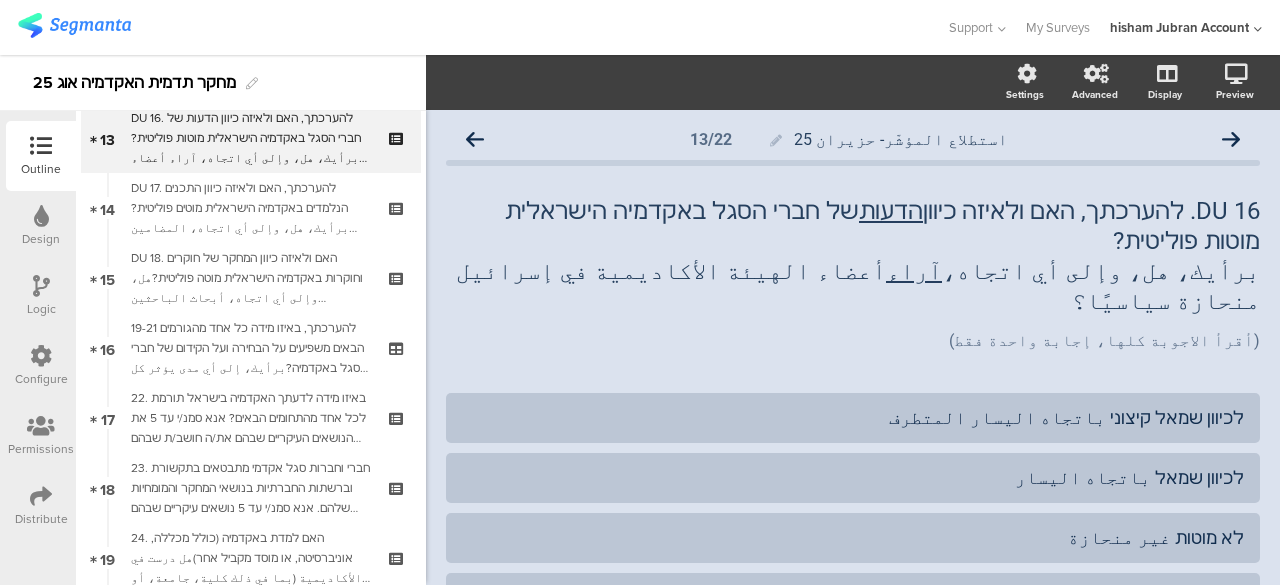 click 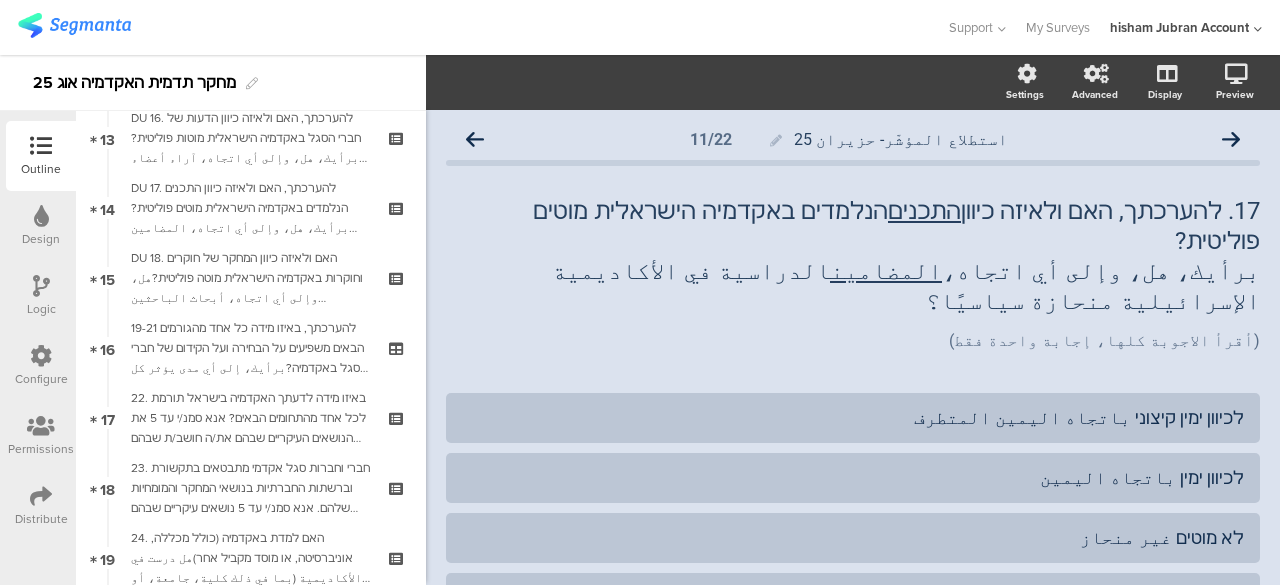 click 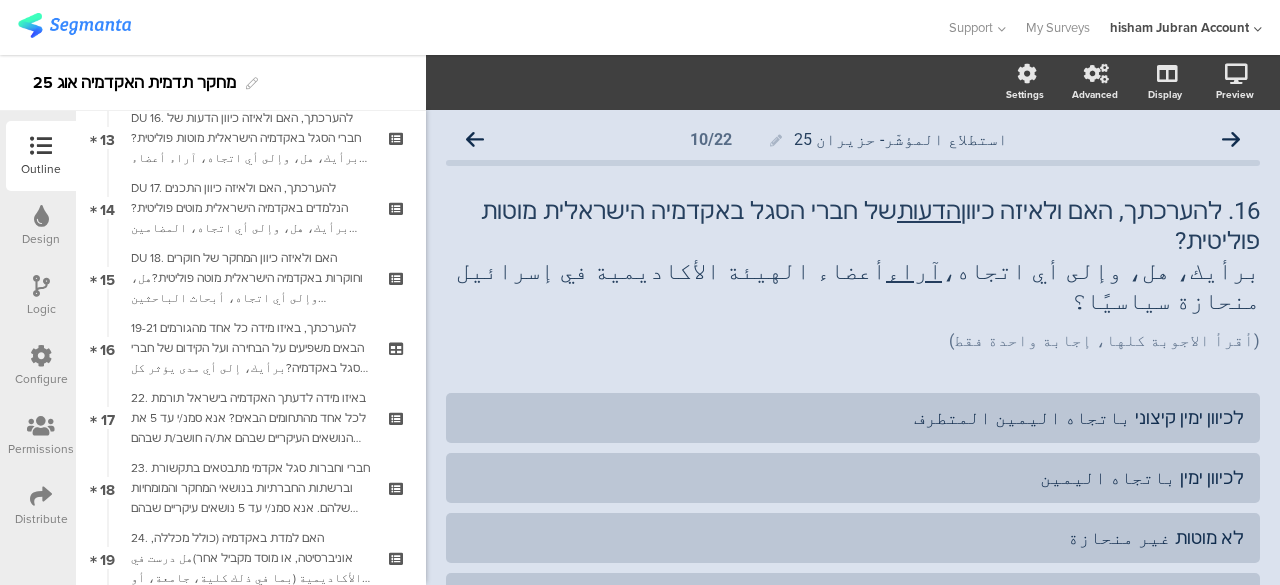 click 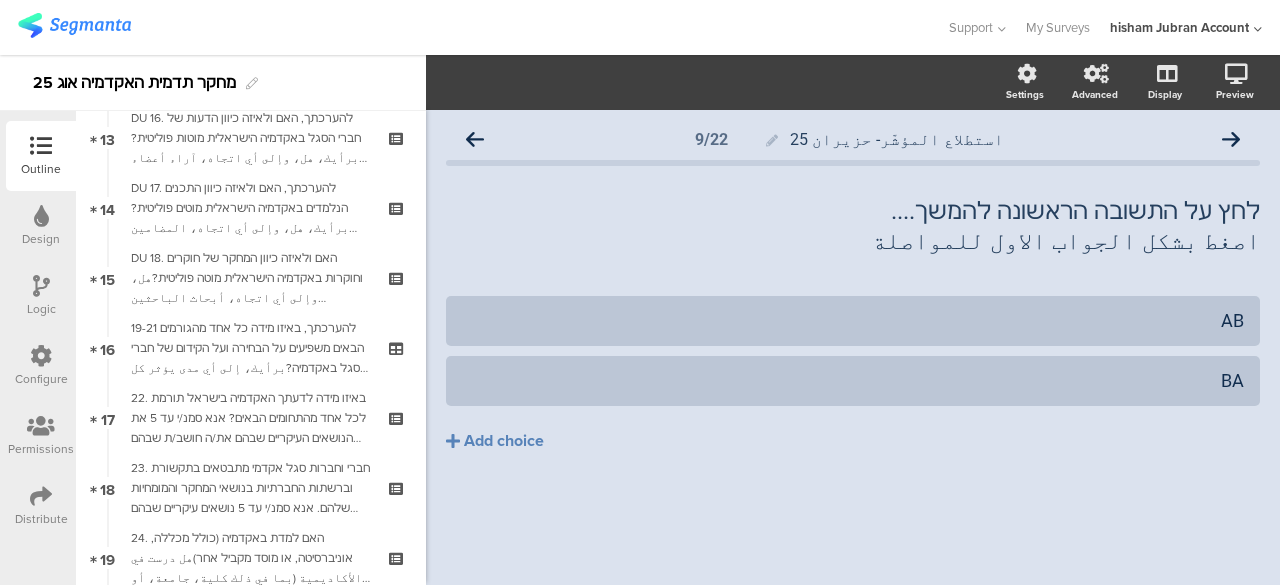click on "استطلاع المؤشّر- حزيران 25
9/22" 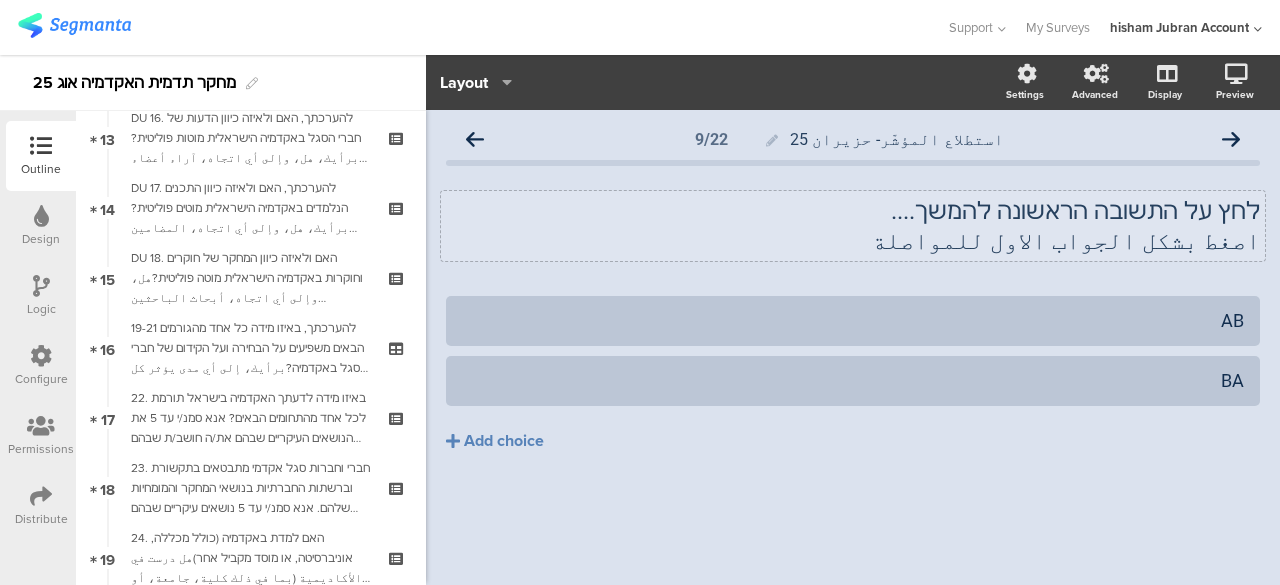 click on "לחץ על התשובה הראשונה להמשך.... اصغط بشكل الجواب الاول للمواصلة
לחץ על התשובה הראשונה להמשך.... اصغط بشكل الجواب الاول للمواصلة" 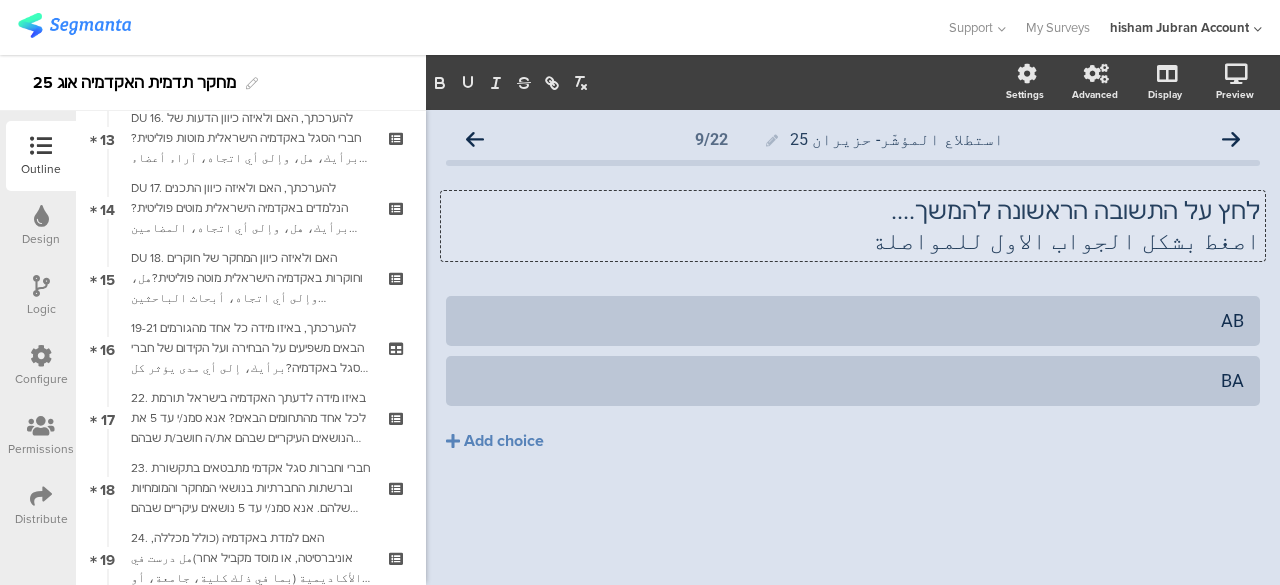type 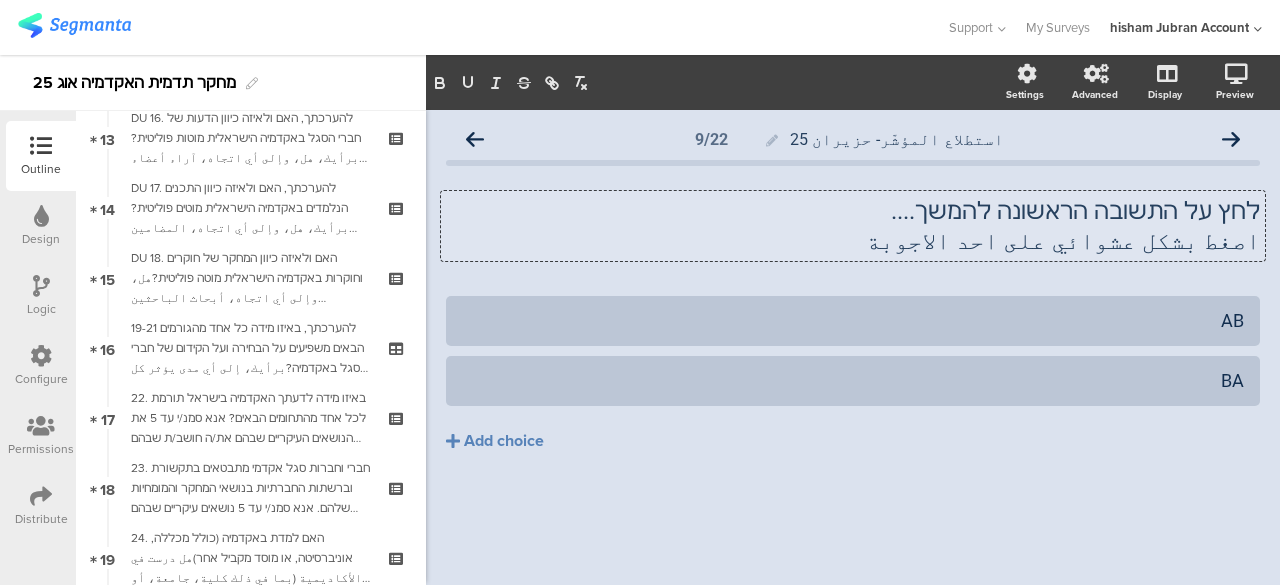 click on "לחץ על התשובה הראשונה להמשך...." 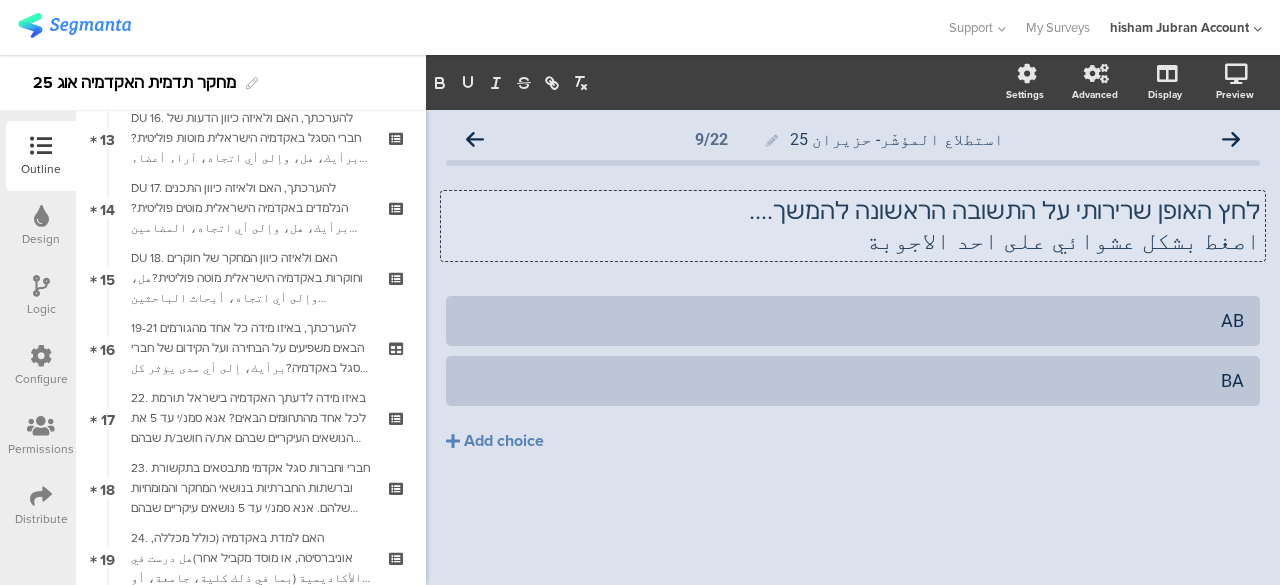 click on "לחץ האופן שרירותי על התשובה הראשונה להמשך...." 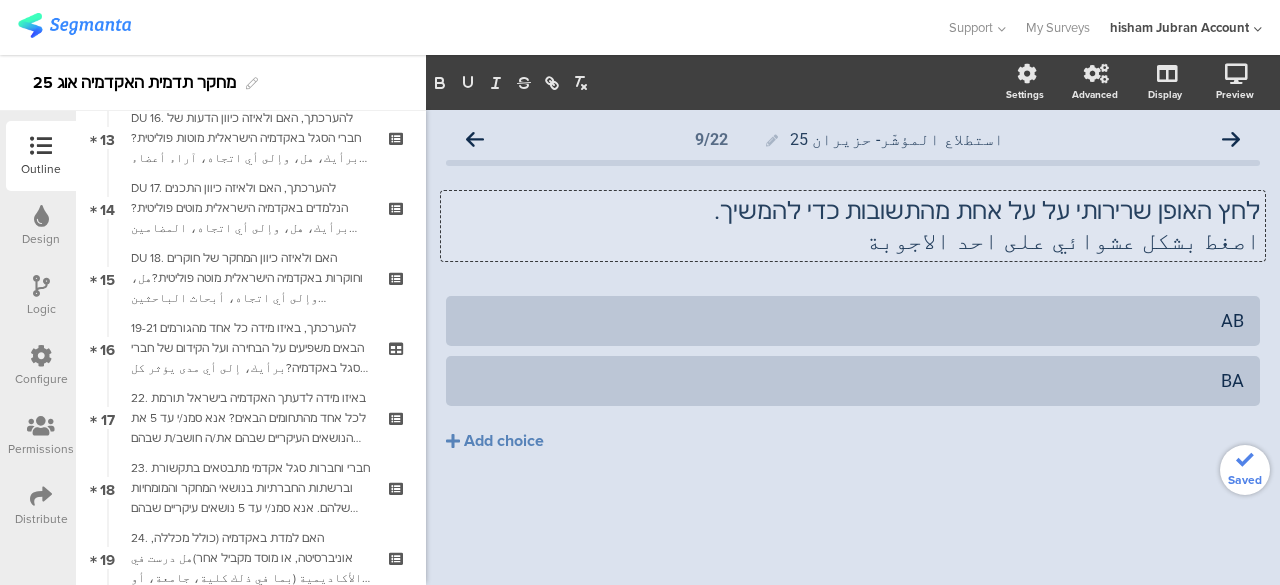 click on "اصغط بشكل عشوائي على احد الاجوبة" 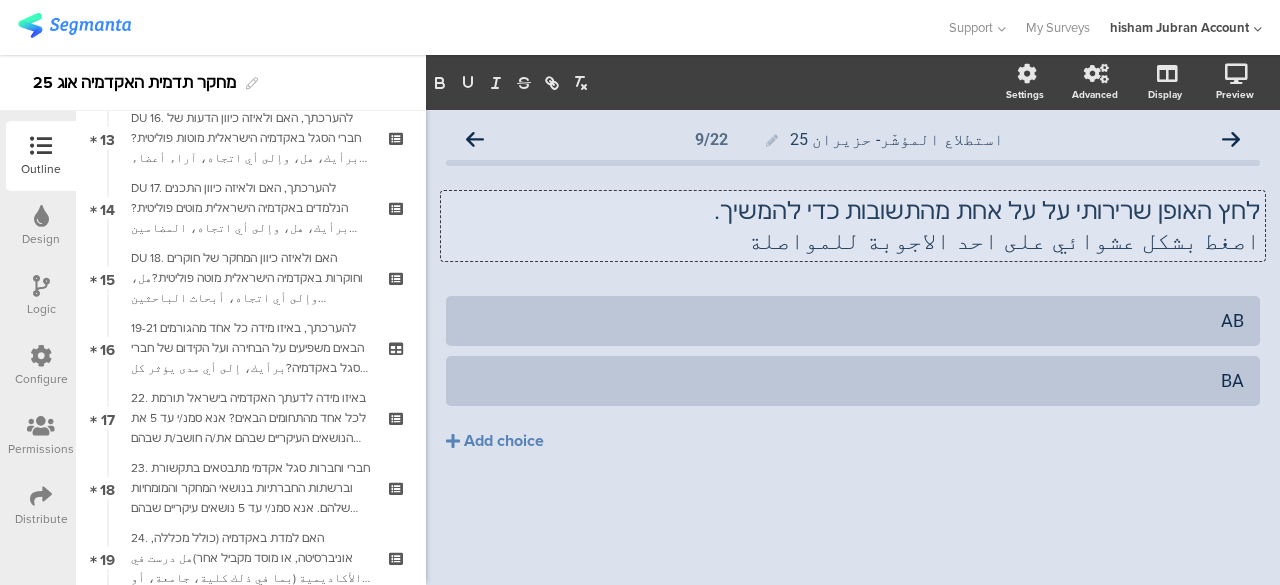 click on "اصغط بشكل عشوائي على احد الاجوبة للمواصلة" 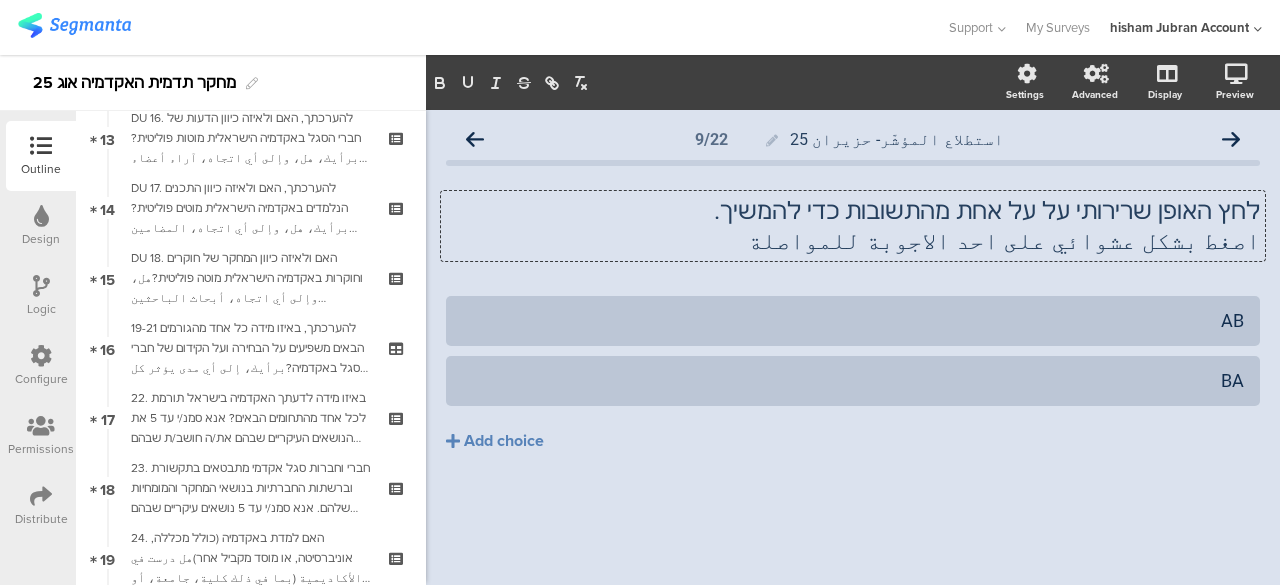 click on "استطلاع المؤشّر- حزيران 25
9/22
לחץ האופן שרירותי על על אחת מהתשובות כדי להמשיך. اصغط بشكل عشوائي على احد الاجوبة للمواصلة
לחץ האופן שרירותי על על אחת מהתשובות כדי להמשיך. اصغط بشكل عشوائي على احد الاجوبة للمواصلة
לחץ האופן שרירותי על על אחת מהתשובות כדי להמשיך. اصغط بشكل عشوائي على احد الاجوبة للمواصلة" 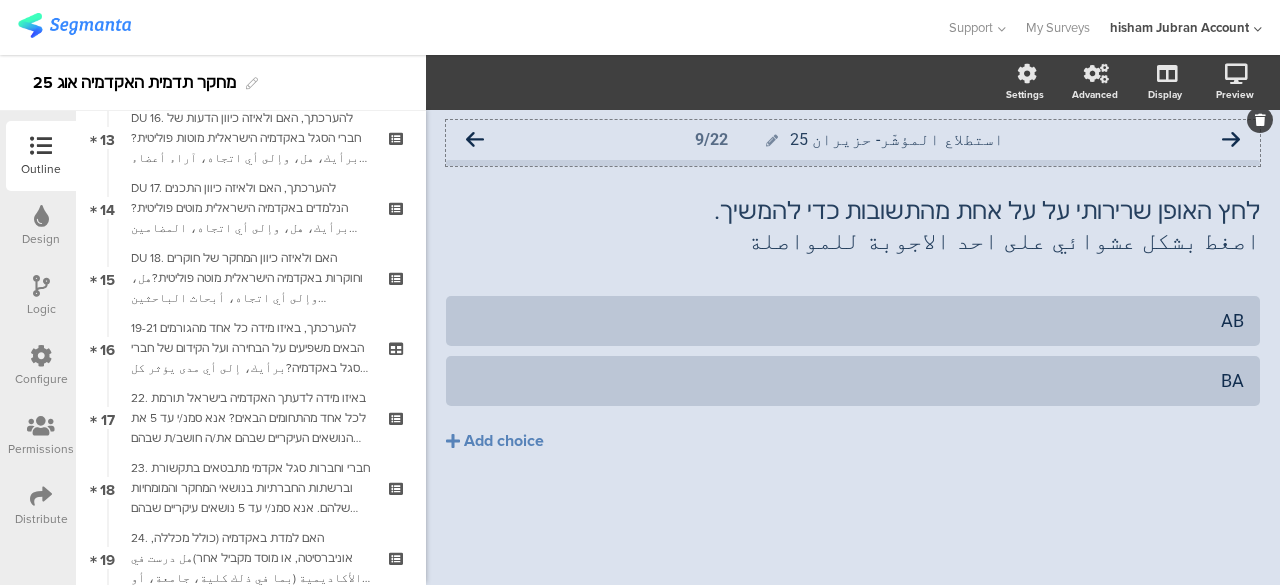 click 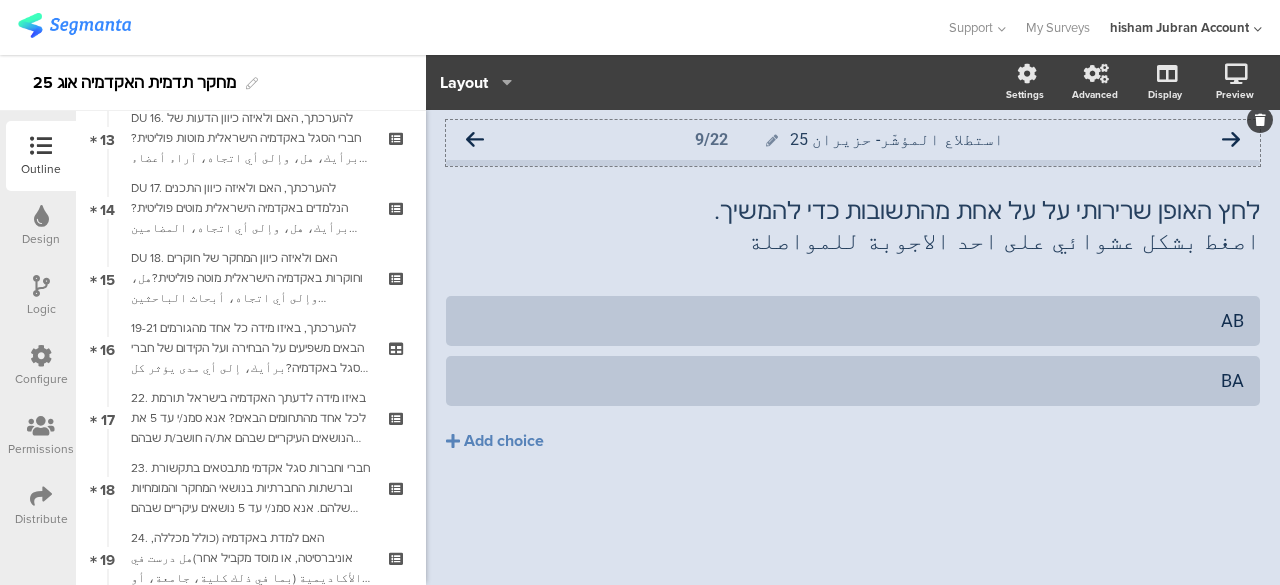 click 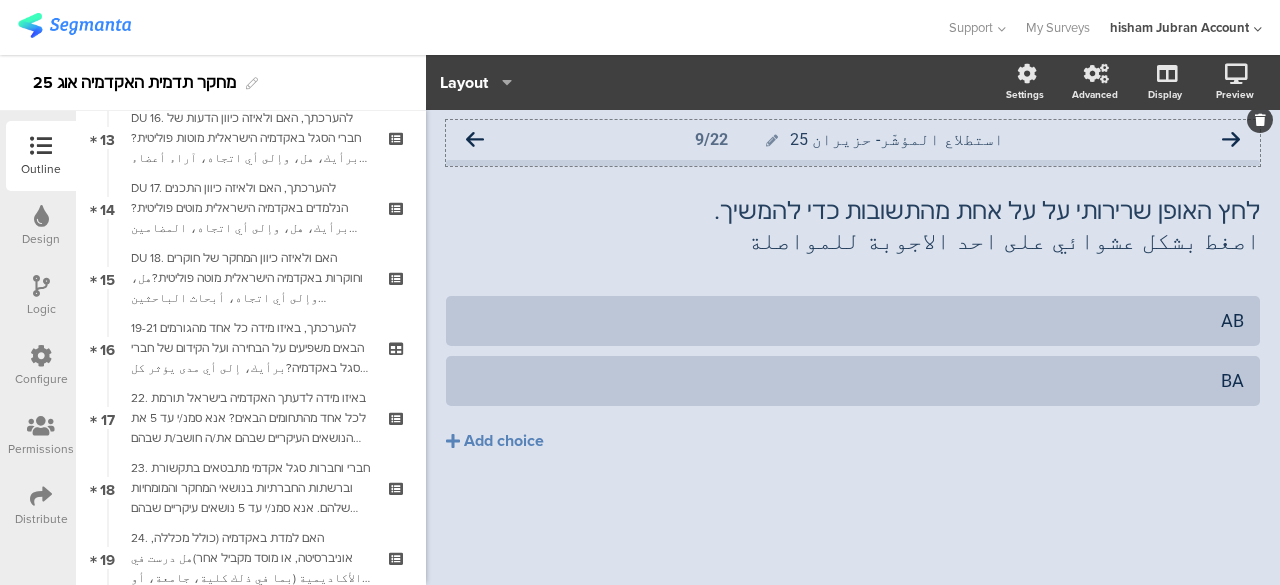 click on "استطلاع المؤشّر- حزيران 25" 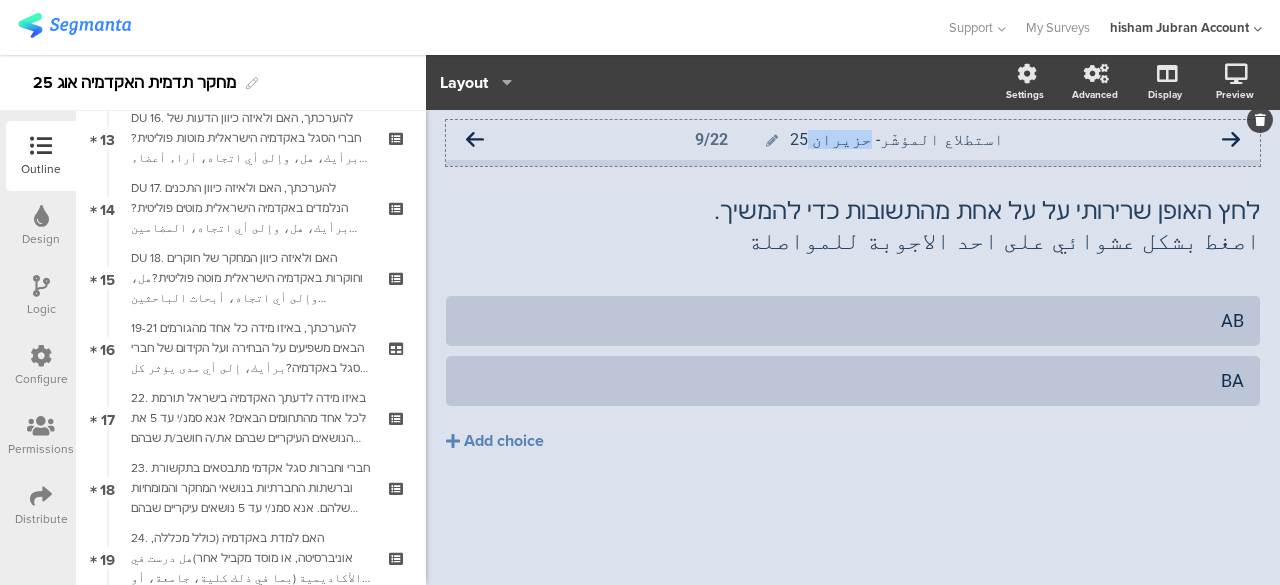 click on "استطلاع المؤشّر- حزيران 25" 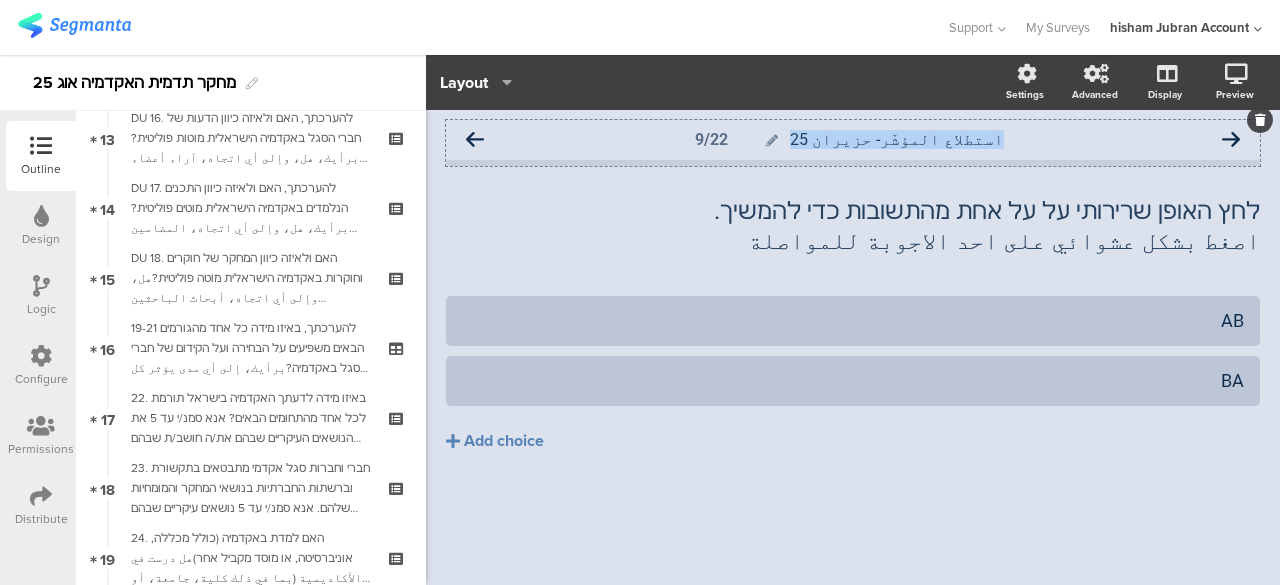 click on "استطلاع المؤشّر- حزيران 25" 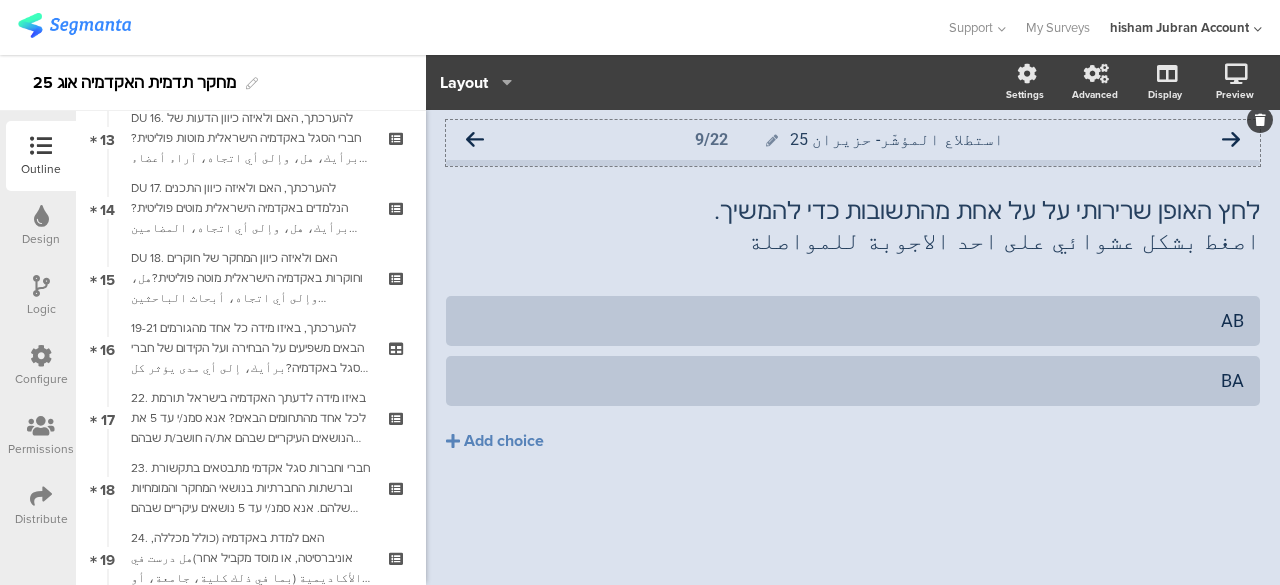 click on "استطلاع المؤشّر- حزيران 25" 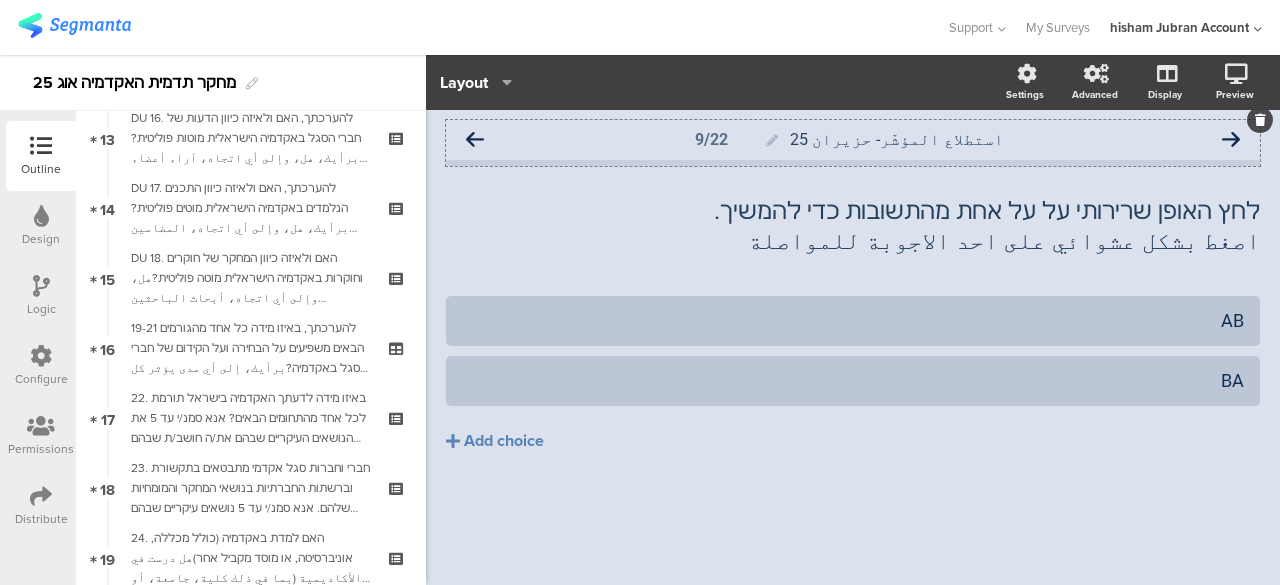 type 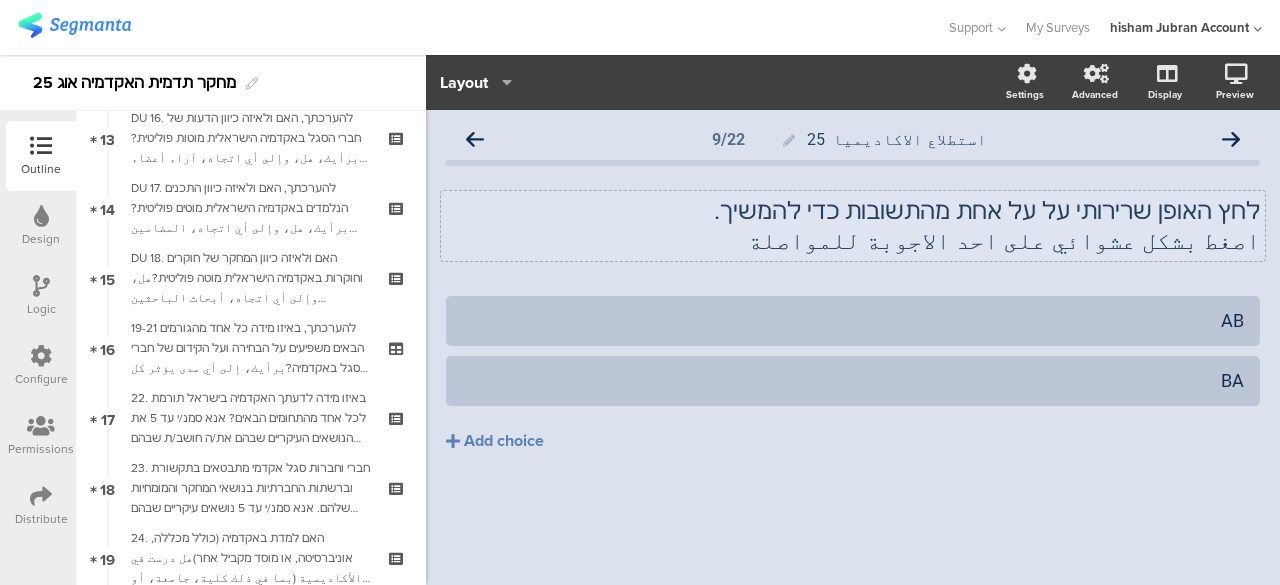 click on "לחץ האופן שרירותי על על אחת מהתשובות כדי להמשיך. اصغط بشكل عشوائي على احد الاجوبة للمواصلة
לחץ האופן שרירותי על על אחת מהתשובות כדי להמשיך. اصغط بشكل عشوائي على احد الاجوبة للمواصلة" 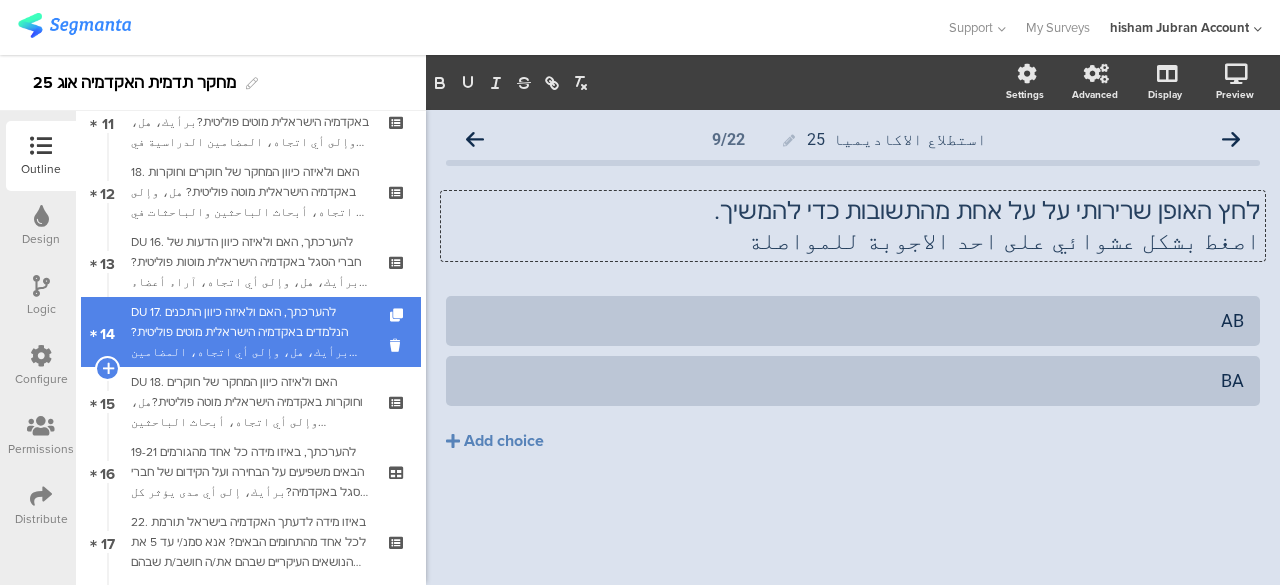 scroll, scrollTop: 628, scrollLeft: 0, axis: vertical 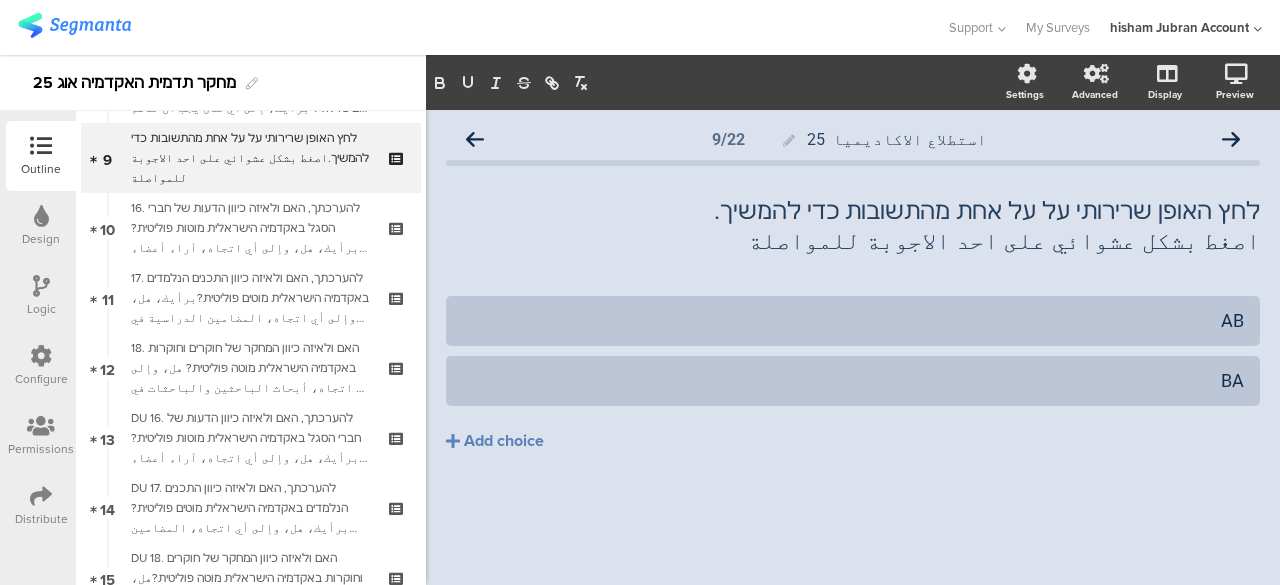 click on "מחקר תדמית האקדמיה אוג 25" at bounding box center (134, 83) 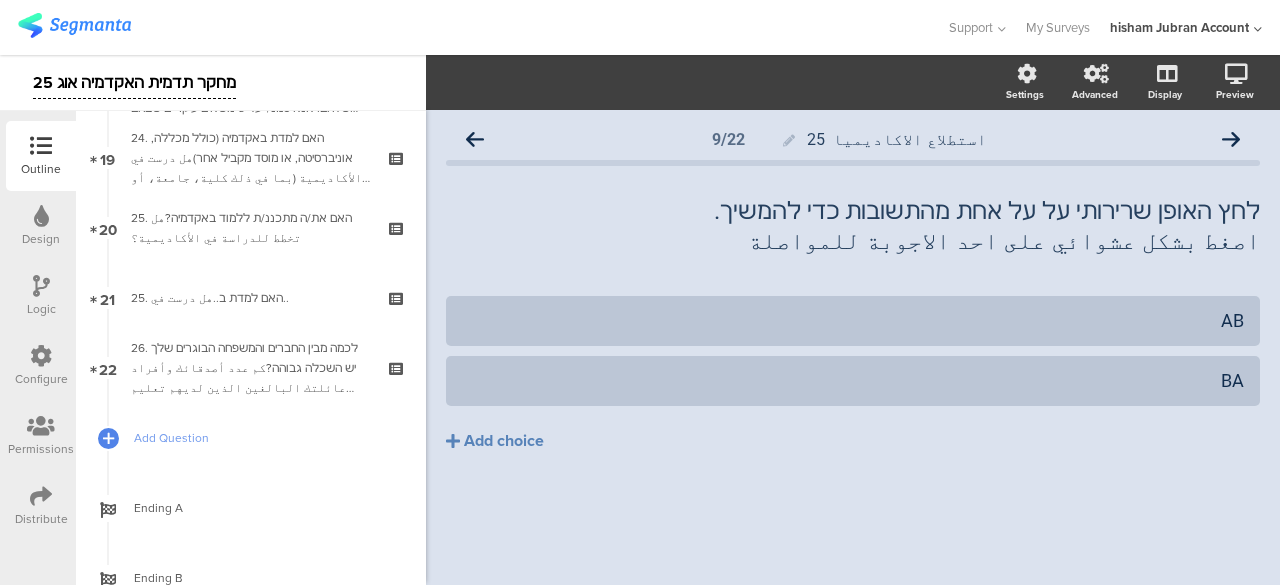 scroll, scrollTop: 1400, scrollLeft: 0, axis: vertical 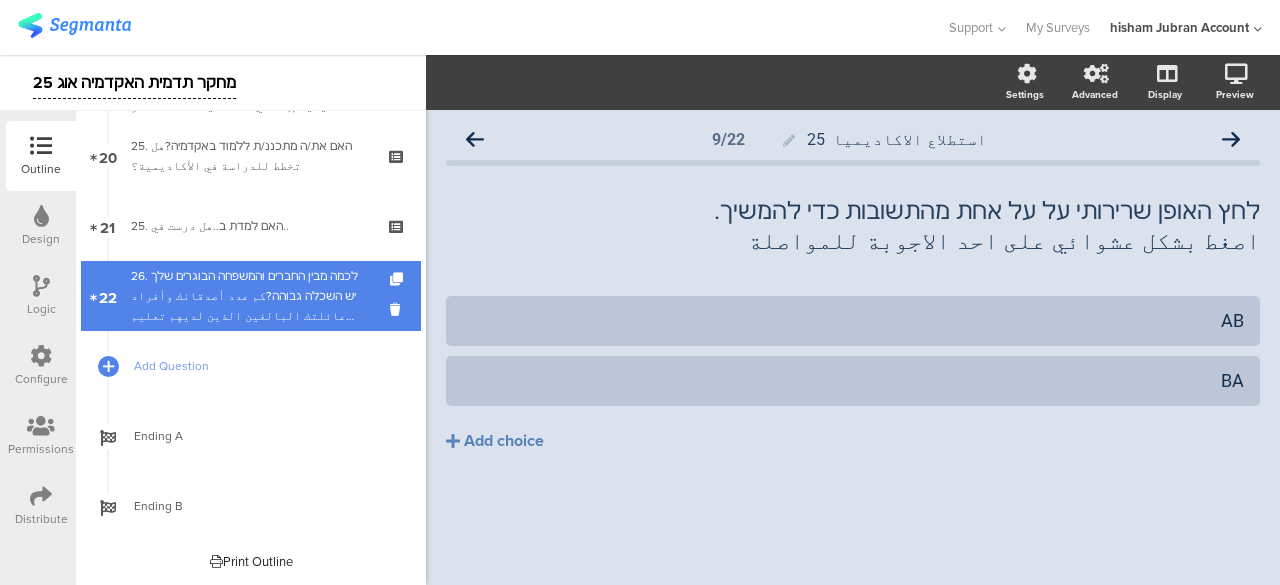 click on "26. לכמה מבין החברים והמשפחה הבוגרים שלך יש השכלה גבוהה?كم عدد أصدقائك وأفراد عائلتك البالغين الذين لديهم تعليم عالٍ- اكاديمي؟" at bounding box center (250, 296) 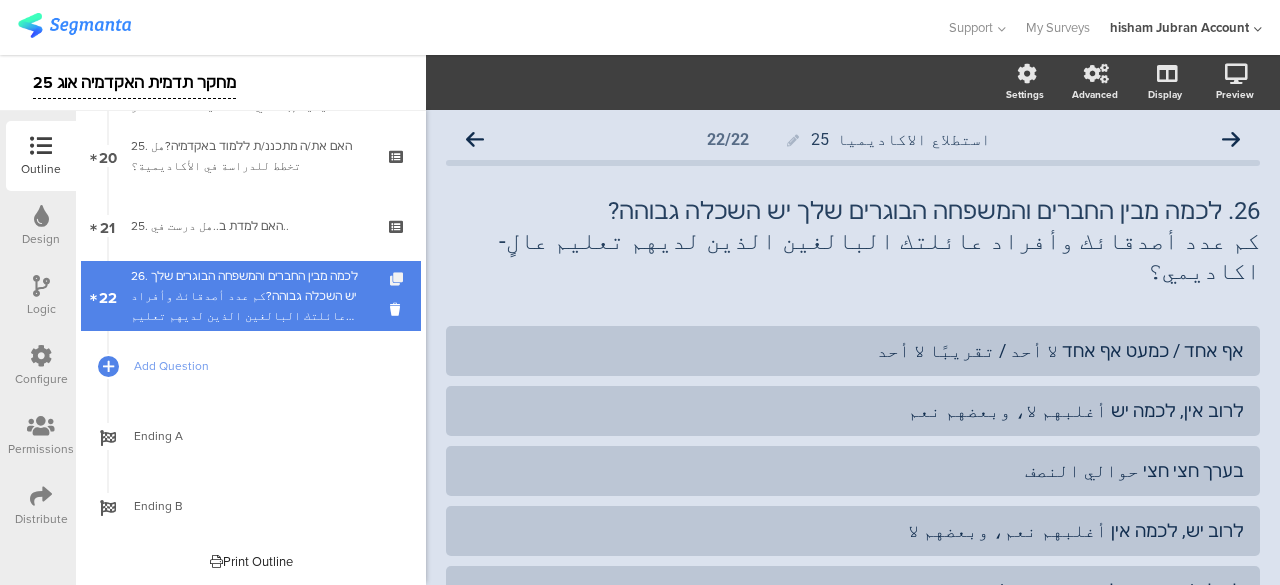 click at bounding box center [398, 279] 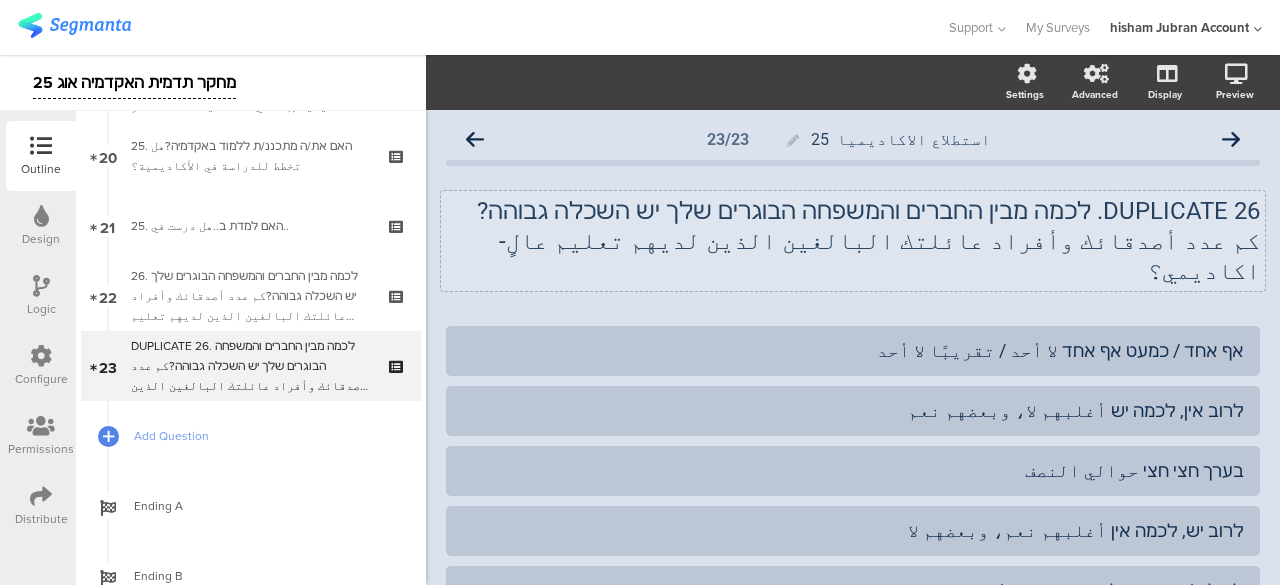 click on "كم عدد أصدقائك وأفراد عائلتك البالغين الذين لديهم تعليم عالٍ- اكاديمي؟" 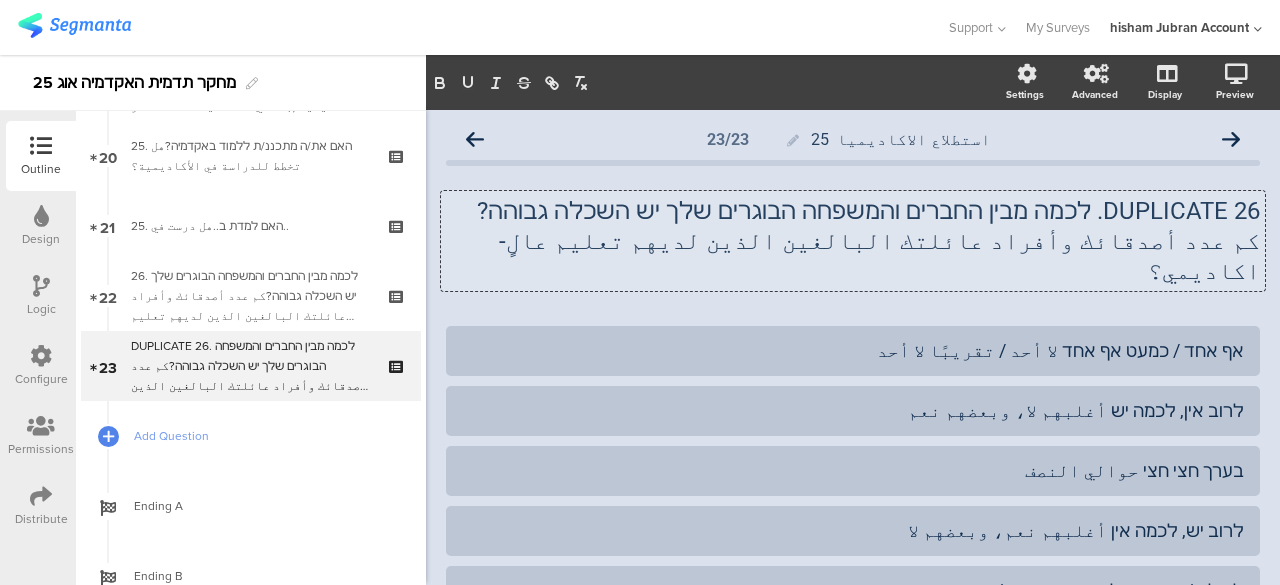click on "كم عدد أصدقائك وأفراد عائلتك البالغين الذين لديهم تعليم عالٍ- اكاديمي؟" 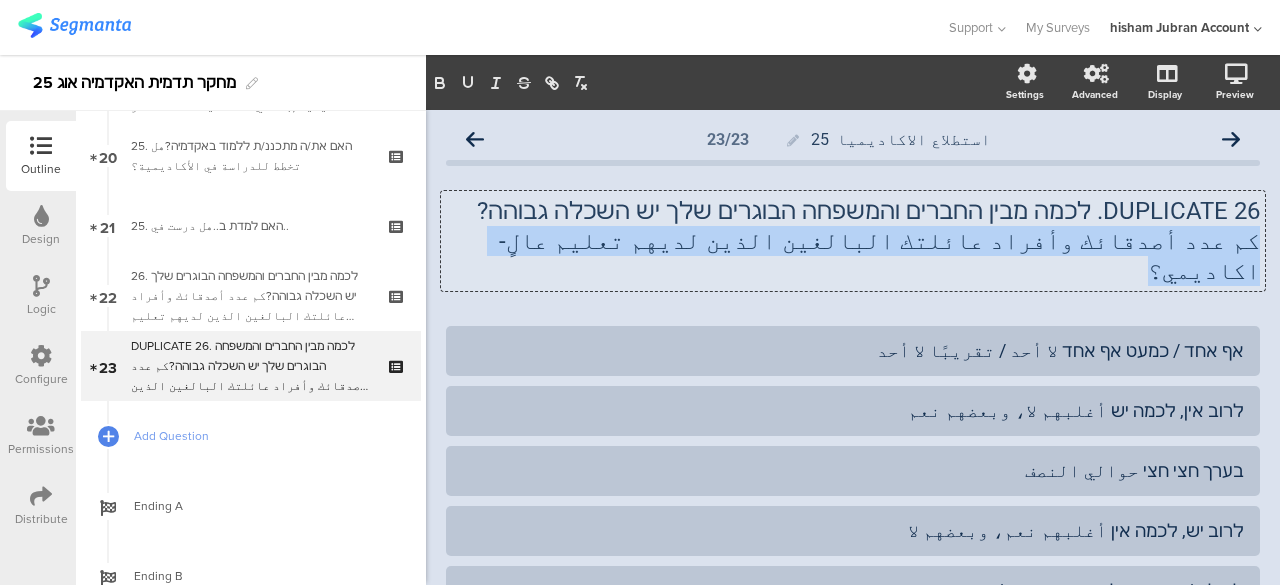 click on "كم عدد أصدقائك وأفراد عائلتك البالغين الذين لديهم تعليم عالٍ- اكاديمي؟" 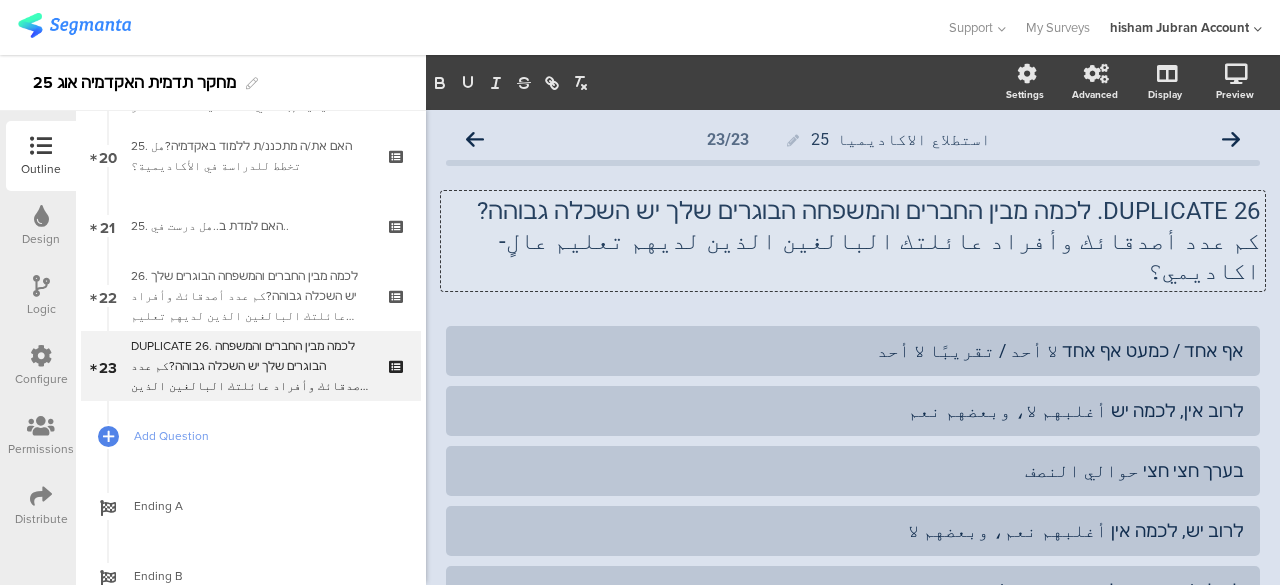 click on "DUPLICATE 26. לכמה מבין החברים והמשפחה הבוגרים שלך יש השכלה גבוהה?" 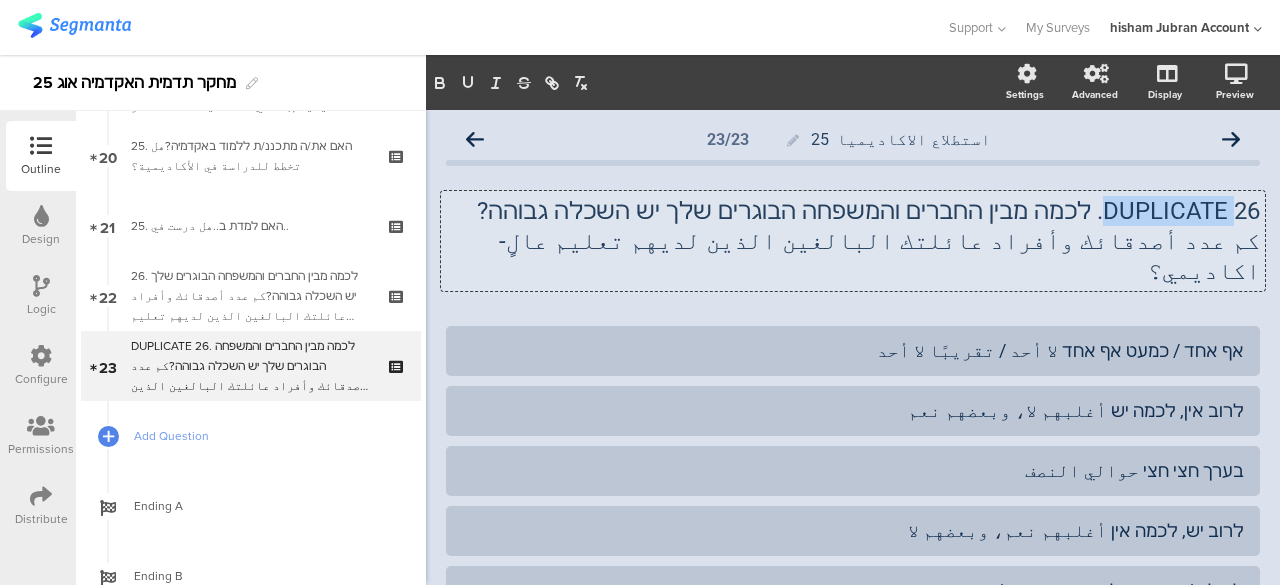 click on "DUPLICATE 26. לכמה מבין החברים והמשפחה הבוגרים שלך יש השכלה גבוהה?" 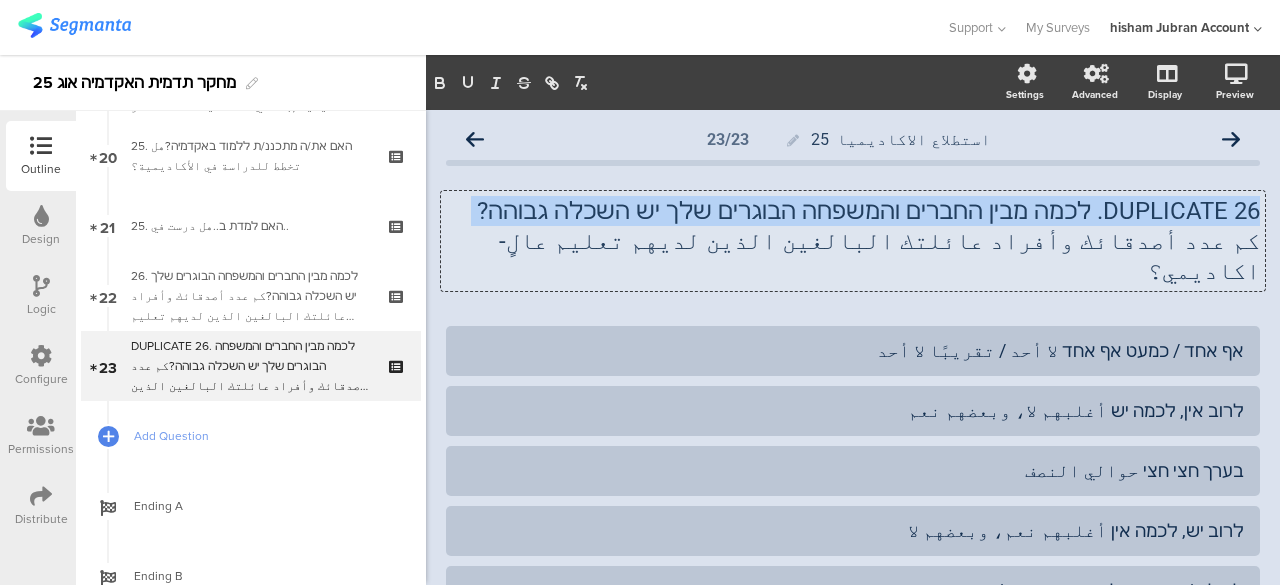 click on "DUPLICATE 26. לכמה מבין החברים והמשפחה הבוגרים שלך יש השכלה גבוהה?" 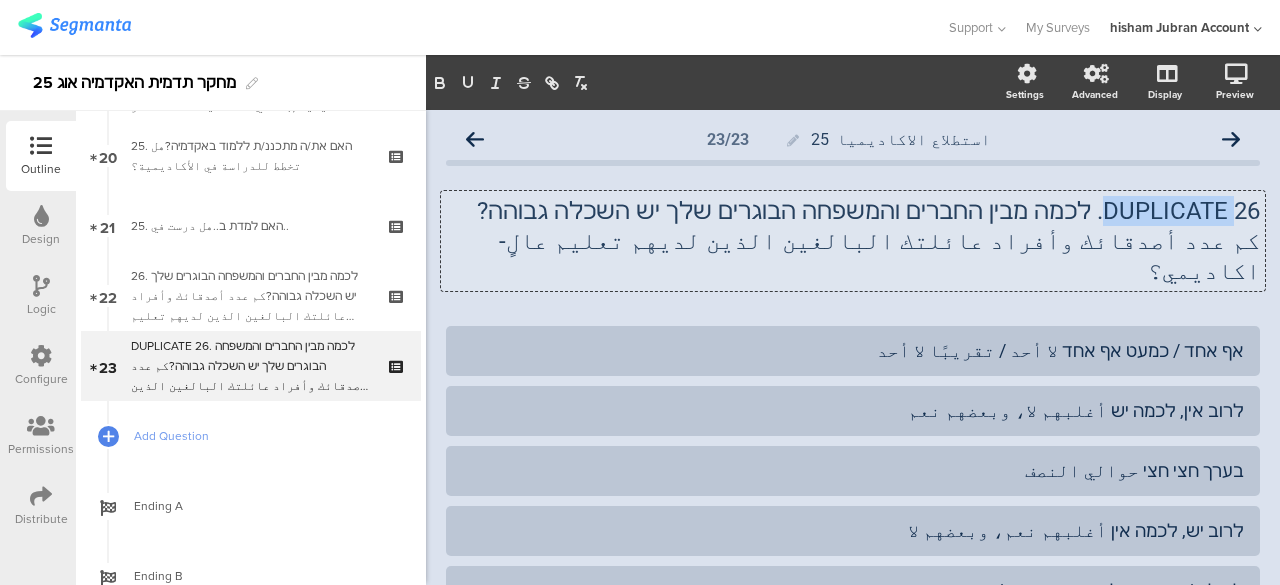 click on "DUPLICATE 26. לכמה מבין החברים והמשפחה הבוגרים שלך יש השכלה גבוהה?" 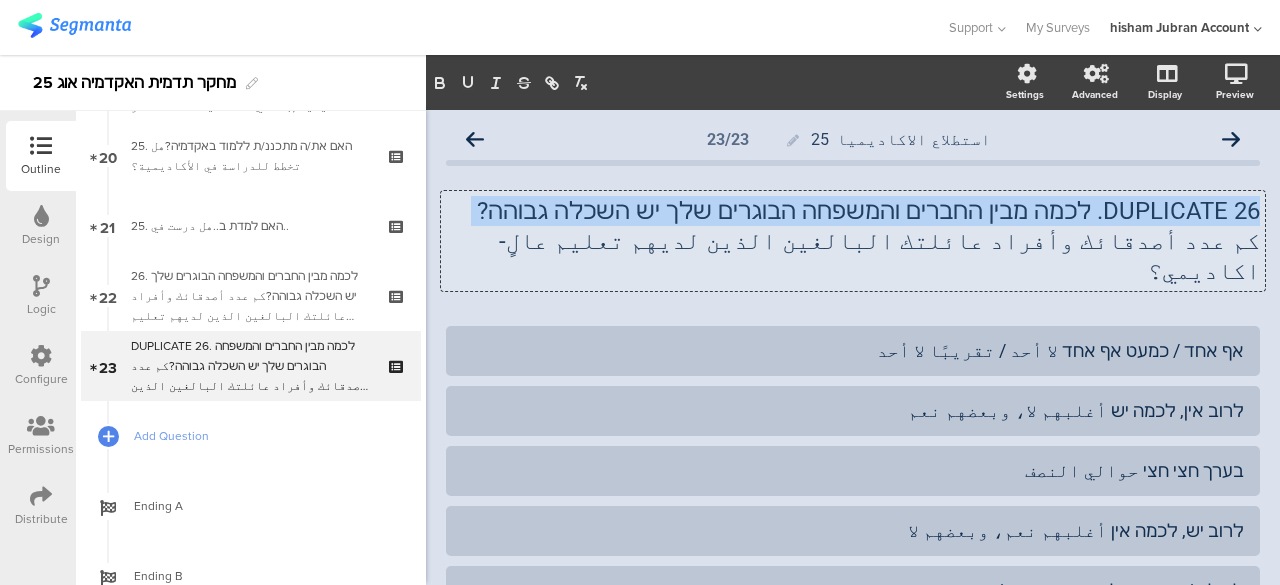click on "DUPLICATE 26. לכמה מבין החברים והמשפחה הבוגרים שלך יש השכלה גבוהה?" 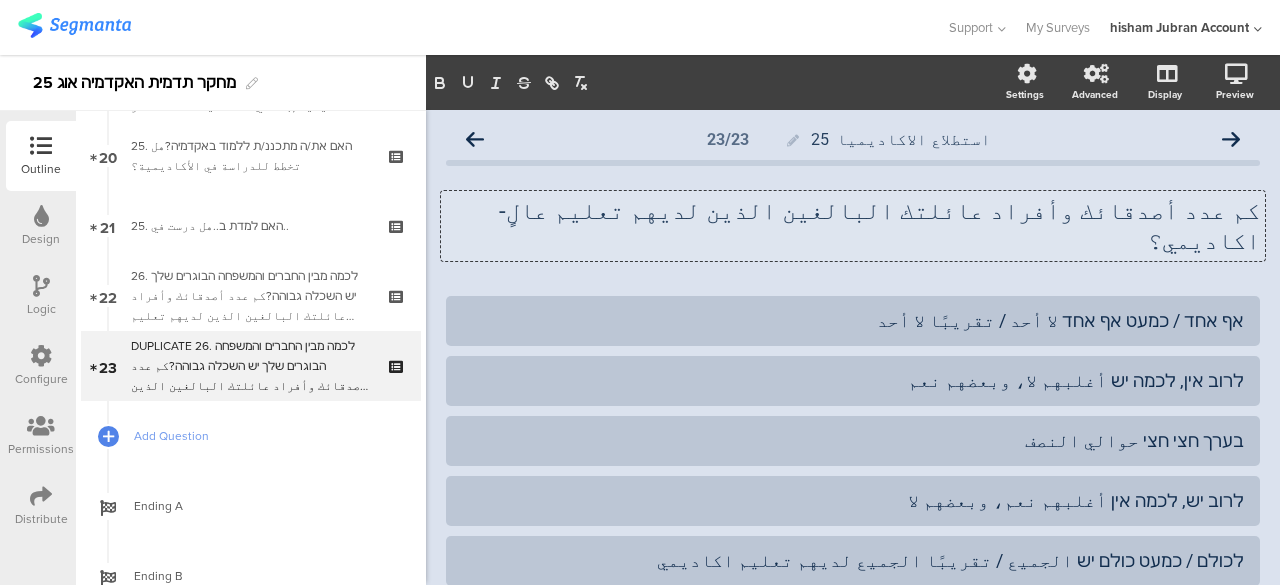 click on "كم عدد أصدقائك وأفراد عائلتك البالغين الذين لديهم تعليم عالٍ- اكاديمي؟" 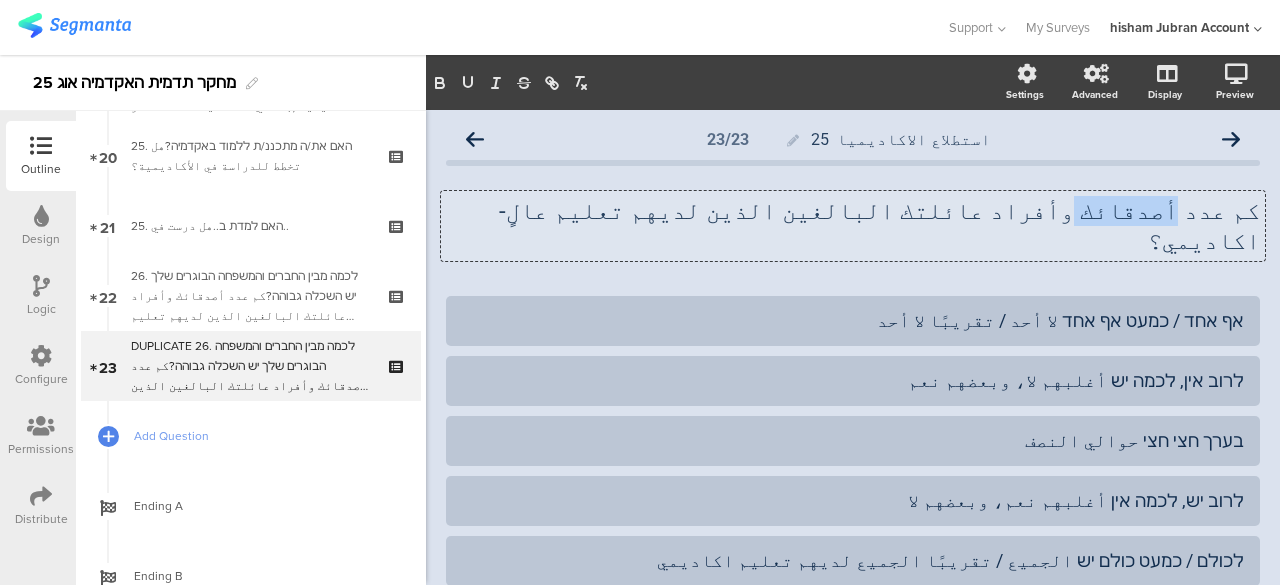 click on "كم عدد أصدقائك وأفراد عائلتك البالغين الذين لديهم تعليم عالٍ- اكاديمي؟" 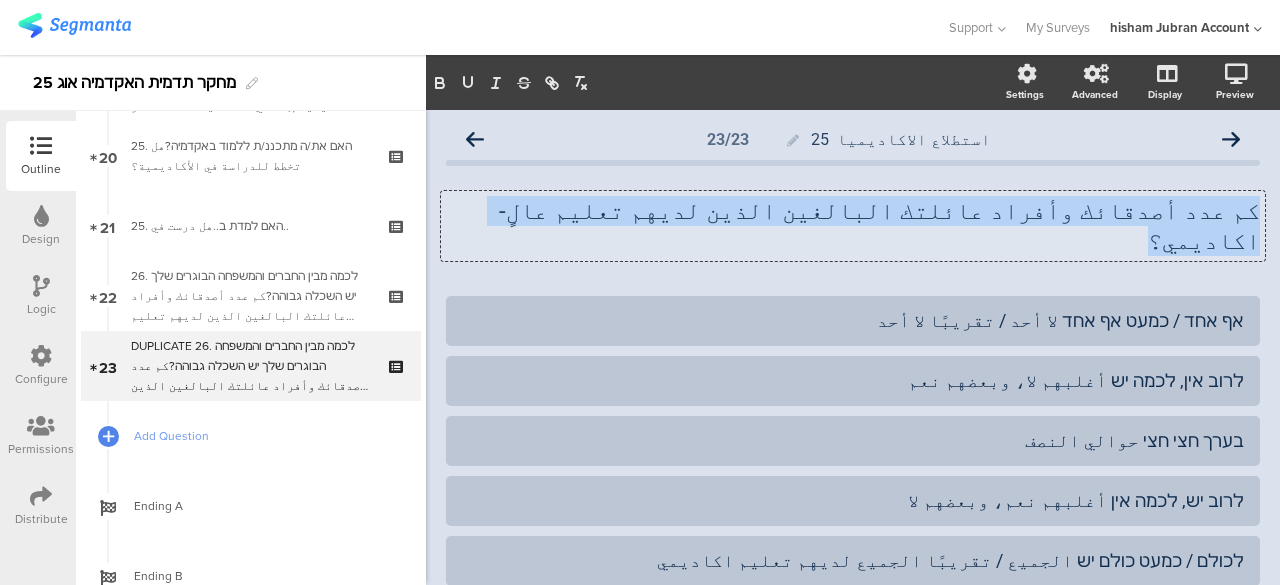 click on "كم عدد أصدقائك وأفراد عائلتك البالغين الذين لديهم تعليم عالٍ- اكاديمي؟" 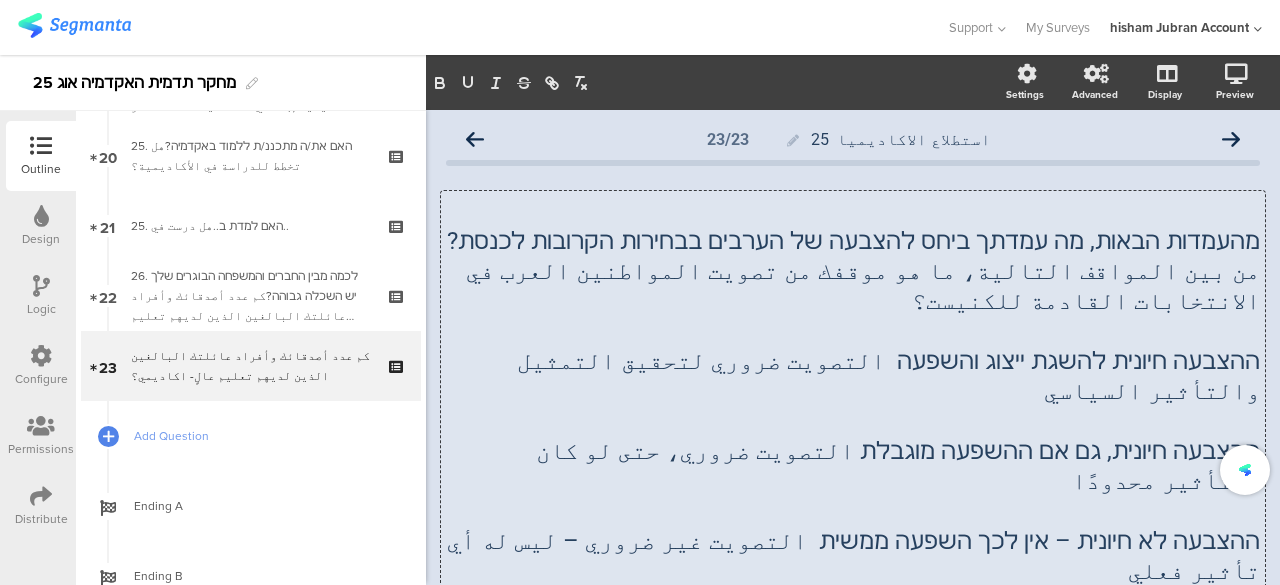 click 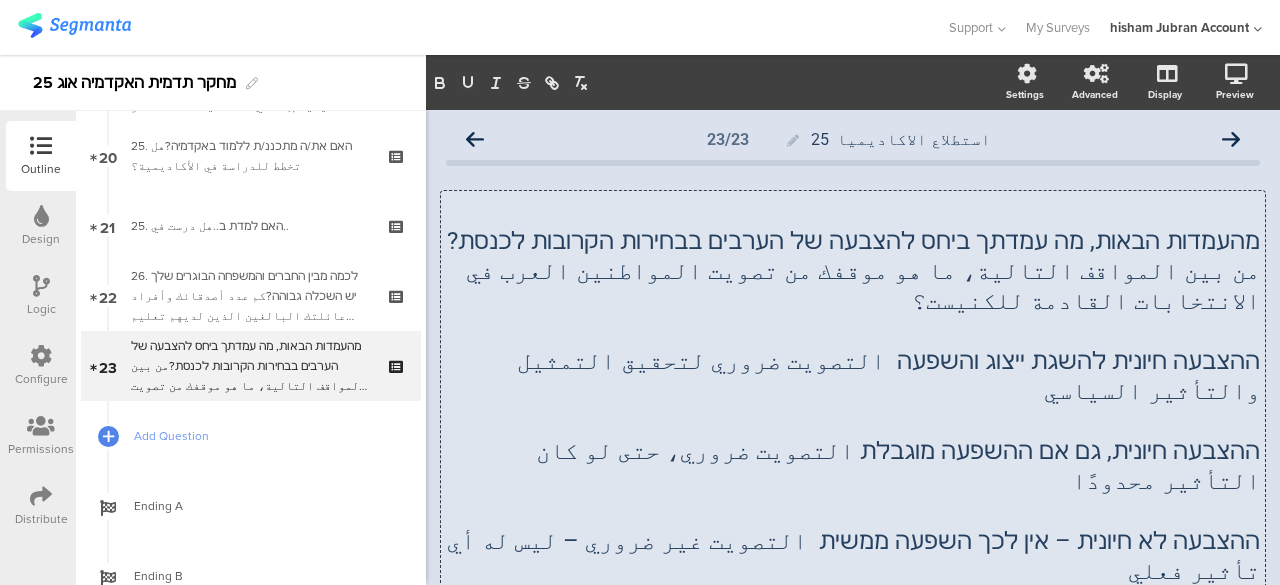 type 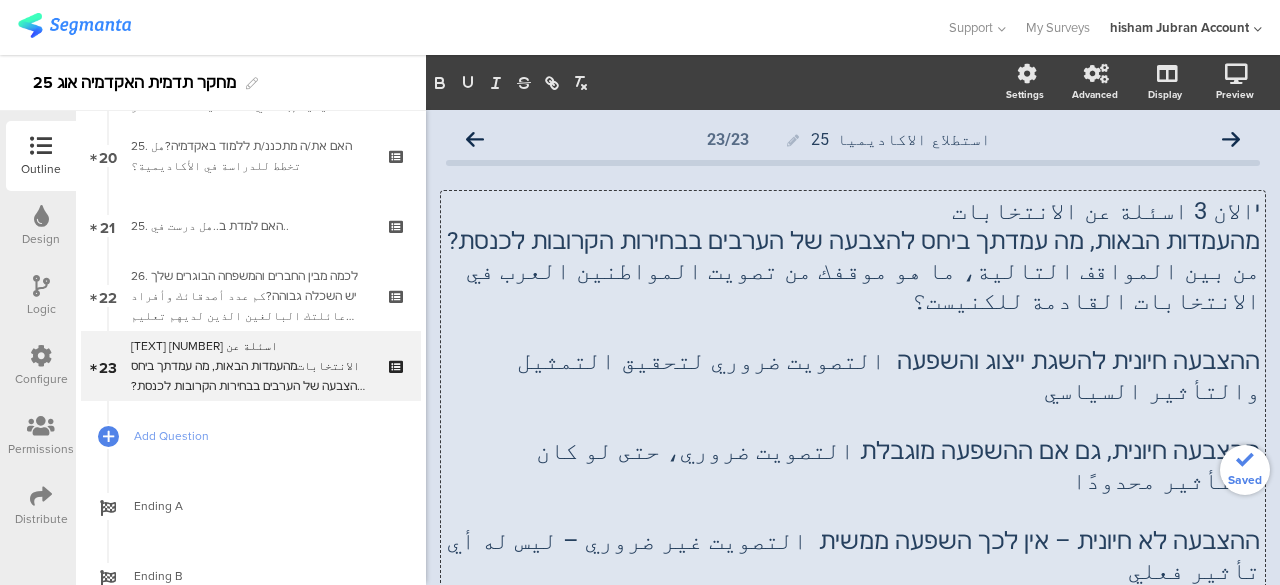 click 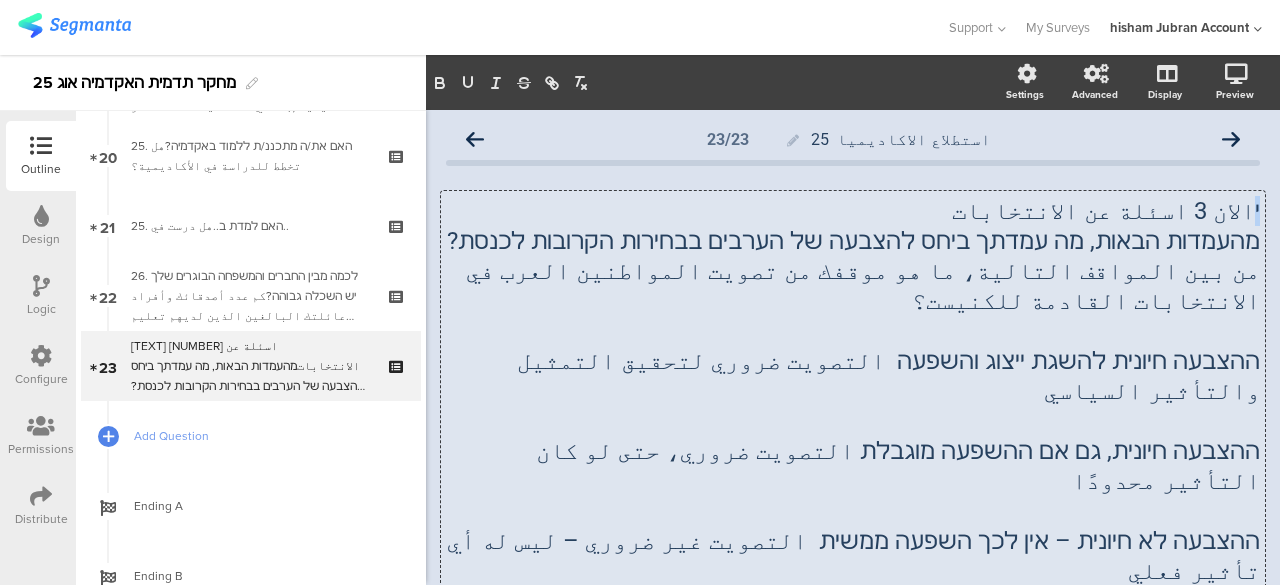 click on "יالان 3 اسئلة عن الانتخابات מהעמדות הבאות, מה עמדתך ביחס להצבעה של הערבים בבחירות הקרובות לכנסת? من بين المواقف التالية، ما هو موقفك من تصويت المواطنين العرب في الانتخابات القادمة للكنيست؟ ההצבעה חיונית להשגת ייצוג והשפעה  التصويت ضروري لتحقيق التمثيل والتأثير السياسي ההצבעה חיונית, גם אם ההשפעה מוגבלת التصويت ضروري، حتى لو كان التأثير محدودًا ההצבעה לא חיונית – אין לכך השפעה ממשית  التصويت غير ضروري – ليس له أي تأثير فعلي ההימנעות מהצבעה היא אקט מחאה פוליטי الامتناع عن التصويت هو نوع من الاحتجاج سياسي איני יודע/ת لا أعرف
יالان 3 اسئلة عن الانتخابات" 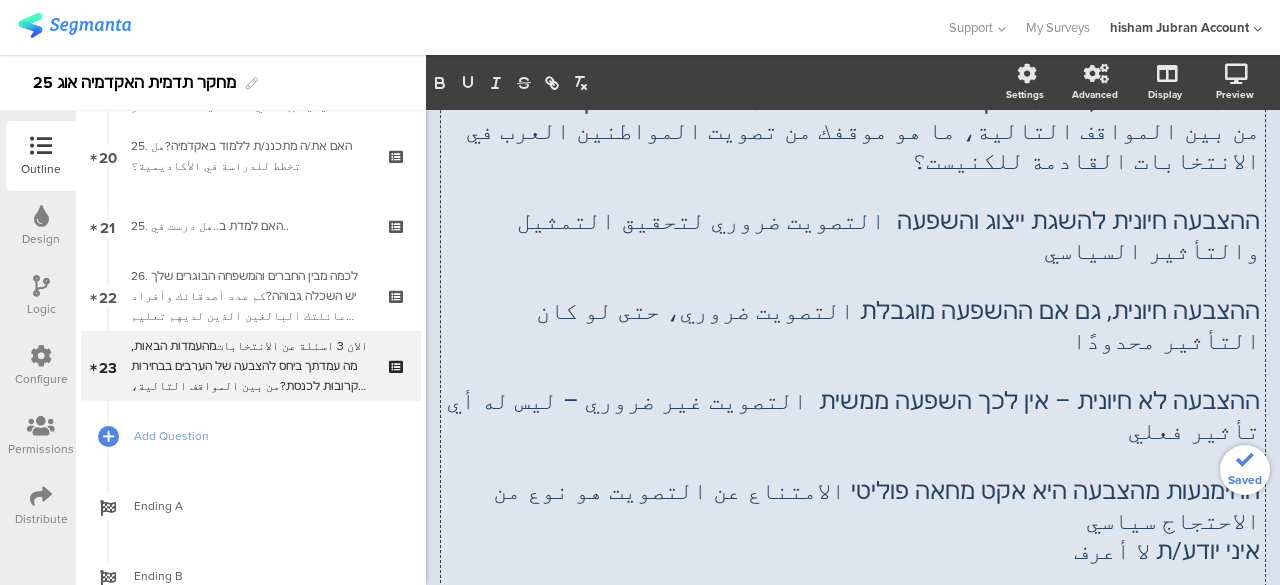 scroll, scrollTop: 100, scrollLeft: 0, axis: vertical 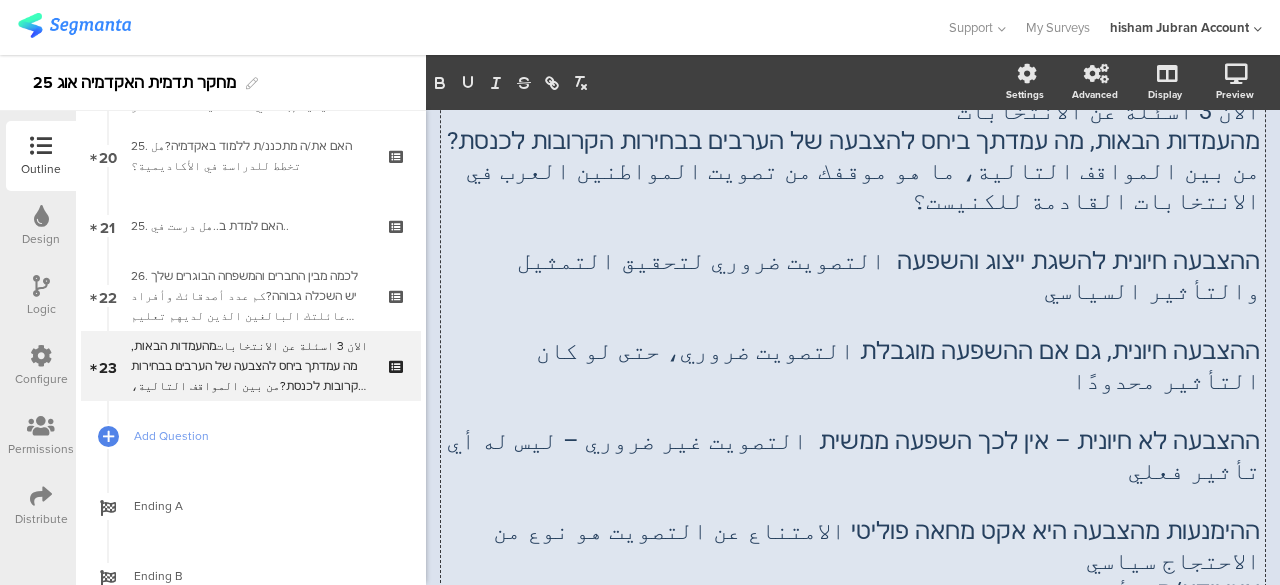 click on "ההצבעה חיונית להשגת ייצוג והשפעה  التصويت ضروري لتحقيق التمثيل والتأثير السياسي" 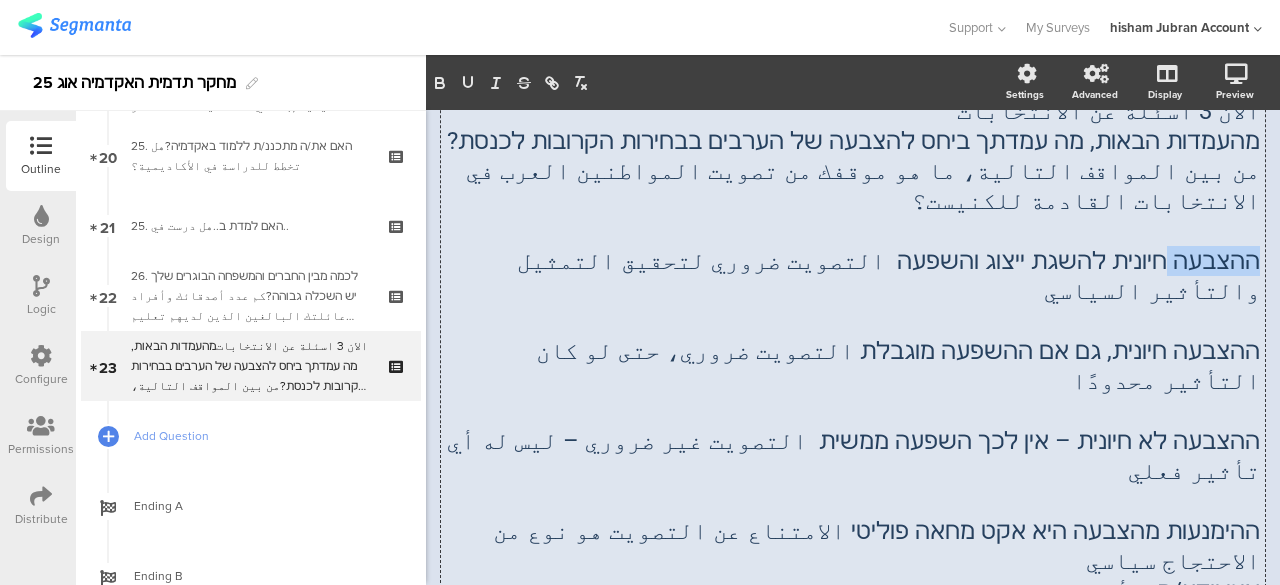 click on "ההצבעה חיונית להשגת ייצוג והשפעה  التصويت ضروري لتحقيق التمثيل والتأثير السياسي" 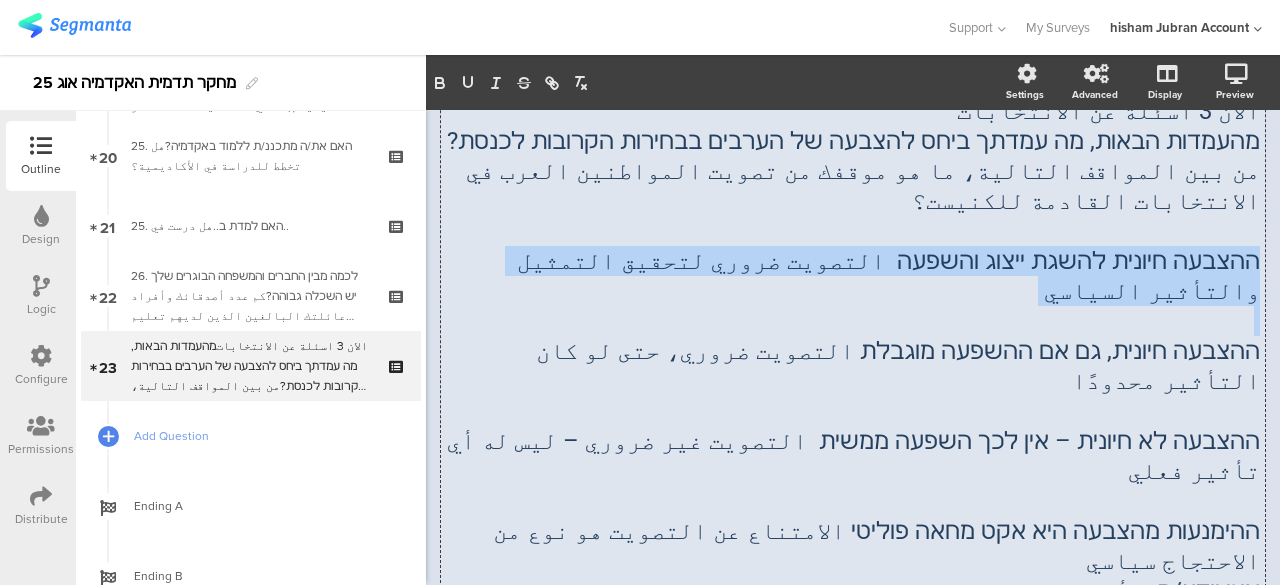 click on "ההצבעה חיונית להשגת ייצוג והשפעה  التصويت ضروري لتحقيق التمثيل والتأثير السياسي" 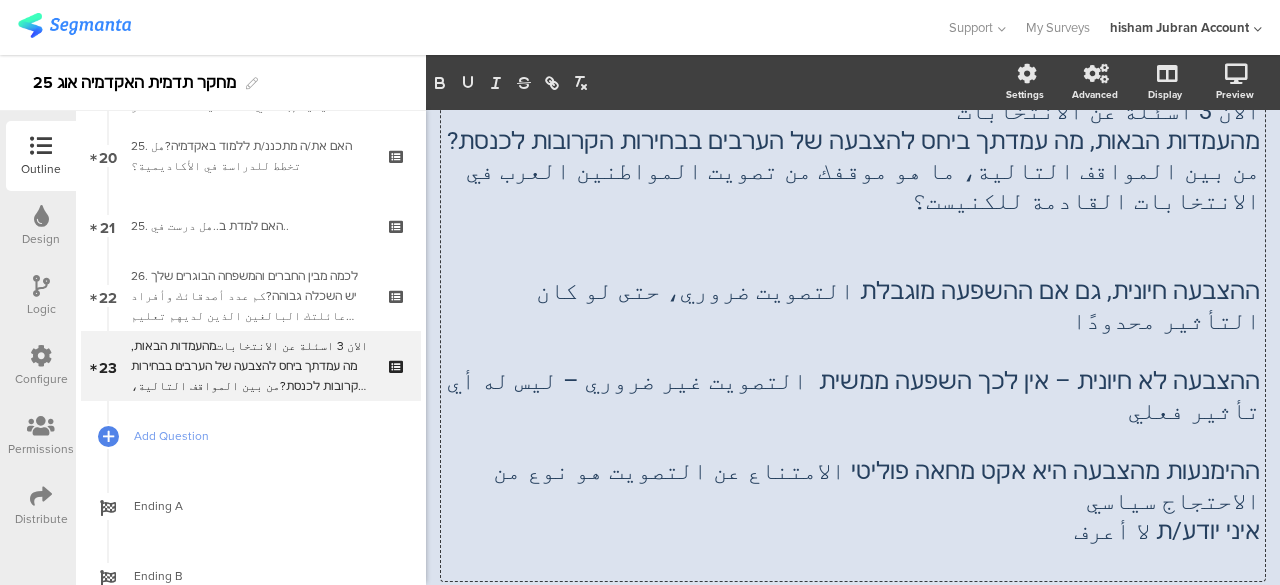 click on "אף אחד / כמעט אף אחד لا أحد / تقريبًا لا أحد" 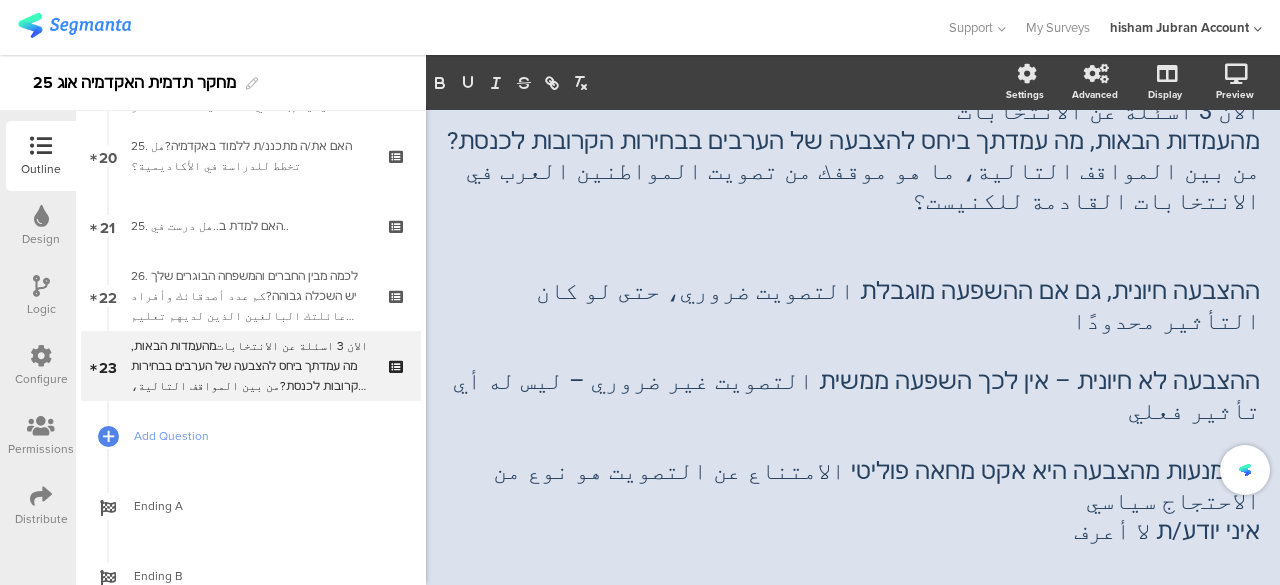 click on "אף אחד / כמעט אף אחד لا أحد / تقريبًا لا أحد" 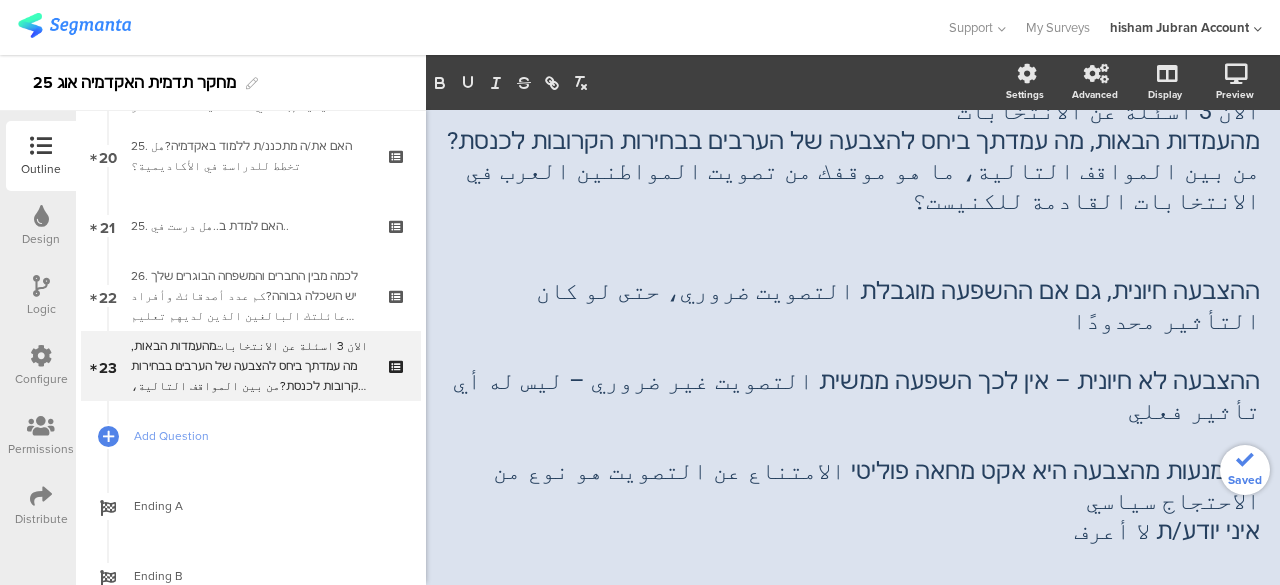 click on "אף אחד / כמעט אף אחד لا أحد / تقريبًا لا أحد" 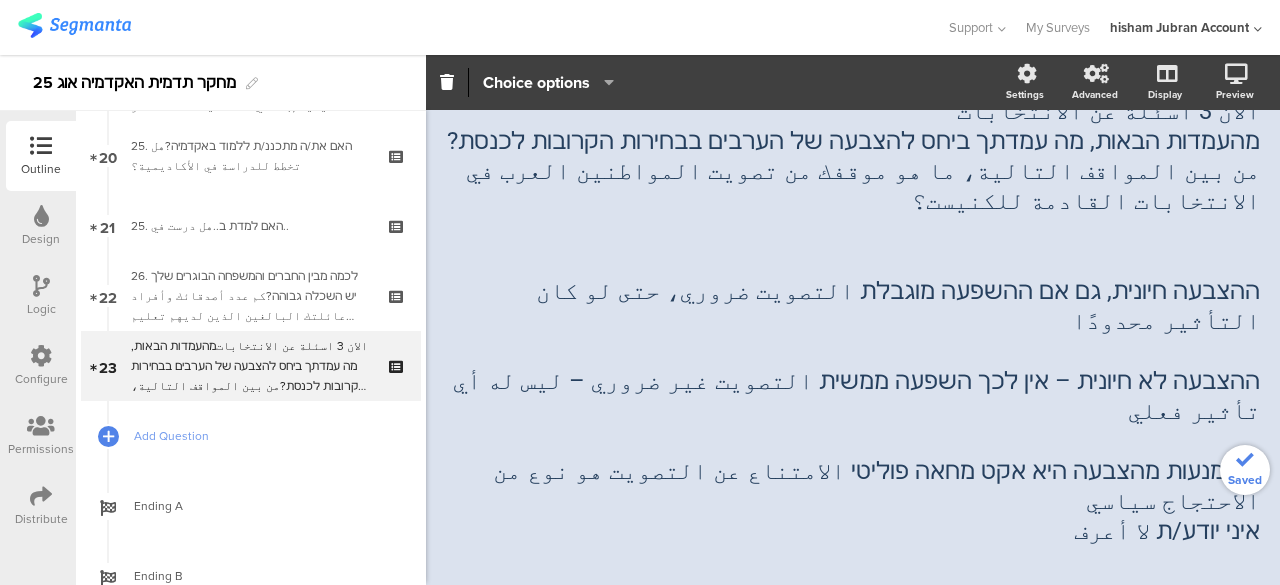paste 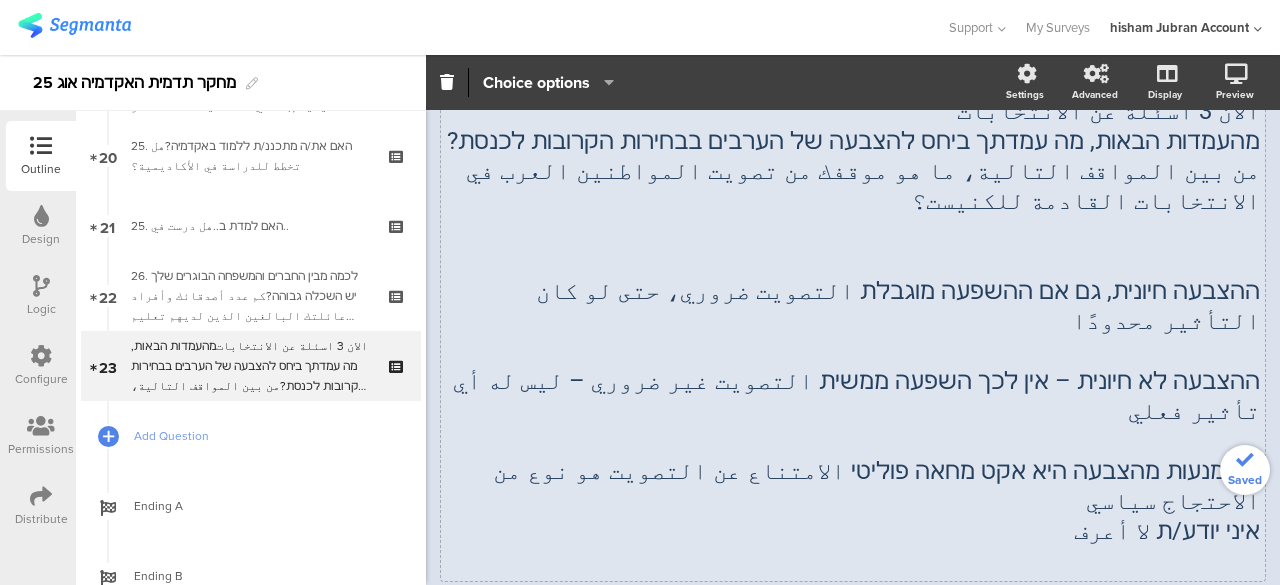click on "الان 3 اسئلة عن الانتخابات מהעמדות הבאות, מה עמדתך ביחס להצבעה של הערבים בבחירות הקרובות לכנסת? من بين المواقف التالية، ما هو موقفك من تصويت المواطنين العرب في الانتخابات القادمة للكنيست؟ ההצבעה חיונית, גם אם ההשפעה מוגבלת التصويت ضروري، حتى لو كان التأثير محدودًا ההצבעה לא חיונית – אין לכך השפעה ממשית  التصويت غير ضروري – ليس له أي تأثير فعلي ההימנעות מהצבעה היא אקט מחאה פוליטי الامتناع عن التصويت هو نوع من الاحتجاج سياسي איני יודע/ת لا أعرف
الان 3 اسئلة عن الانتخابات מהעמדות הבאות, מה עמדתך ביחס להצבעה של הערבים בבחירות הקרובות לכנסת?" 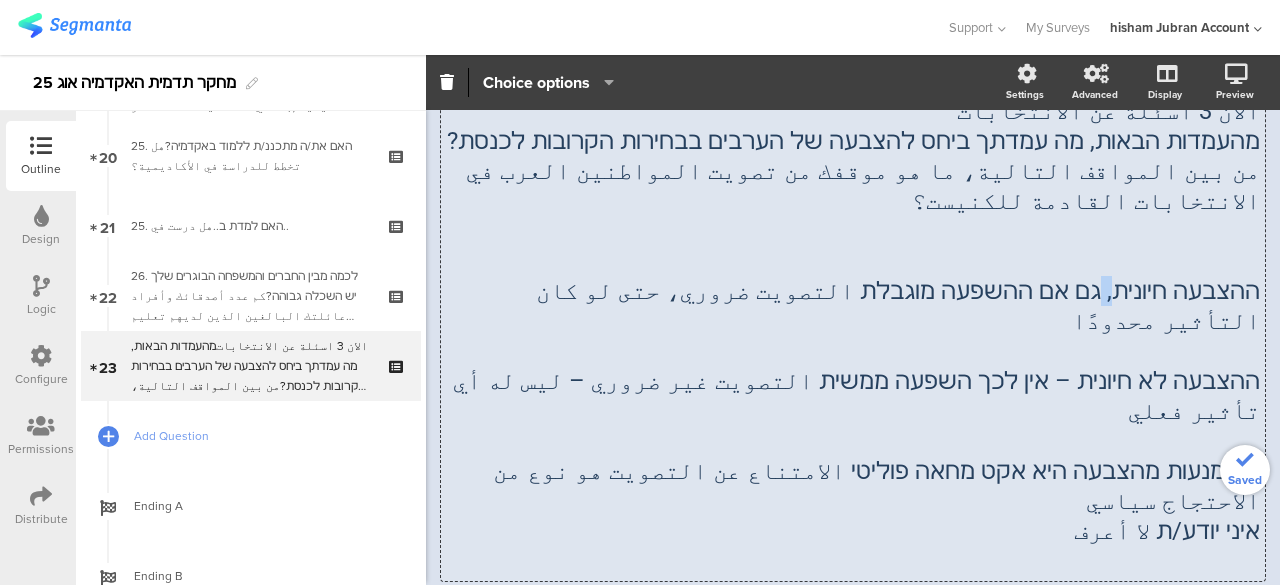 click on "ההצבעה חיונית, גם אם ההשפעה מוגבלת التصويت ضروري، حتى لو كان التأثير محدودًا" 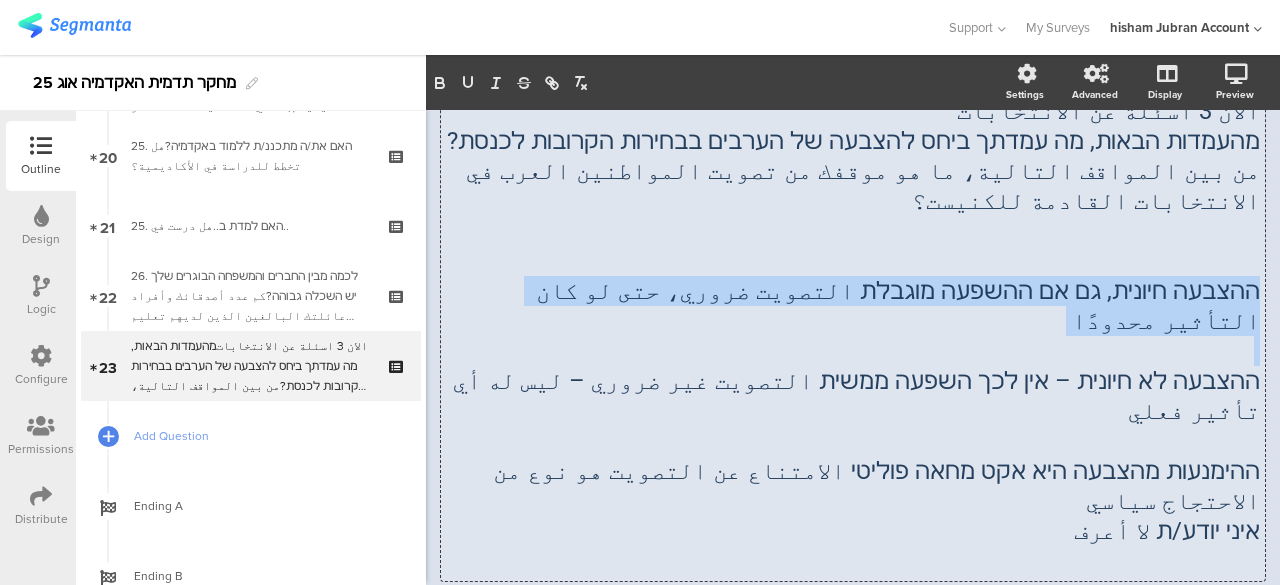 click on "ההצבעה חיונית, גם אם ההשפעה מוגבלת التصويت ضروري، حتى لو كان التأثير محدودًا" 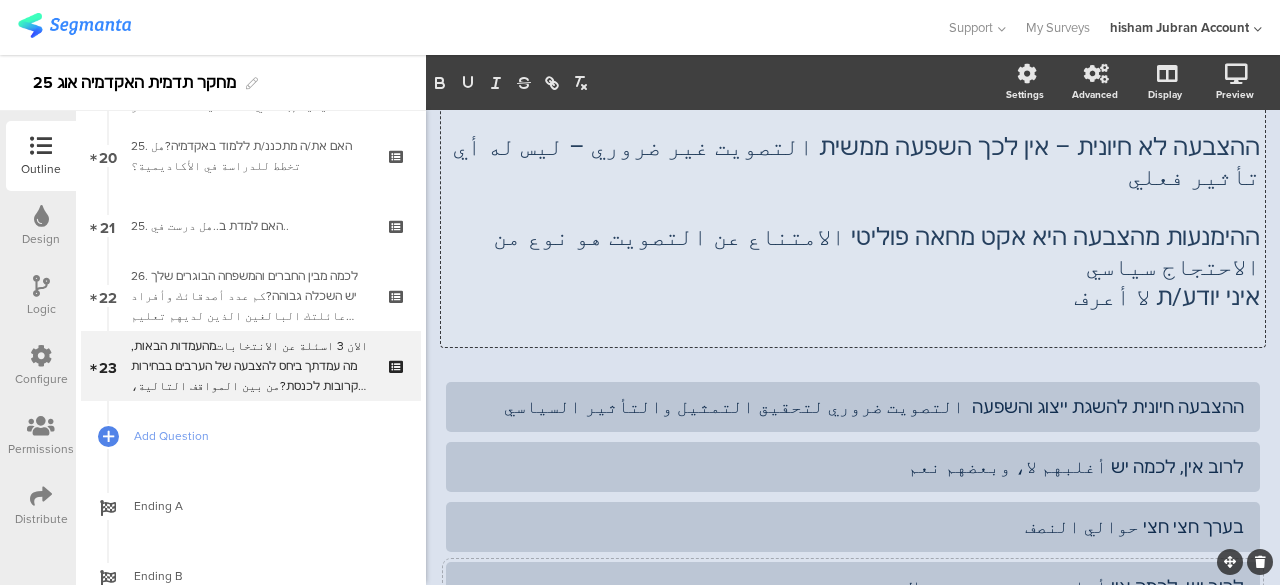 scroll, scrollTop: 400, scrollLeft: 0, axis: vertical 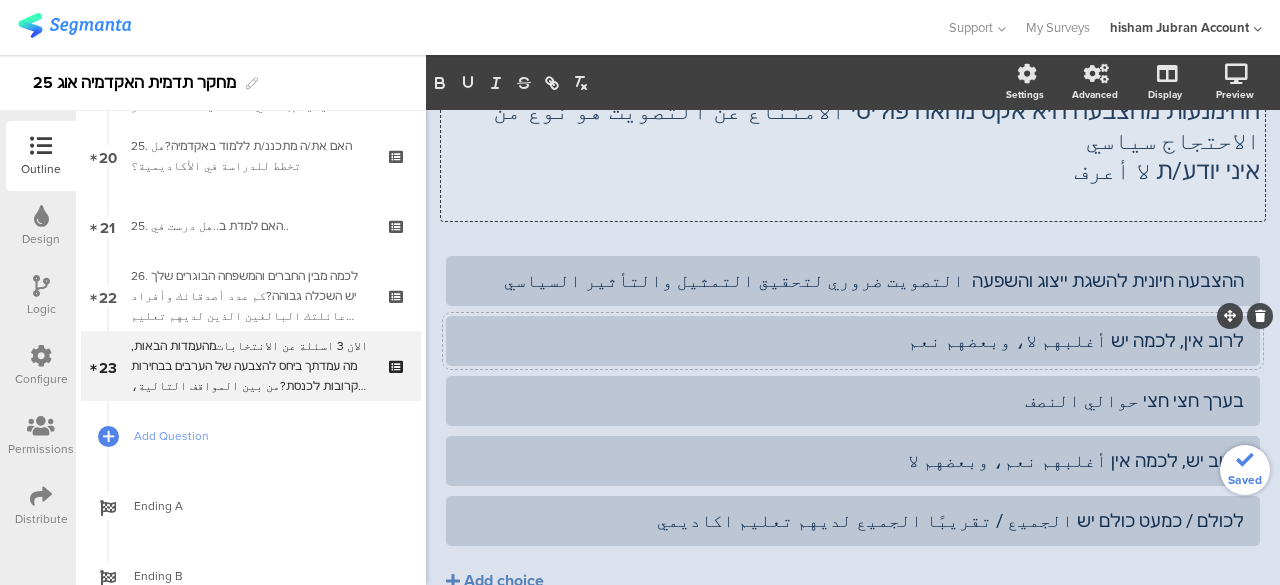 click on "לרוב אין, לכמה יש أغلبهم لا، وبعضهم نعم" 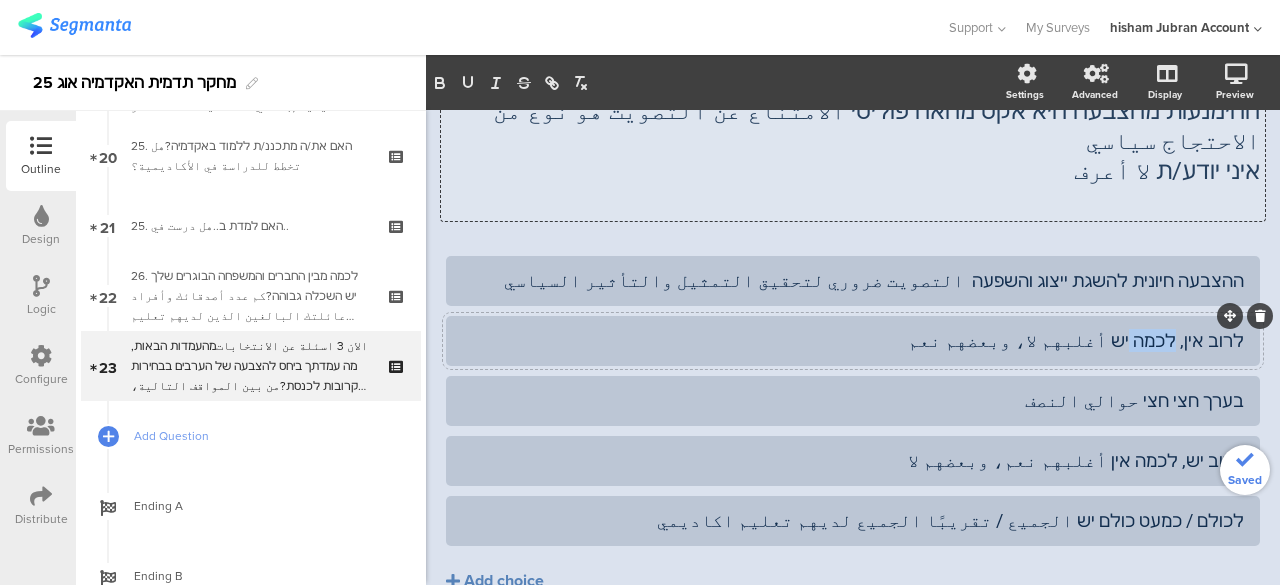 click on "לרוב אין, לכמה יש أغلبهم لا، وبعضهم نعم" 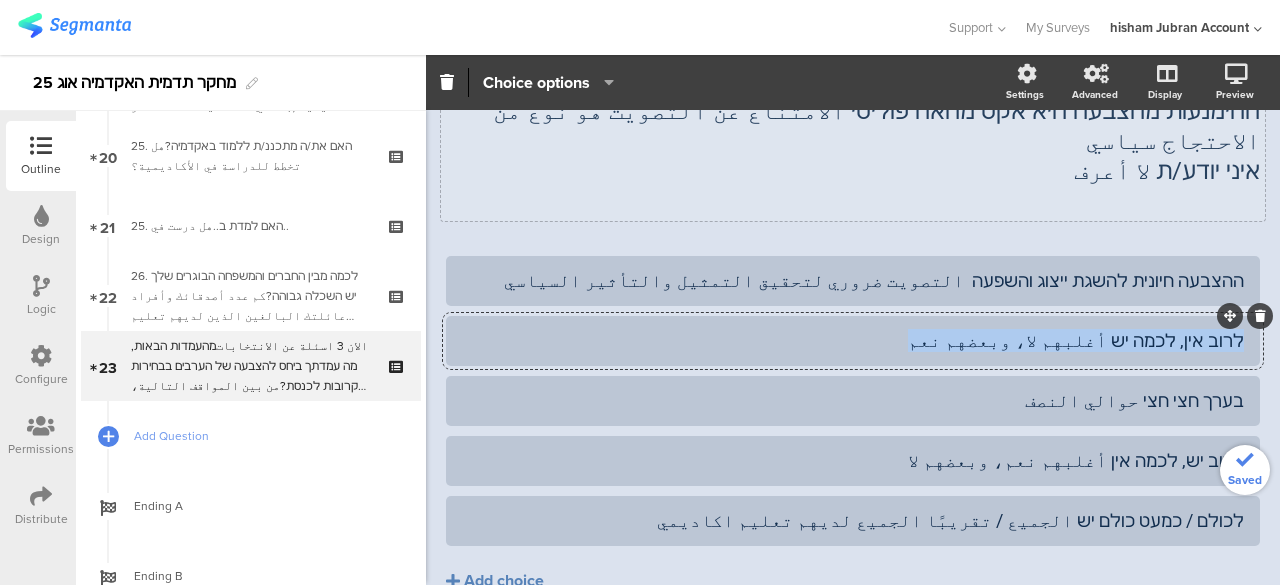 click on "לרוב אין, לכמה יש أغلبهم لا، وبعضهم نعم" 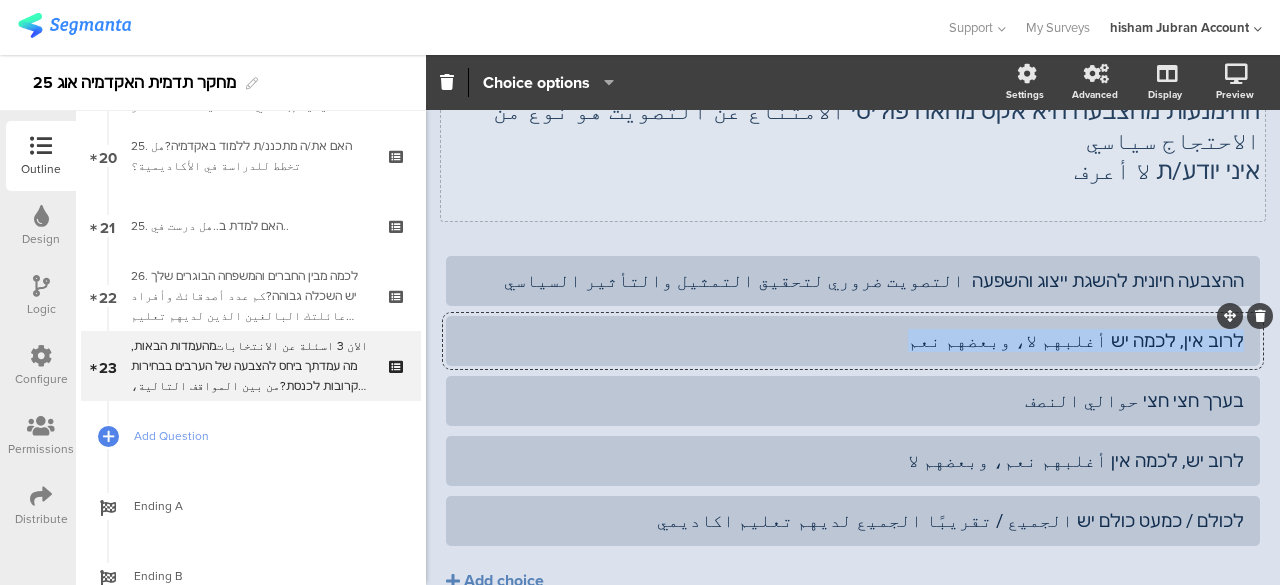 paste 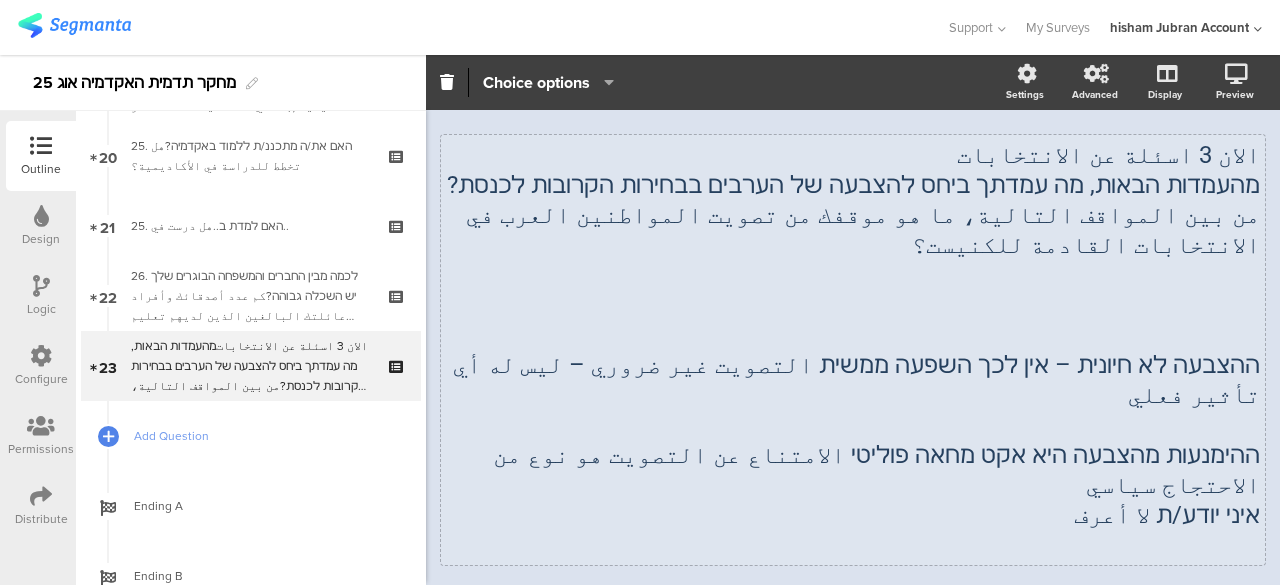 scroll, scrollTop: 100, scrollLeft: 0, axis: vertical 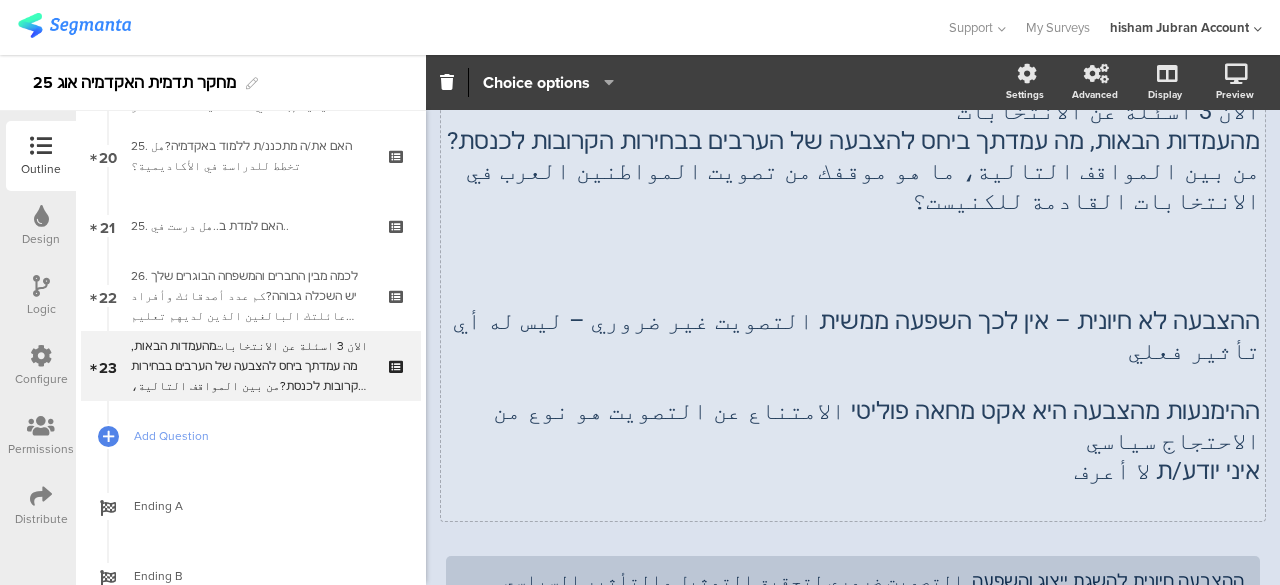 click on "الان 3 اسئلة عن الانتخابات מהעמדות הבאות, מה עמדתך ביחס להצבעה של הערבים בבחירות הקרובות לכנסת? من بين المواقف التالية، ما هو موقفك من تصويت المواطنين العرب في الانتخابات القادمة للكنيست؟ ההצבעה לא חיונית – אין לכך השפעה ממשית التصويت غير ضروري – ليس له أي تأثير فعلي ההימנעות מהצבעה היא אקט מחאה פוליטי الامتناع عن التصويت هو نوع من الاحتجاج سياسي איני יודע/ת لا أعرف
الان 3 اسئلة عن الانتخابات מהעמדות הבאות, מה עמדתך ביחס להצבעה של הערבים בבחירות הקרובות לכנסת? من بين المواقف التالية، ما هو موقفك من تصويت المواطنين العرب في الانتخابات القادمة للكنيست؟" 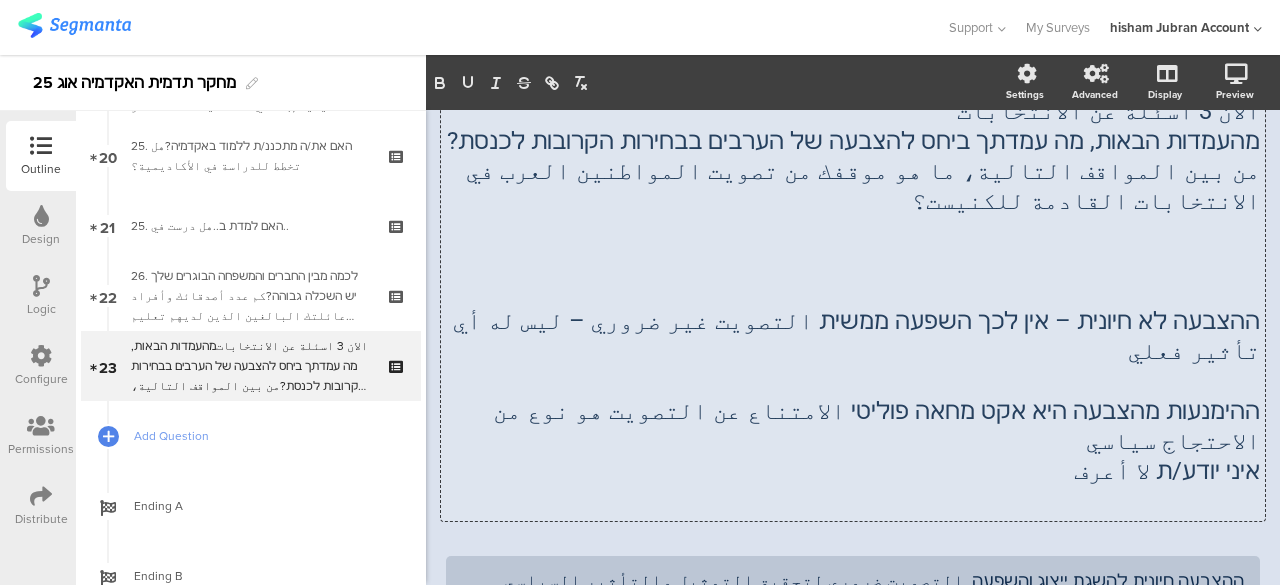 type 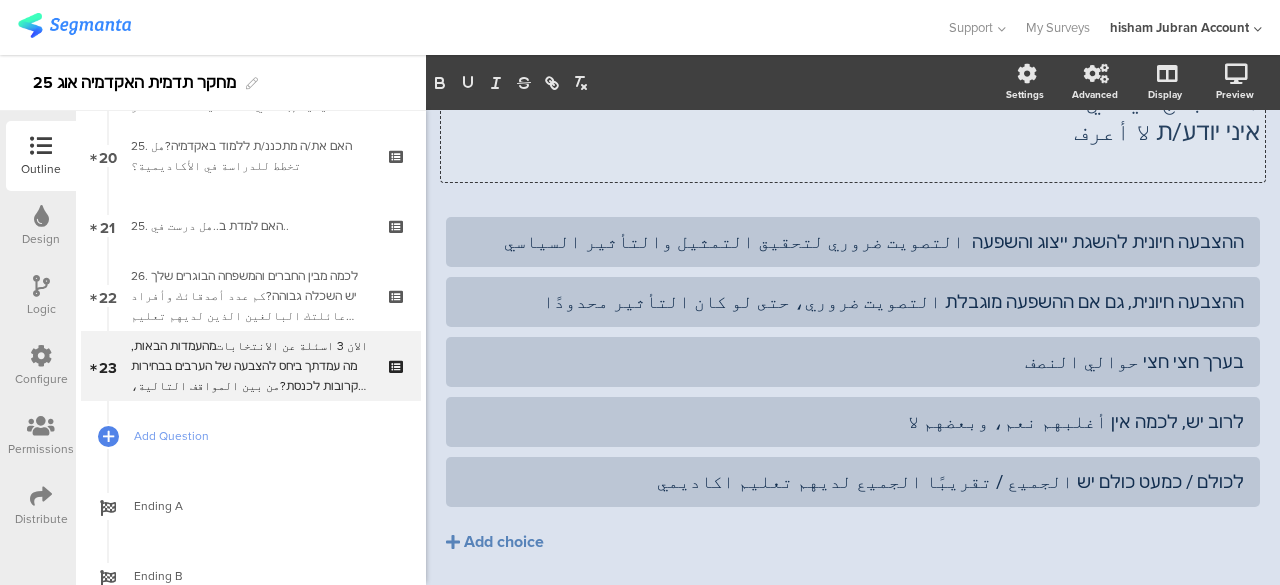 scroll, scrollTop: 380, scrollLeft: 0, axis: vertical 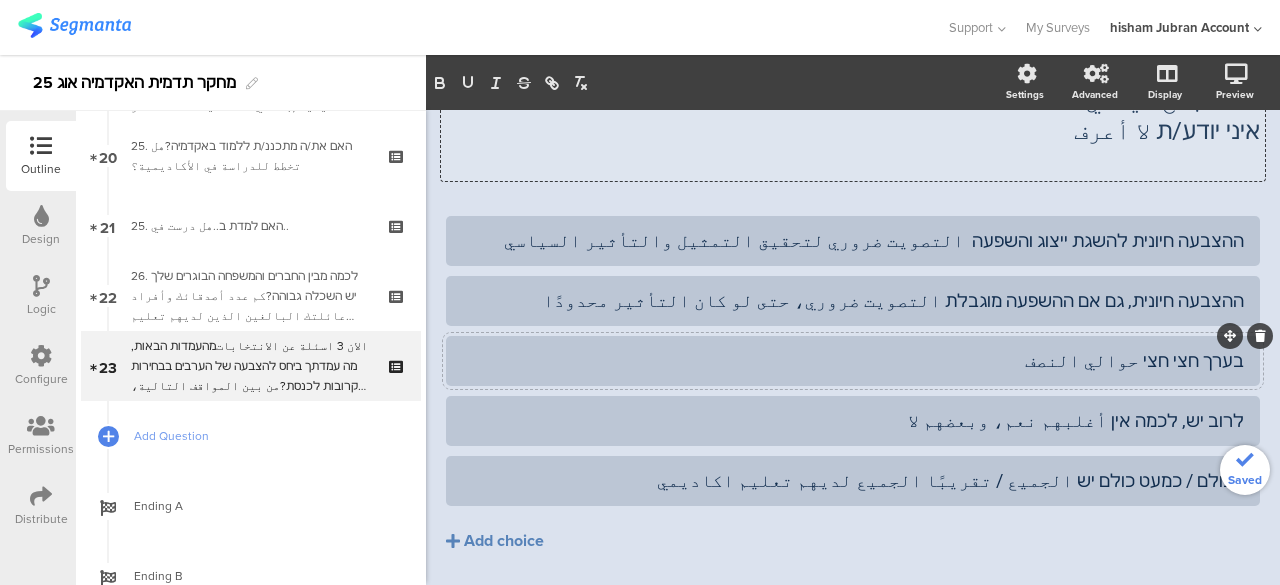 click on "בערך חצי חצי حوالي النصف" 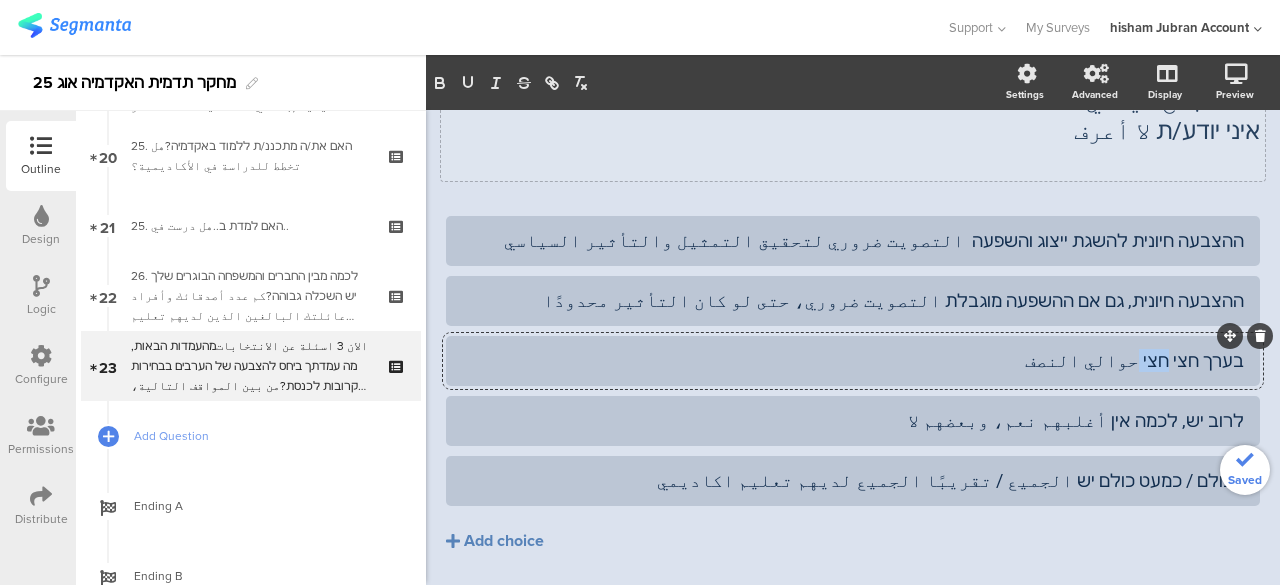 click on "בערך חצי חצי حوالي النصف" 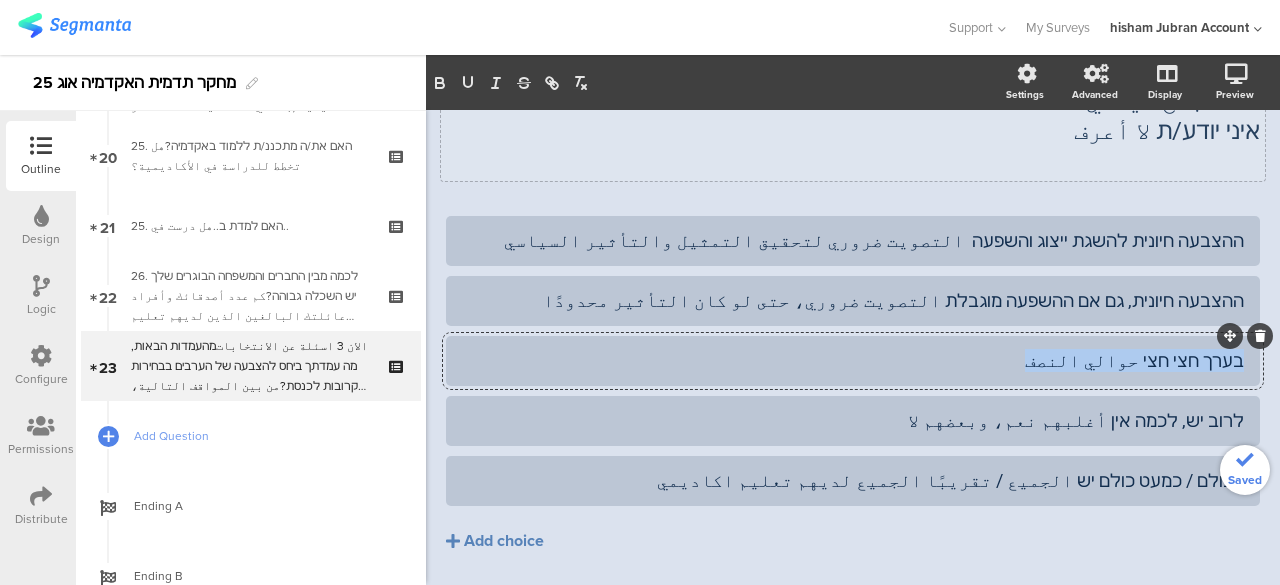 click on "בערך חצי חצי حوالي النصف" 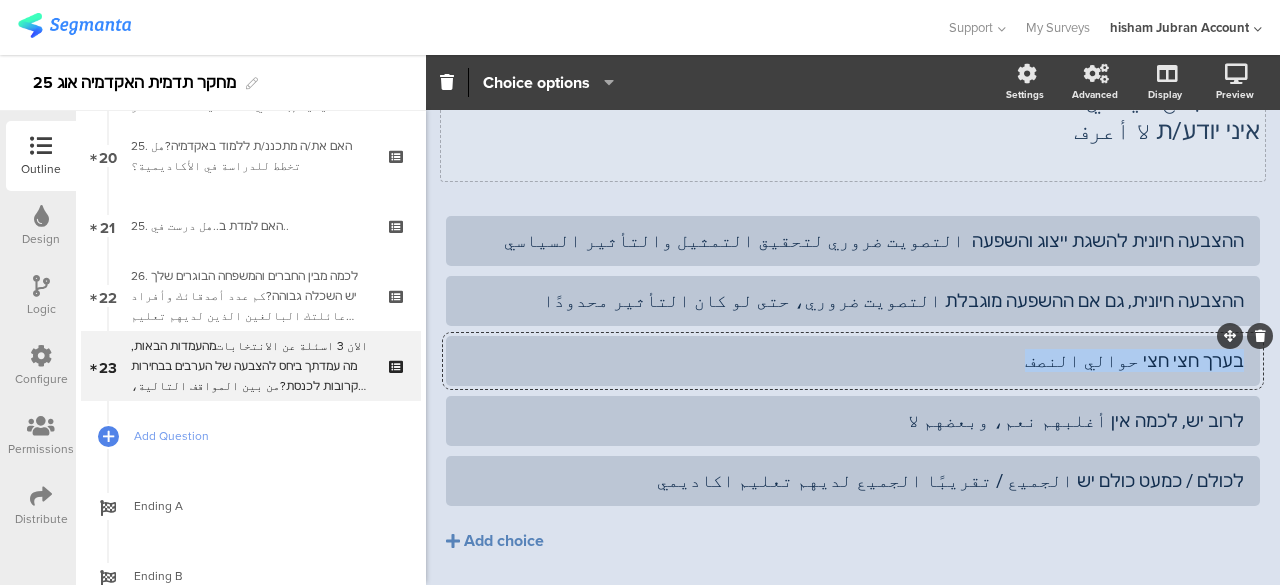 paste 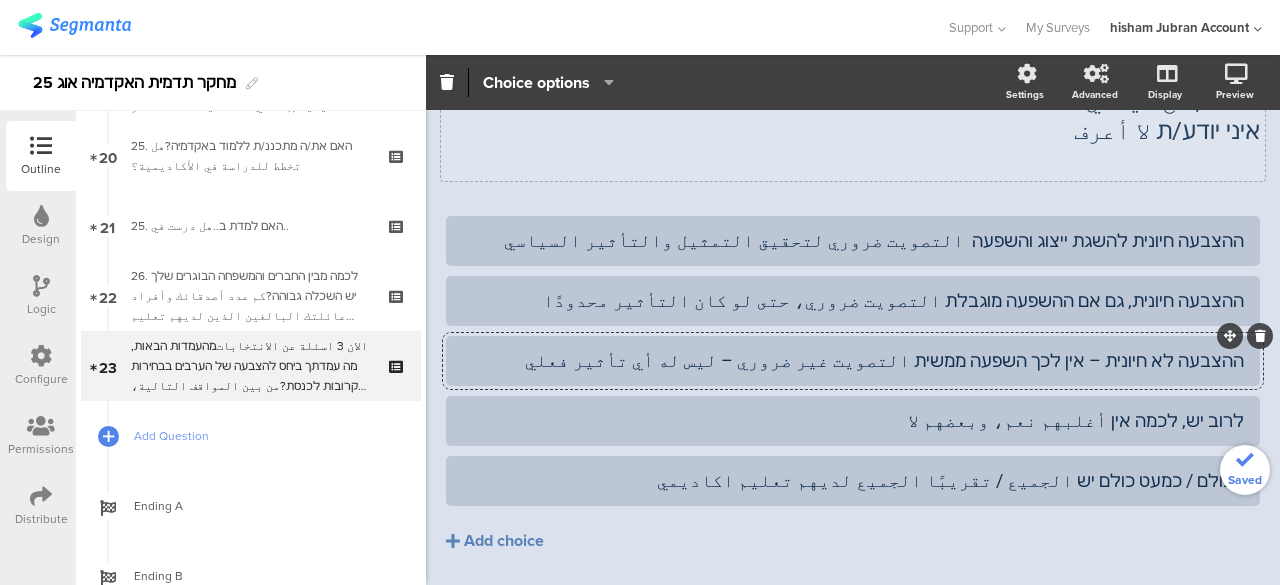 scroll, scrollTop: 180, scrollLeft: 0, axis: vertical 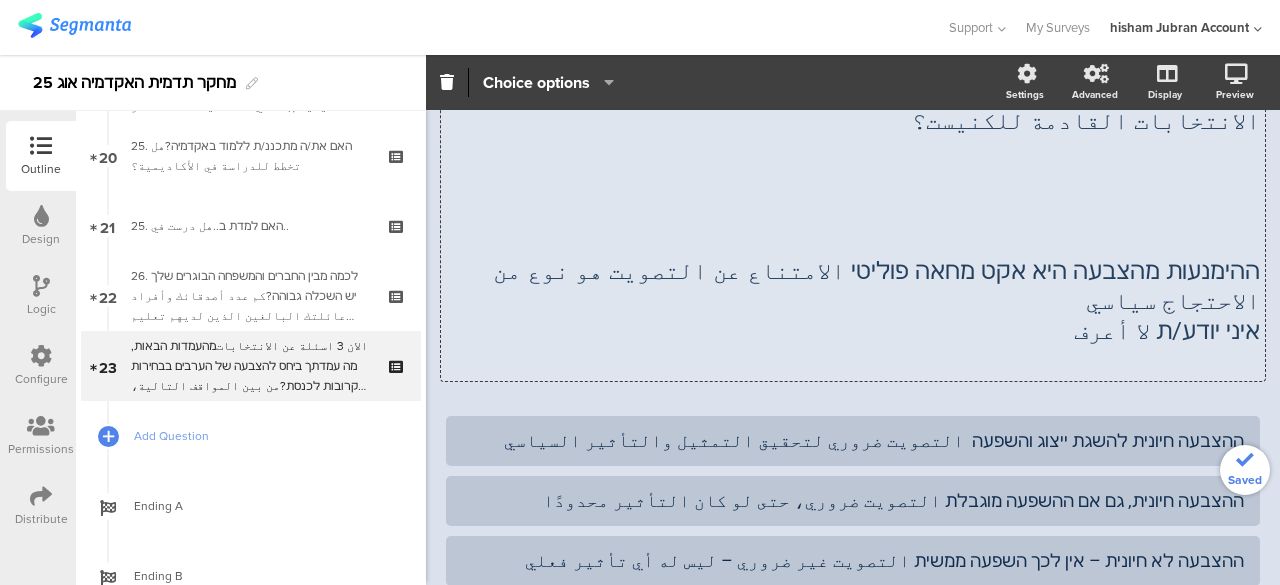 click on "الان 3 اسئلة عن الانتخابات מהעמדות הבאות, מה עמדתך ביחס להצבעה של הערבים בבחירות הקרובות לכנסת? من بين المواقف التالية، ما هو موقفك من تصويت المواطنين العرب في الانتخابات القادمة للكنيست؟ ההימנעות מהצבעה היא אקט מחאה פוליטי الامتناع عن التصويت هو نوع من الاحتجاج سياسي איני יודע/ת لا أعرف
الان 3 اسئلة عن الانتخابات מהעמדות הבאות, מה עמדתך ביחס להצבעה של הערבים בבחירות הקרובות לכנסת? من بين المواقف التالية، ما هو موقفك من تصويت المواطنين العرب في الانتخابات القادمة للكنيست؟ ההימנעות מהצבעה היא אקט מחאה פוליטי الامتناع عن التصويت هو نوع من الاحتجاج سياسي" 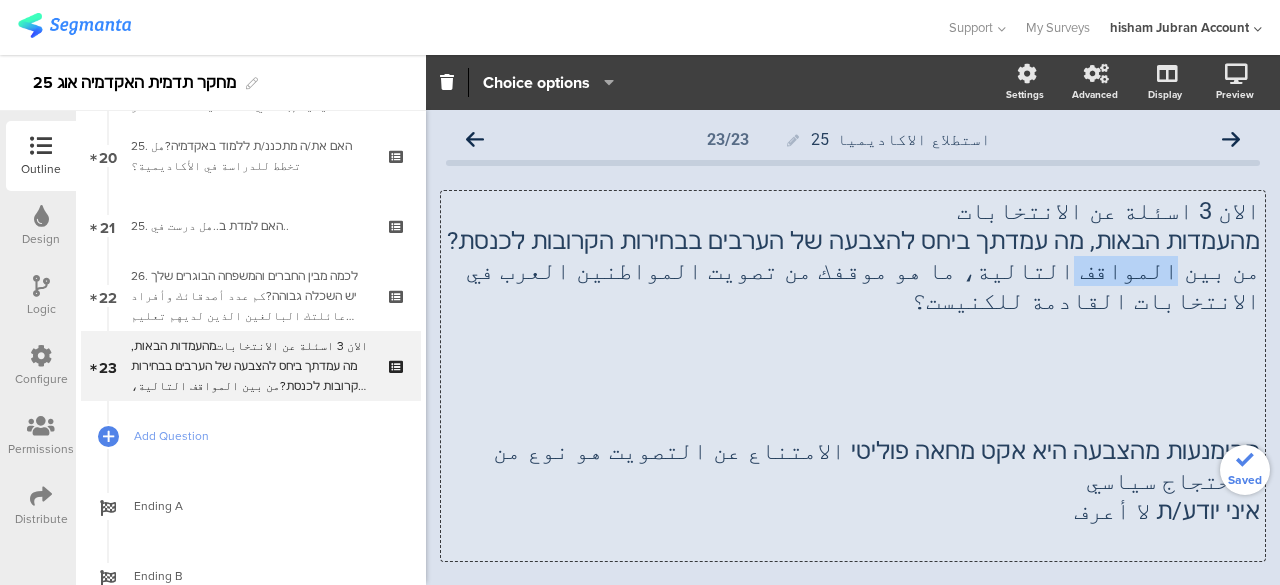 click on "من بين المواقف التالية، ما هو موقفك من تصويت المواطنين العرب في الانتخابات القادمة للكنيست؟" 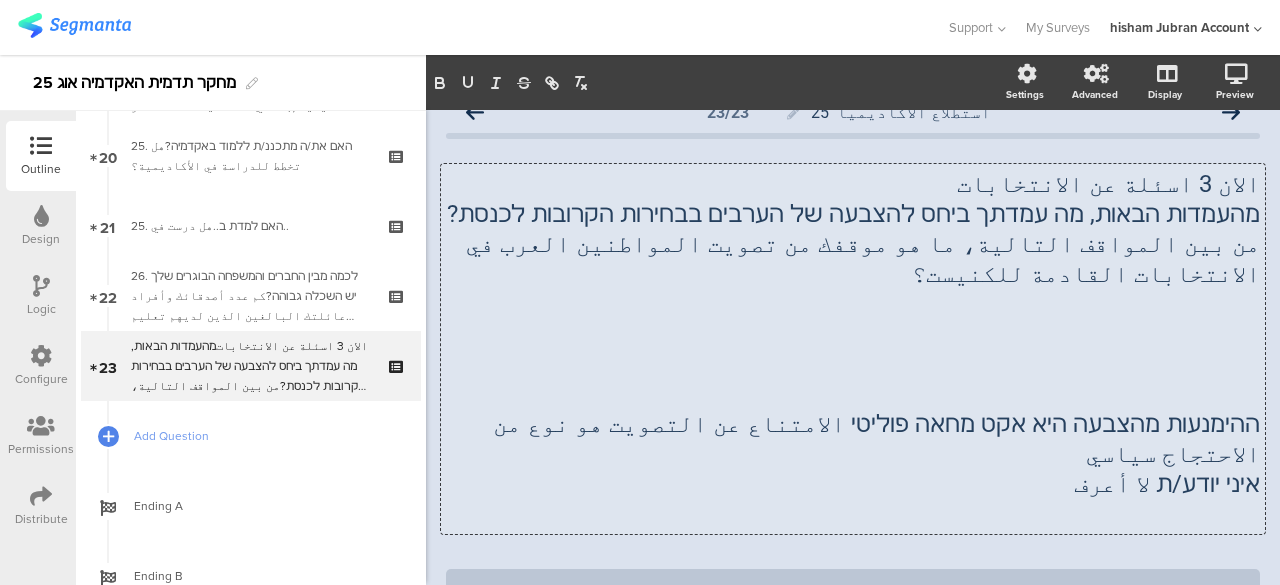 scroll, scrollTop: 100, scrollLeft: 0, axis: vertical 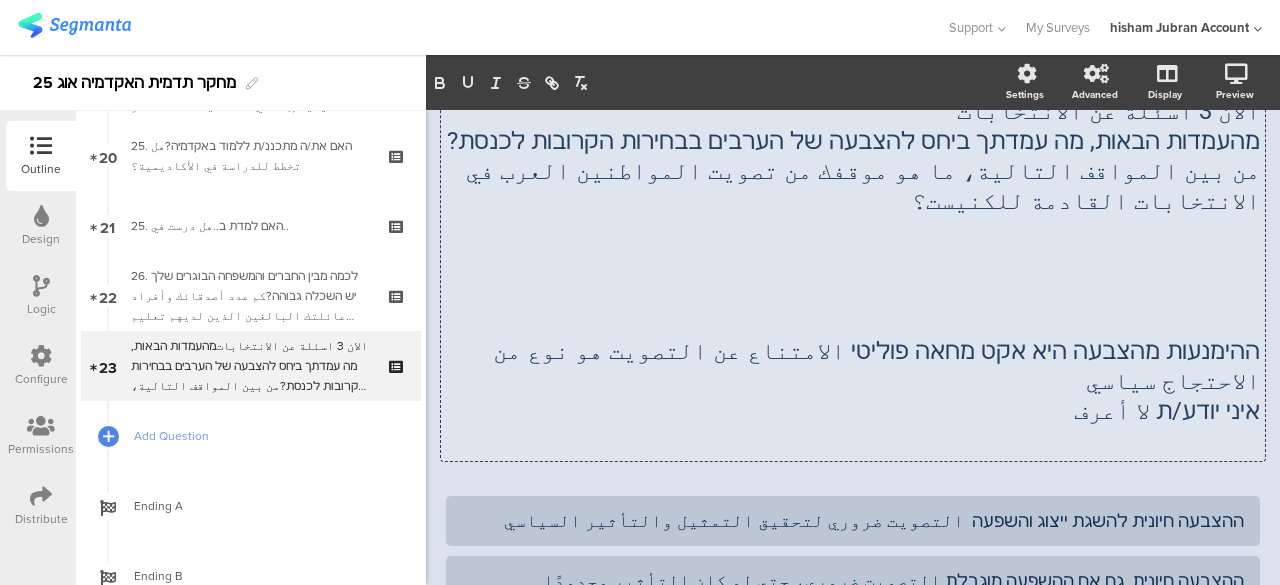 click on "ההימנעות מהצבעה היא אקט מחאה פוליטי الامتناع عن التصويت هو نوع من الاحتجاج سياسي" 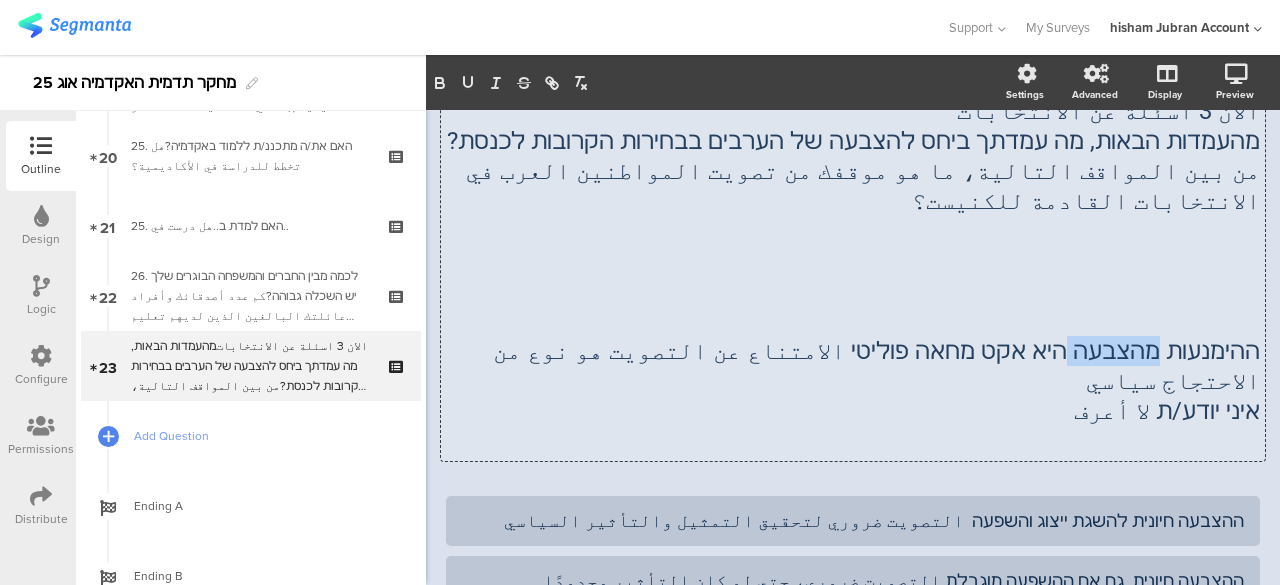 click on "ההימנעות מהצבעה היא אקט מחאה פוליטי الامتناع عن التصويت هو نوع من الاحتجاج سياسي" 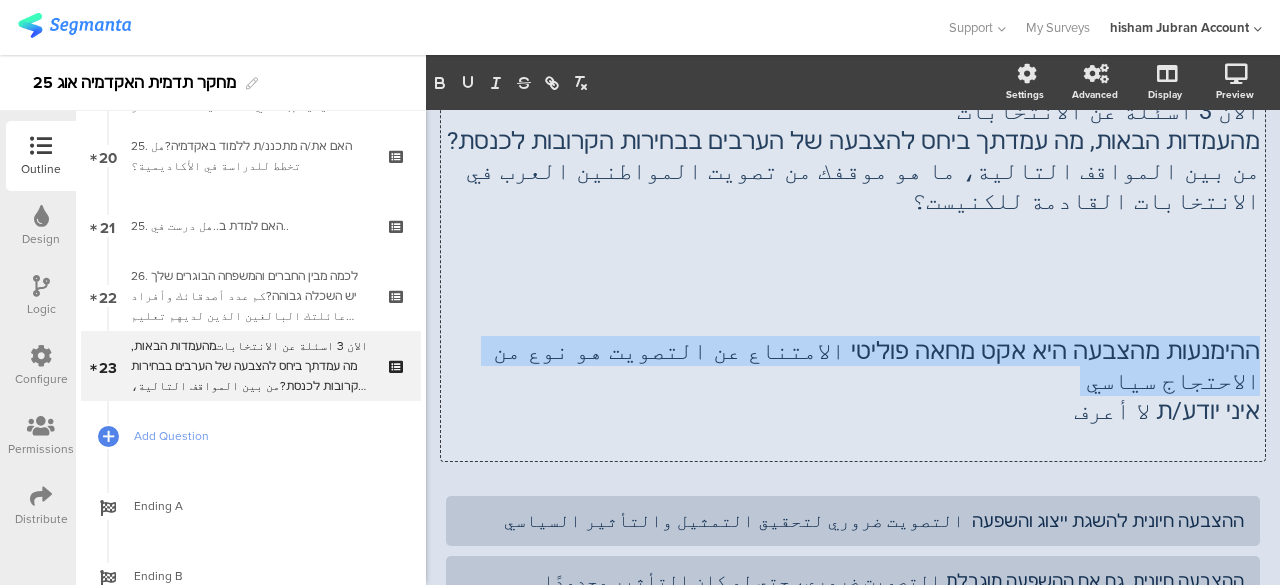 click on "ההימנעות מהצבעה היא אקט מחאה פוליטי الامتناع عن التصويت هو نوع من الاحتجاج سياسي" 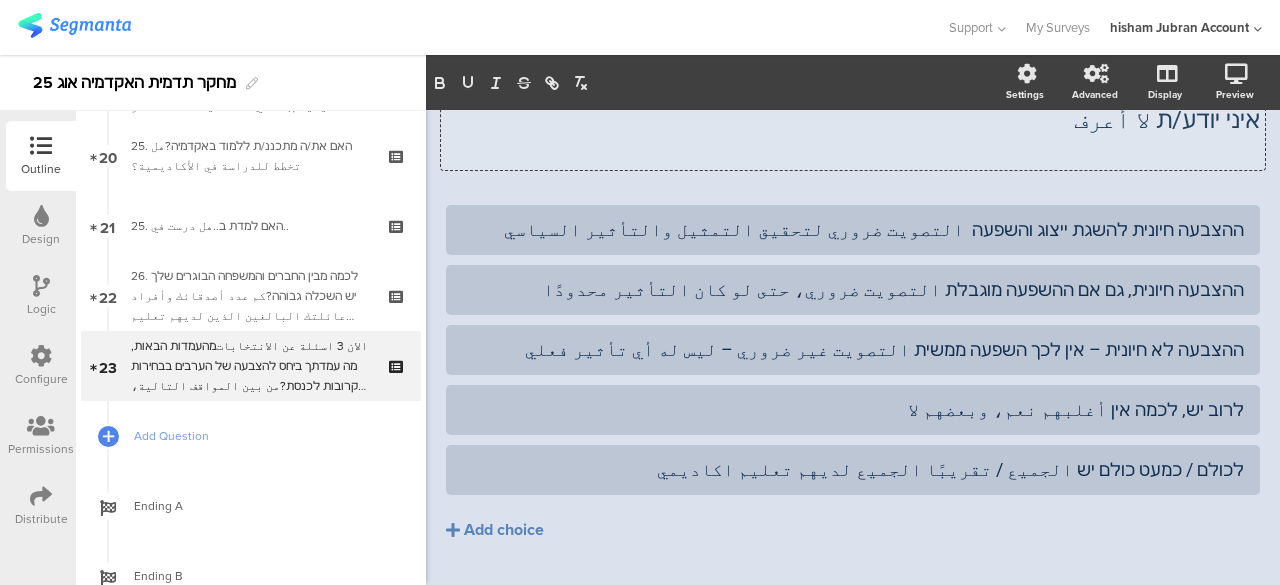 scroll, scrollTop: 350, scrollLeft: 0, axis: vertical 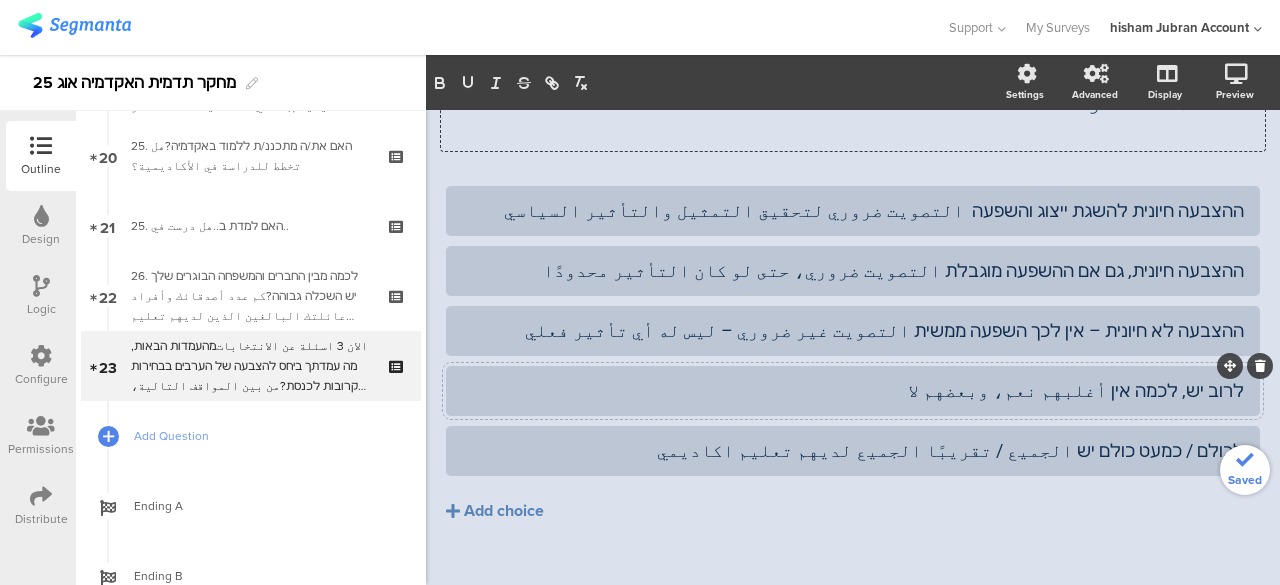 click on "לרוב יש, לכמה אין أغلبهم نعم، وبعضهم لا" 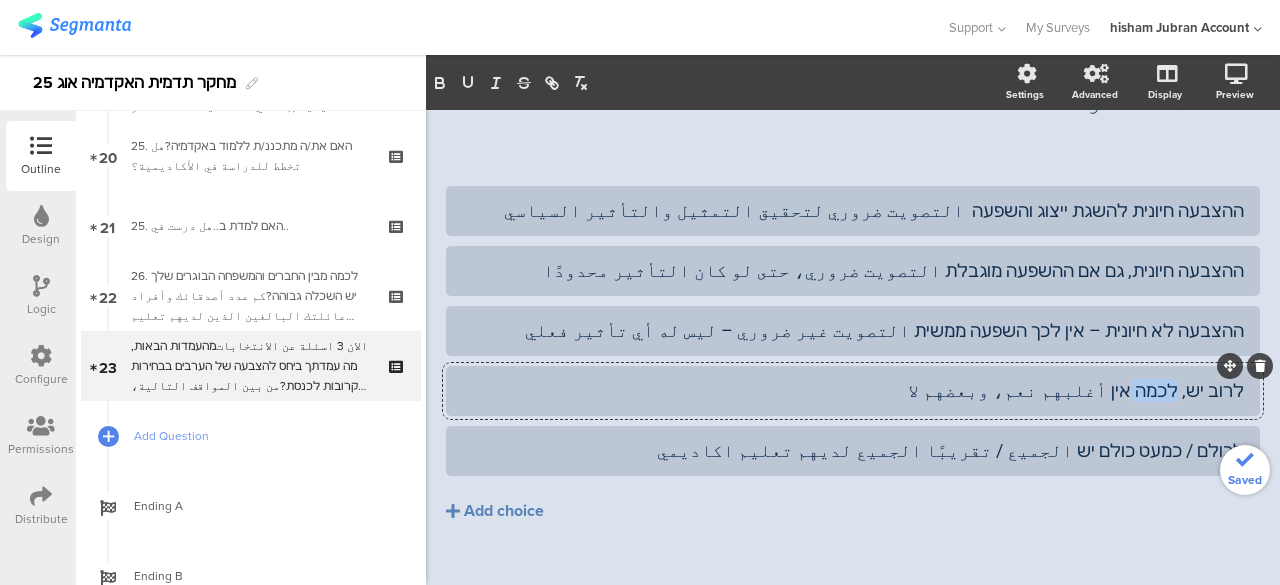 click on "לרוב יש, לכמה אין أغلبهم نعم، وبعضهم لا" 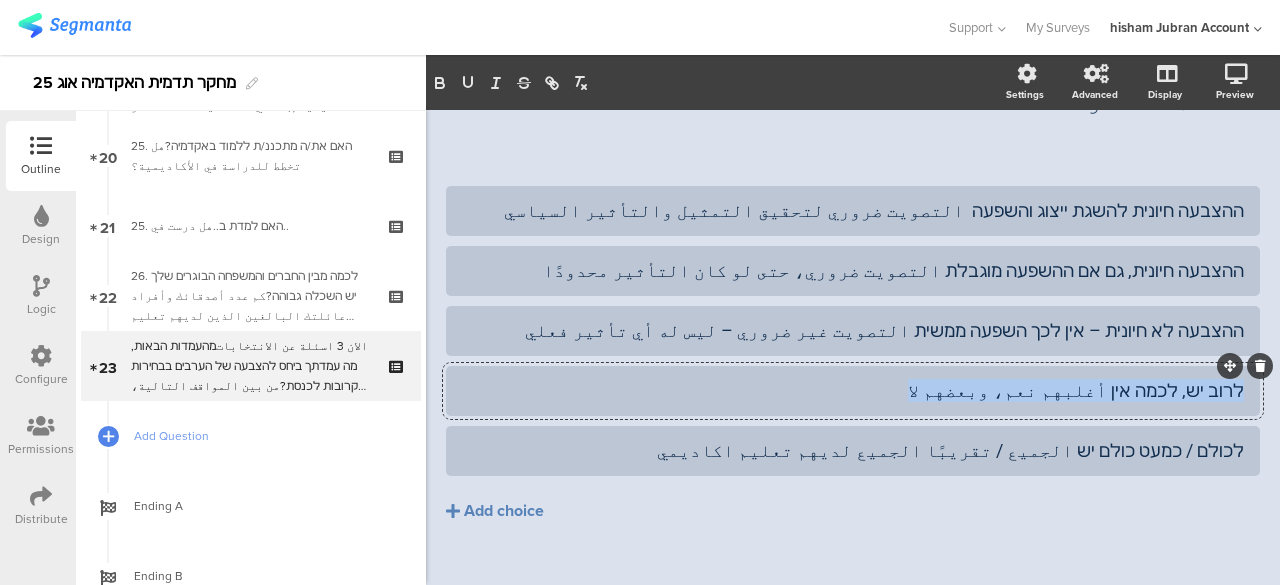 click on "לרוב יש, לכמה אין أغلبهم نعم، وبعضهم لا" 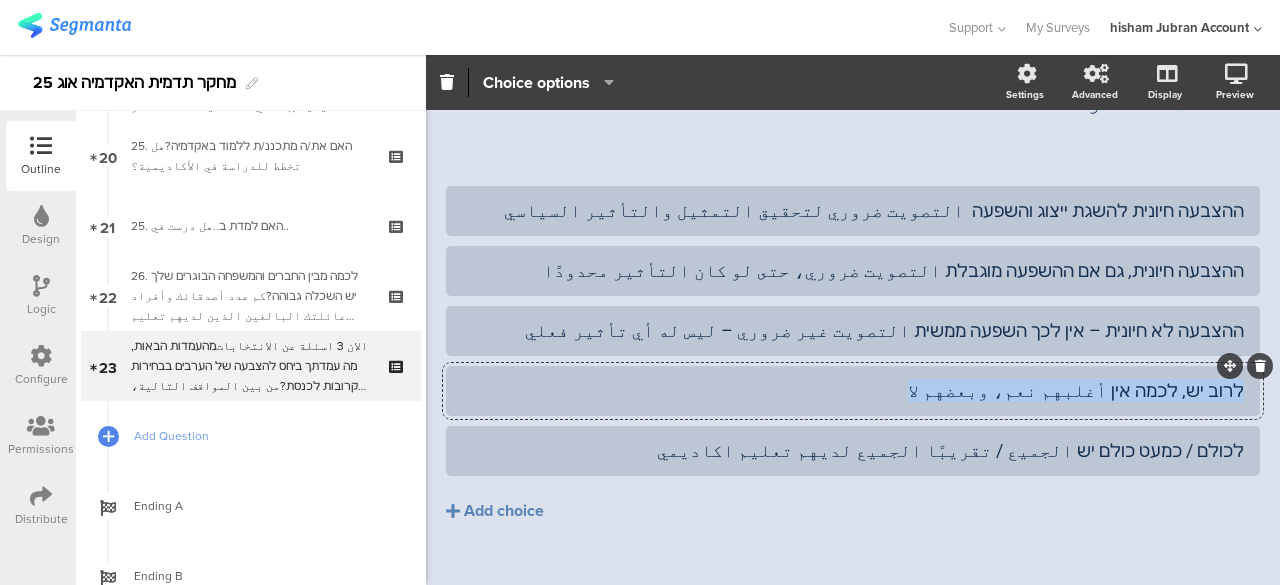 paste 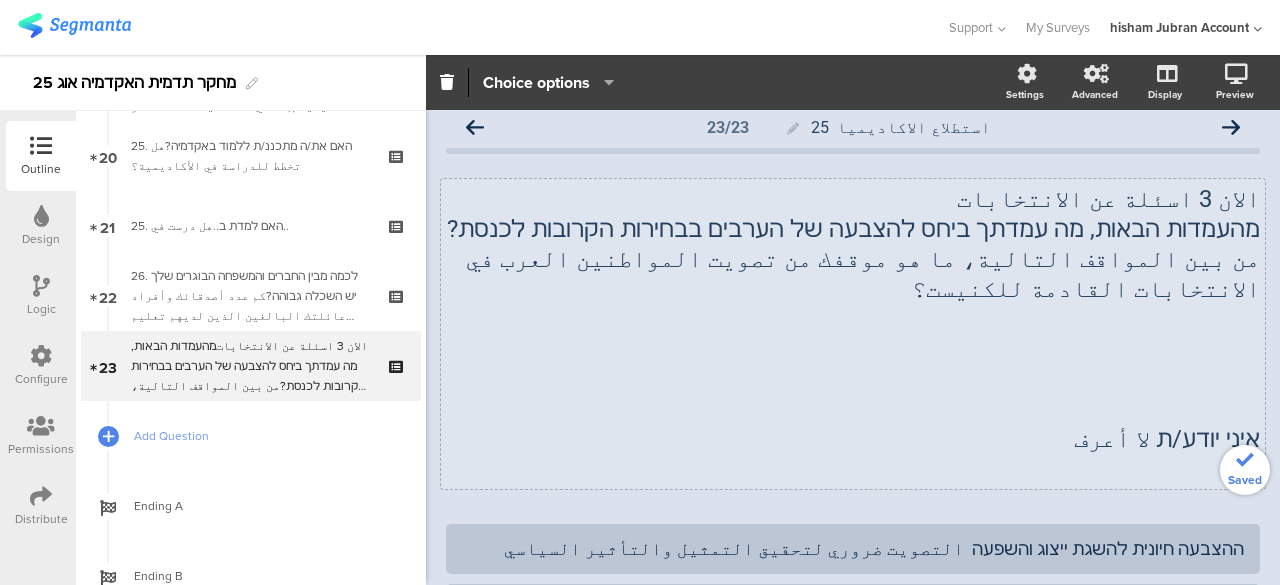scroll, scrollTop: 0, scrollLeft: 0, axis: both 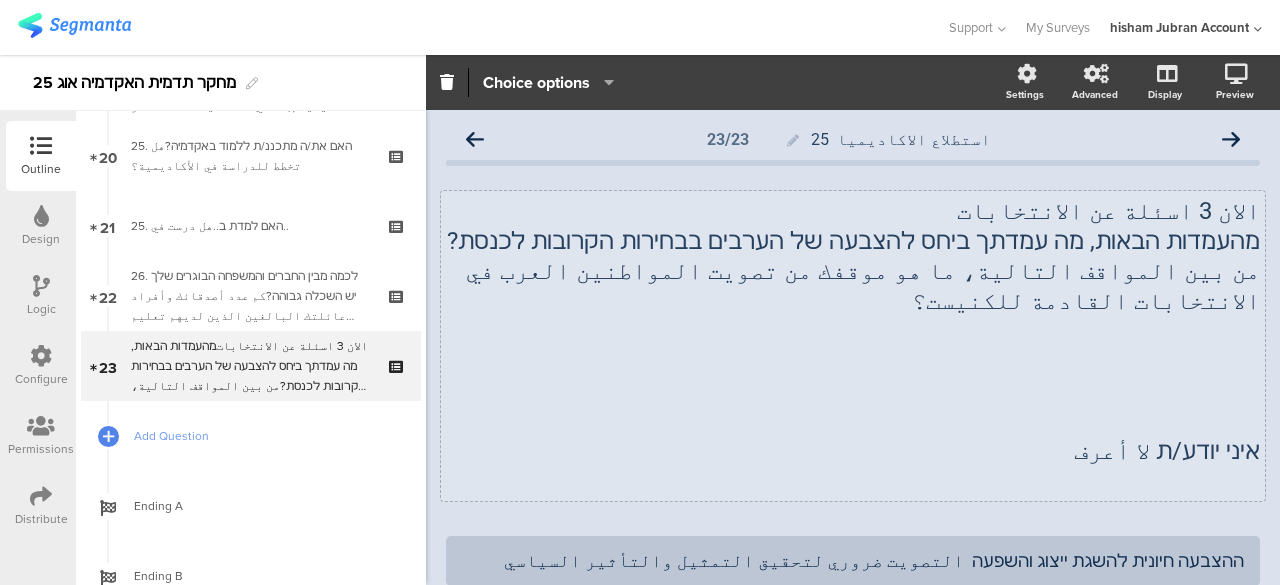 click 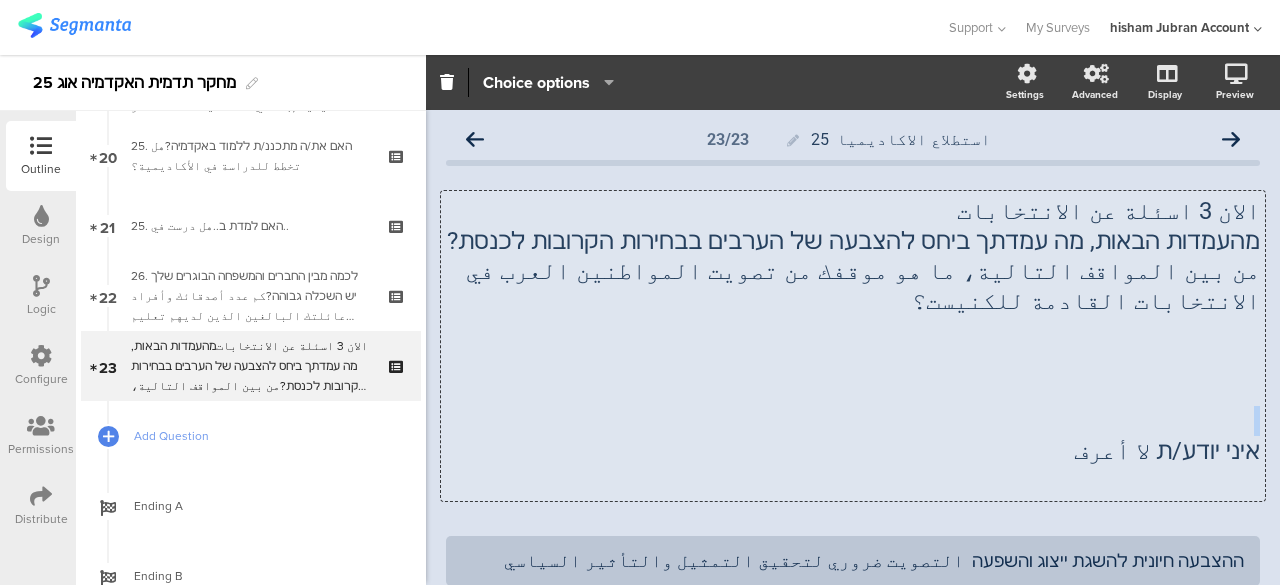 click 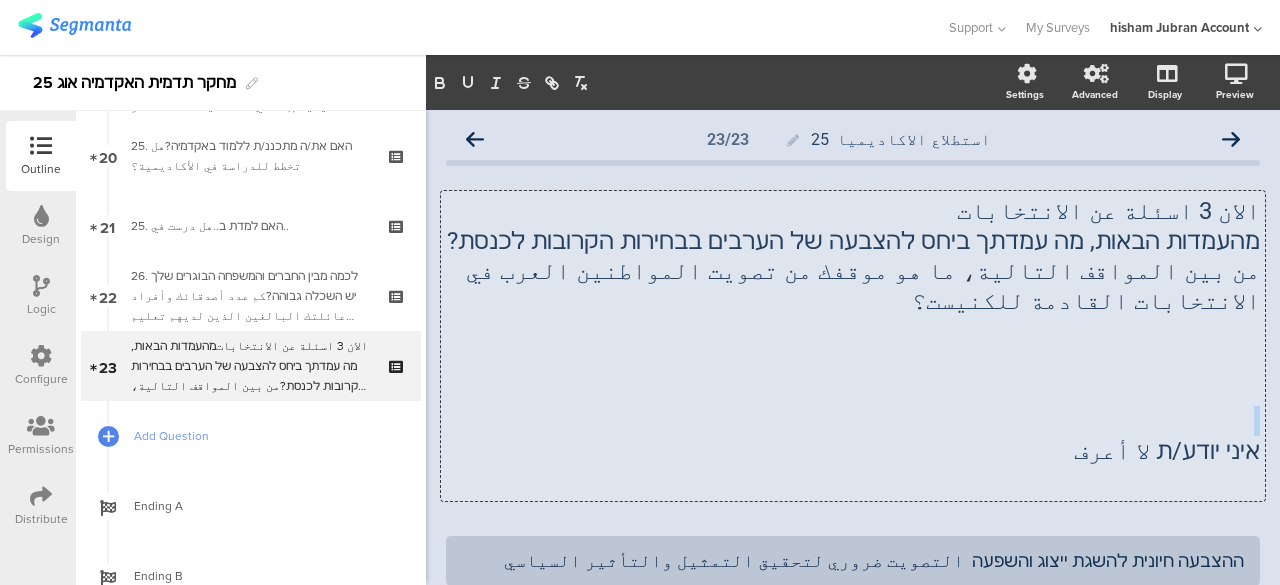 click 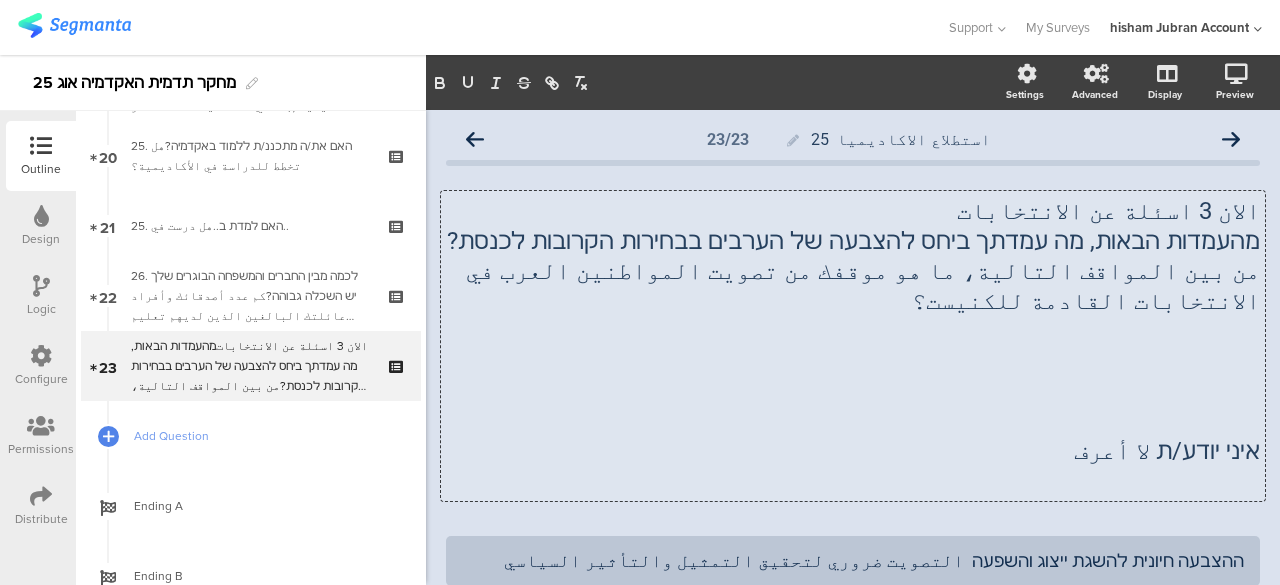 click on "איני יודע/ת لا أعرف" 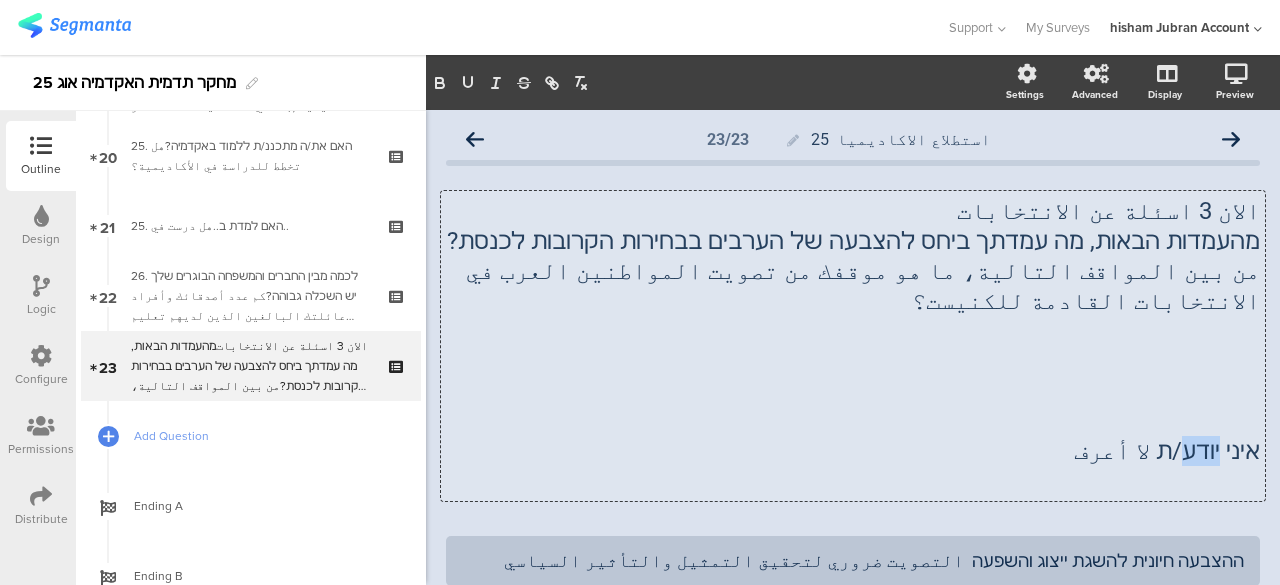 click on "איני יודע/ת لا أعرف" 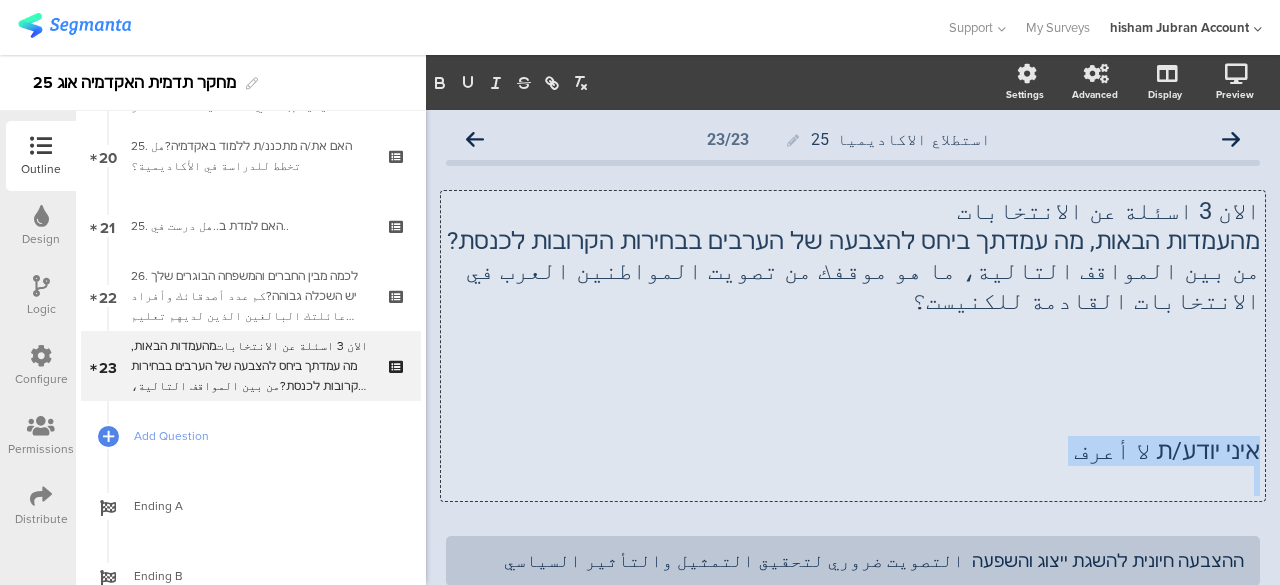 click on "איני יודע/ת لا أعرف" 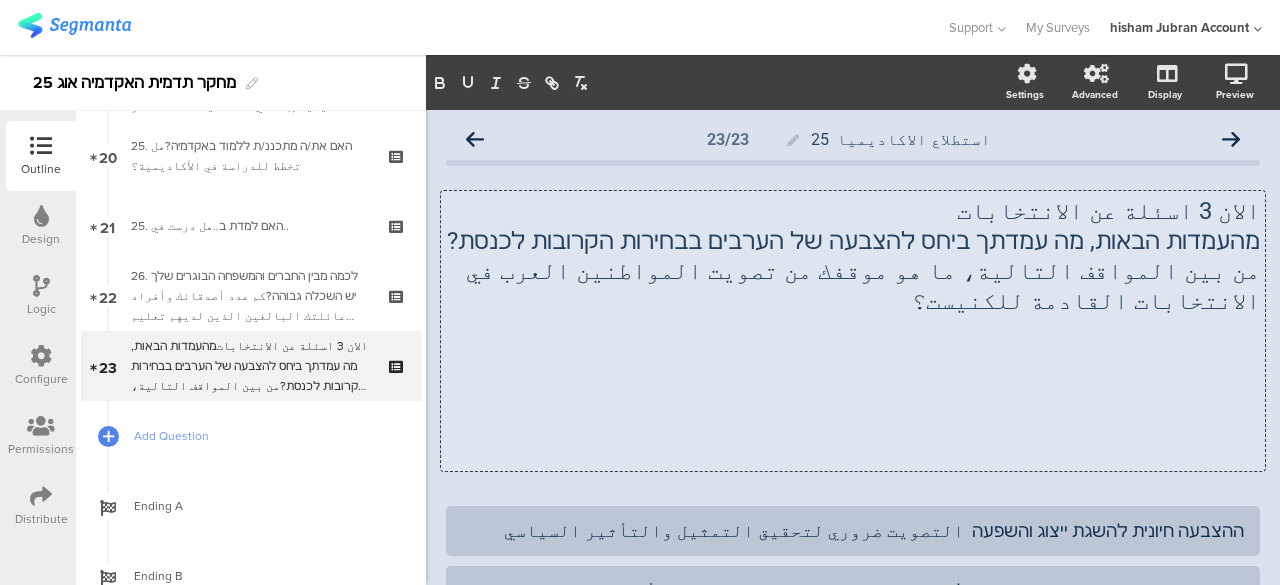 click 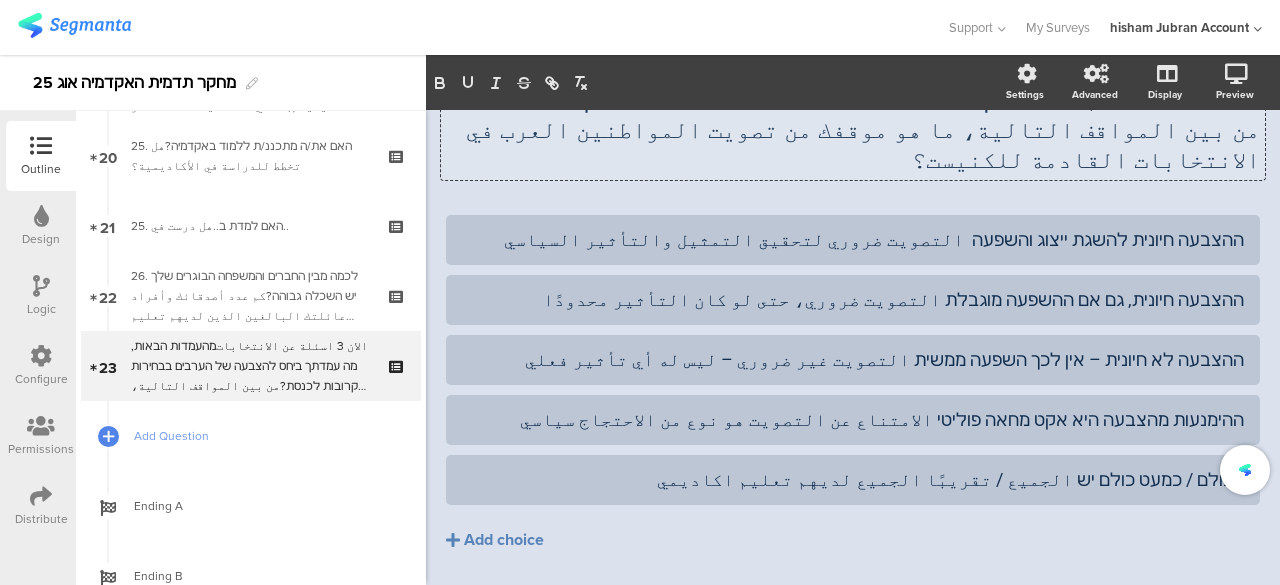 scroll, scrollTop: 170, scrollLeft: 0, axis: vertical 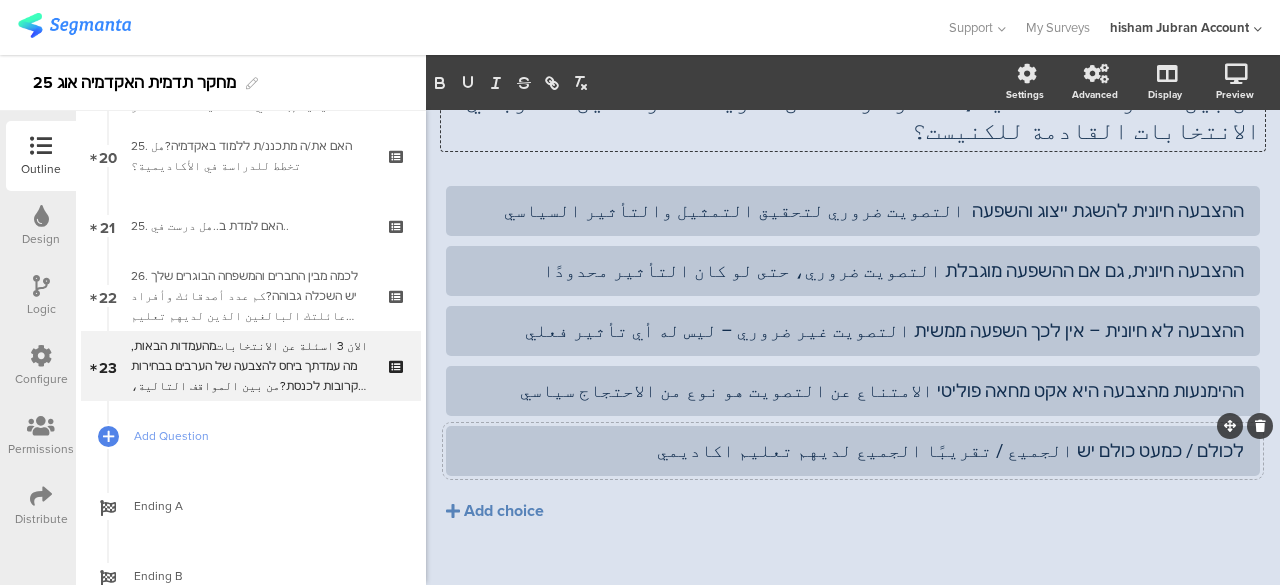 click on "לכולם / כמעט כולם יש الجميع / تقريبًا الجميع لديهم تعليم اكاديمي" 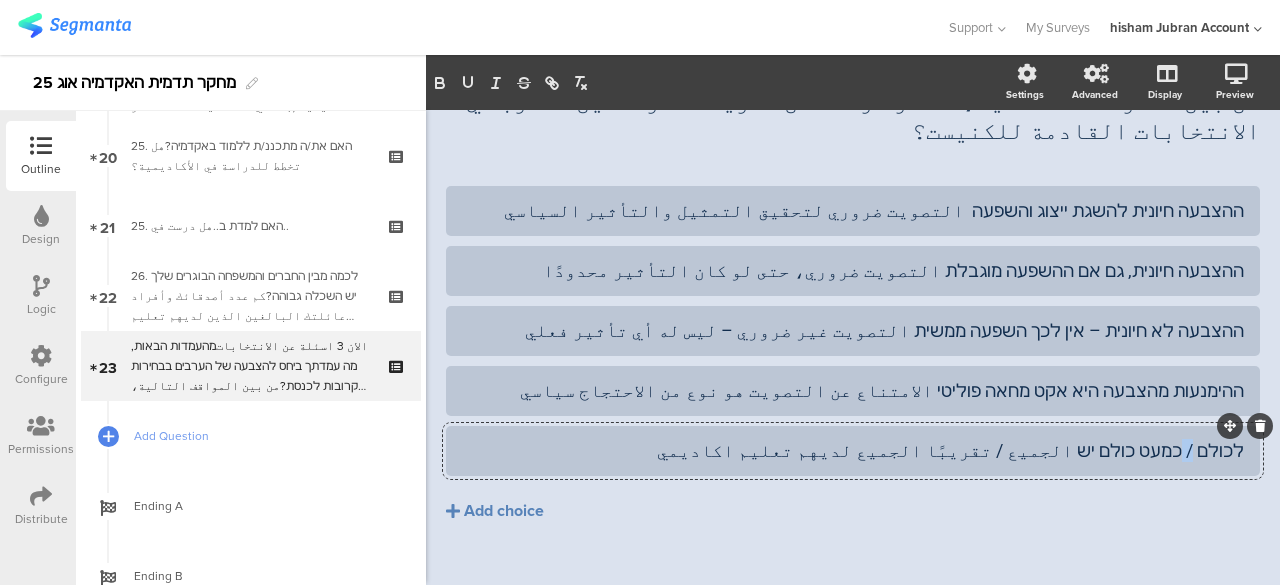 click on "לכולם / כמעט כולם יש الجميع / تقريبًا الجميع لديهم تعليم اكاديمي" 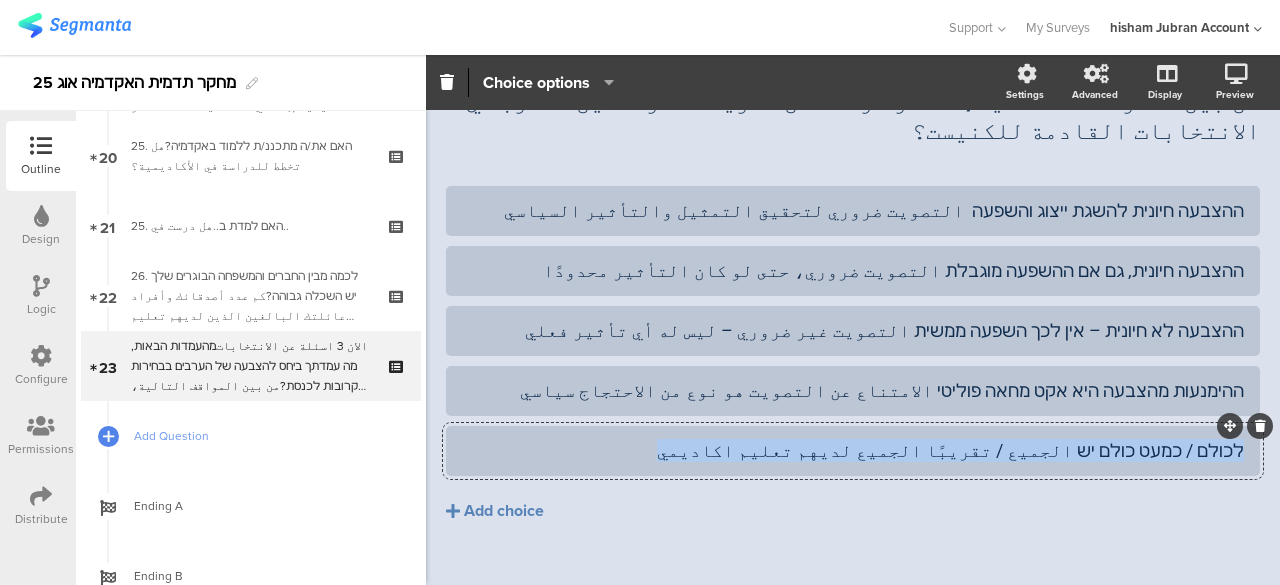 click on "לכולם / כמעט כולם יש الجميع / تقريبًا الجميع لديهم تعليم اكاديمي" 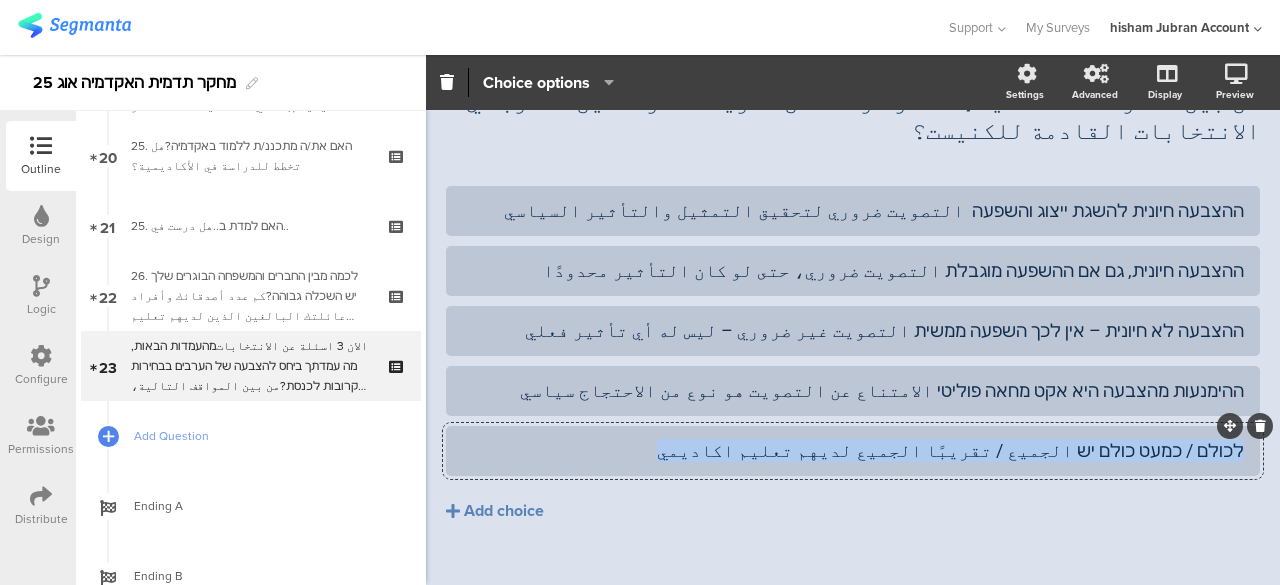 paste 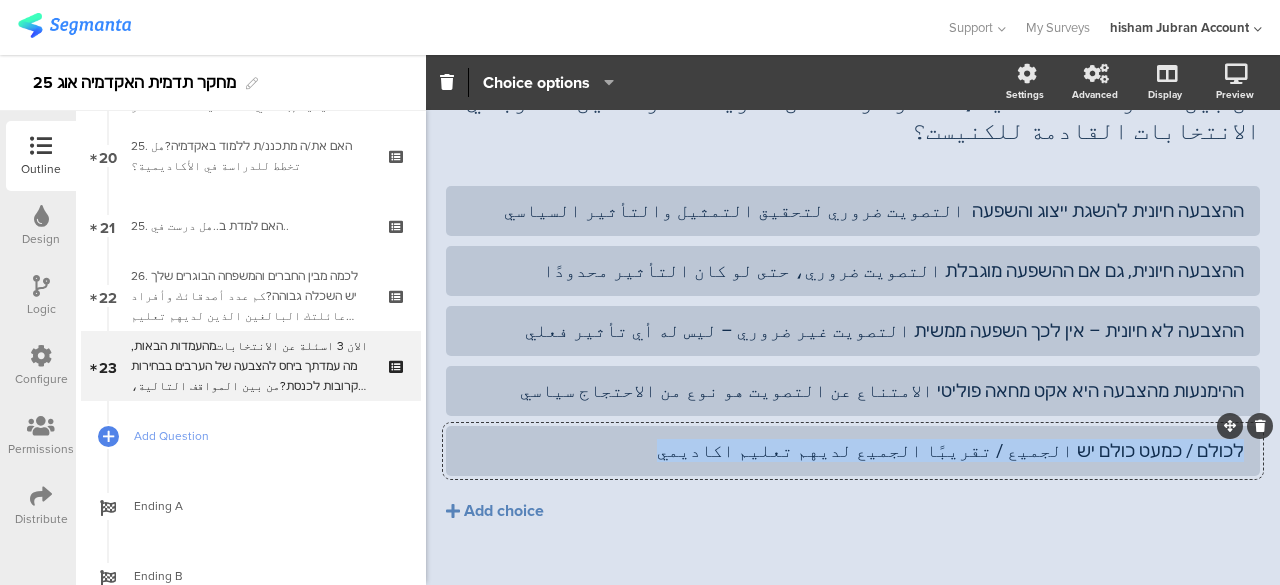 type 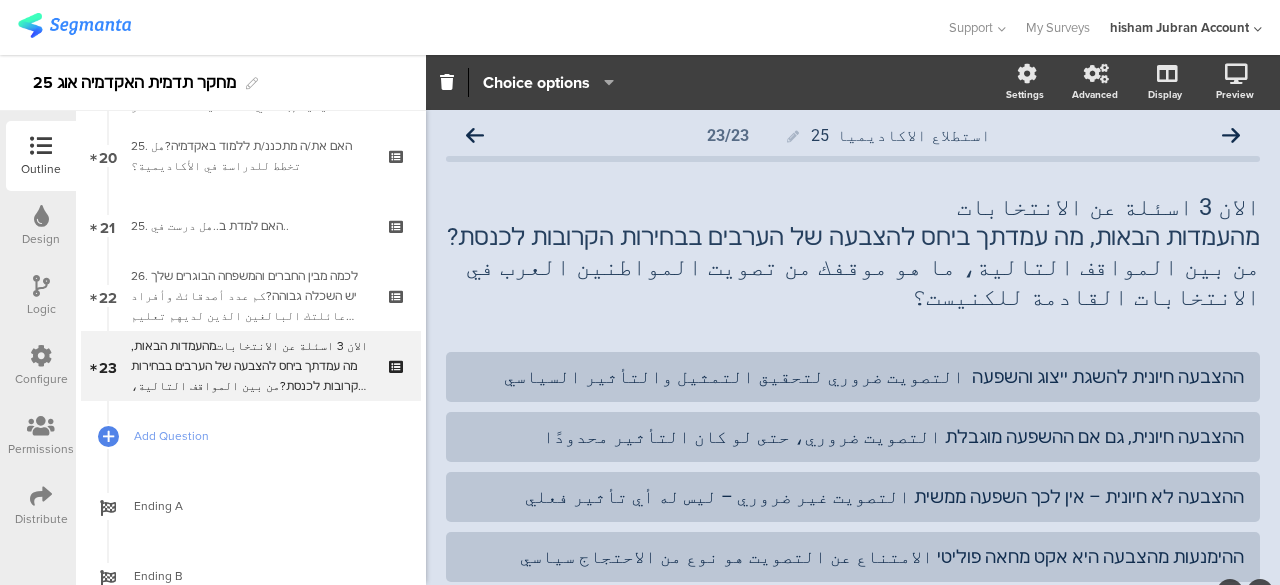 scroll, scrollTop: 0, scrollLeft: 0, axis: both 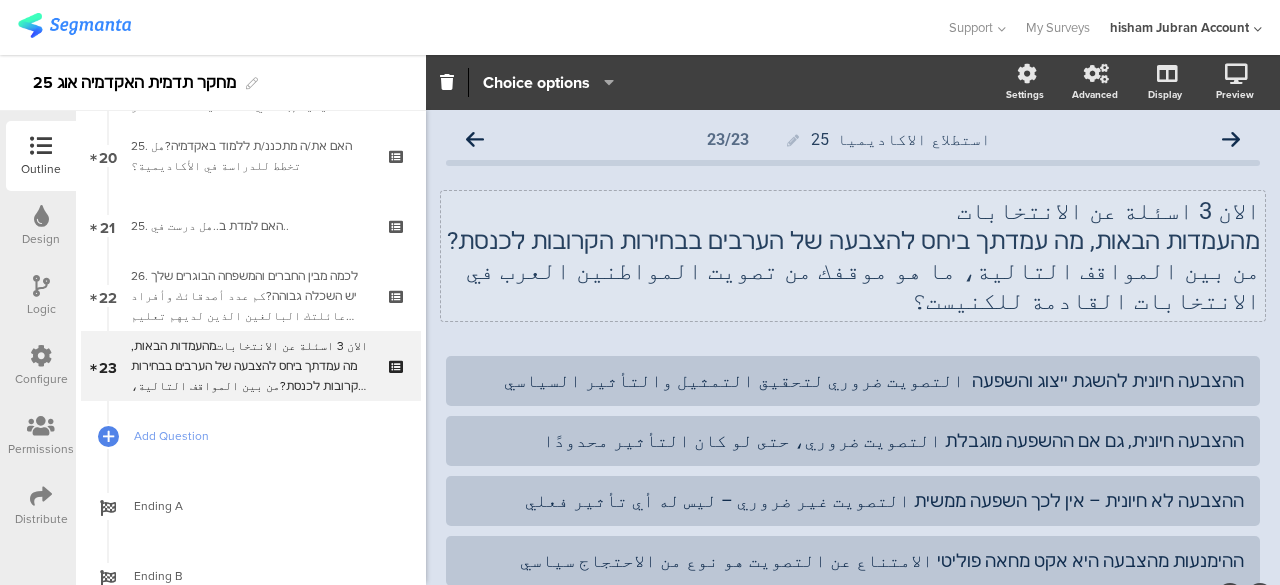click on "الان 3 اسئلة عن الانتخابات מהעמדות הבאות, מה עמדתך ביחס להצבעה של הערבים בבחירות הקרובות לכנסת? من بين المواقف التالية، ما هو موقفك من تصويت المواطنين العرب في الانتخابات القادمة للكنيست؟
الان 3 اسئلة عن الانتخابات מהעמדות הבאות, מה עמדתך ביחס להצבעה של הערבים בבחירות הקרובות לכנסת? من بين المواقف التالية، ما هو موقفك من تصويت المواطنين العرب في الانتخابات القادمة للكنيست؟" 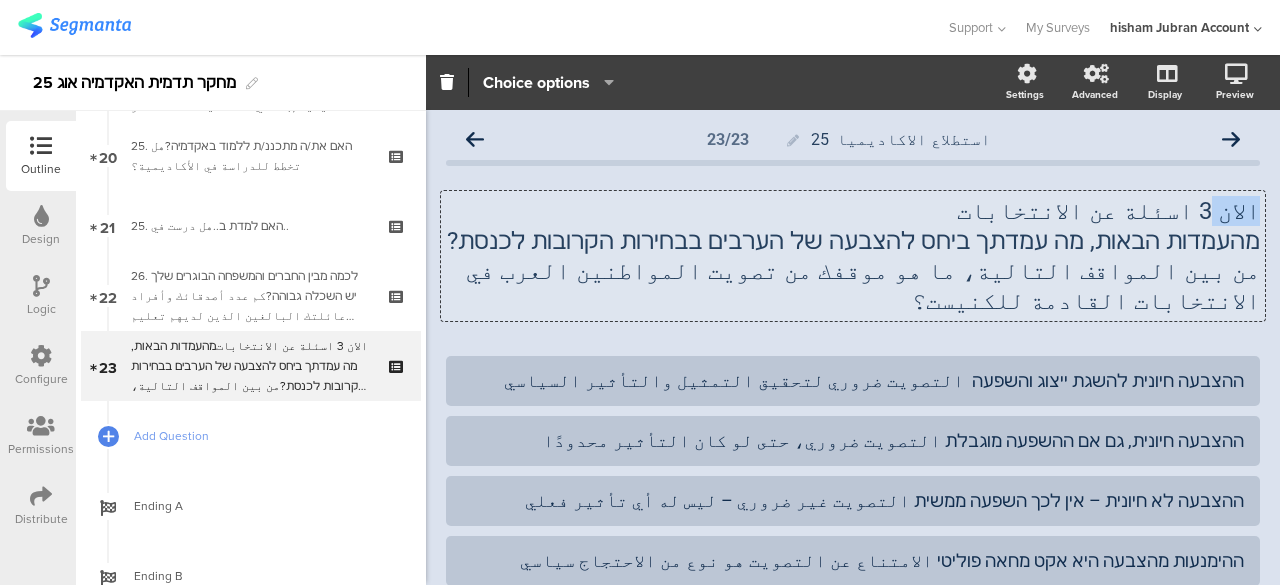 click on "الان 3 اسئلة عن الانتخابات" 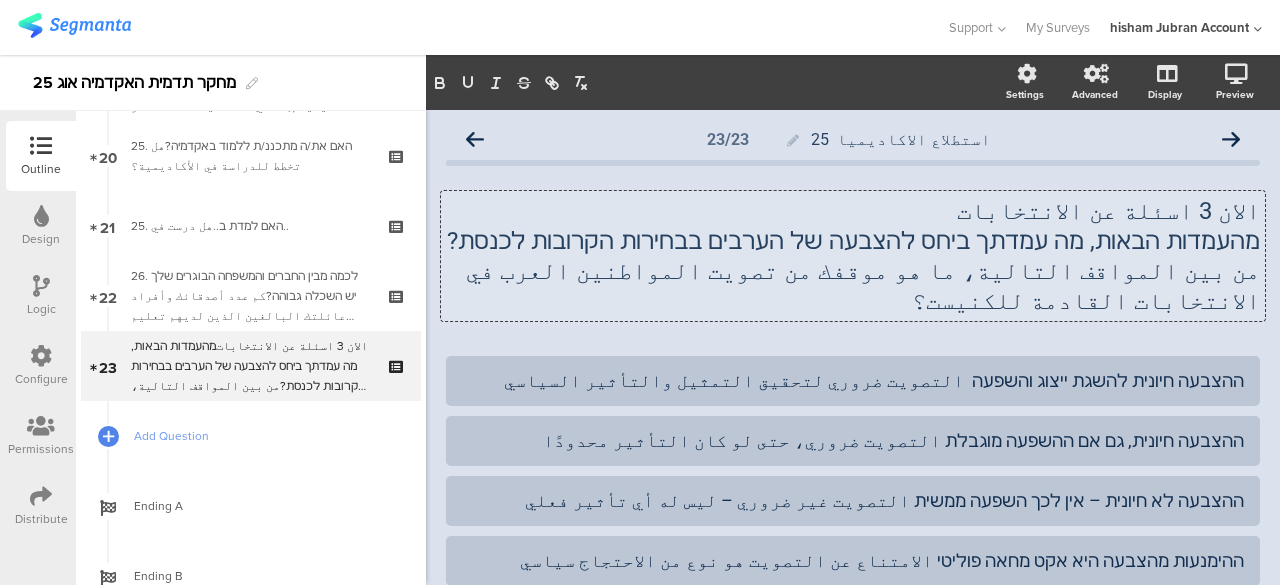 click on "الان 3 اسئلة عن الانتخابات" 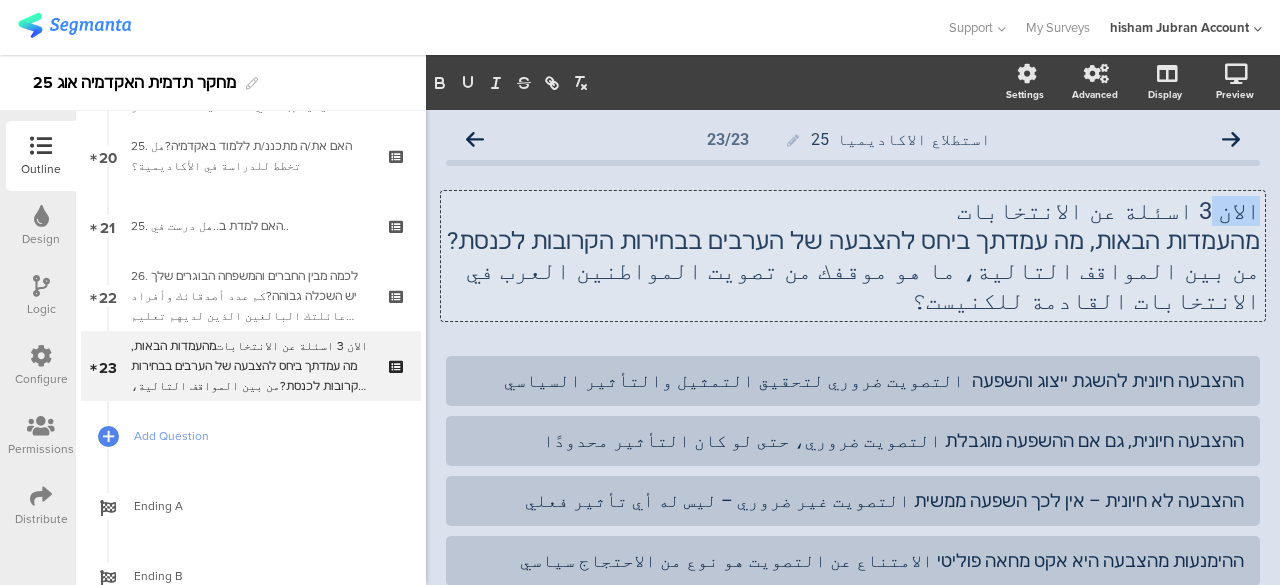 click on "الان 3 اسئلة عن الانتخابات" 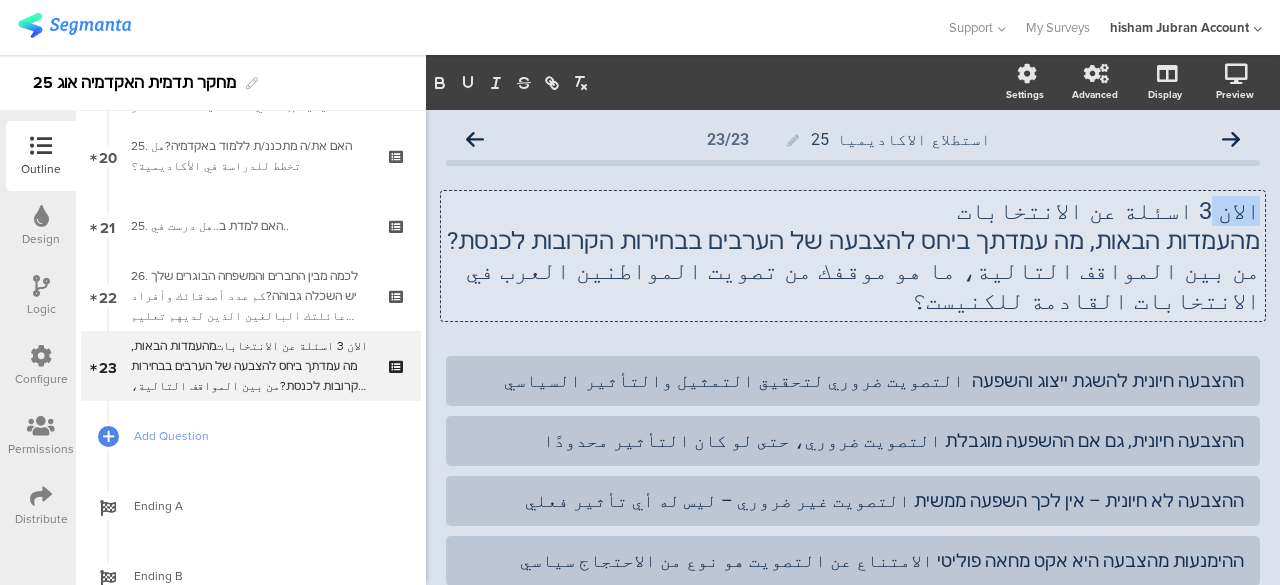 type 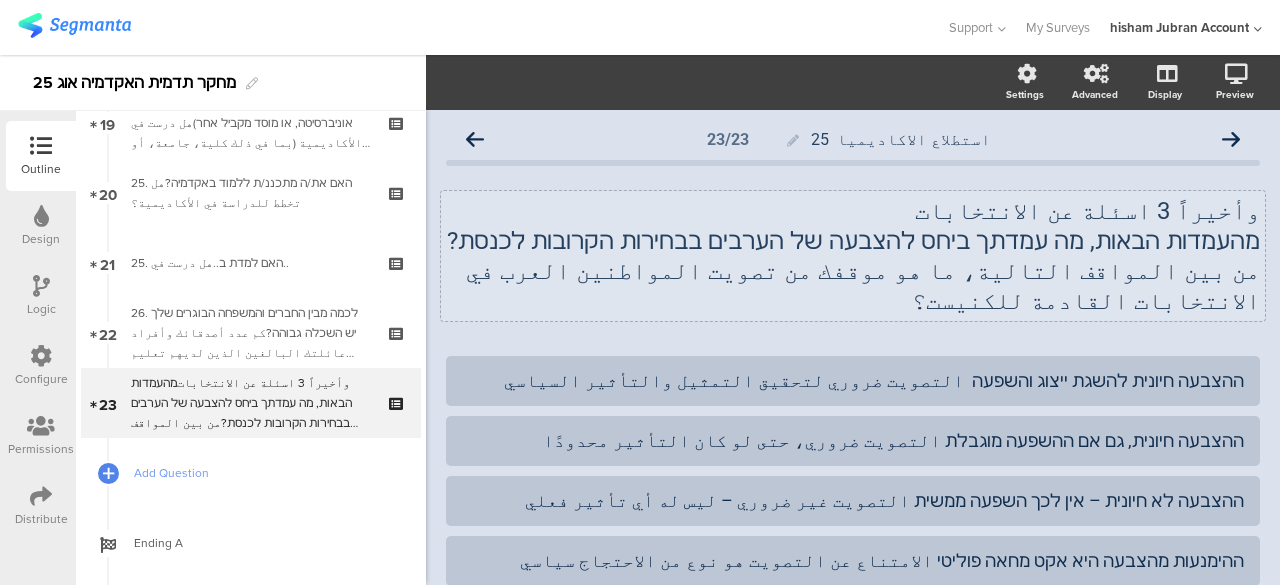 scroll, scrollTop: 1410, scrollLeft: 0, axis: vertical 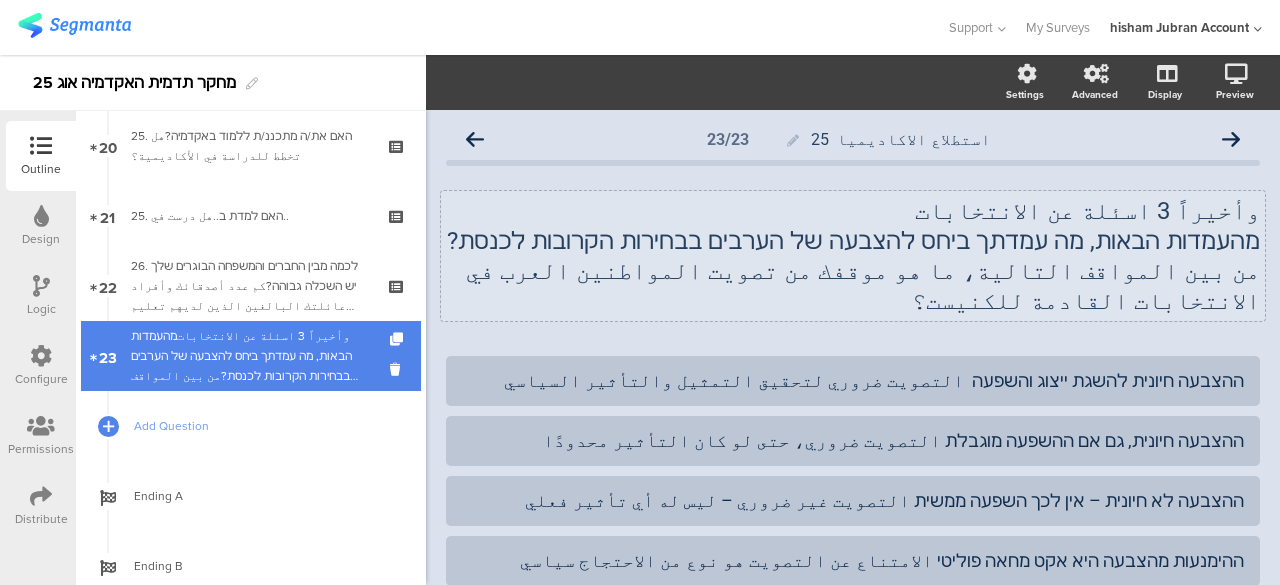 click on "وأخيراً 3 اسئلة عن الانتخاباتמהעמדות הבאות, מה עמדתך ביחס להצבעה של הערבים בבחירות הקרובות לכנסת?من بين المواقف التالية، ما هو موقفك من تصويت المواطنين العرب في الانتخابات القادمة للكنيست؟" at bounding box center (250, 356) 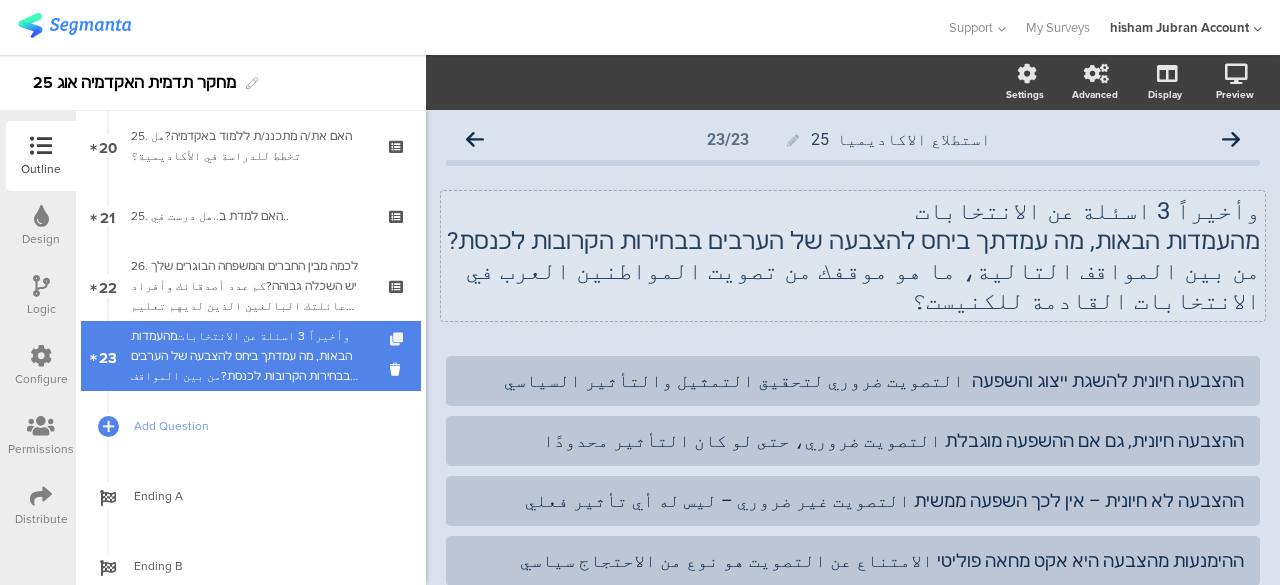 click at bounding box center [398, 339] 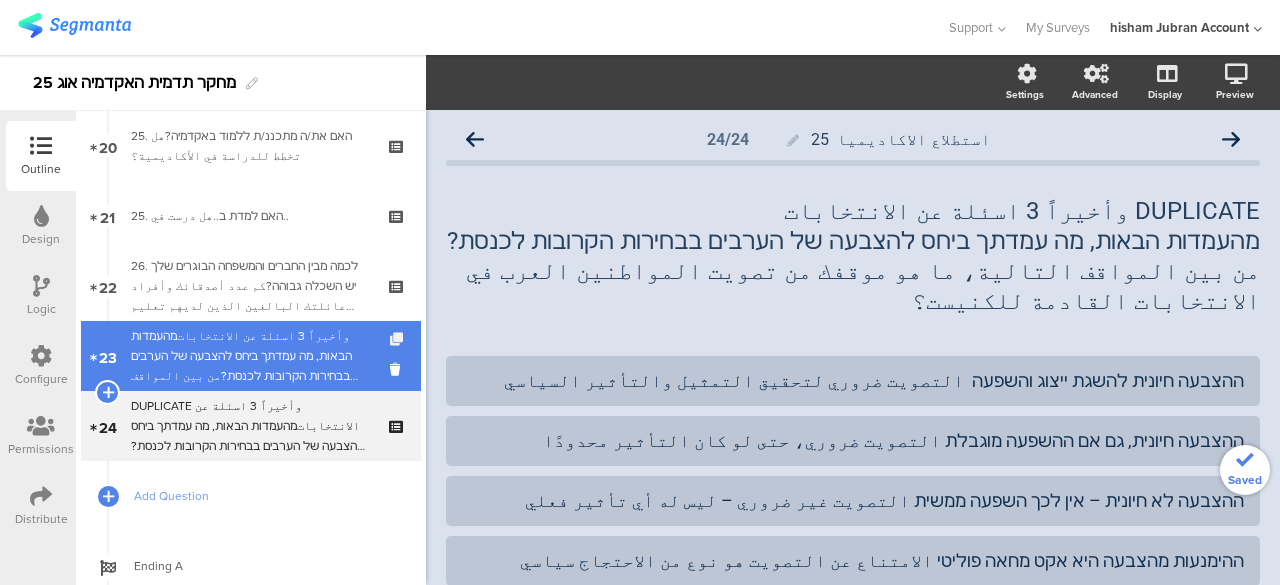 click at bounding box center (398, 339) 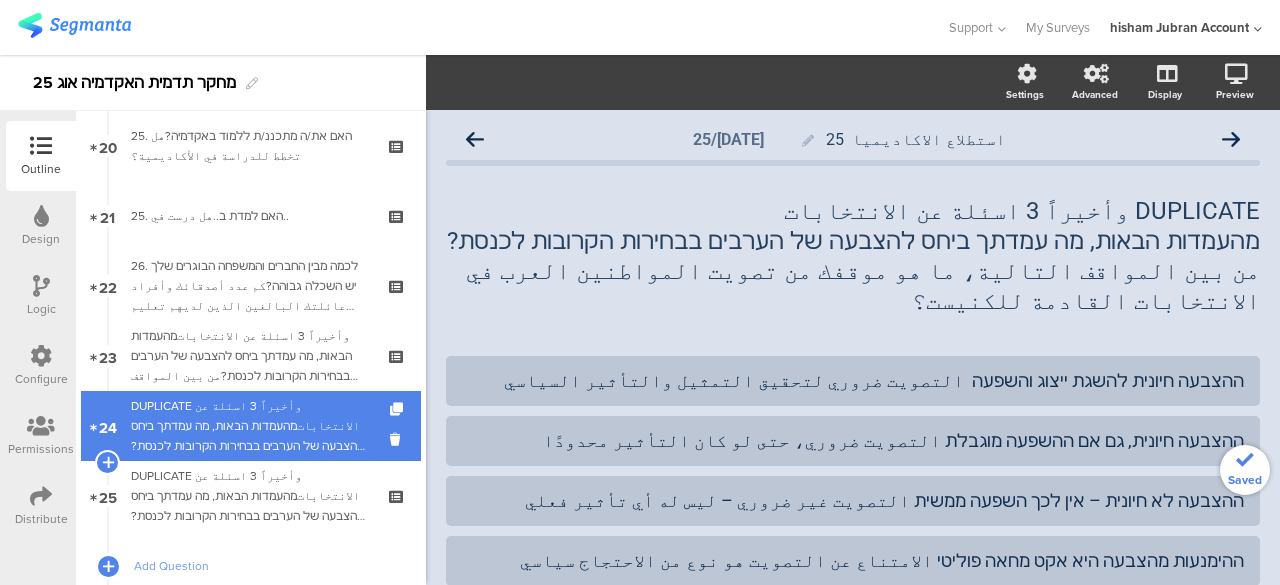 click on "DUPLICATE وأخيراً 3 اسئلة عن الانتخاباتמהעמדות הבאות, מה עמדתך ביחס להצבעה של הערבים בבחירות הקרובות לכנסת?من بين المواقف التالية، ما هو موقفك من تصويت المواطنين العرب في الانتخابات القادمة للكنيست؟" at bounding box center (250, 426) 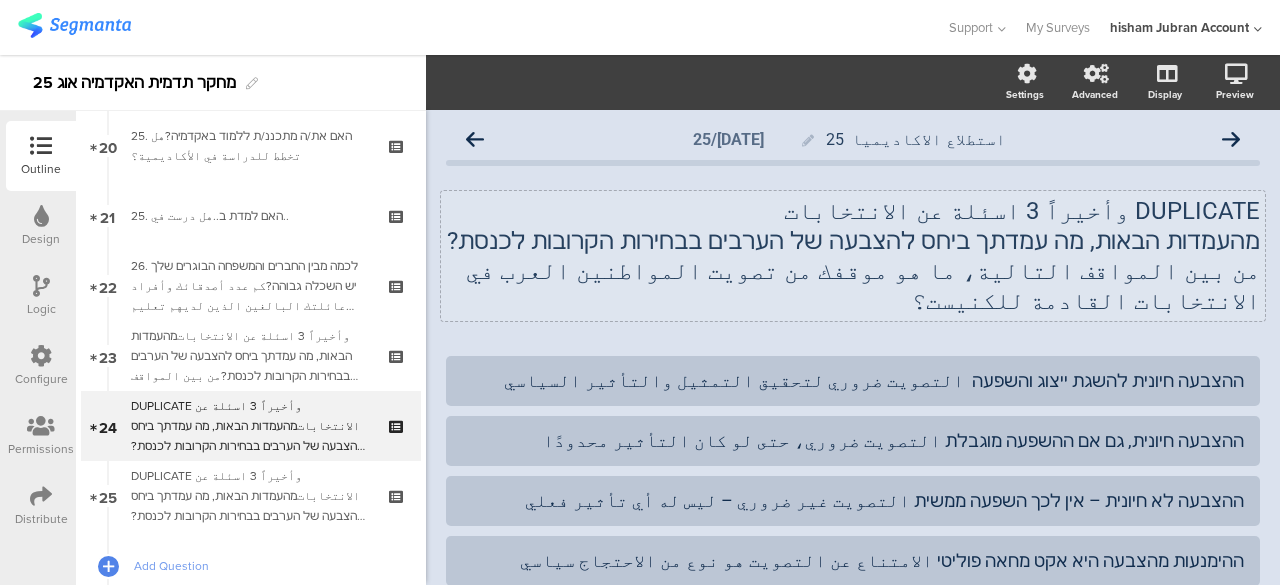click on "من بين المواقف التالية، ما هو موقفك من تصويت المواطنين العرب في الانتخابات القادمة للكنيست؟" 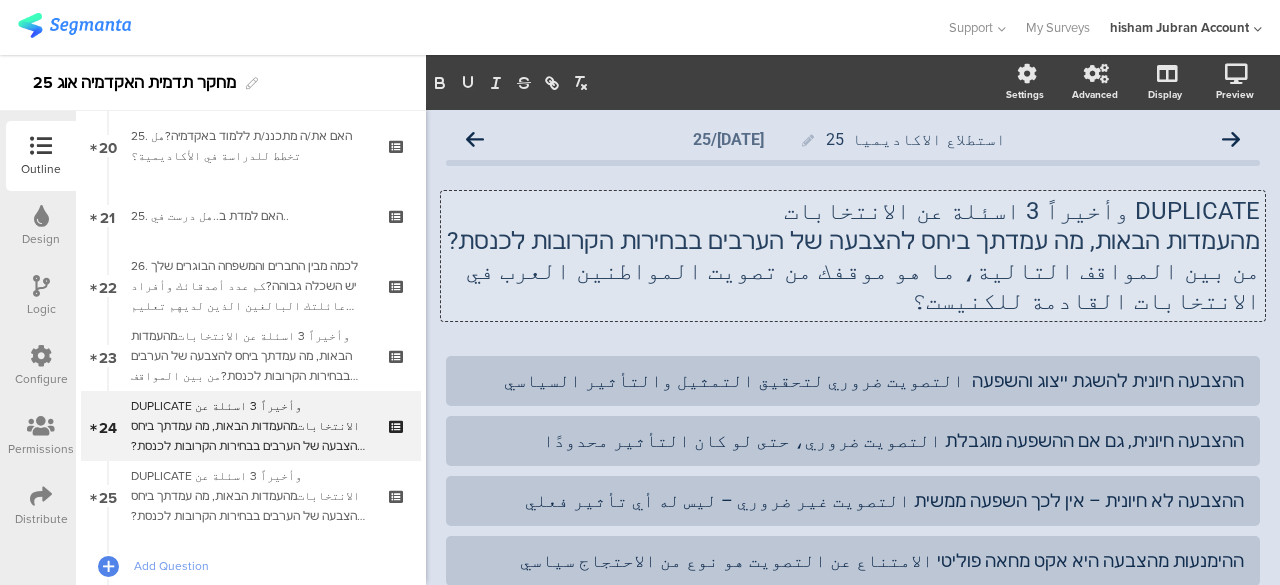 click on "من بين المواقف التالية، ما هو موقفك من تصويت المواطنين العرب في الانتخابات القادمة للكنيست؟" 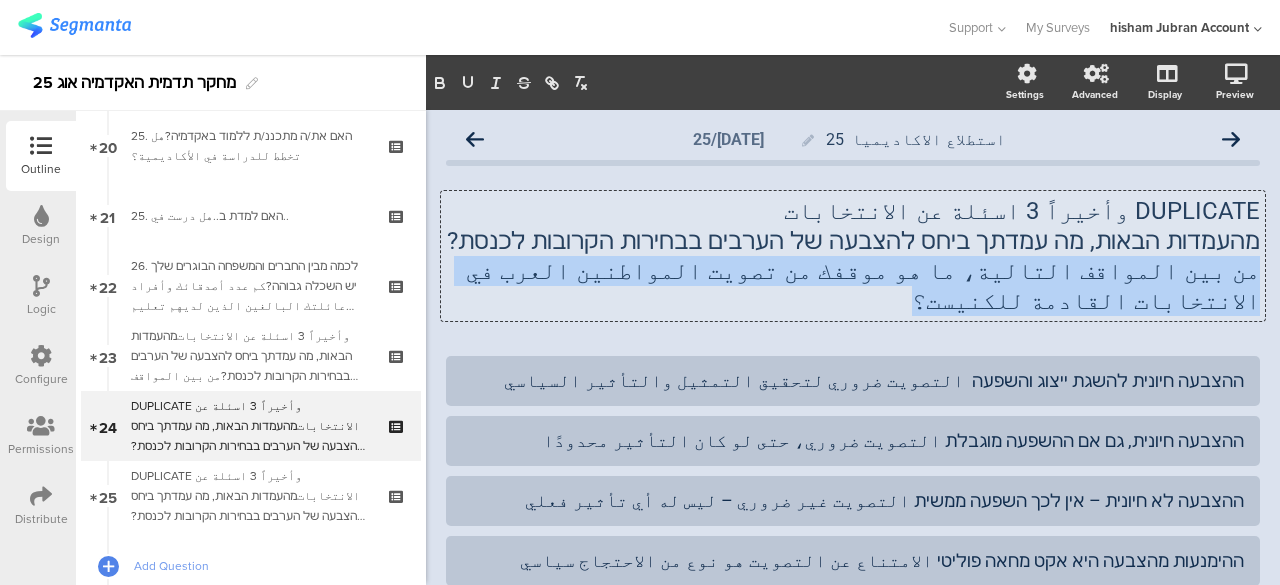 click on "من بين المواقف التالية، ما هو موقفك من تصويت المواطنين العرب في الانتخابات القادمة للكنيست؟" 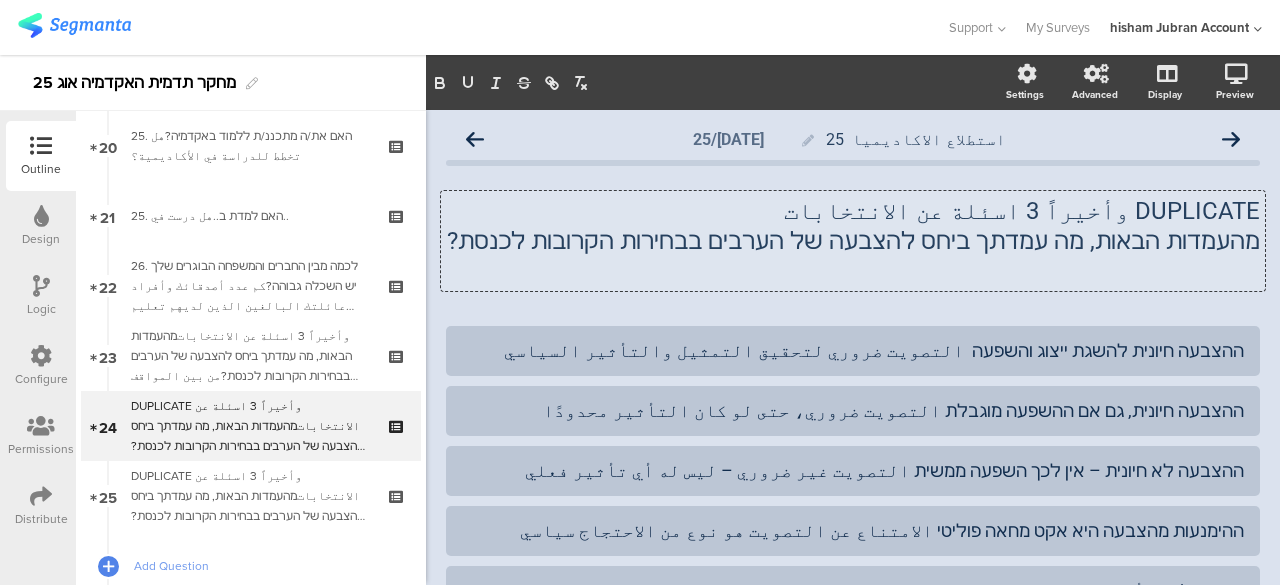 click on "מהעמדות הבאות, מה עמדתך ביחס להצבעה של הערבים בבחירות הקרובות לכנסת?" 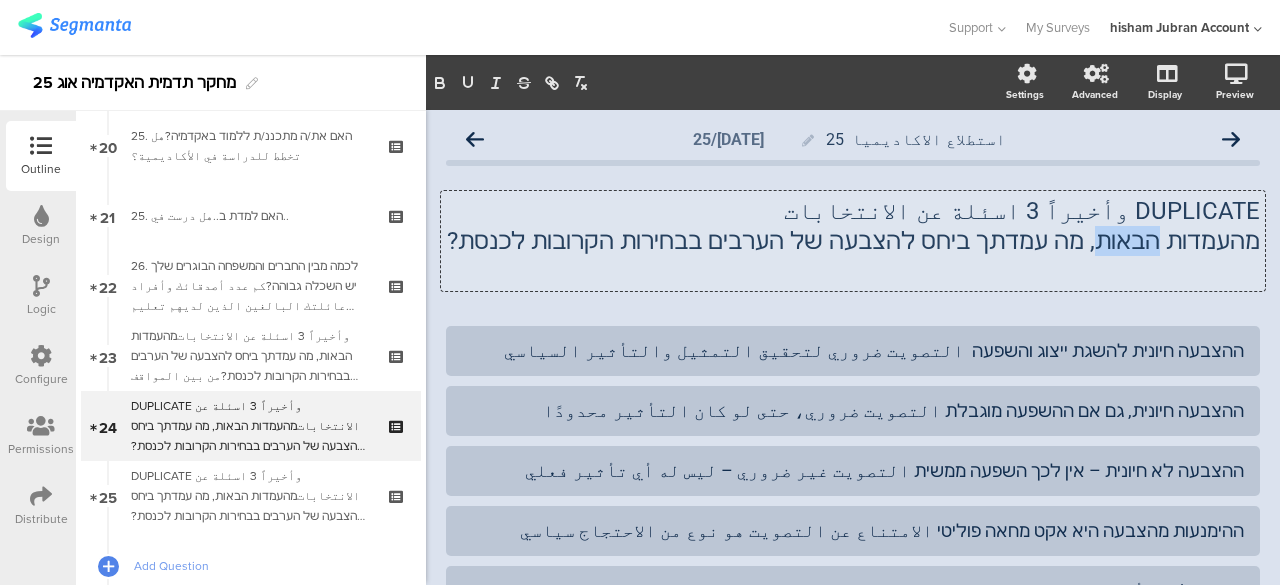 click on "מהעמדות הבאות, מה עמדתך ביחס להצבעה של הערבים בבחירות הקרובות לכנסת?" 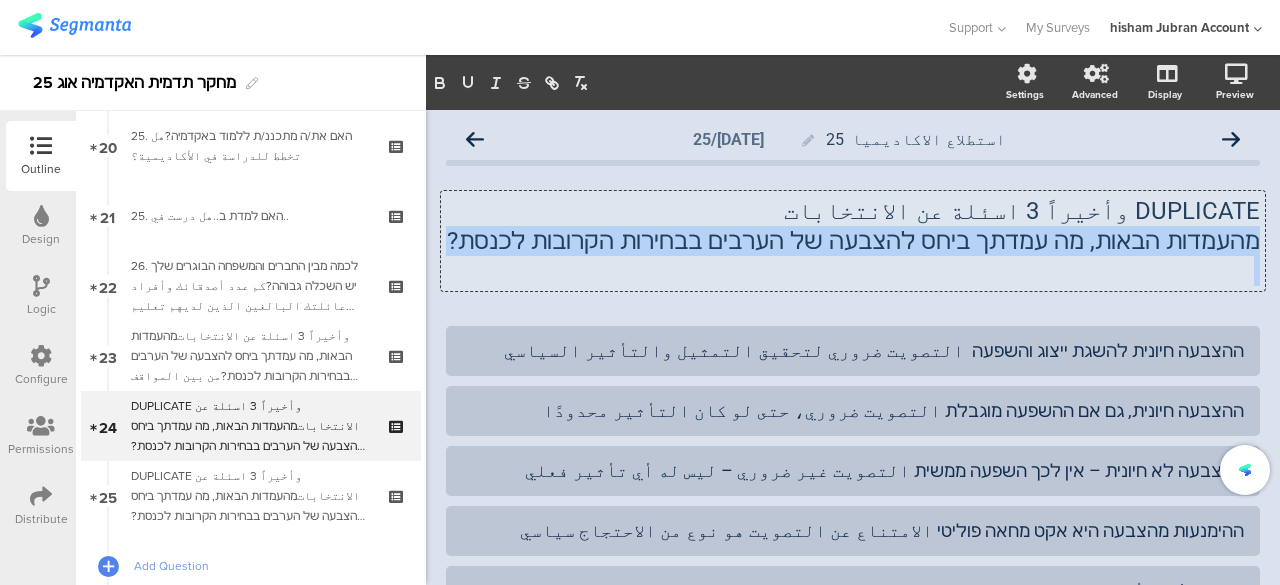 click on "מהעמדות הבאות, מה עמדתך ביחס להצבעה של הערבים בבחירות הקרובות לכנסת?" 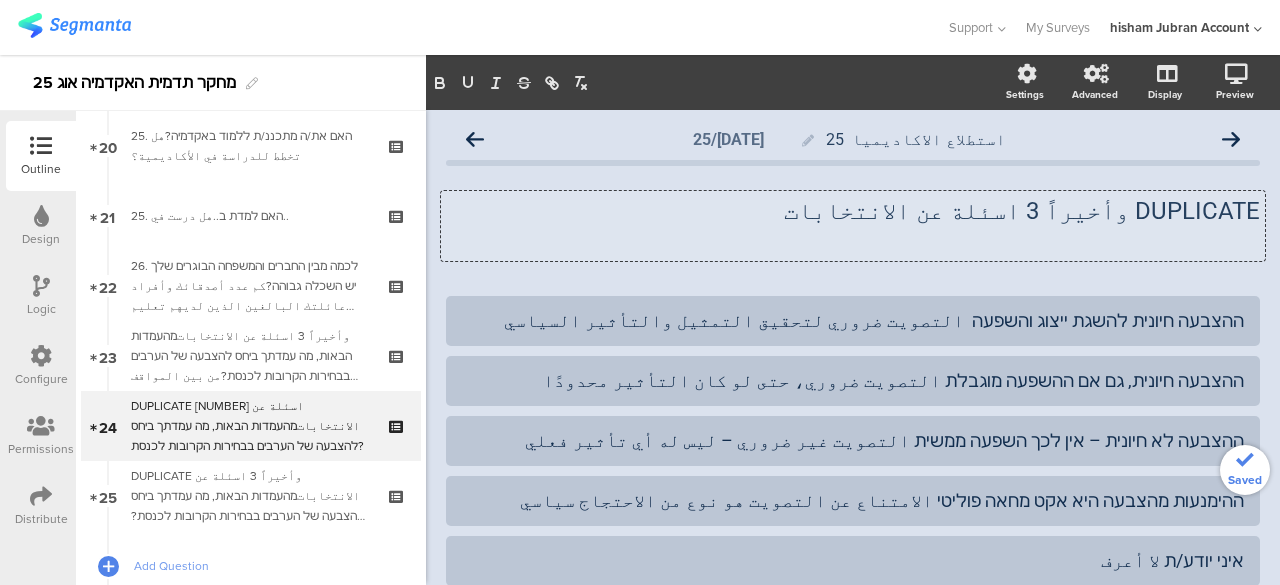 click on "DUPLICATE وأخيراً 3 اسئلة عن الانتخابات" 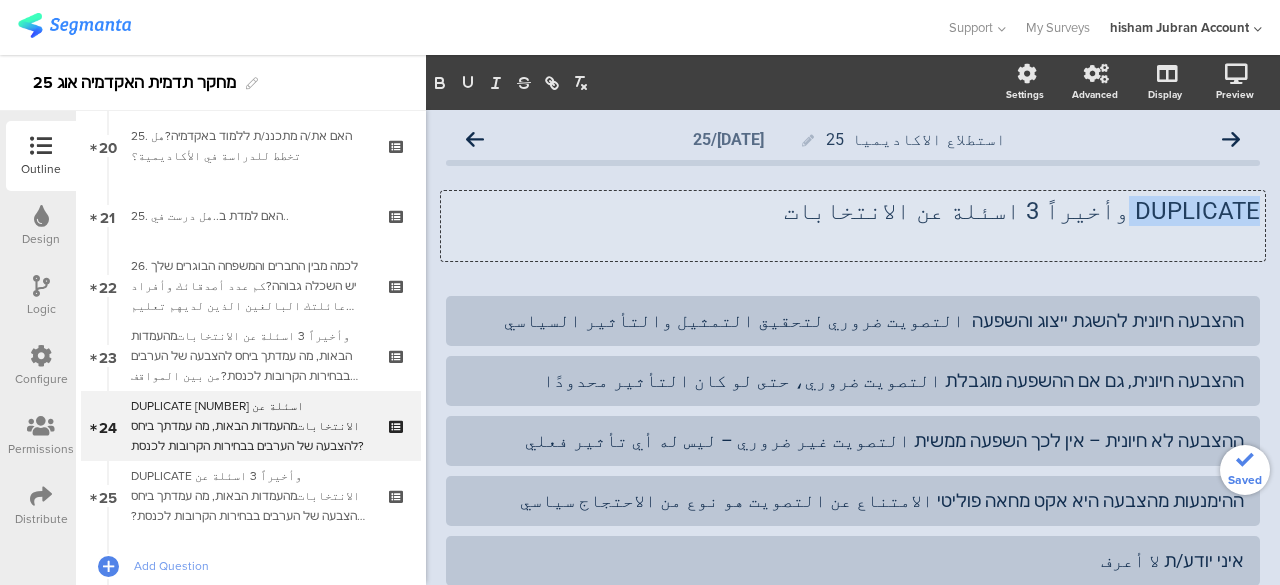 click on "DUPLICATE وأخيراً 3 اسئلة عن الانتخابات" 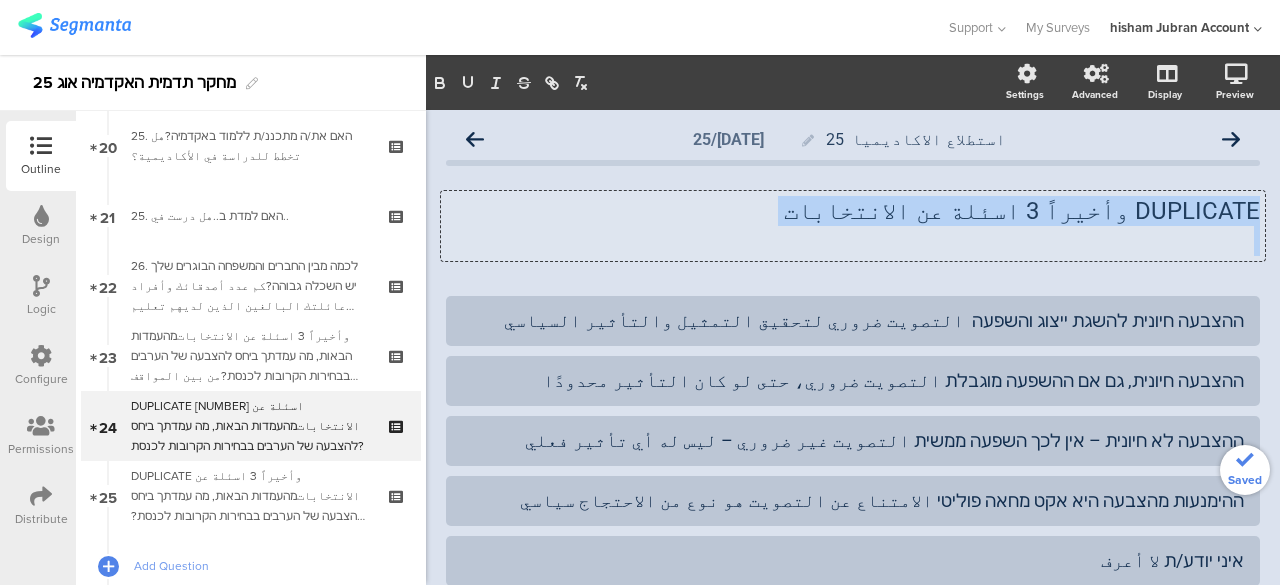 click on "DUPLICATE وأخيراً 3 اسئلة عن الانتخابات" 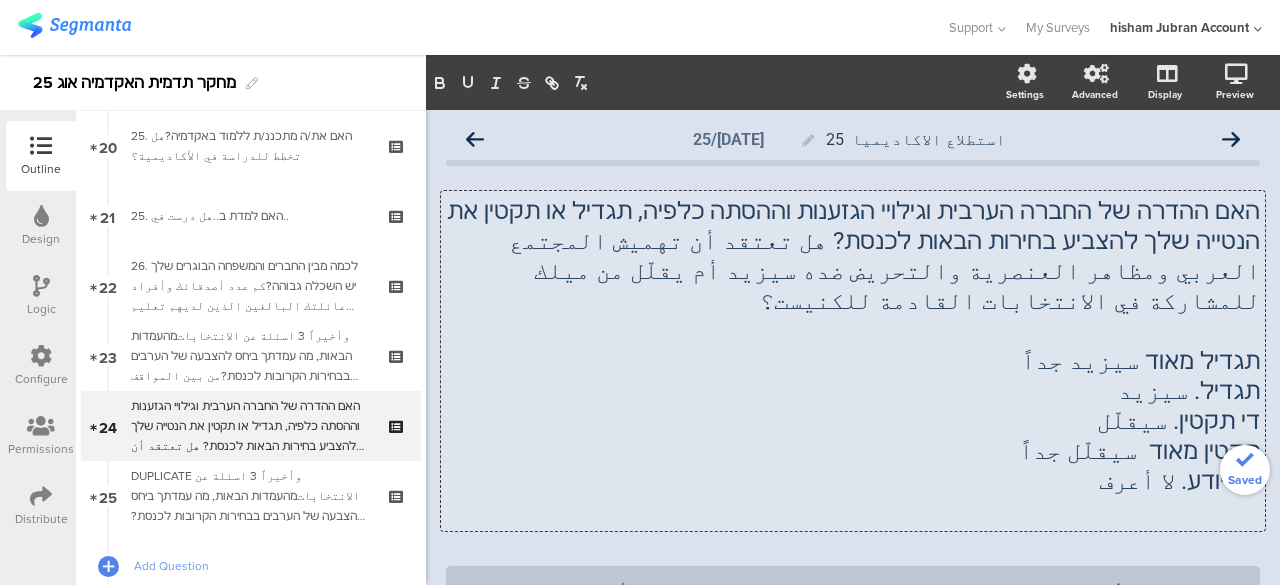 click on "תגדיל מאוד سيزيد جداً" 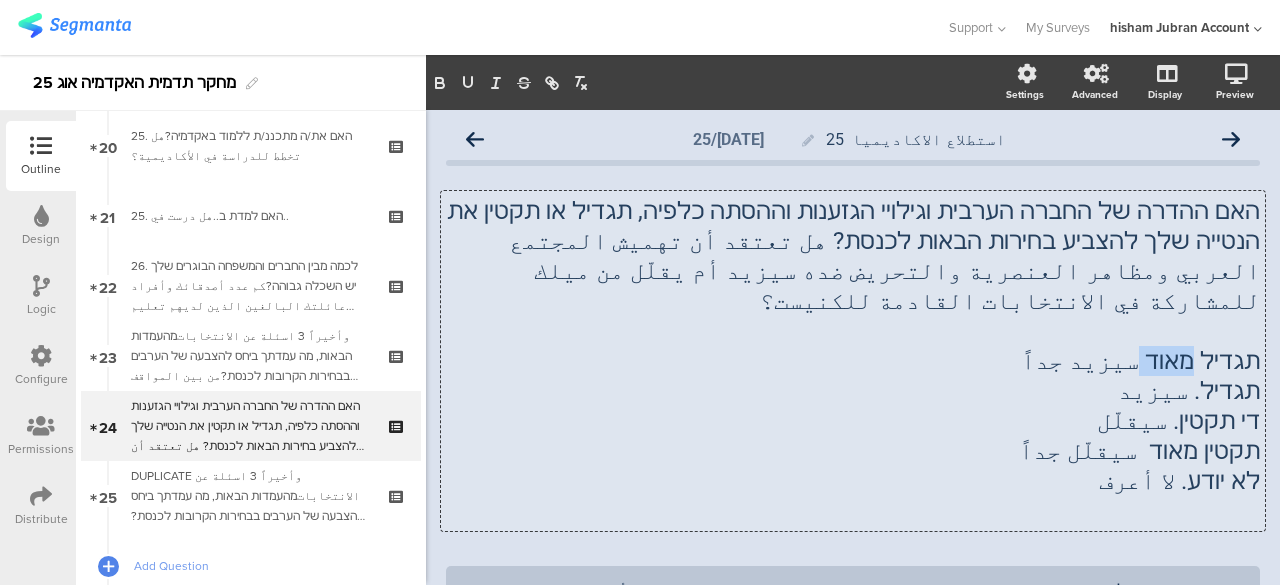 click on "תגדיל מאוד سيزيد جداً" 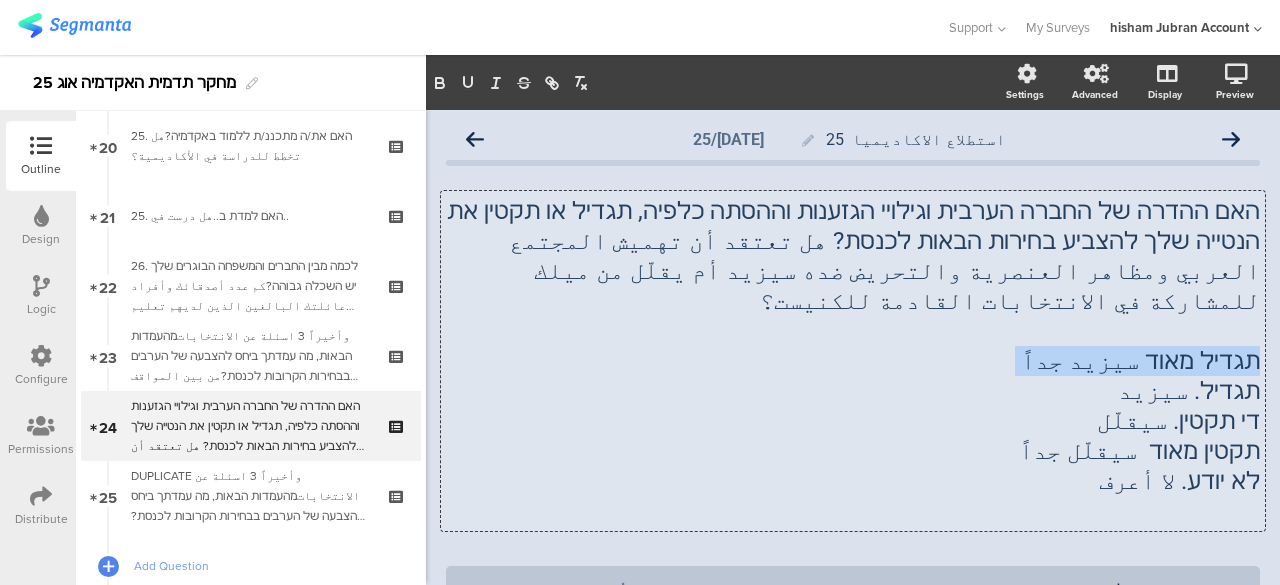 click on "תגדיל מאוד سيزيد جداً" 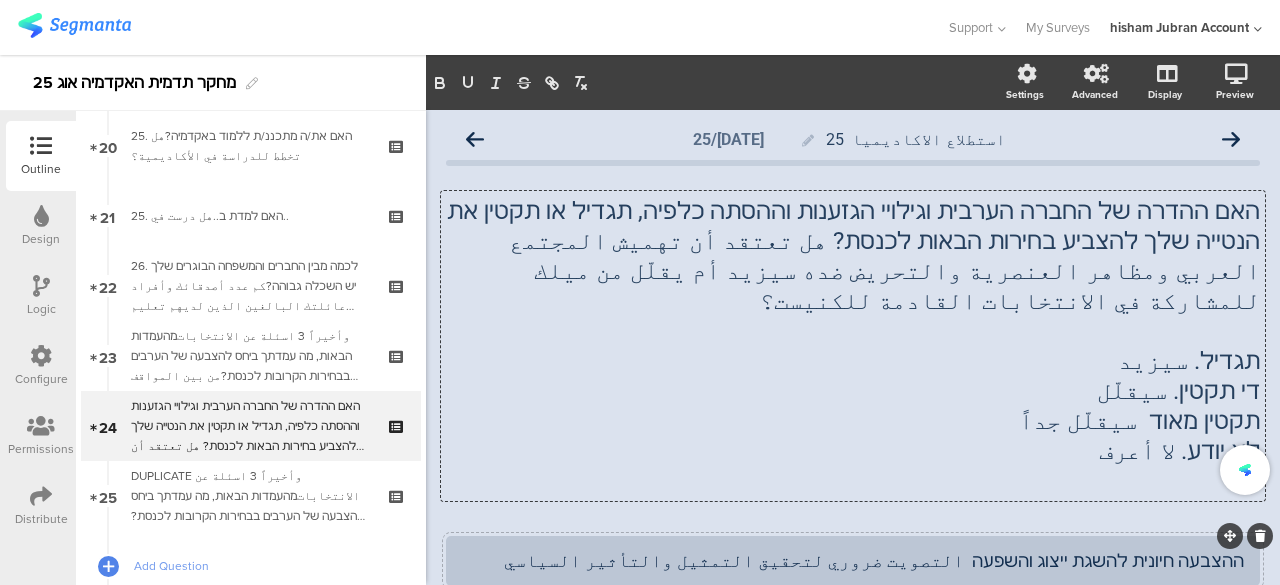 click on "ההצבעה חיונית להשגת ייצוג והשפעה  التصويت ضروري لتحقيق التمثيل والتأثير السياسي" 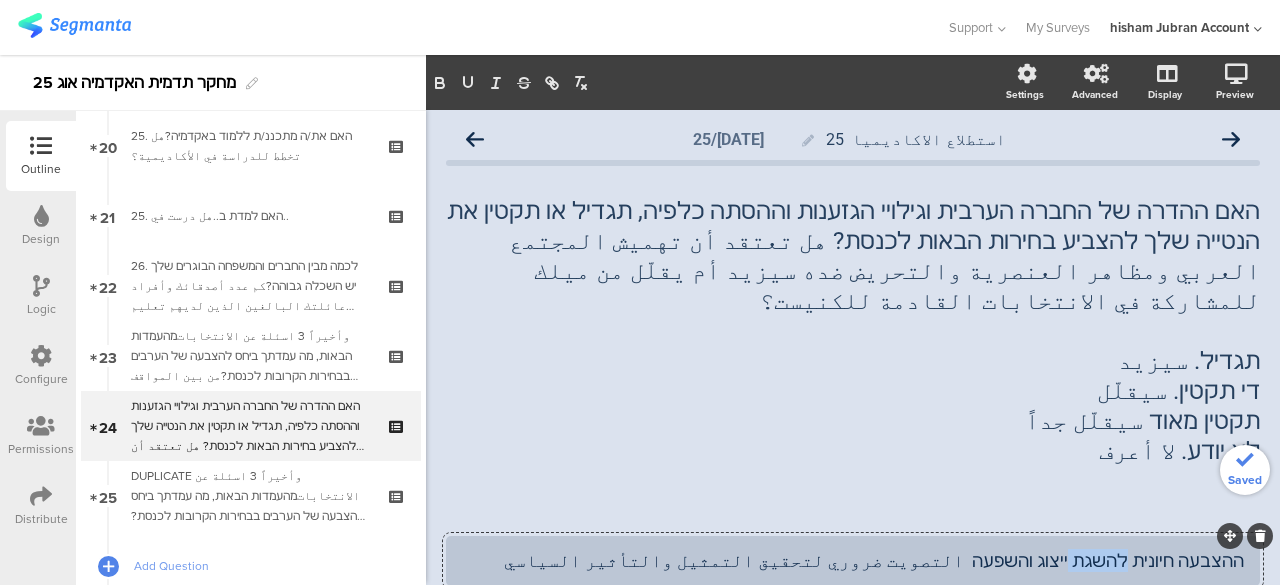 click on "ההצבעה חיונית להשגת ייצוג והשפעה  التصويت ضروري لتحقيق التمثيل والتأثير السياسي" 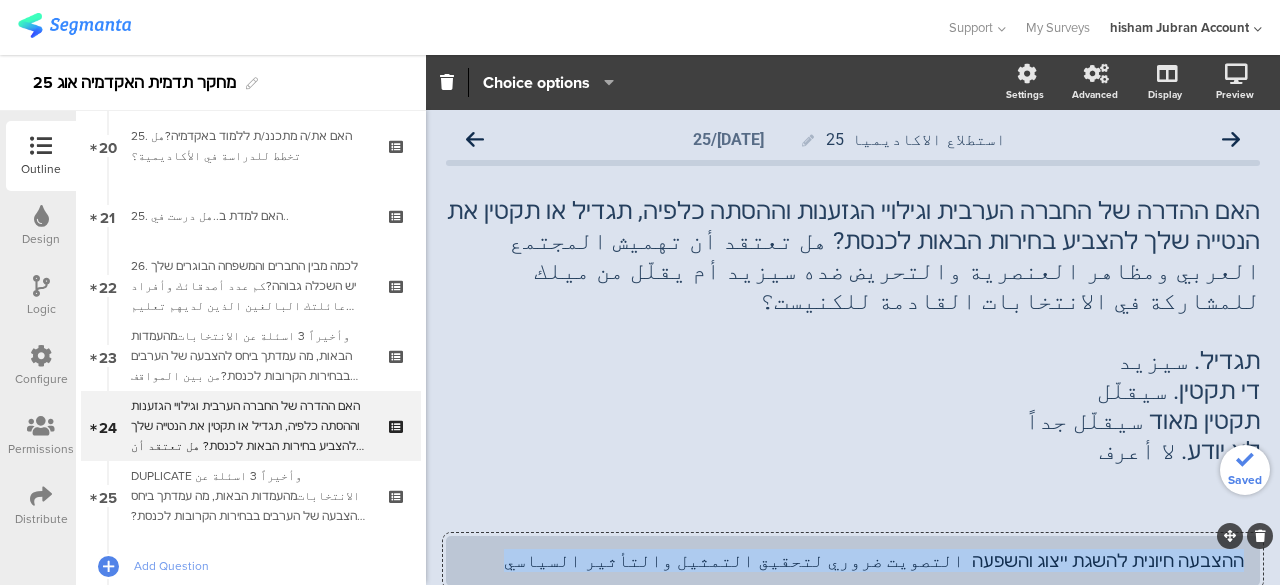click on "ההצבעה חיונית להשגת ייצוג והשפעה  التصويت ضروري لتحقيق التمثيل والتأثير السياسي" 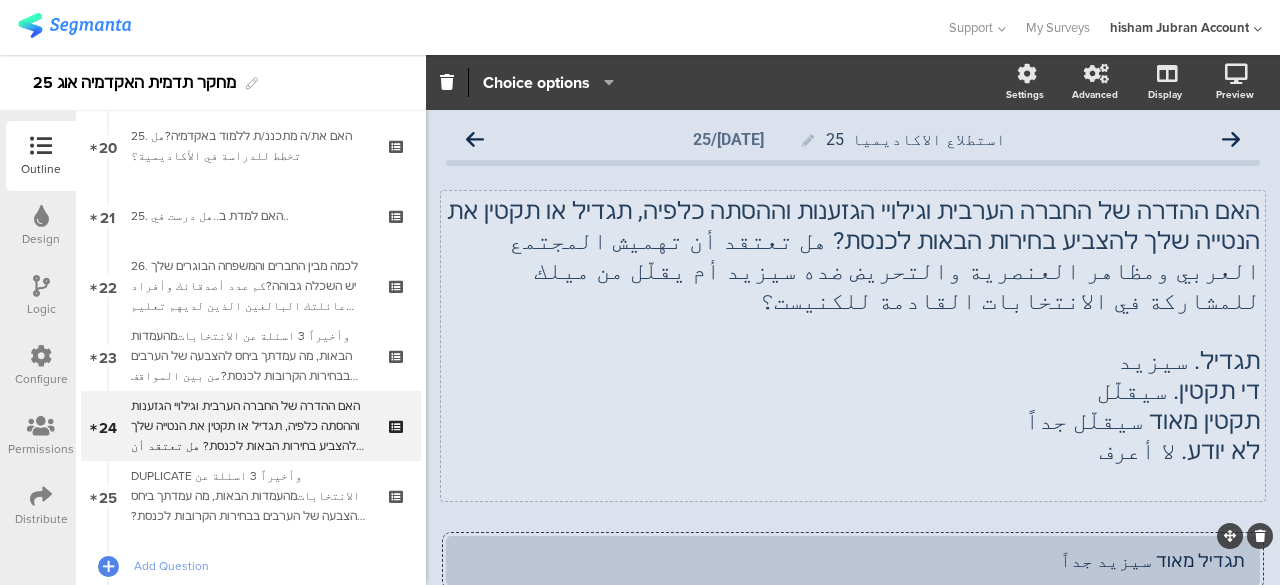 click on "האם ההדרה של החברה הערבית וגילויי הגזענות וההסתה כלפיה, תגדיל או תקטין את הנטייה שלך להצביע בחירות הבאות לכנסת? هل تعتقد أن تهميش المجتمع العربي ومظاهر العنصرية والتحريض ضده سيزيد أم يقلّل من ميلك للمشاركة في الانتخابات القادمة للكنيست؟ תגדיל. سيزيد די תקטין. سيقلّل  תקטין מאוד  سيقلّل جداً לא יודע. لا أعرف
האם ההדרה של החברה הערבית וגילויי הגזענות וההסתה כלפיה, תגדיל או תקטין את הנטייה שלך להצביע בחירות הבאות לכנסת? هل تعتقد أن تهميش المجتمع العربي ومظاهر العنصرية والتحريض ضده سيزيد أم يقلّل من ميلك للمشاركة في الانتخابات القادمة للكنيست؟ תגדיל. سيزيد" 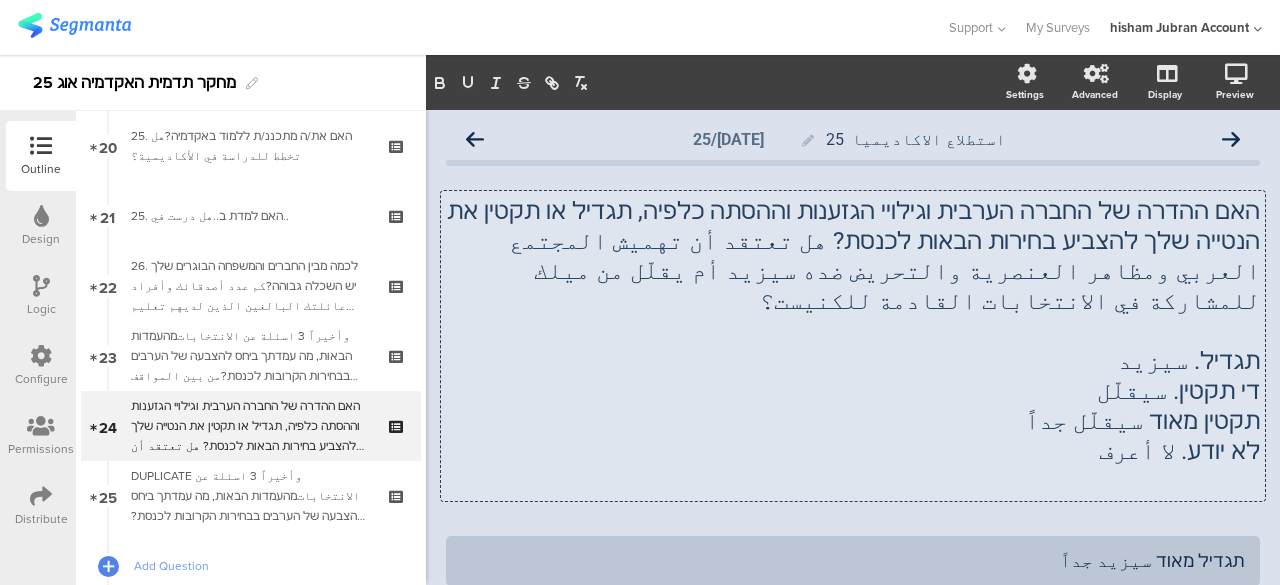 type 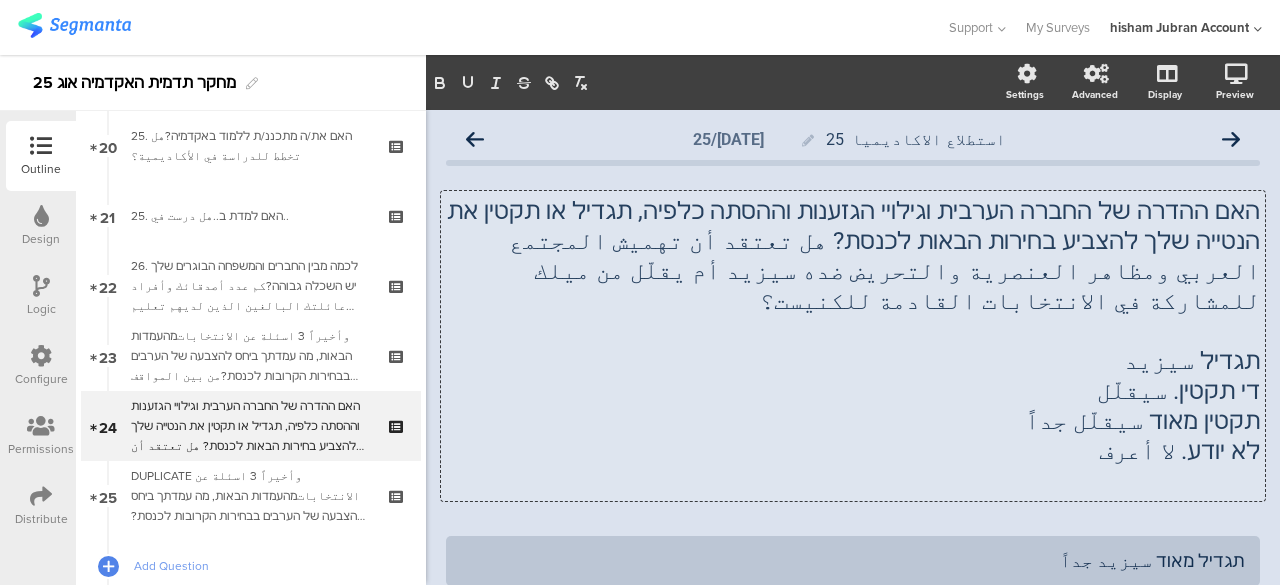 click on "די תקטין. سيقلّل" 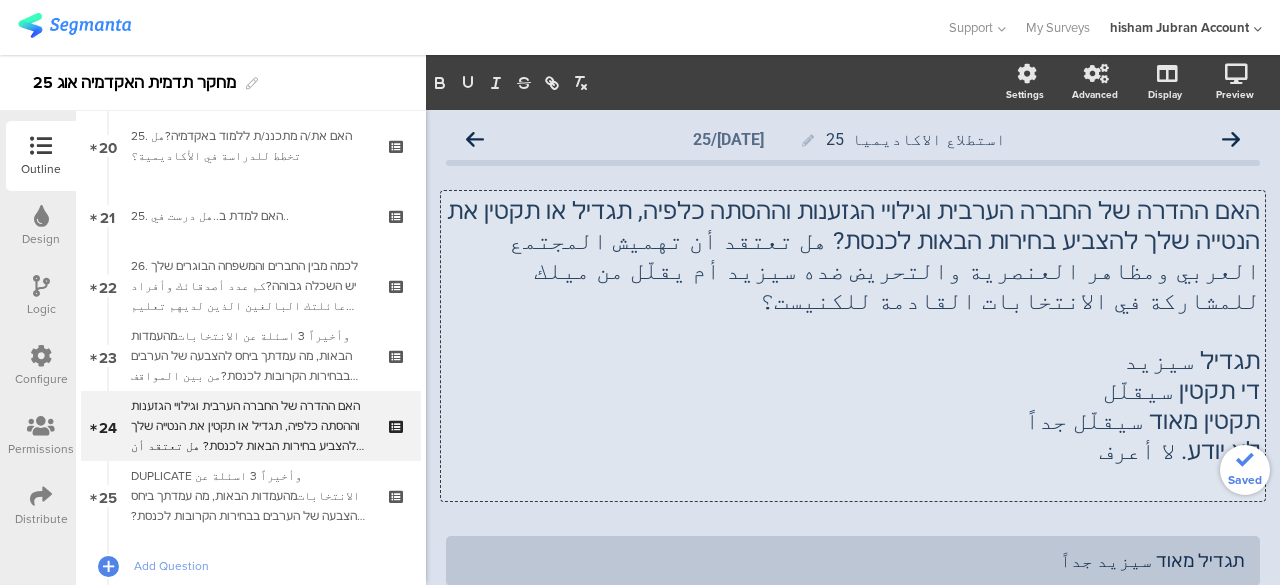 scroll, scrollTop: 100, scrollLeft: 0, axis: vertical 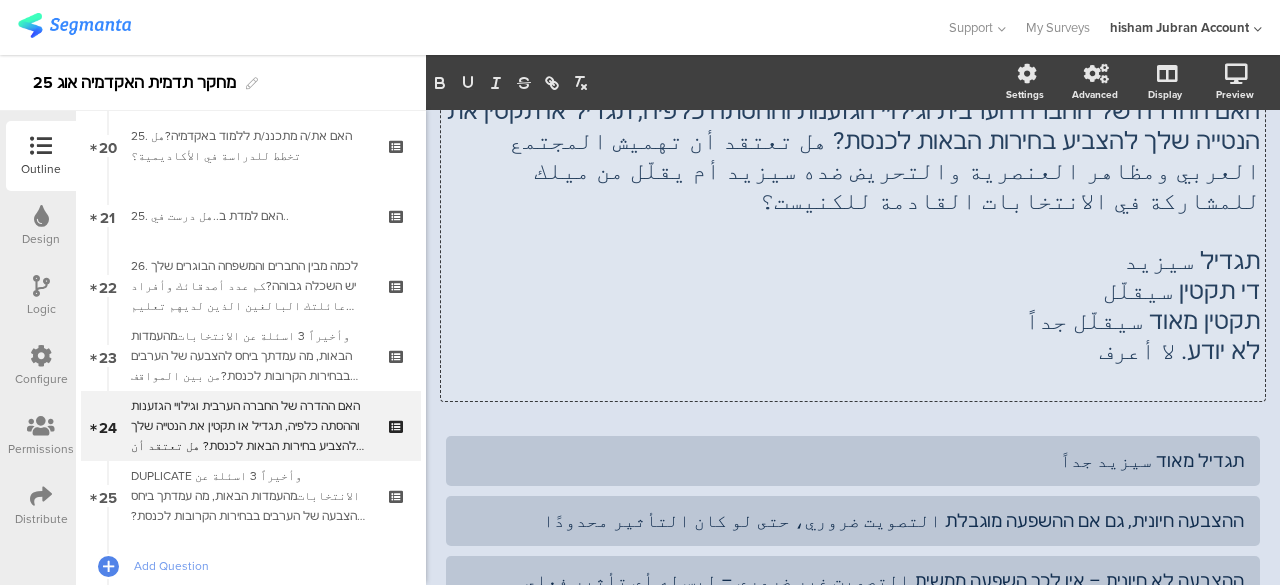 click on "תגדיל سيزيد" 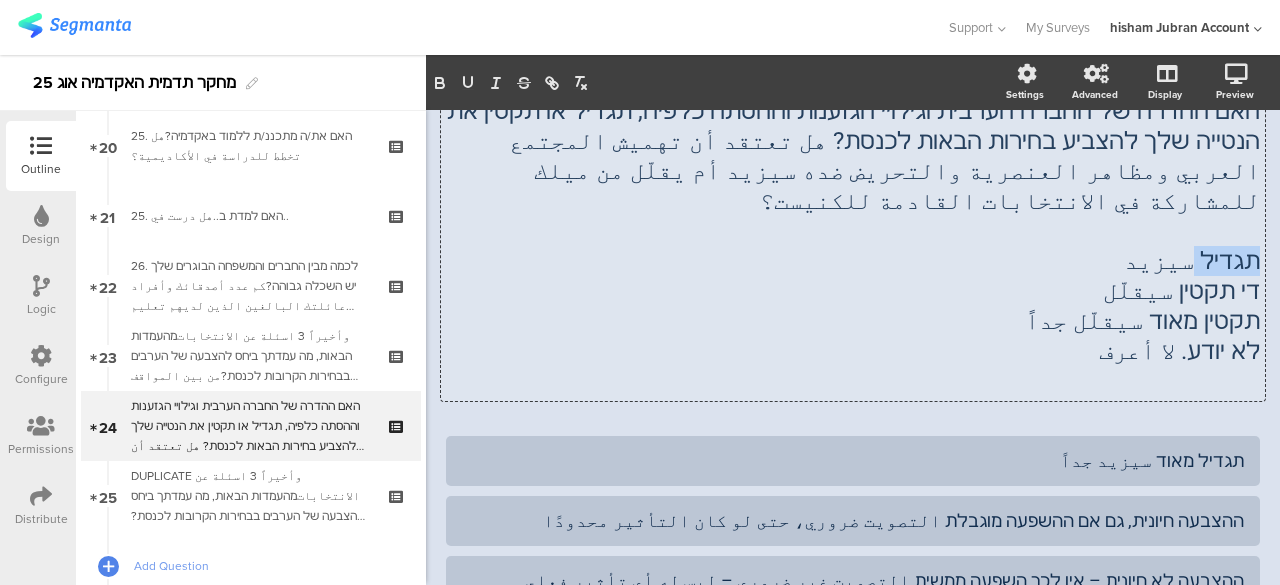 click on "תגדיל سيزيد" 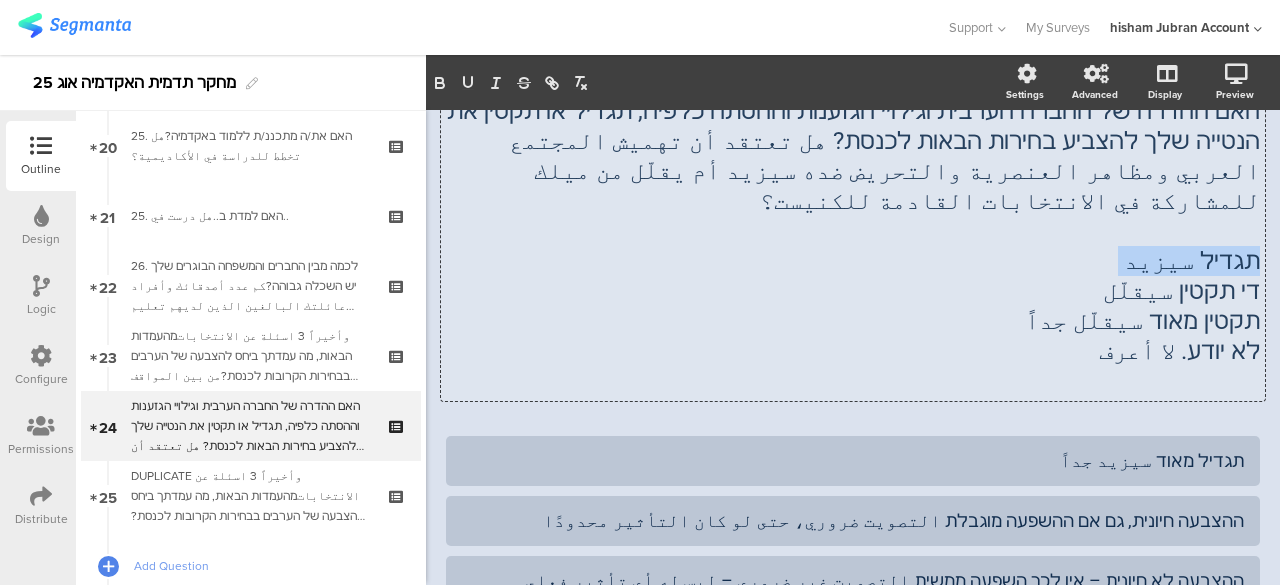 click on "תגדיל سيزيد" 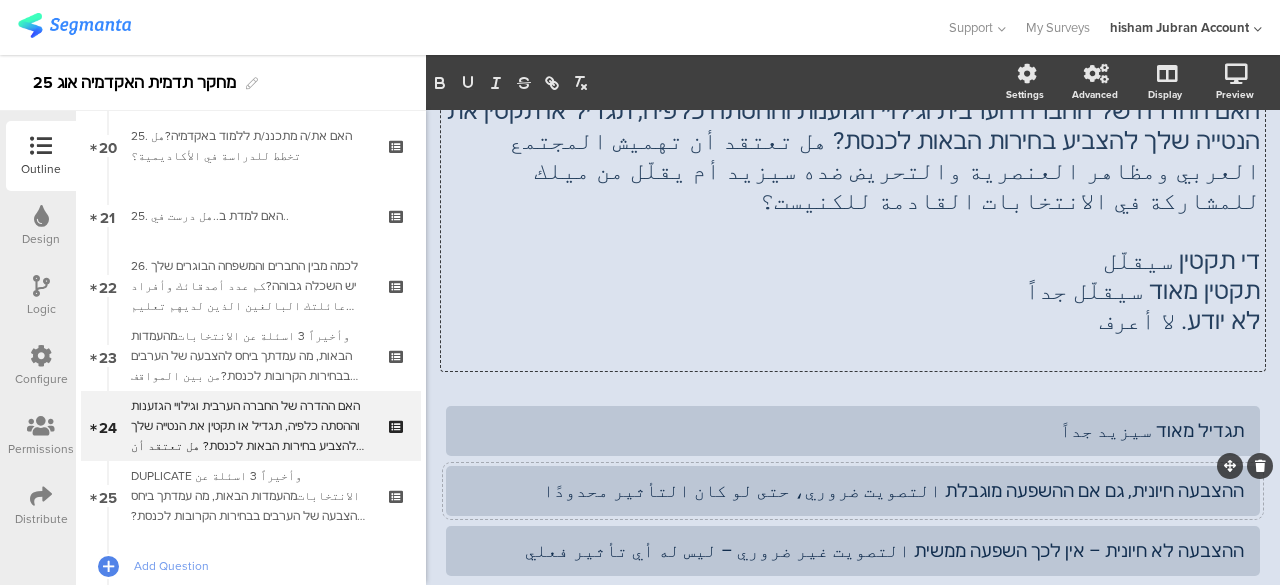 click on "ההצבעה חיונית, גם אם ההשפעה מוגבלת التصويت ضروري، حتى لو كان التأثير محدودًا" 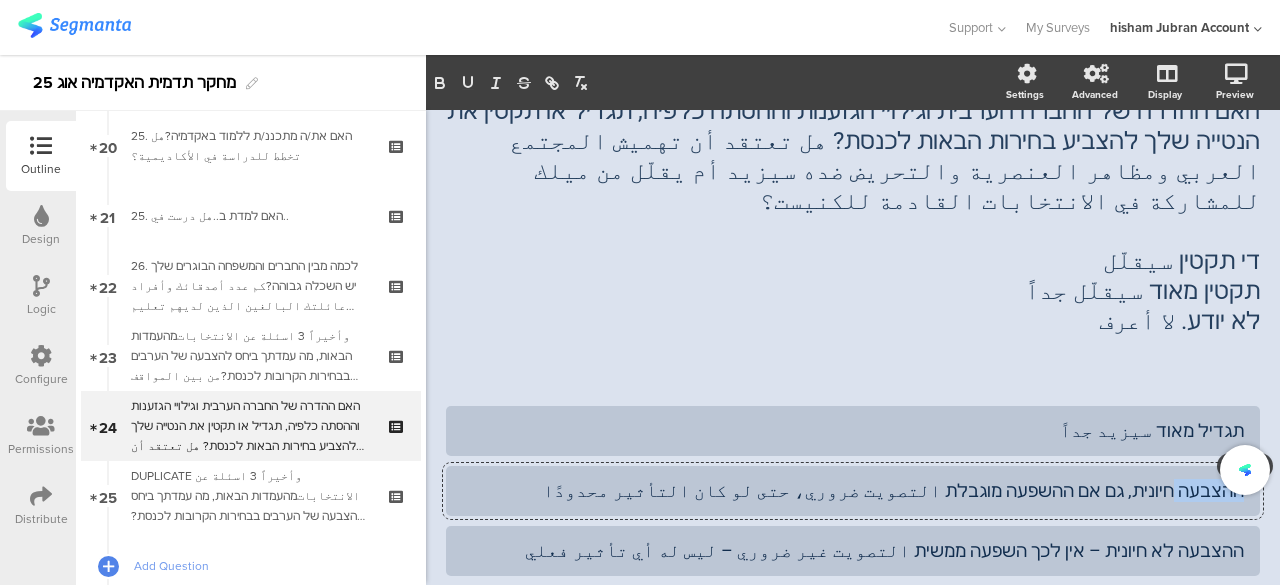click on "ההצבעה חיונית, גם אם ההשפעה מוגבלת التصويت ضروري، حتى لو كان التأثير محدودًا" 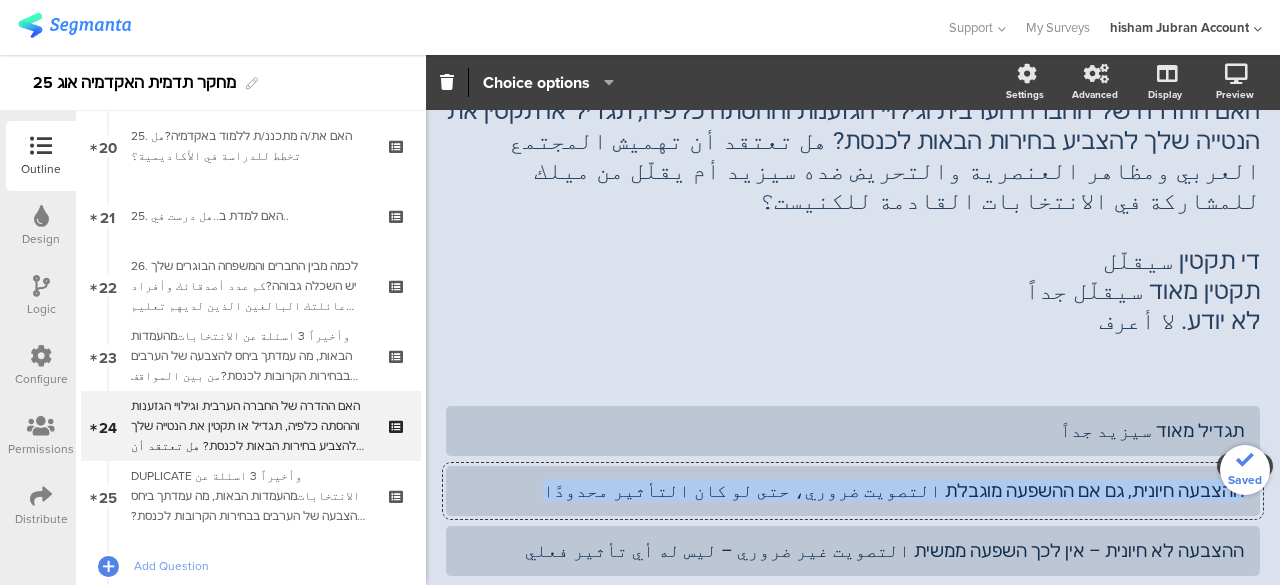 click on "ההצבעה חיונית, גם אם ההשפעה מוגבלת التصويت ضروري، حتى لو كان التأثير محدودًا" 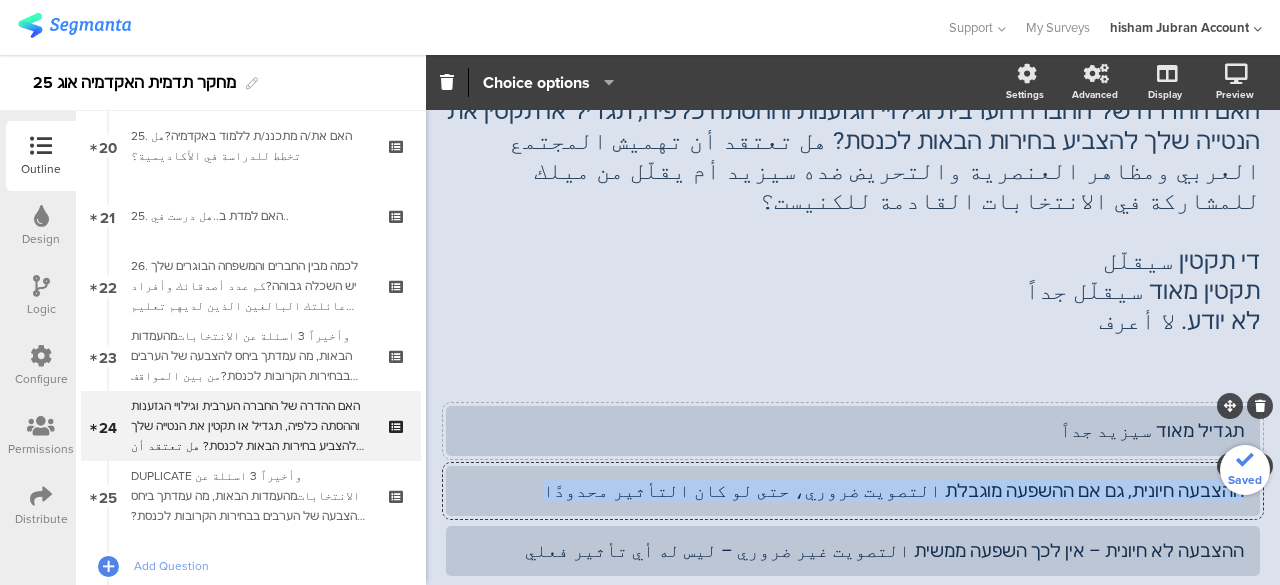 type 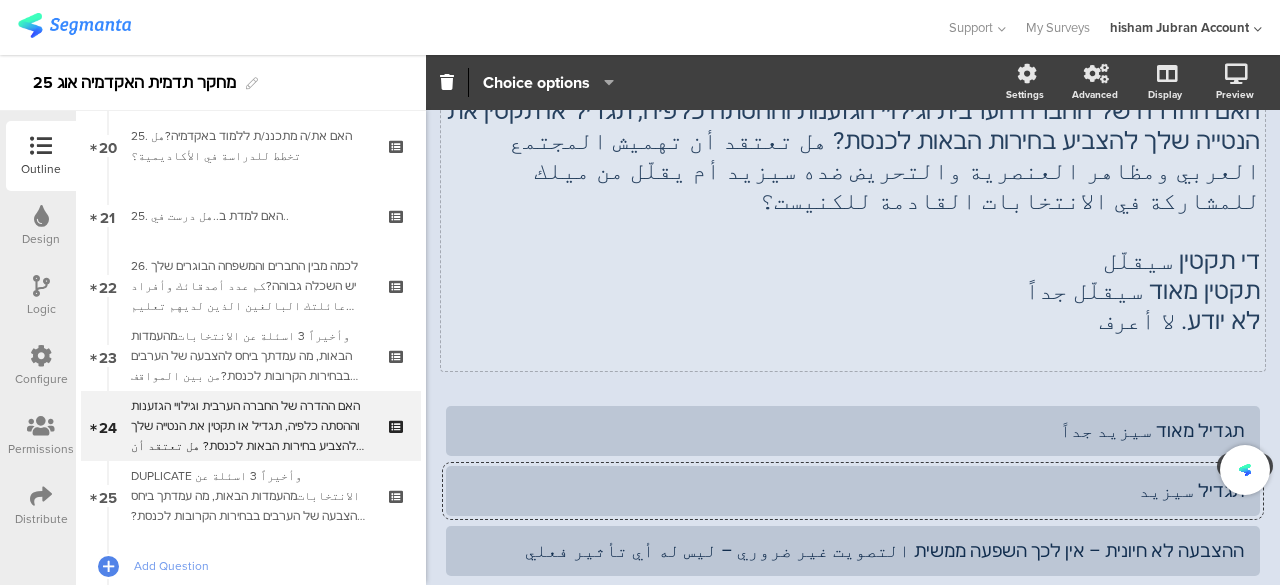 click on "די תקטין سيقلّل" 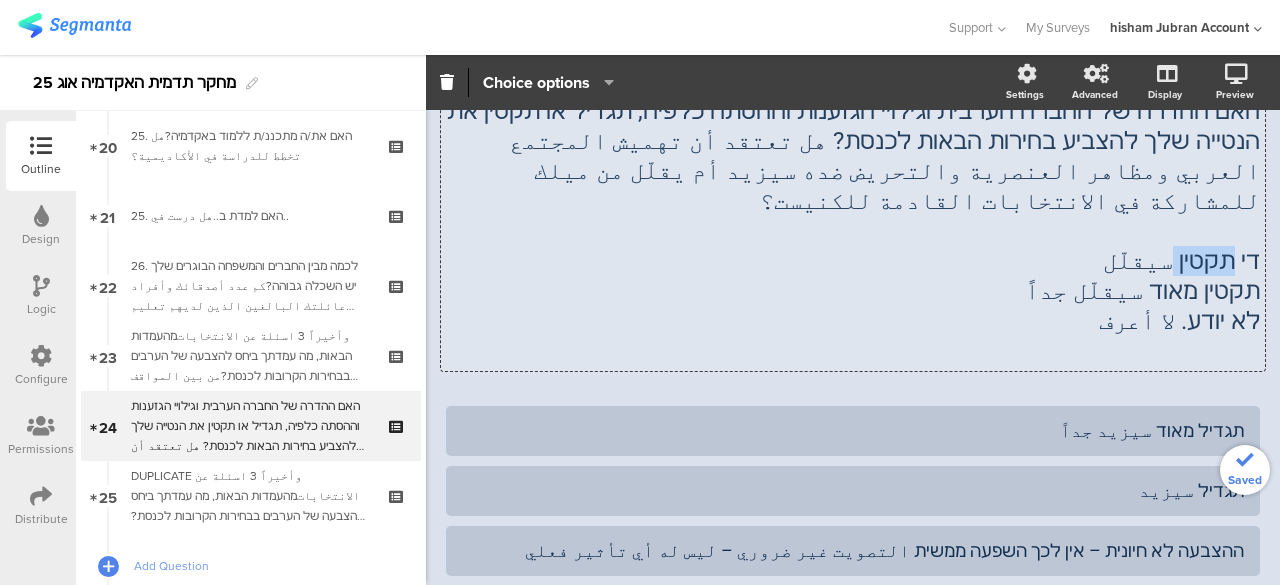 click on "די תקטין سيقلّل" 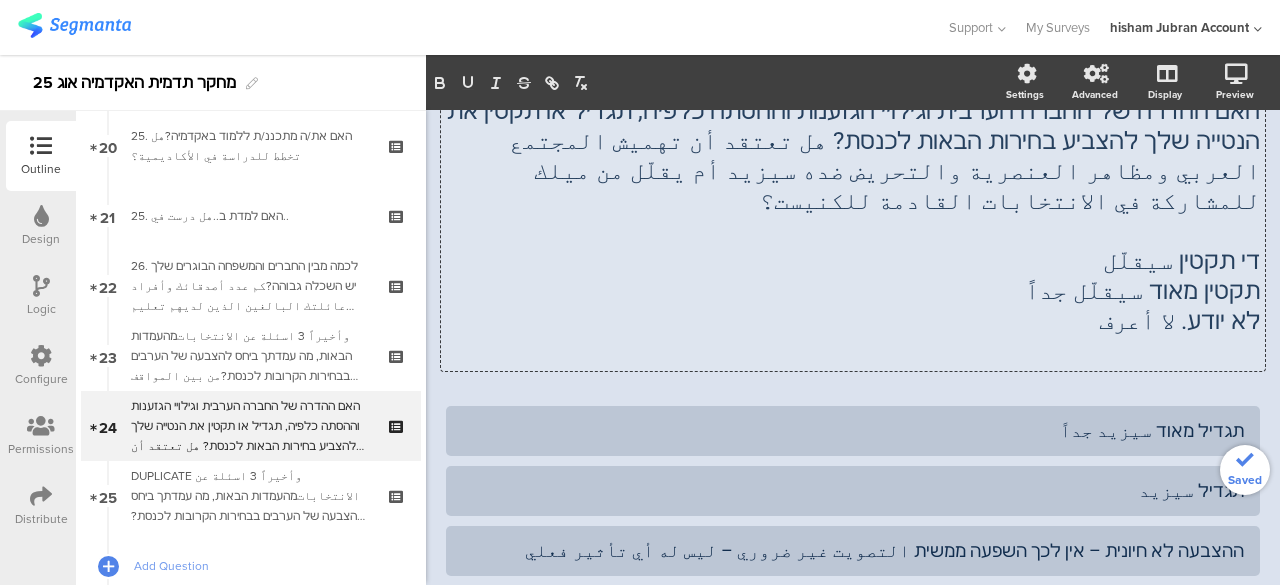 click on "די תקטין سيقلّل" 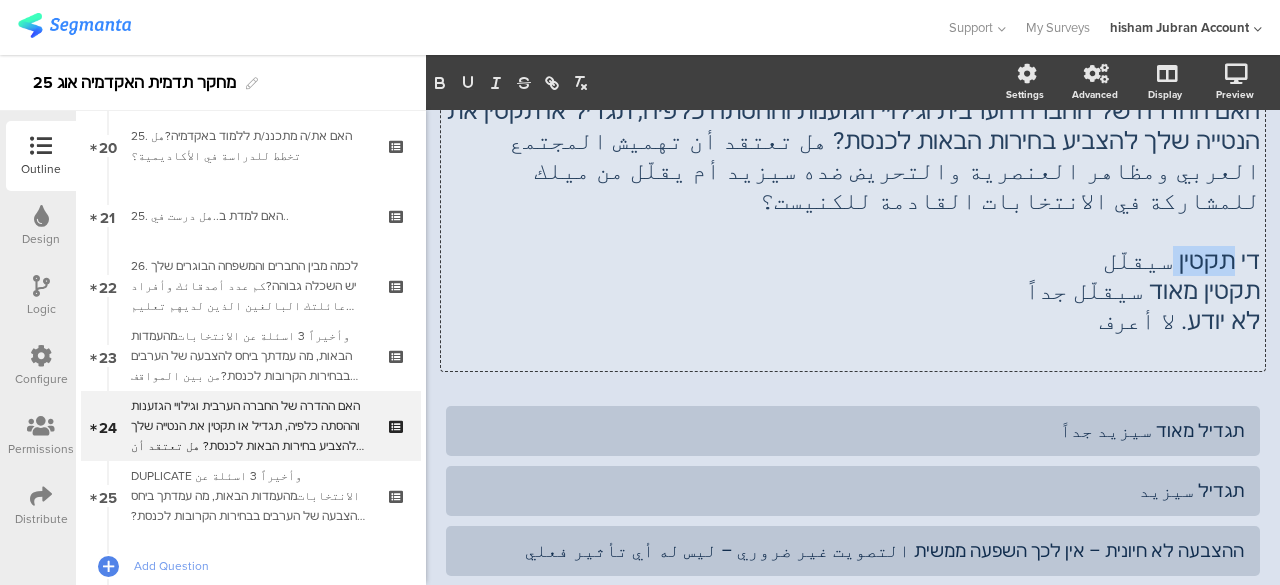 click on "די תקטין سيقلّل" 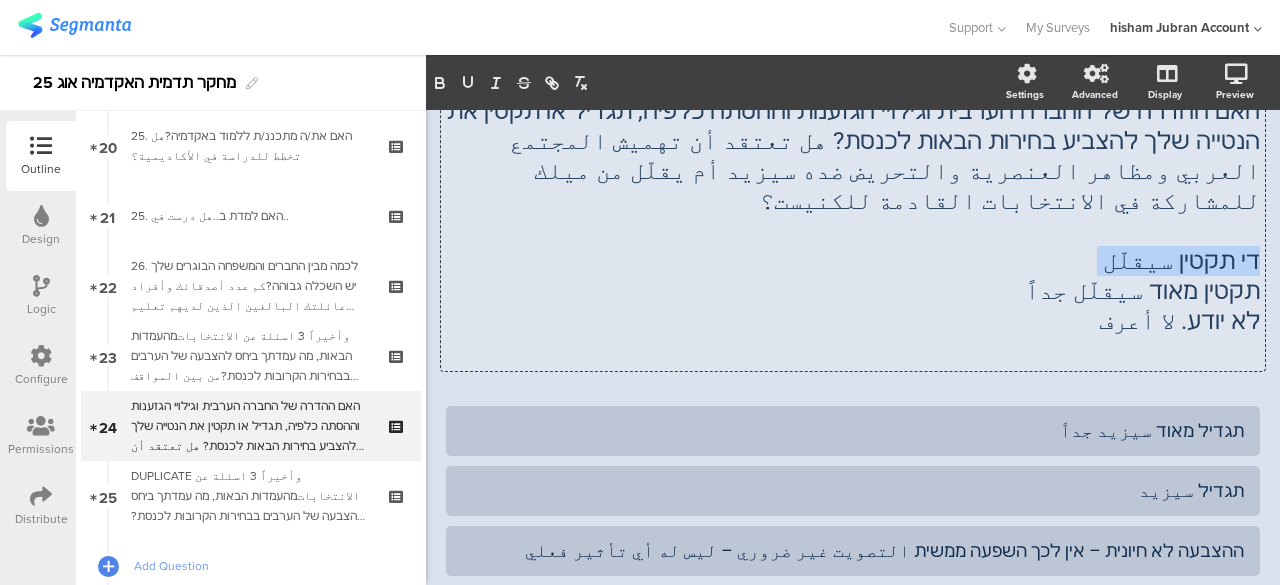 click on "די תקטין سيقلّل" 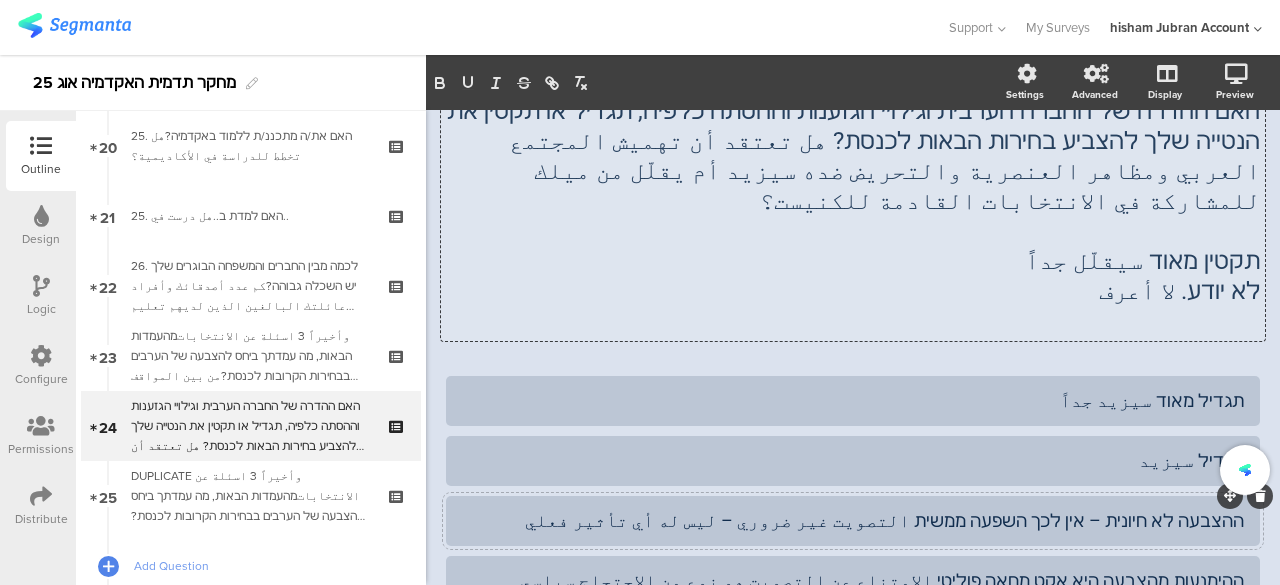 click on "ההצבעה לא חיונית – אין לכך השפעה ממשית التصويت غير ضروري – ليس له أي تأثير فعلي" 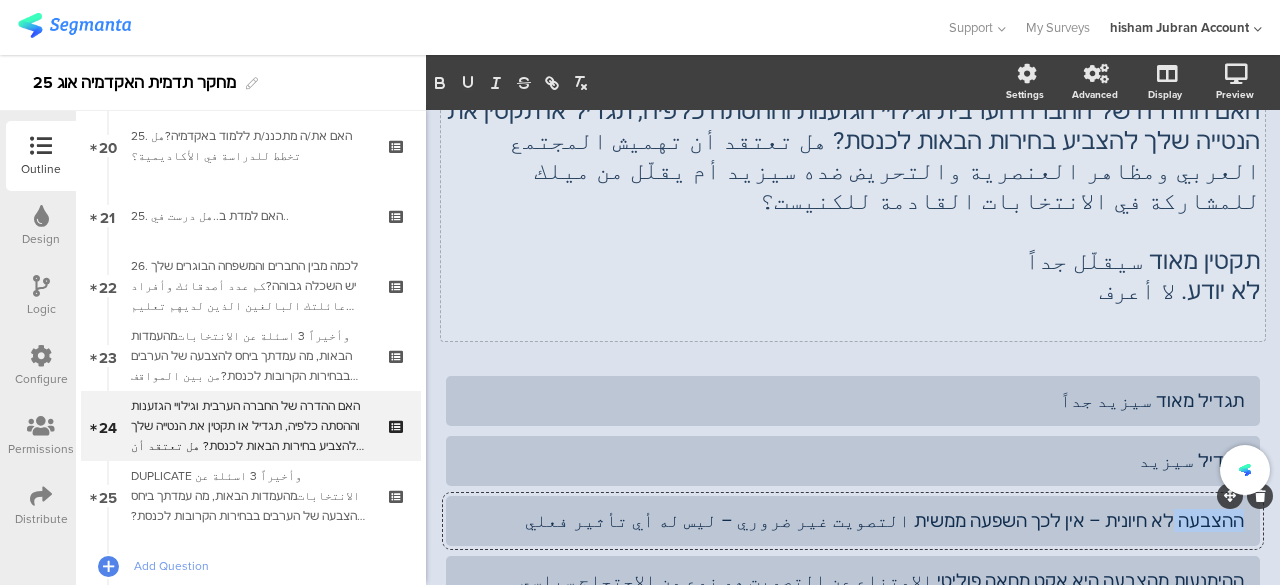 click on "ההצבעה לא חיונית – אין לכך השפעה ממשית التصويت غير ضروري – ليس له أي تأثير فعلي" 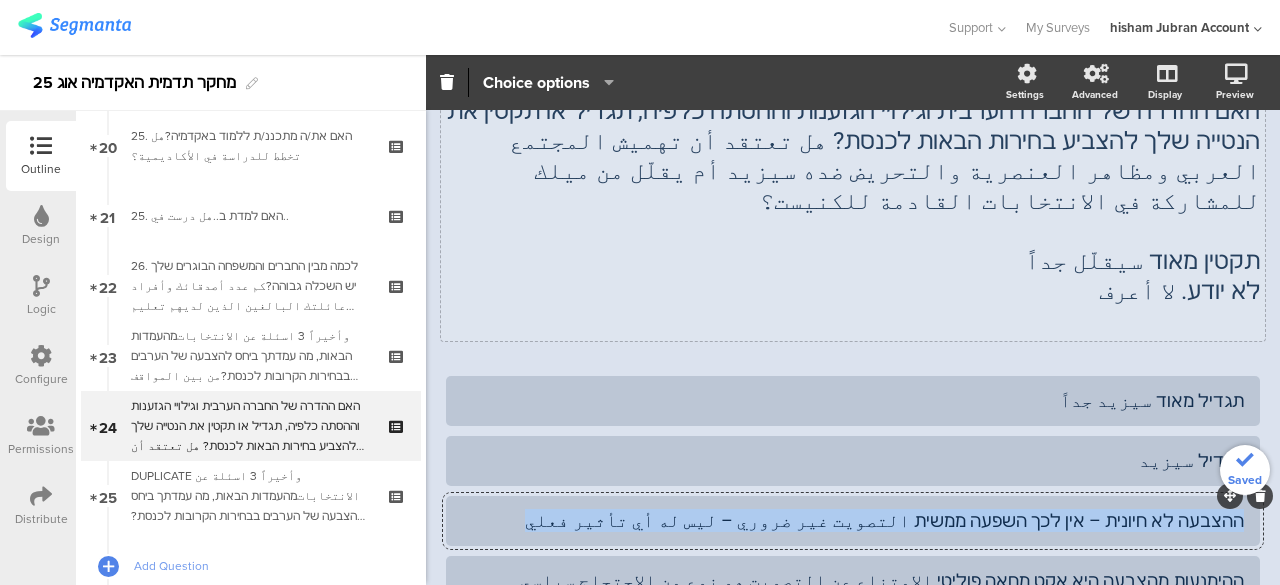 click on "ההצבעה לא חיונית – אין לכך השפעה ממשית التصويت غير ضروري – ليس له أي تأثير فعلي" 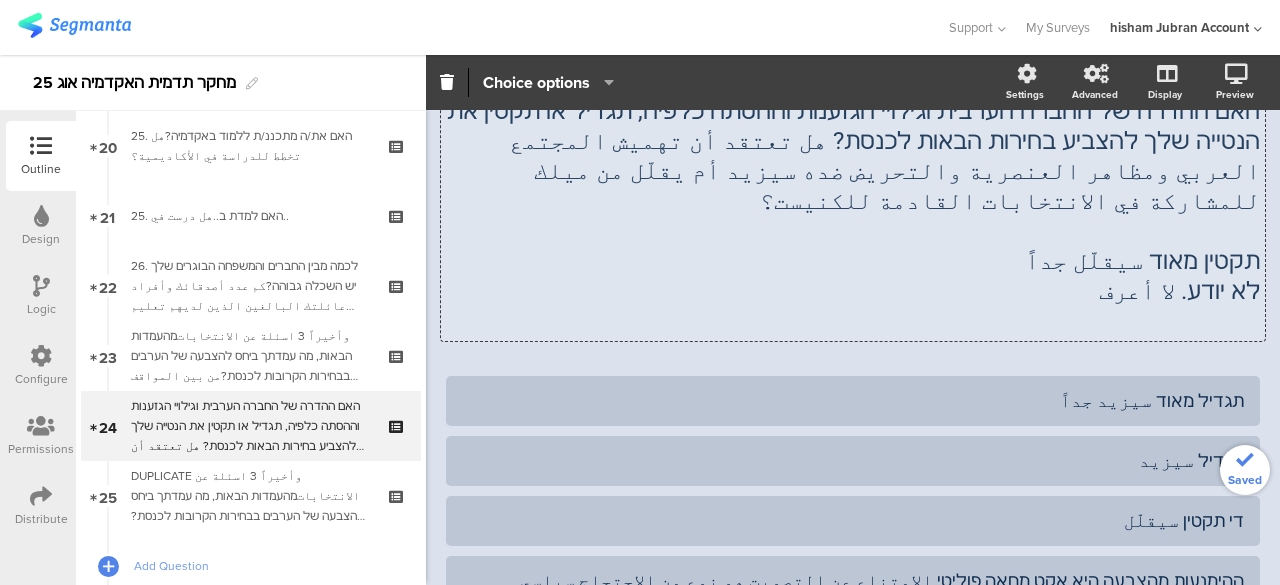 click on "האם ההדרה של החברה הערבית וגילויי הגזענות וההסתה כלפיה, תגדיל או תקטין את הנטייה שלך להצביע בחירות הבאות לכנסת? هل تعتقد أن تهميش المجتمع العربي ومظاهر العنصرية والتحريض ضده سيزيد أم يقلّل من ميلك للمشاركة في الانتخابات القادمة للكنيست؟ תקטין מאוד سيقلّل جداً לא יודע. لا أعرف
האם ההדרה של החברה הערבית וגילויי הגזענות וההסתה כלפיה, תגדיל או תקטין את הנטייה שלך להצביע בחירות הבאות לכנסת? هل تعتقد أن تهميش المجتمع العربي ومظاهر العنصرية والتحريض ضده سيزيد أم يقلّل من ميلك للمشاركة في الانتخابات القادمة للكنيست؟ תקטין מאוד سيقلّل جداً לא יודע. لا أعرف" 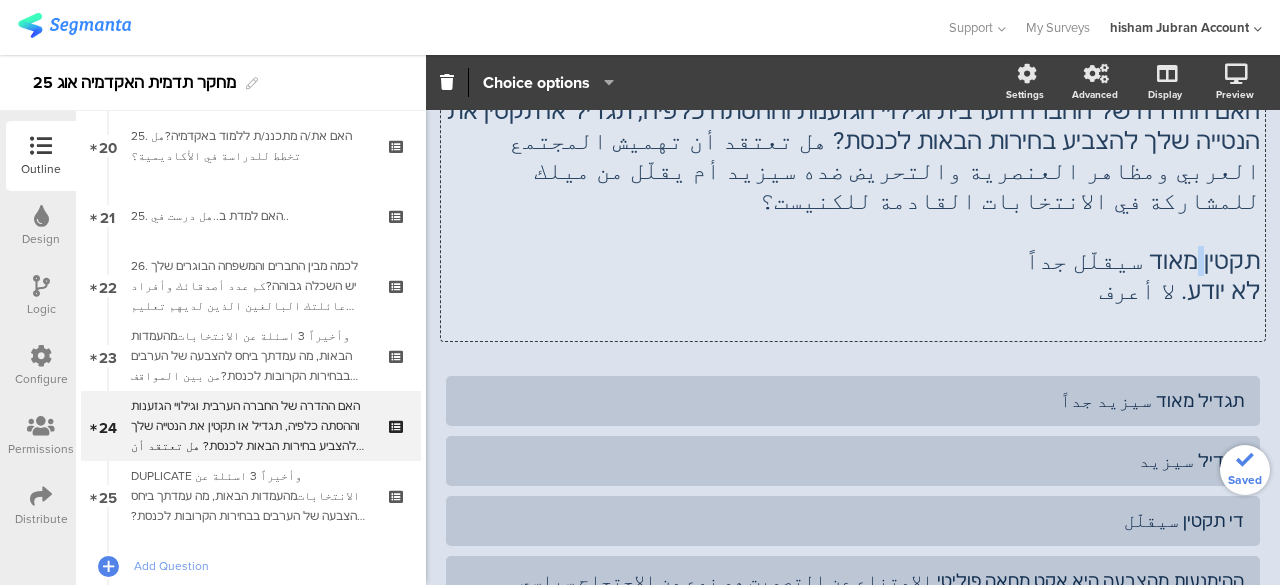 click on "תקטין מאוד سيقلّل جداً" 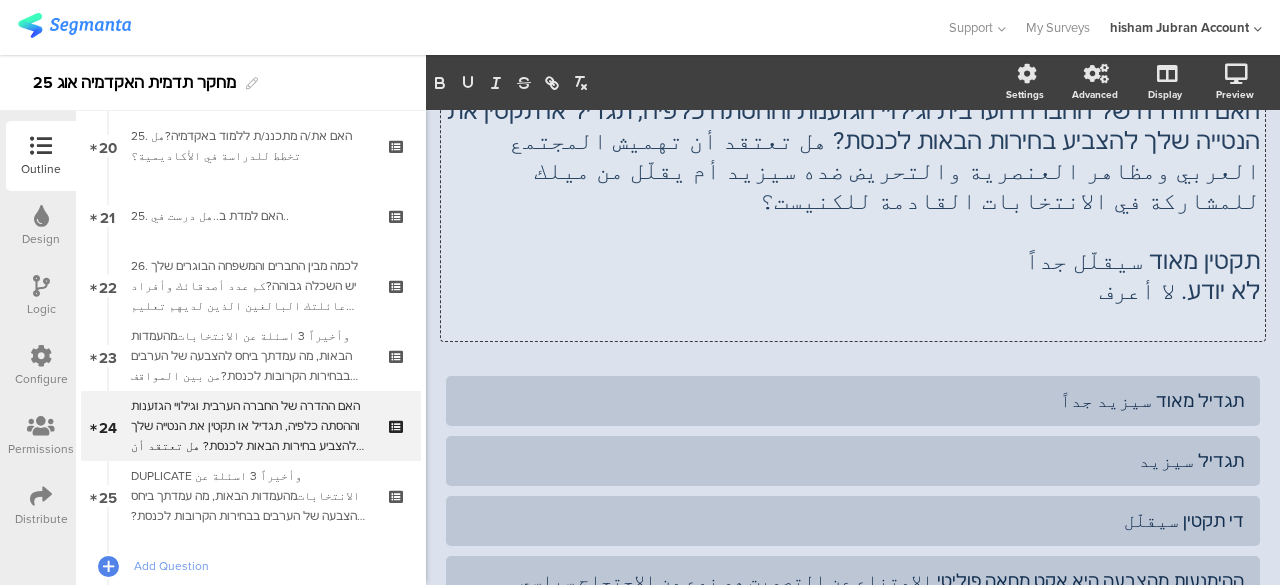 click on "תקטין מאוד سيقلّل جداً" 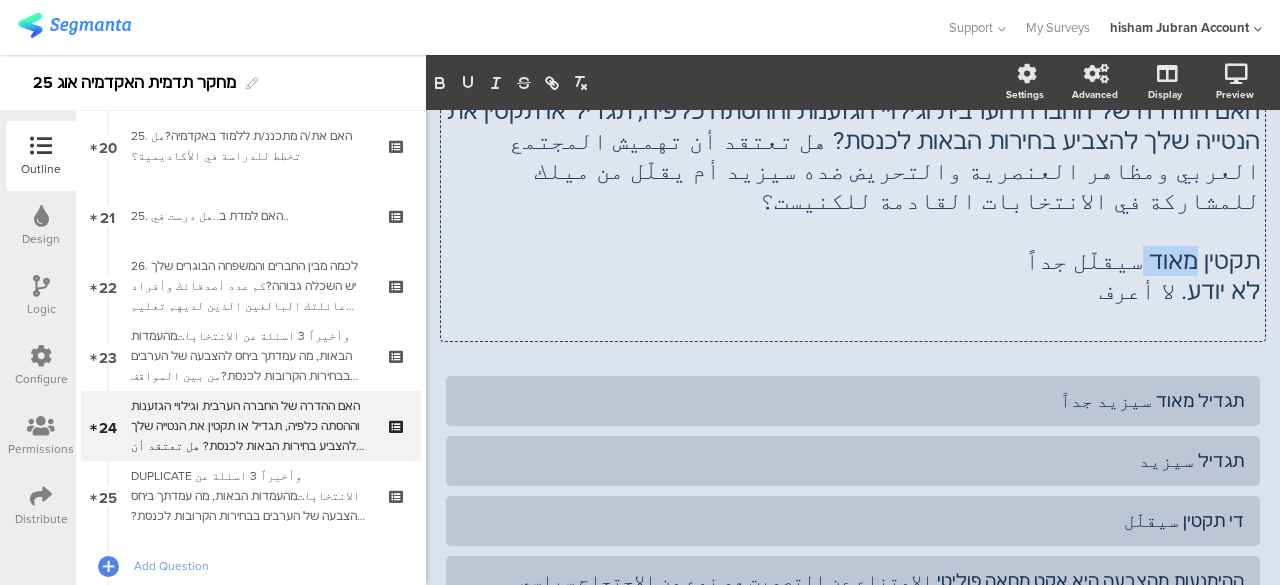 click on "תקטין מאוד سيقلّل جداً" 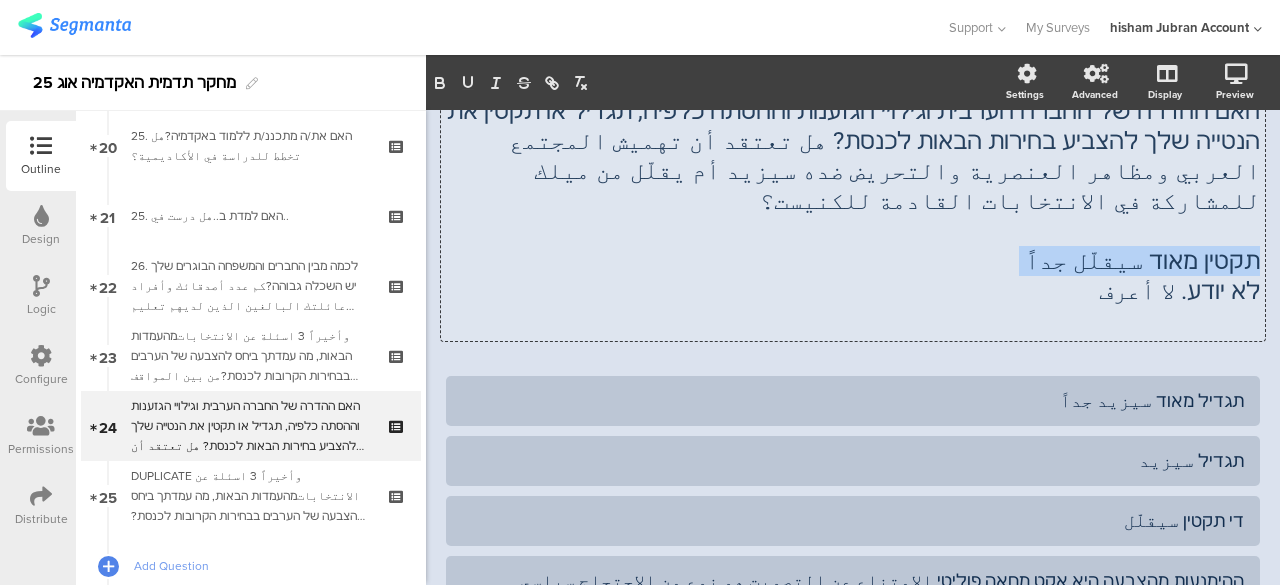click on "תקטין מאוד سيقلّل جداً" 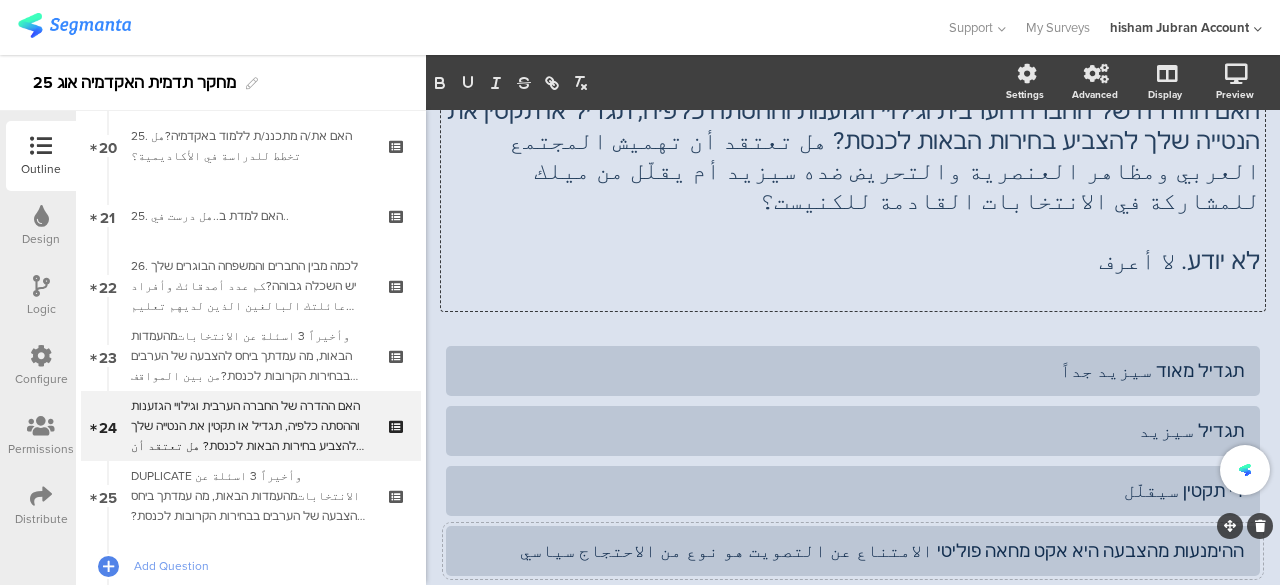 click on "ההימנעות מהצבעה היא אקט מחאה פוליטי الامتناع عن التصويت هو نوع من الاحتجاج سياسي" 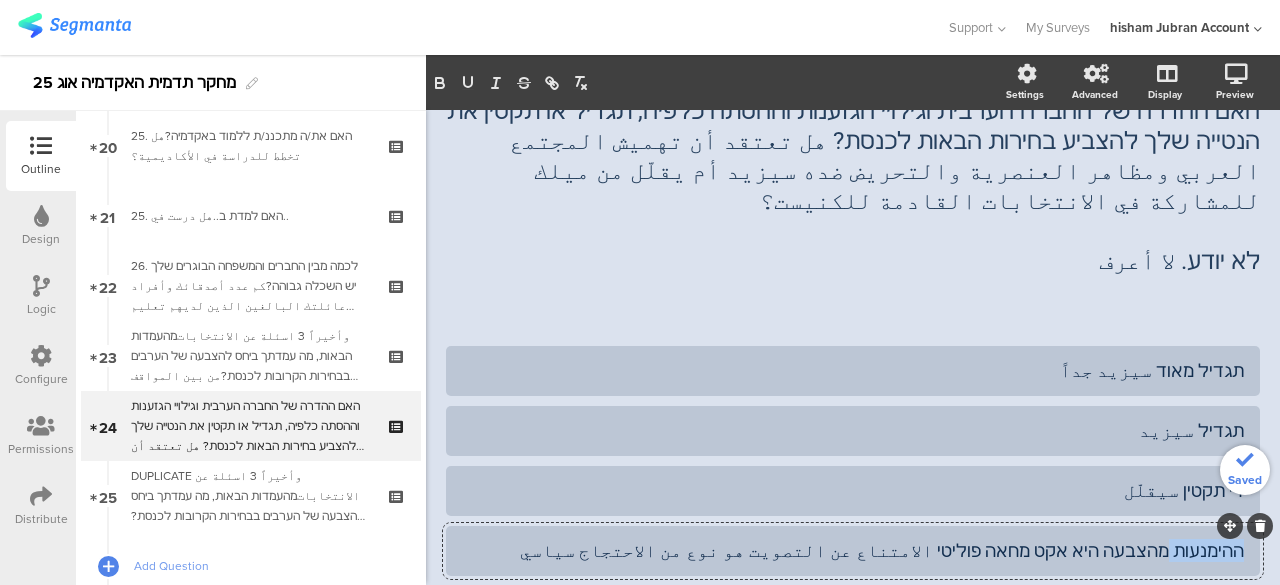 click on "ההימנעות מהצבעה היא אקט מחאה פוליטי الامتناع عن التصويت هو نوع من الاحتجاج سياسي" 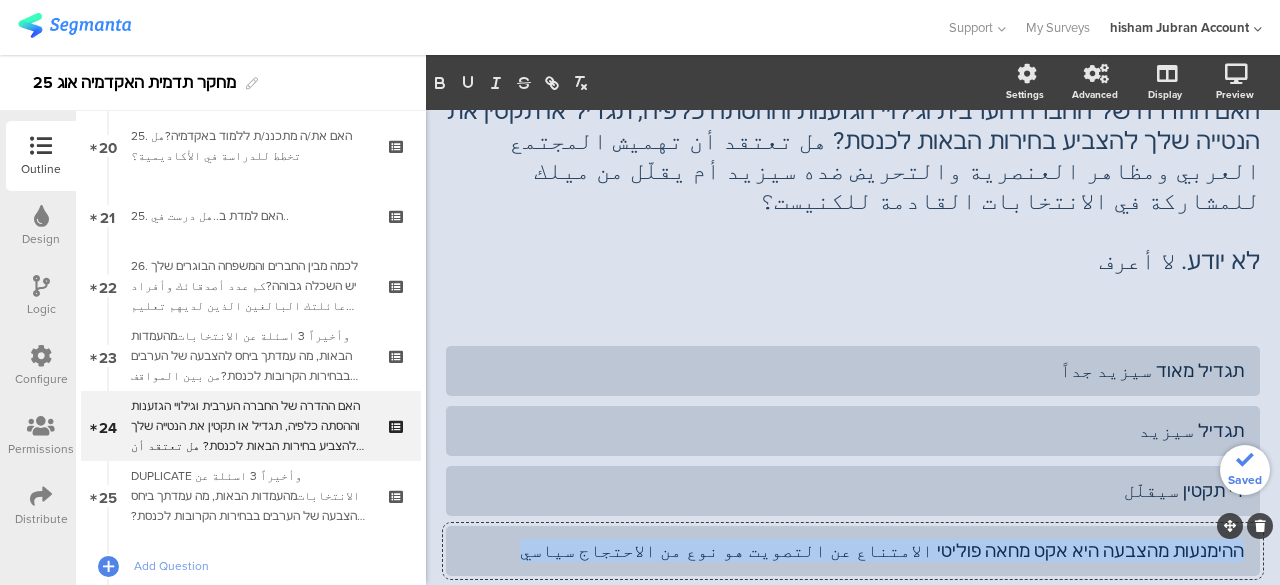 click on "ההימנעות מהצבעה היא אקט מחאה פוליטי الامتناع عن التصويت هو نوع من الاحتجاج سياسي" 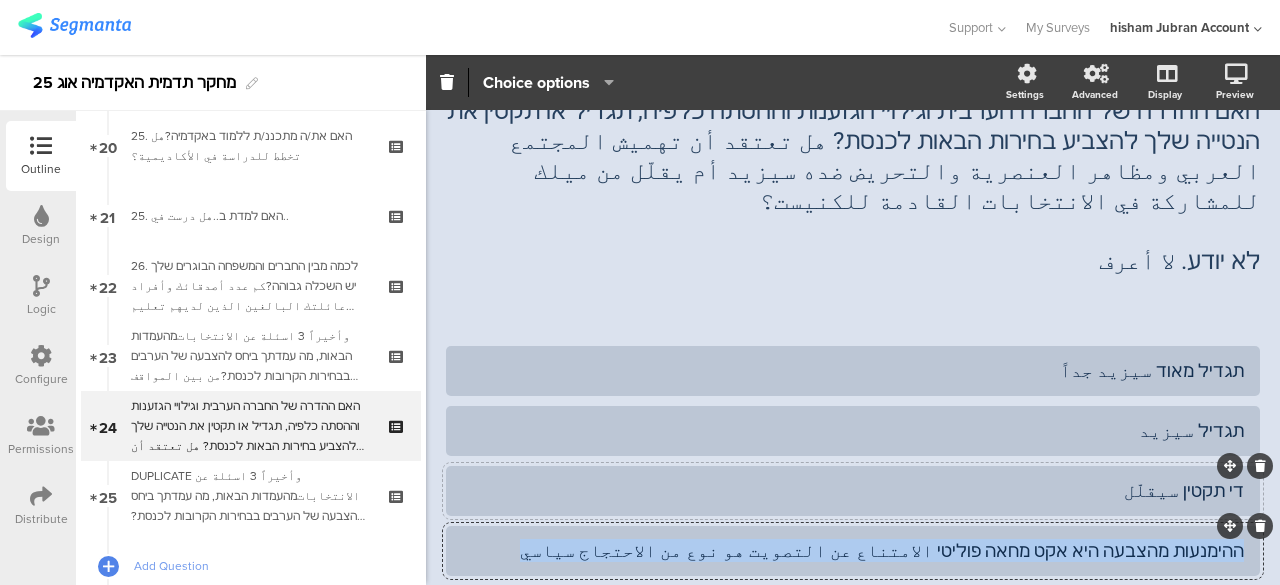 paste 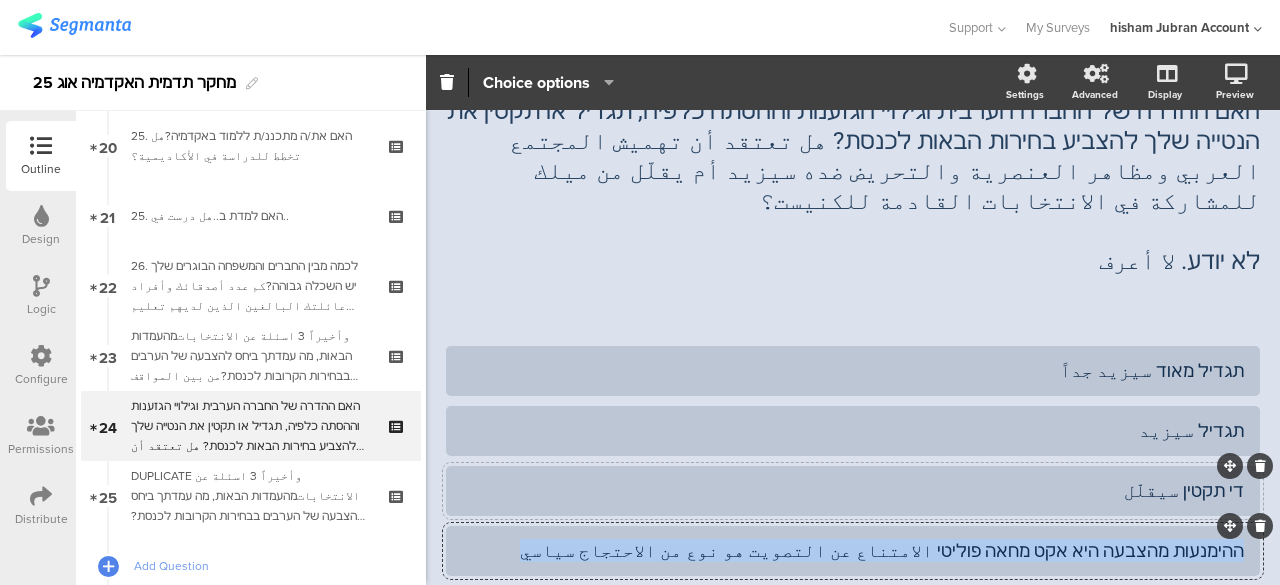 type 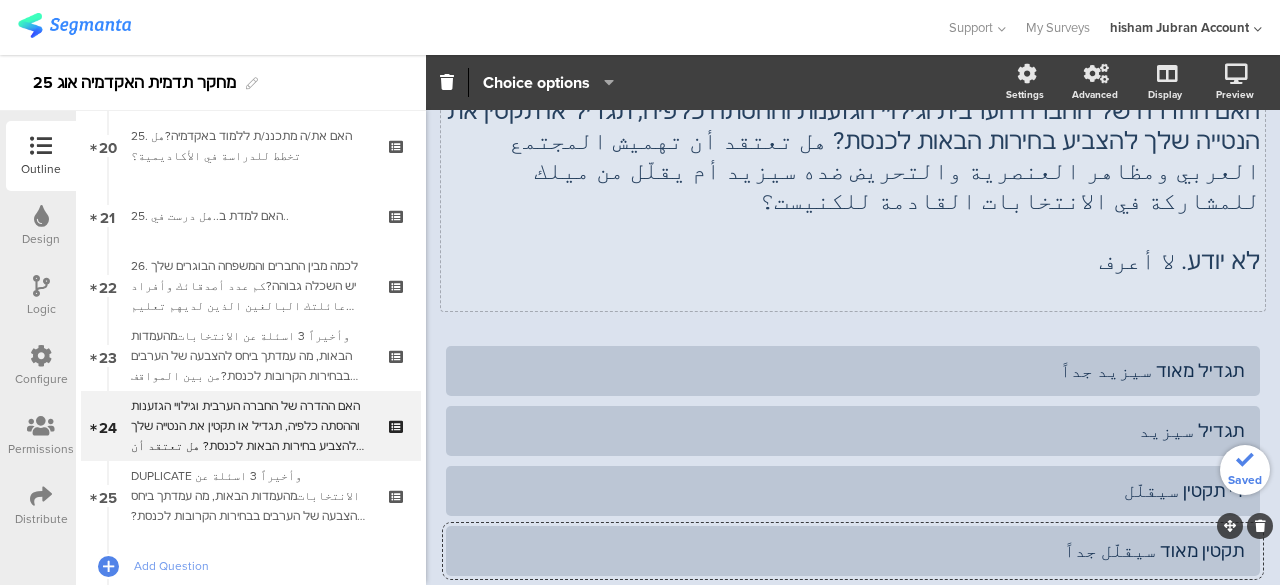 click on "האם ההדרה של החברה הערבית וגילויי הגזענות וההסתה כלפיה, תגדיל או תקטין את הנטייה שלך להצביע בחירות הבאות לכנסת? هل تعتقد أن تهميش المجتمع العربي ومظاهر العنصرية والتحريض ضده سيزيد أم يقلّل من ميلك للمشاركة في الانتخابات القادمة للكنيست؟ לא יודע. لا أعرف
האם ההדרה של החברה הערבית וגילויי הגזענות וההסתה כלפיה, תגדיל או תקטין את הנטייה שלך להצביע בחירות הבאות לכנסת? هل تعتقد أن تهميش المجتمع العربي ومظاهر العنصرية والتحريض ضده سيزيد أم يقلّل من ميلك للمشاركة في الانتخابات القادمة للكنيست؟ לא יודע. لا أعرف" 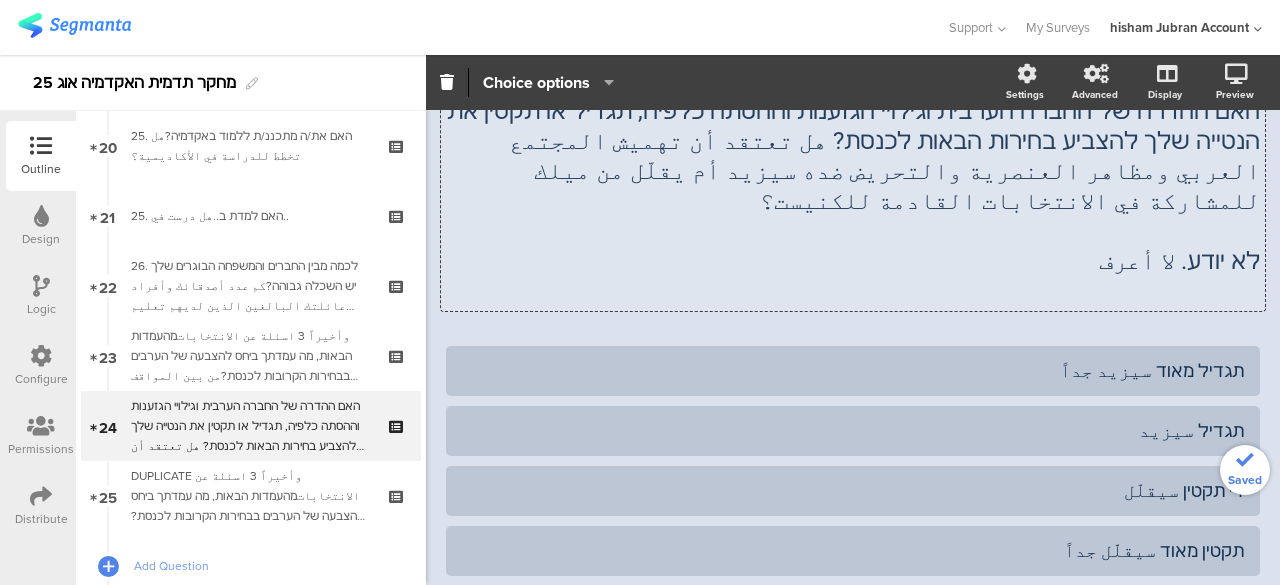 click on "לא יודע. لا أعرف" 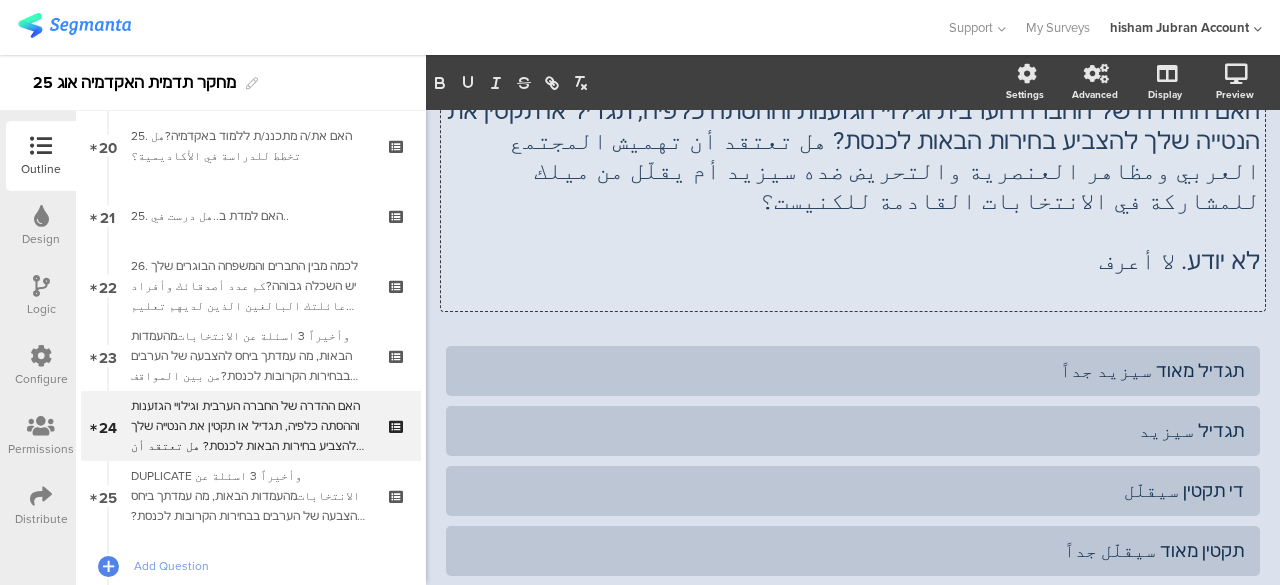 type 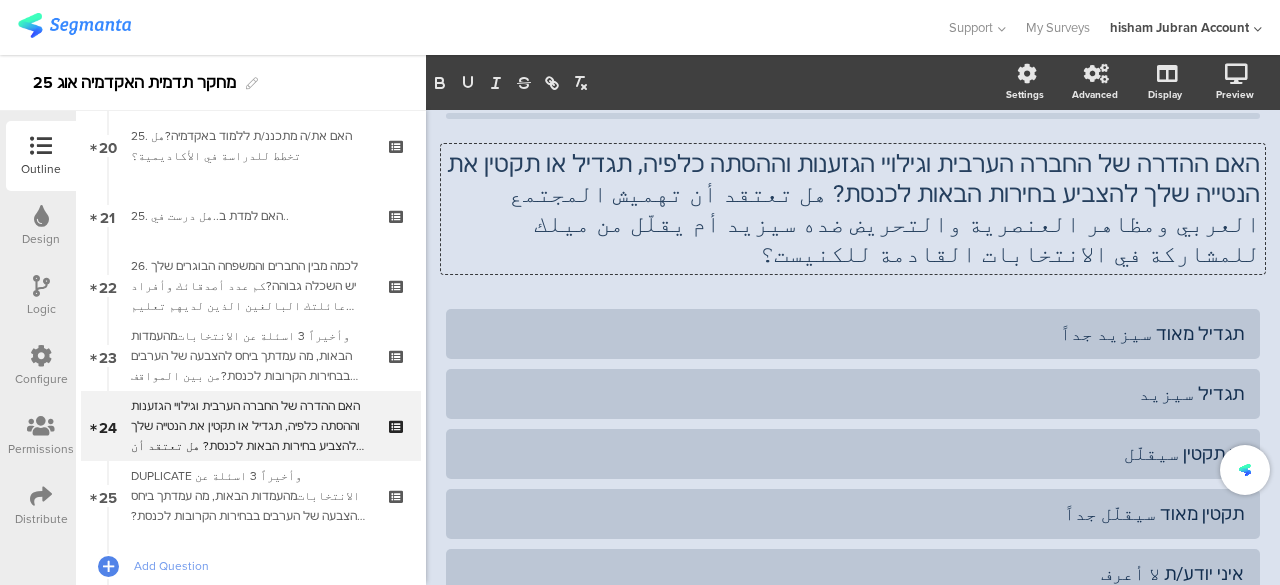 scroll, scrollTop: 0, scrollLeft: 0, axis: both 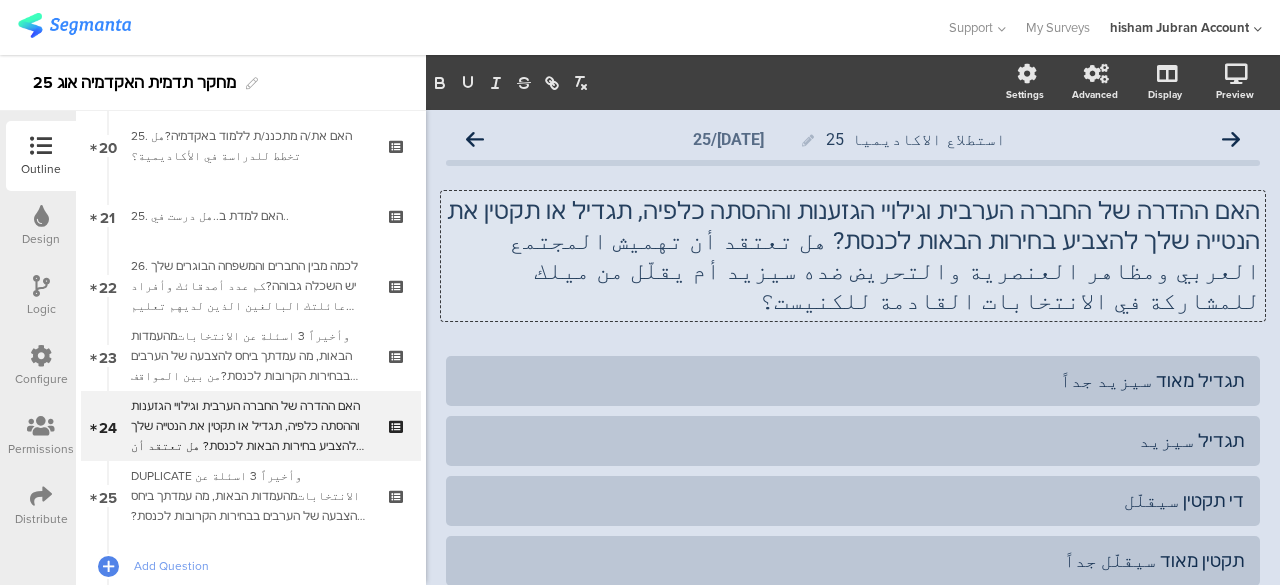 click on "האם ההדרה של החברה הערבית וגילויי הגזענות וההסתה כלפיה, תגדיל או תקטין את הנטייה שלך להצביע בחירות הבאות לכנסת? هل تعتقد أن تهميش المجتمع العربي ومظاهر العنصرية والتحريض ضده سيزيد أم يقلّل من ميلك للمشاركة في الانتخابات القادمة للكنيست؟" 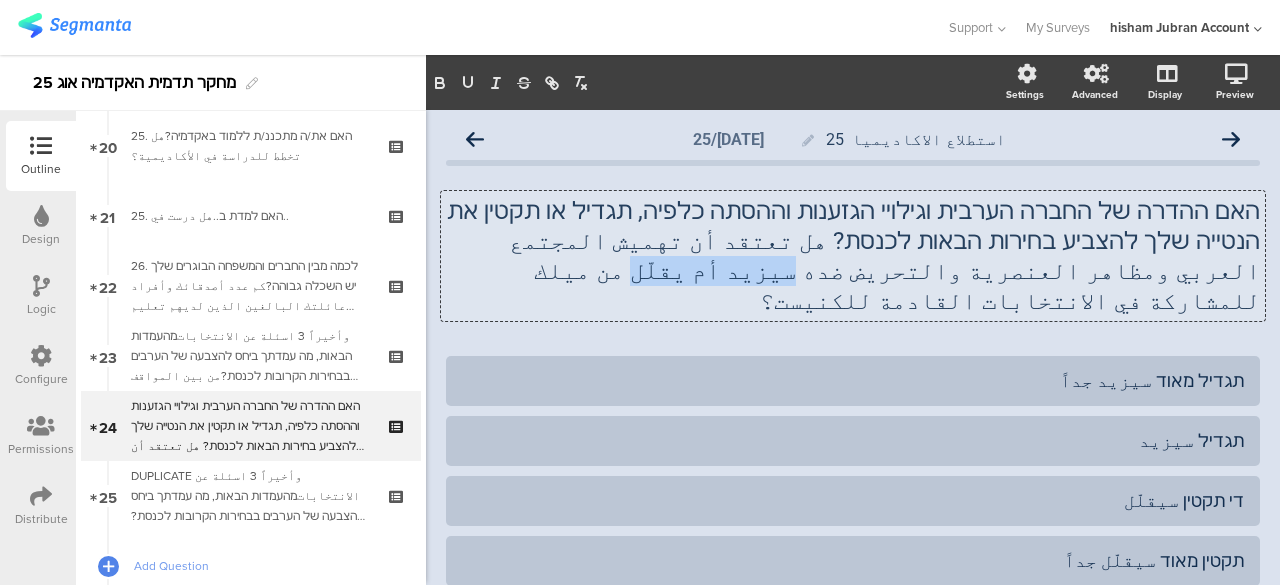 drag, startPoint x: 1203, startPoint y: 273, endPoint x: 1107, endPoint y: 282, distance: 96.42095 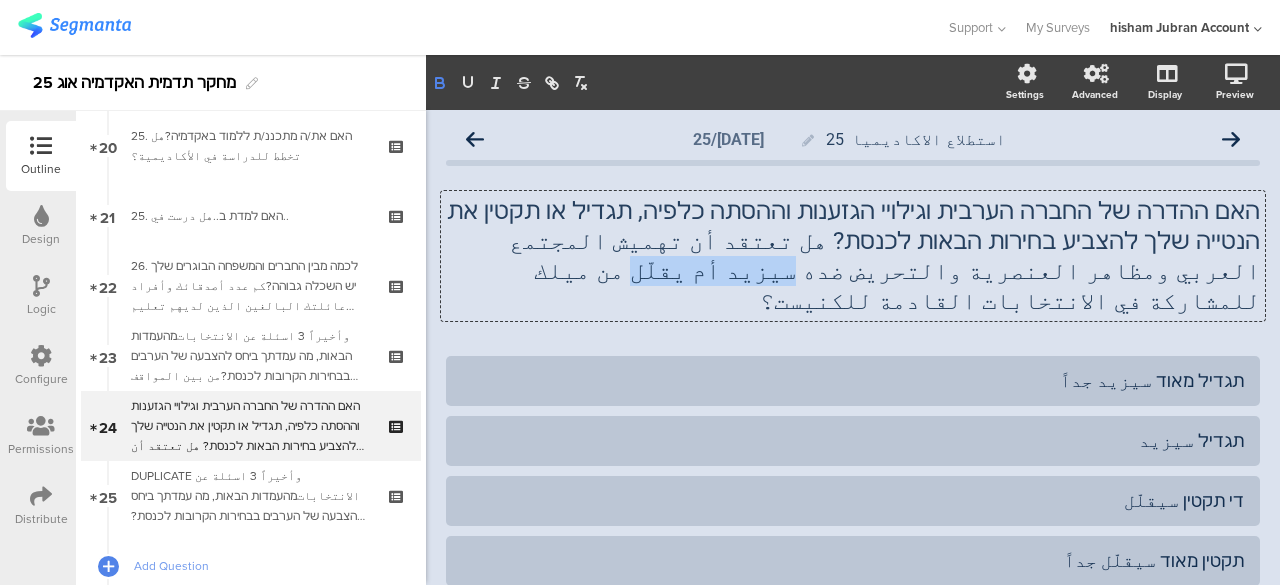click 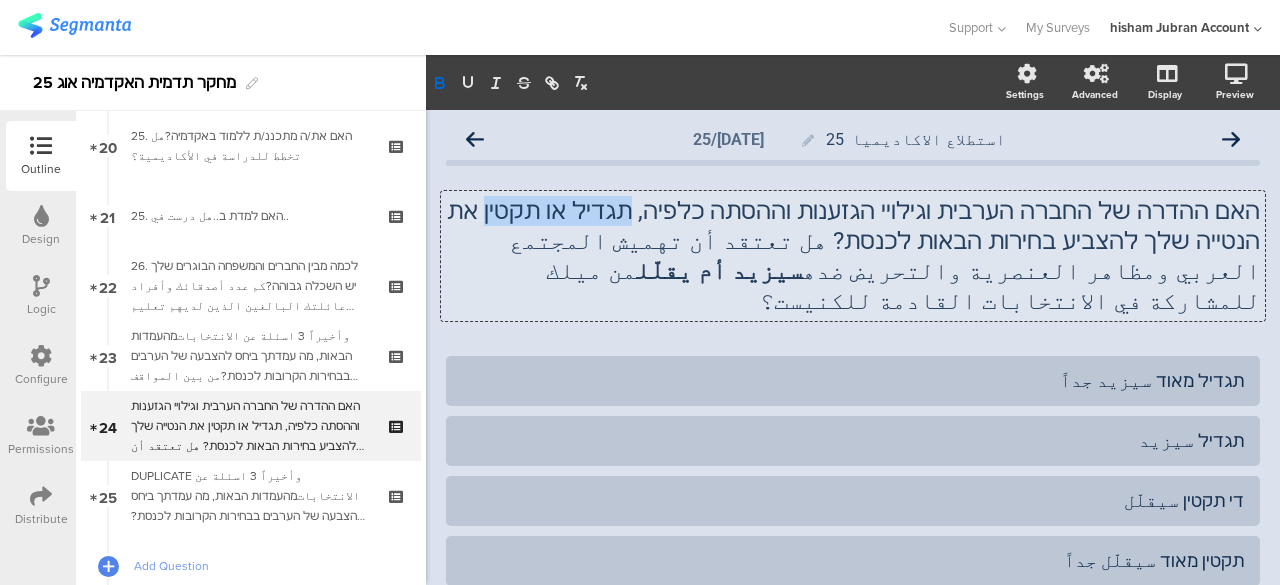 drag, startPoint x: 724, startPoint y: 211, endPoint x: 600, endPoint y: 217, distance: 124.14507 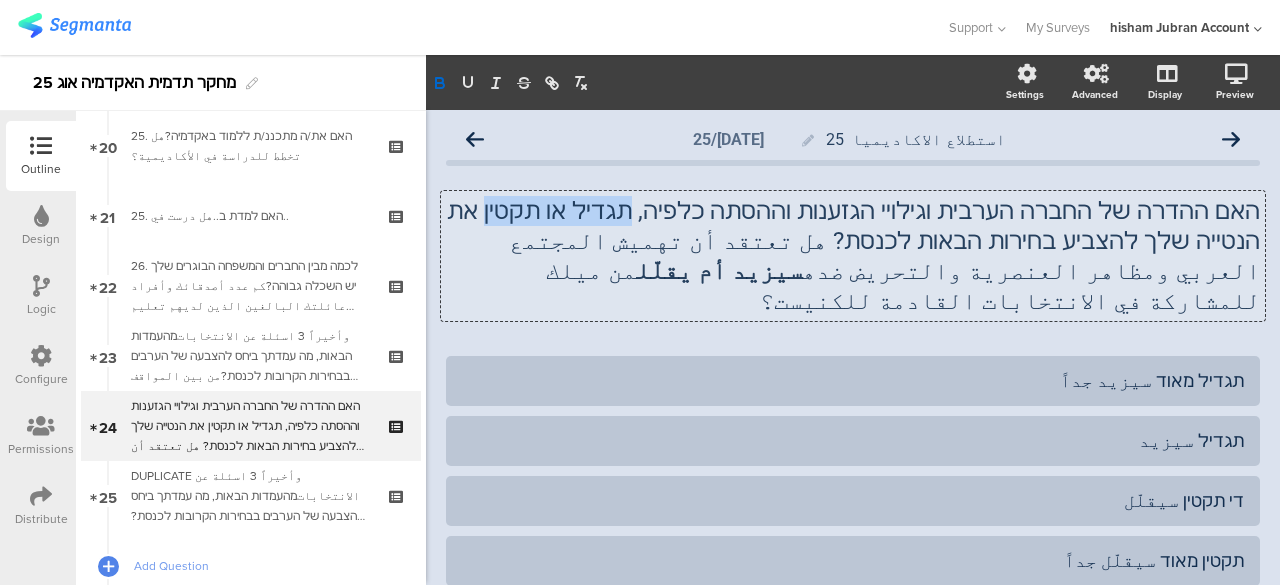 click on "האם ההדרה של החברה הערבית וגילויי הגזענות וההסתה כלפיה, תגדיל או תקטין את הנטייה שלך להצביע בחירות הבאות לכנסת? هل تعتقد أن تهميش المجتمع العربي ومظاهر العنصرية والتحريض ضده  سيزيد أم يقلّل  من ميلك للمشاركة في الانتخابات القادمة للكنيست؟" 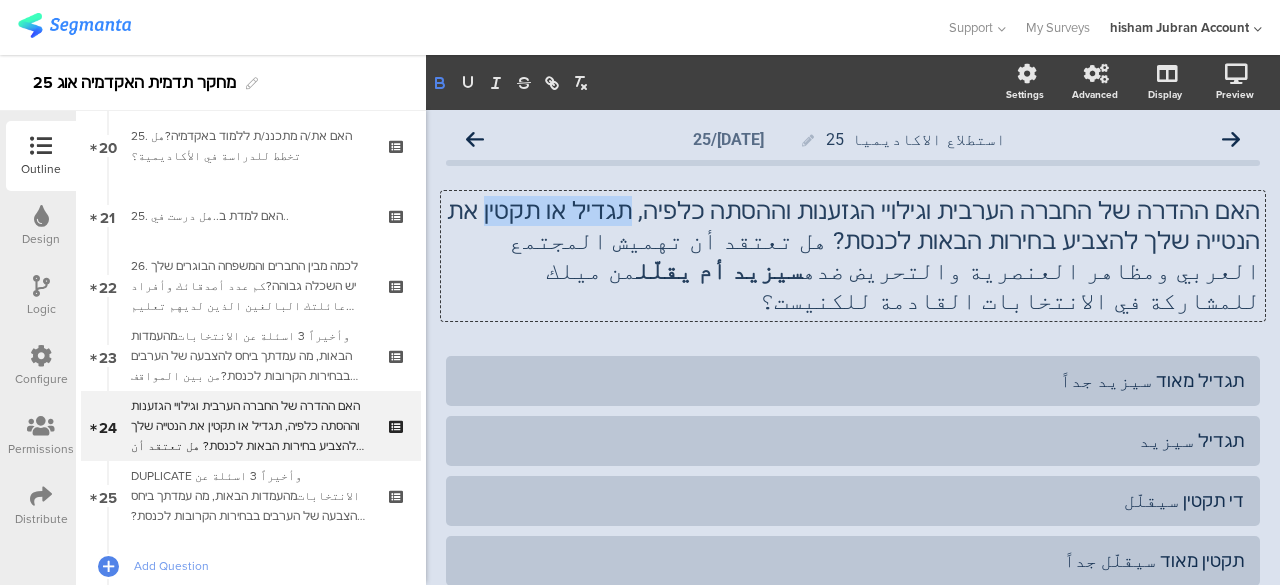 click 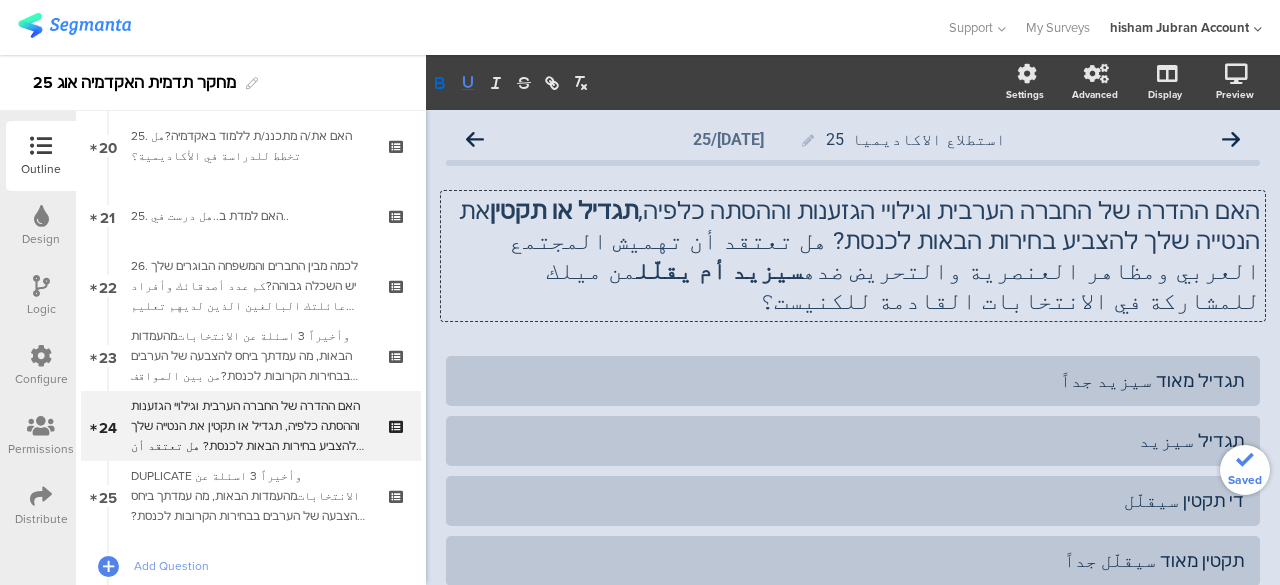 click 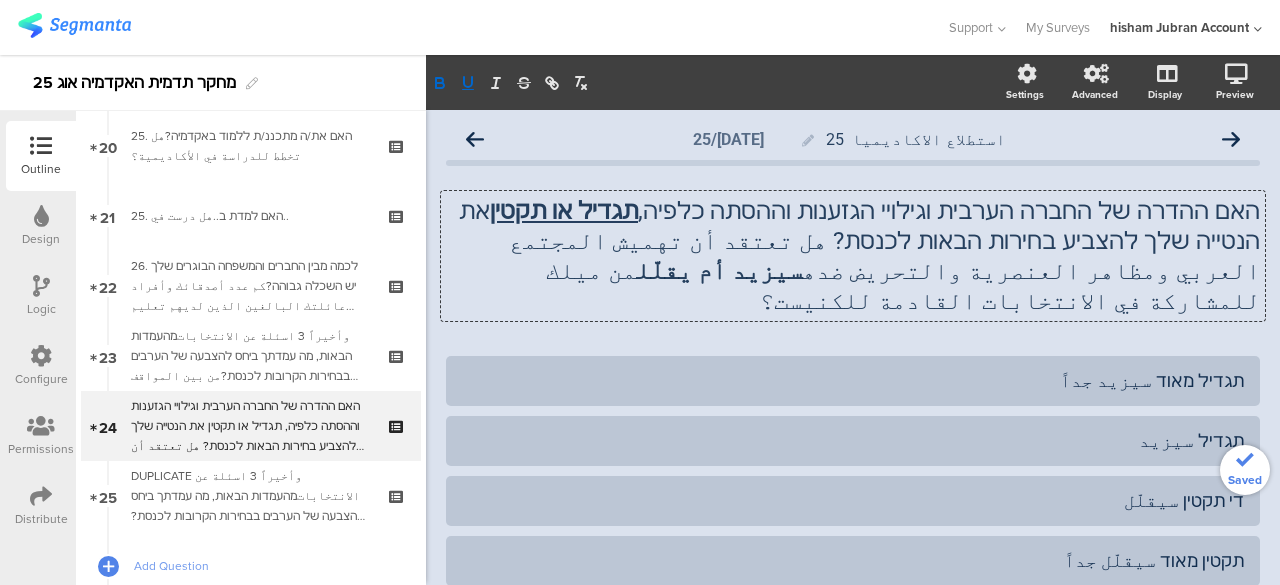 click on "استطلاع الاكاديميا  25
24/25
האם ההדרה של החברה הערבית וגילויי הגזענות וההסתה כלפיה,  תגדיל או תקטין  את הנטייה שלך להצביע בחירות הבאות לכנסת? هل تعتقد أن تهميش المجتمع العربي ومظاهر العنصرية والتحريض ضده  سيزيد أم يقلّل  من ميلك للمشاركة في الانتخابات القادمة للكنيست؟
תגדיל או תקטין سيزيد أم يقلّل
תגדיל או תקטין" 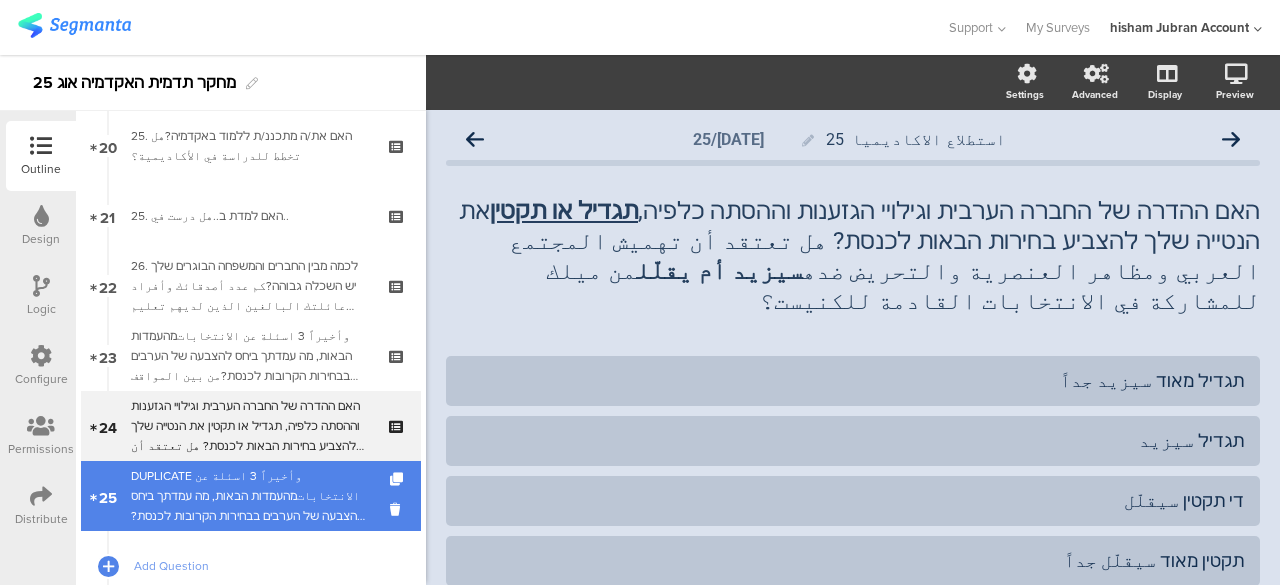 click on "DUPLICATE وأخيراً 3 اسئلة عن الانتخاباتמהעמדות הבאות, מה עמדתך ביחס להצבעה של הערבים בבחירות הקרובות לכנסת?من بين المواقف التالية، ما هو موقفك من تصويت المواطنين العرب في الانتخابات القادمة للكنيست؟" at bounding box center (250, 496) 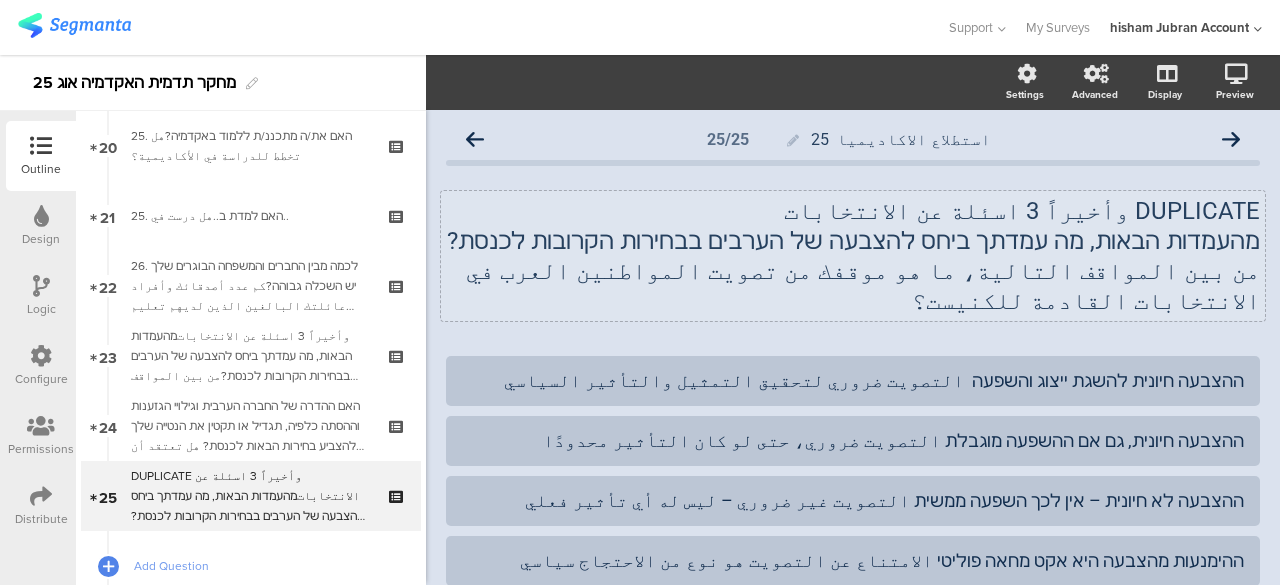 click on "من بين المواقف التالية، ما هو موقفك من تصويت المواطنين العرب في الانتخابات القادمة للكنيست؟" 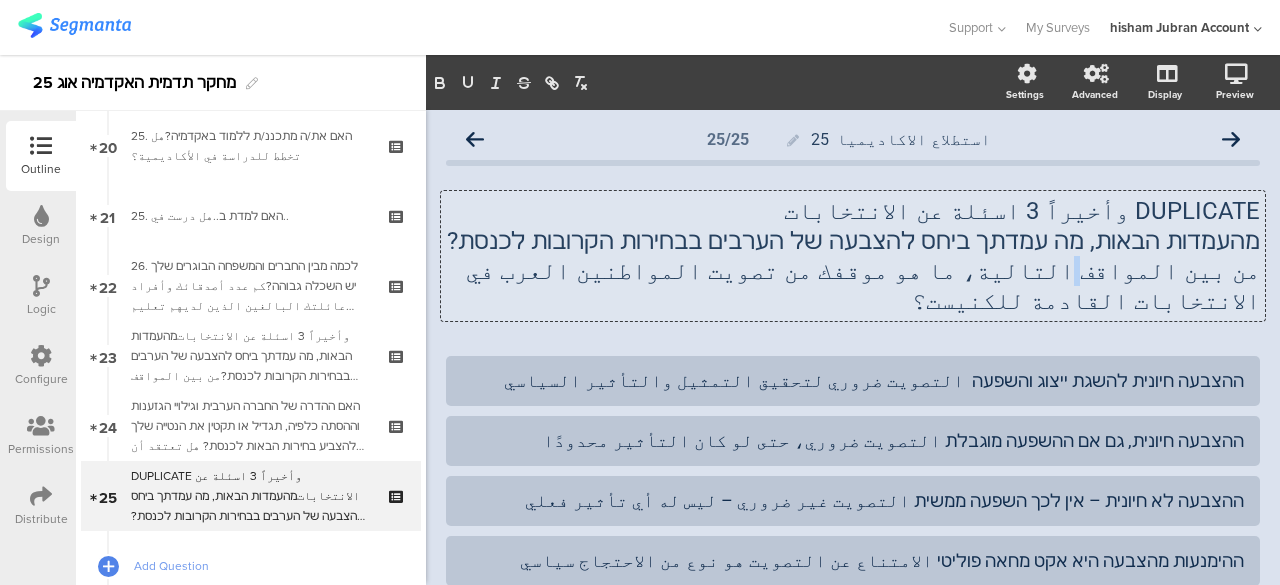 click on "من بين المواقف التالية، ما هو موقفك من تصويت المواطنين العرب في الانتخابات القادمة للكنيست؟" 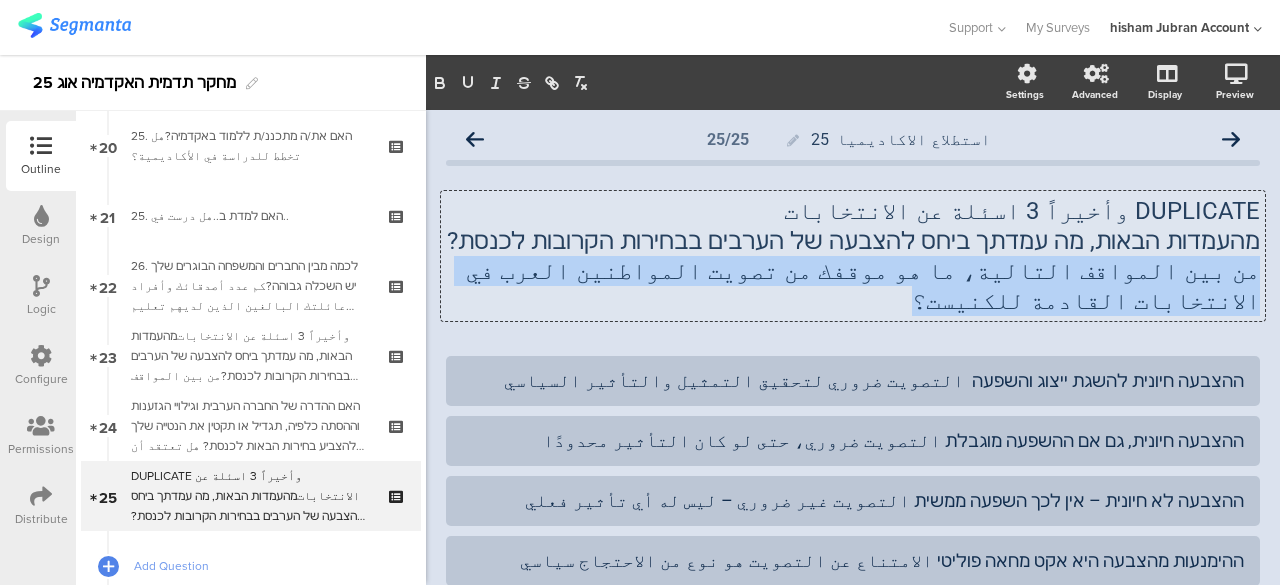 click on "من بين المواقف التالية، ما هو موقفك من تصويت المواطنين العرب في الانتخابات القادمة للكنيست؟" 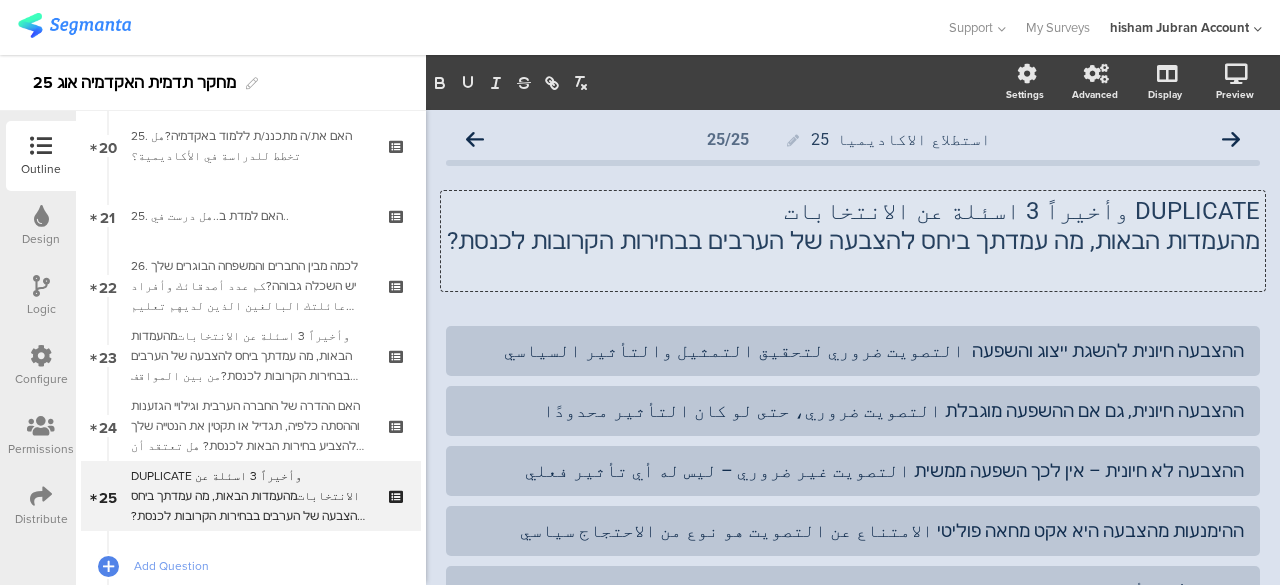 click on "מהעמדות הבאות, מה עמדתך ביחס להצבעה של הערבים בבחירות הקרובות לכנסת?" 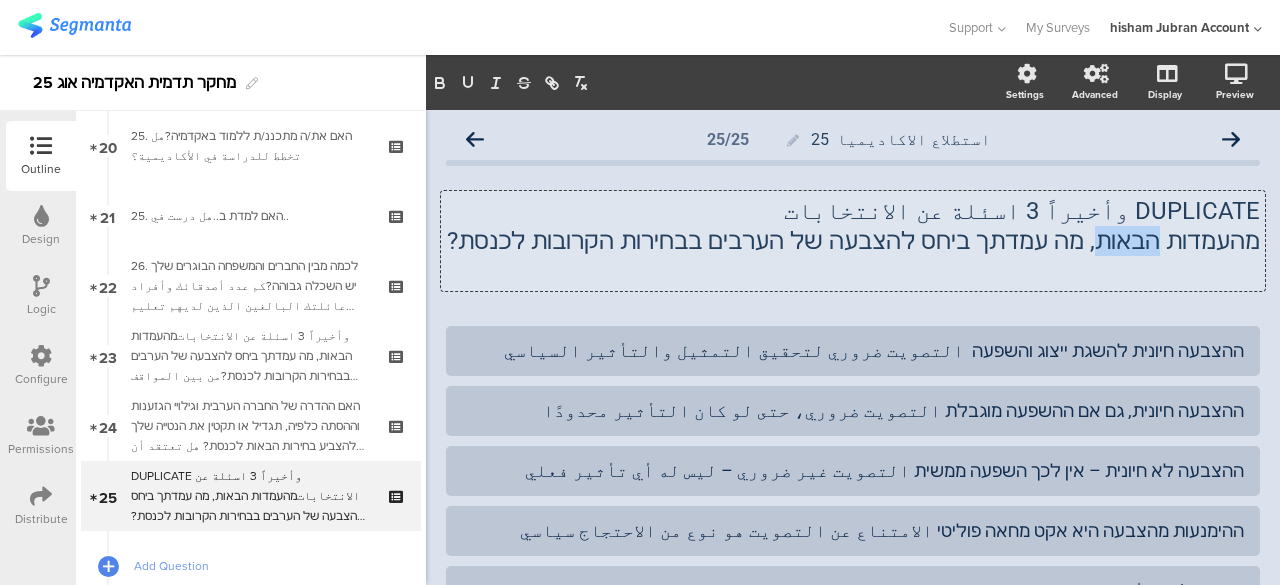 click on "מהעמדות הבאות, מה עמדתך ביחס להצבעה של הערבים בבחירות הקרובות לכנסת?" 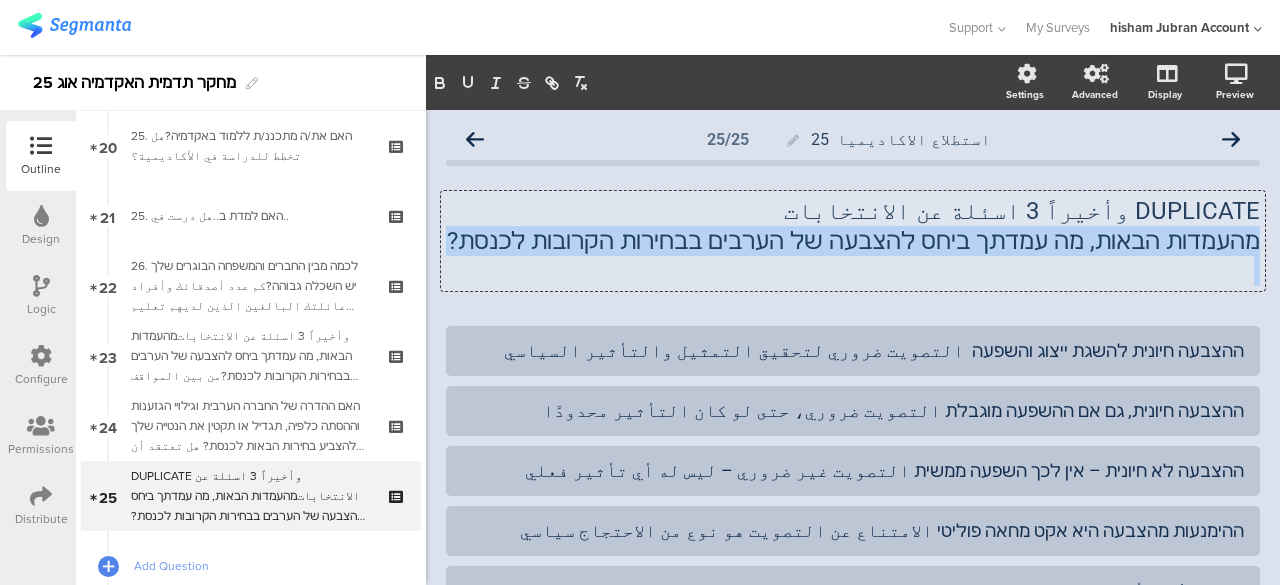 click on "מהעמדות הבאות, מה עמדתך ביחס להצבעה של הערבים בבחירות הקרובות לכנסת?" 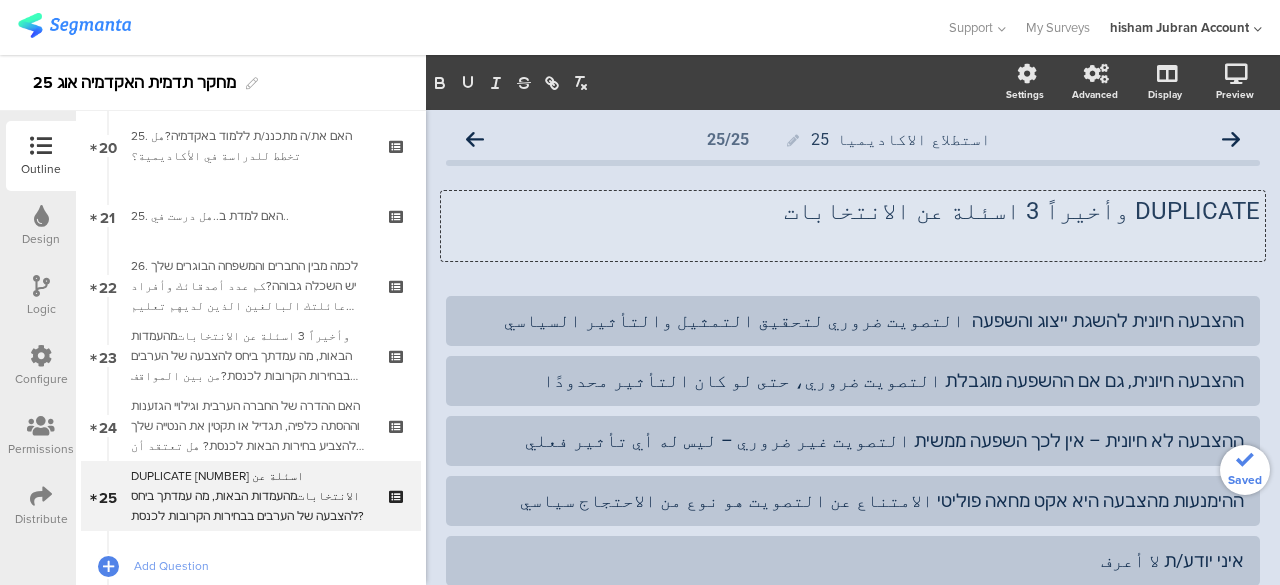 click on "DUPLICATE وأخيراً 3 اسئلة عن الانتخابات" 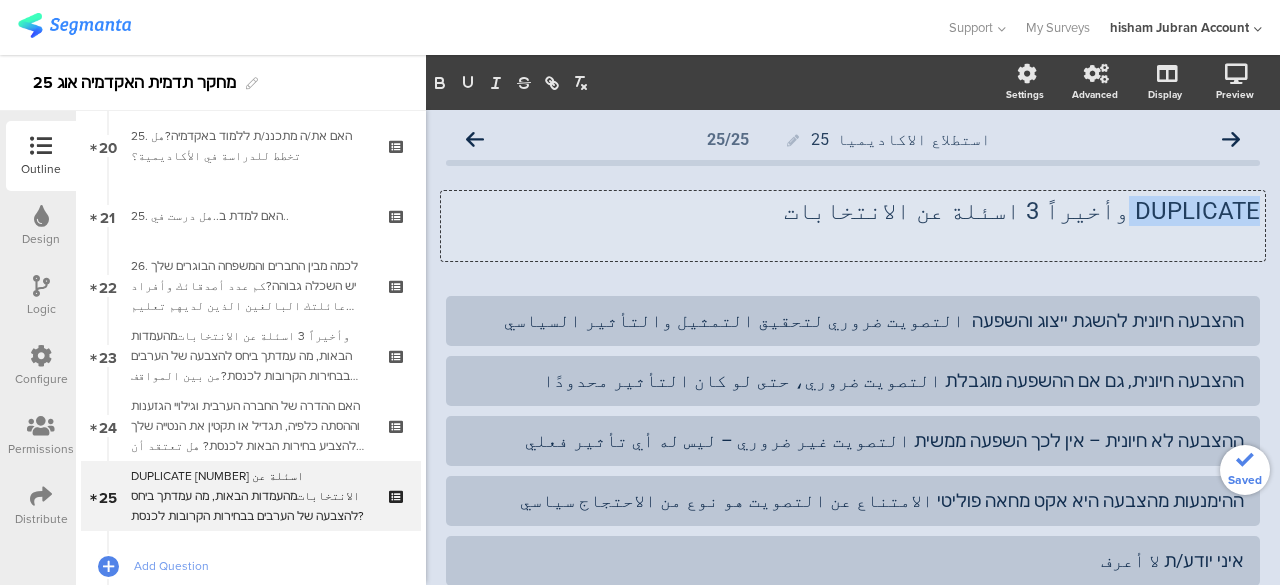 click on "DUPLICATE وأخيراً 3 اسئلة عن الانتخابات" 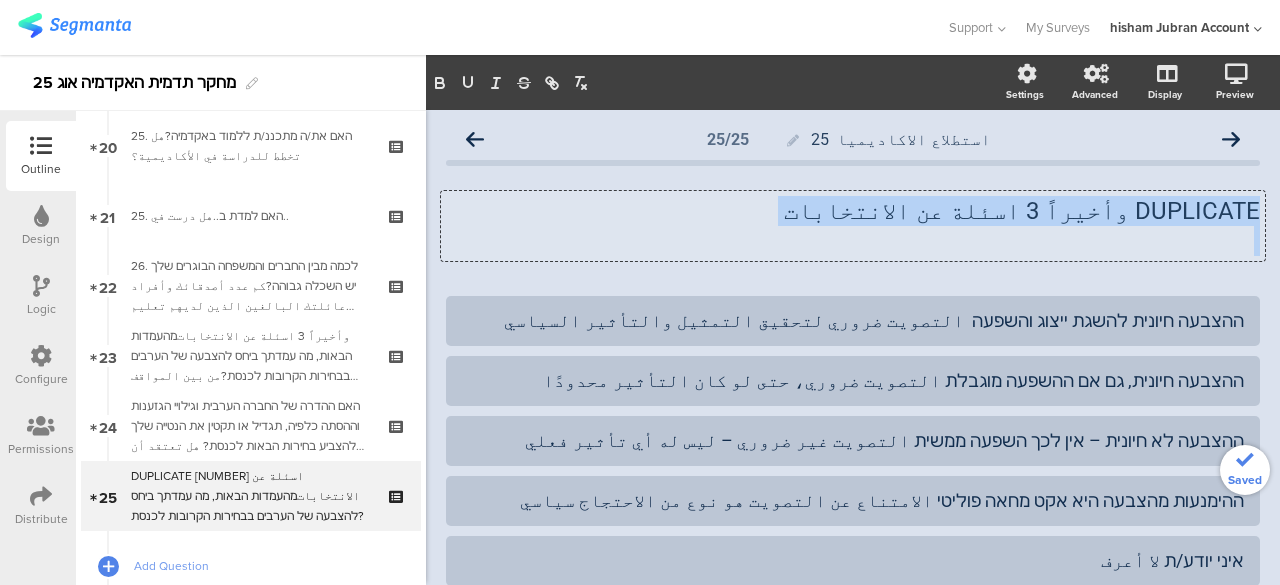click on "DUPLICATE وأخيراً 3 اسئلة عن الانتخابات" 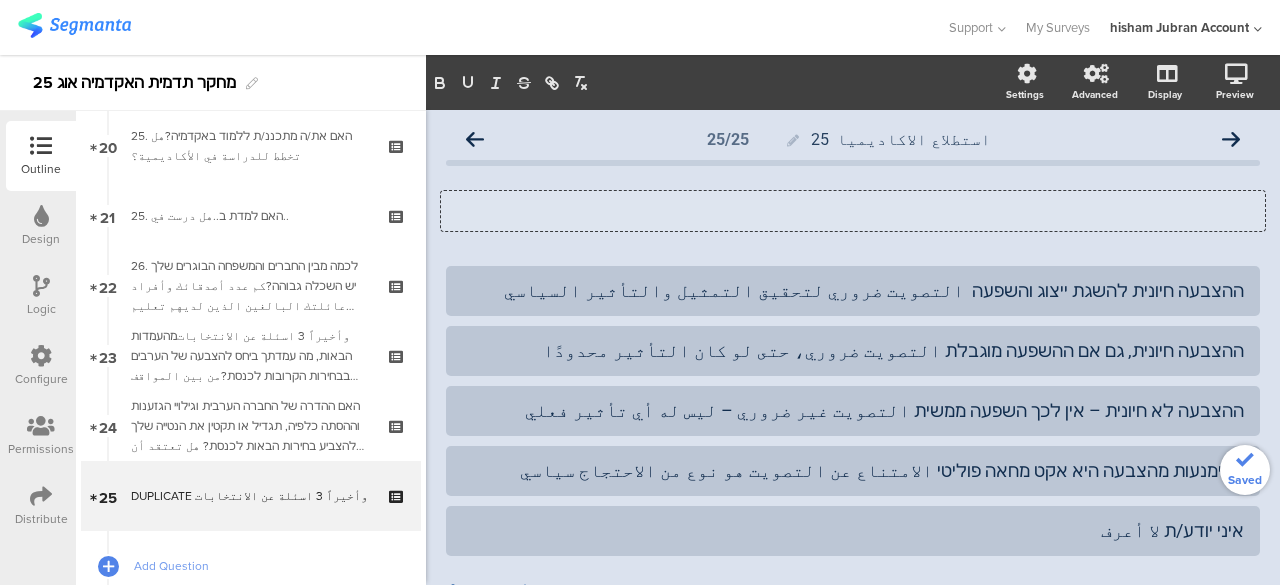 click 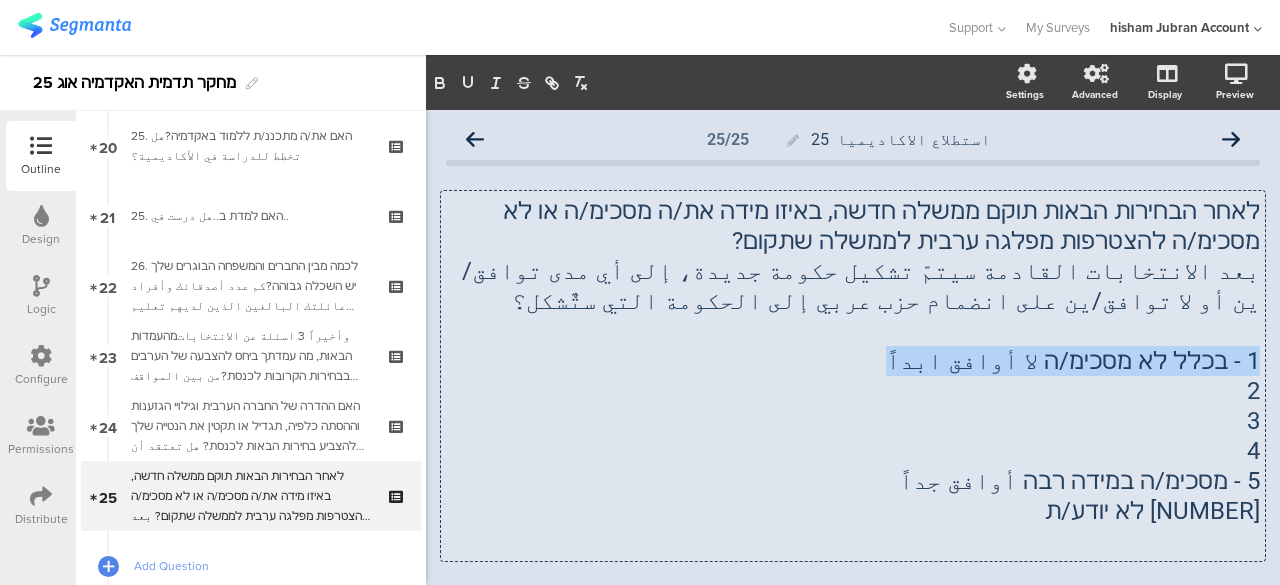 drag, startPoint x: 969, startPoint y: 364, endPoint x: 1245, endPoint y: 363, distance: 276.0018 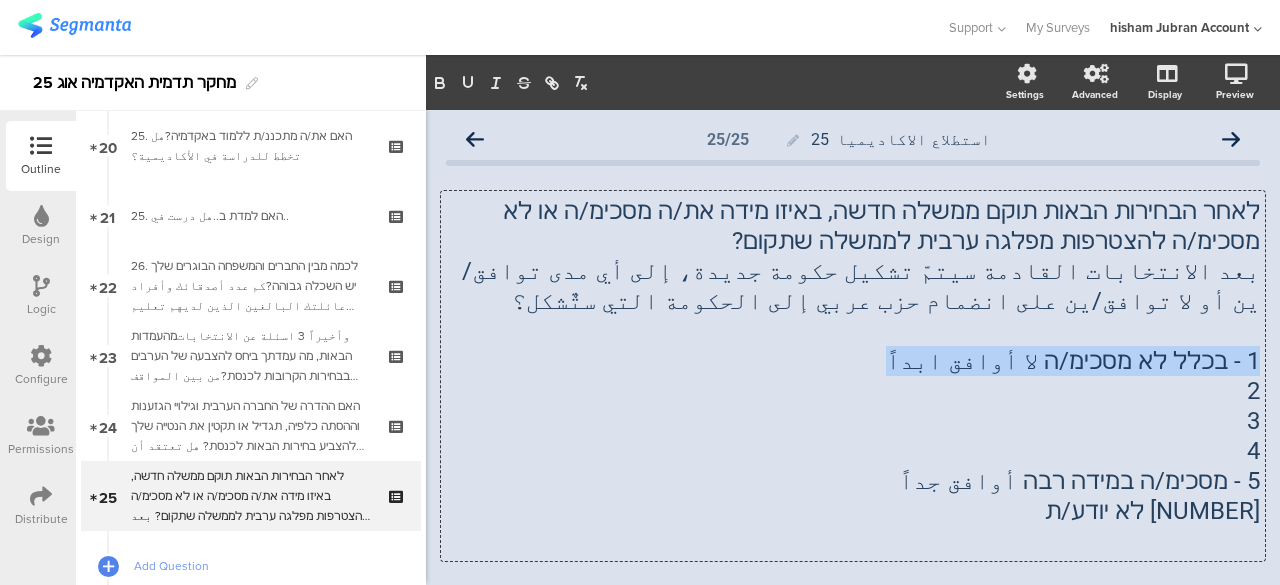 type 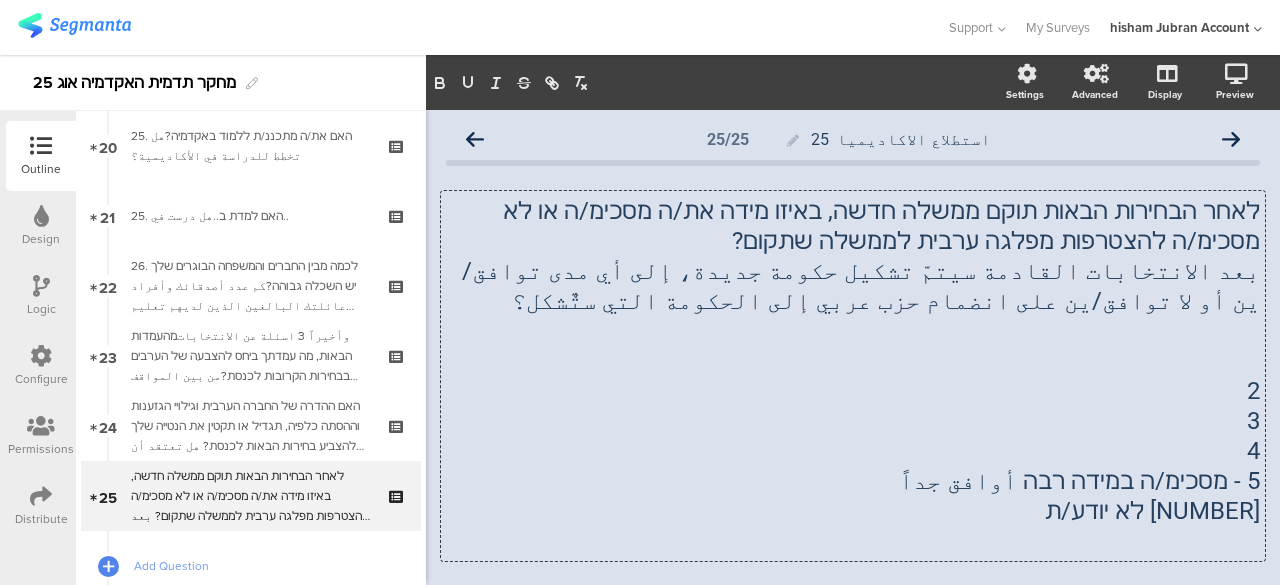 scroll, scrollTop: 400, scrollLeft: 0, axis: vertical 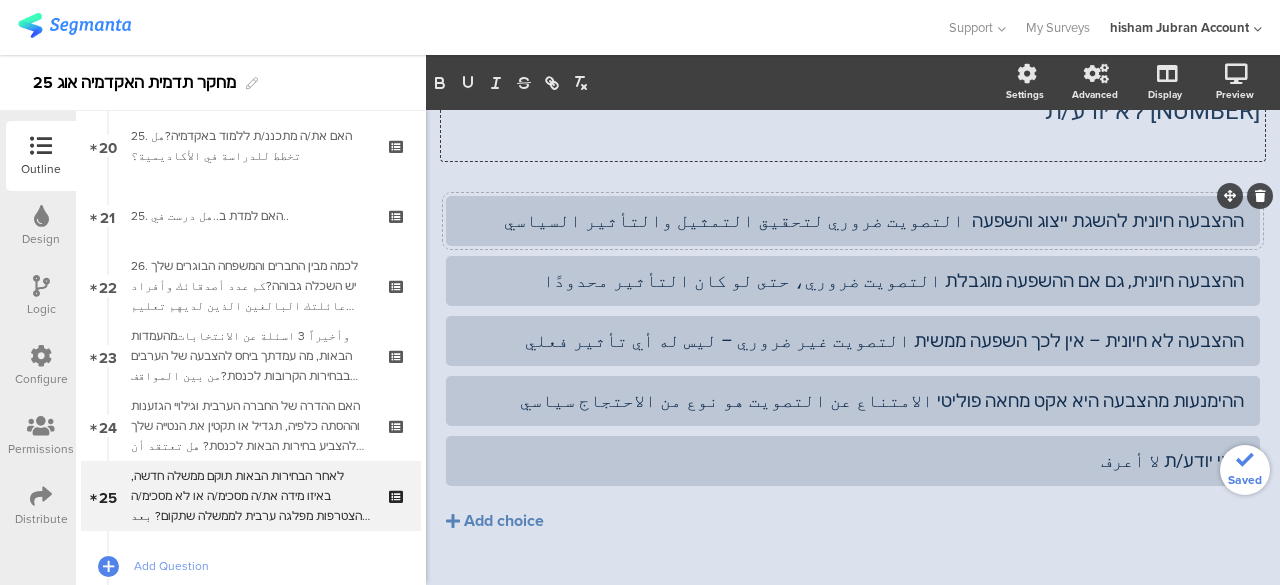 click on "ההצבעה חיונית להשגת ייצוג והשפעה  التصويت ضروري لتحقيق التمثيل والتأثير السياسي" 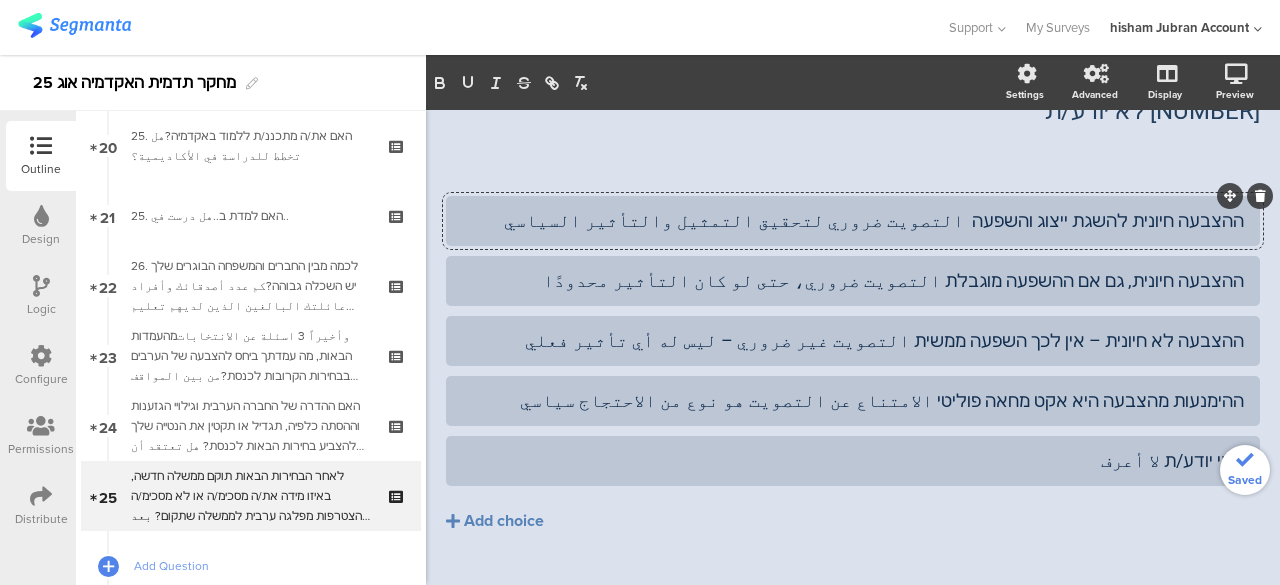 click on "ההצבעה חיונית להשגת ייצוג והשפעה  التصويت ضروري لتحقيق التمثيل والتأثير السياسي" 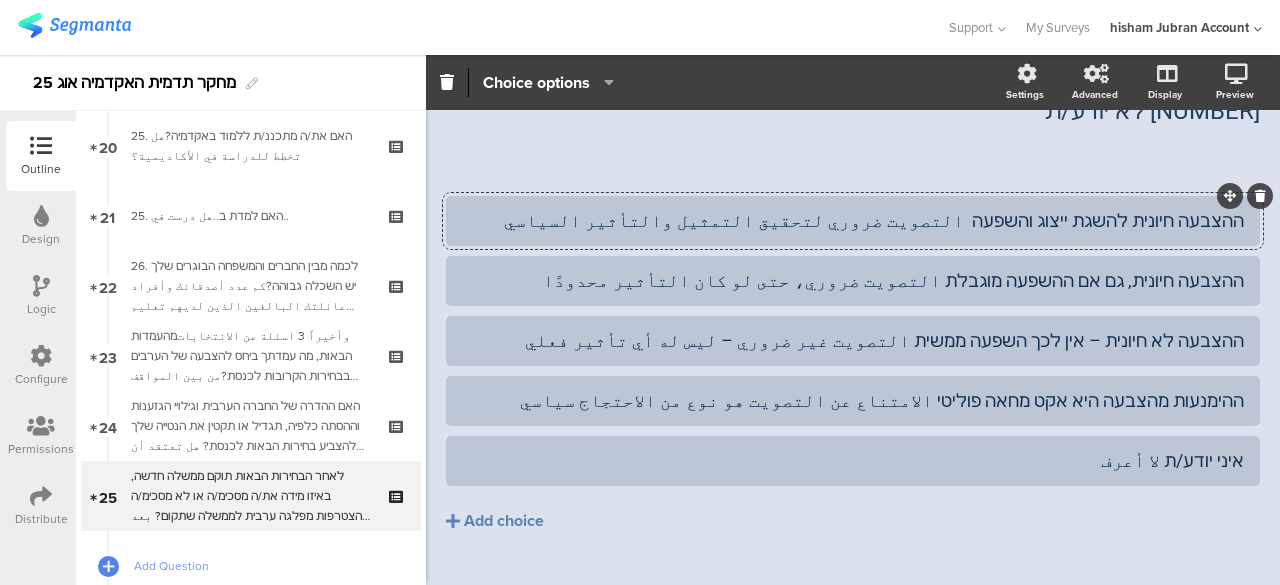 paste 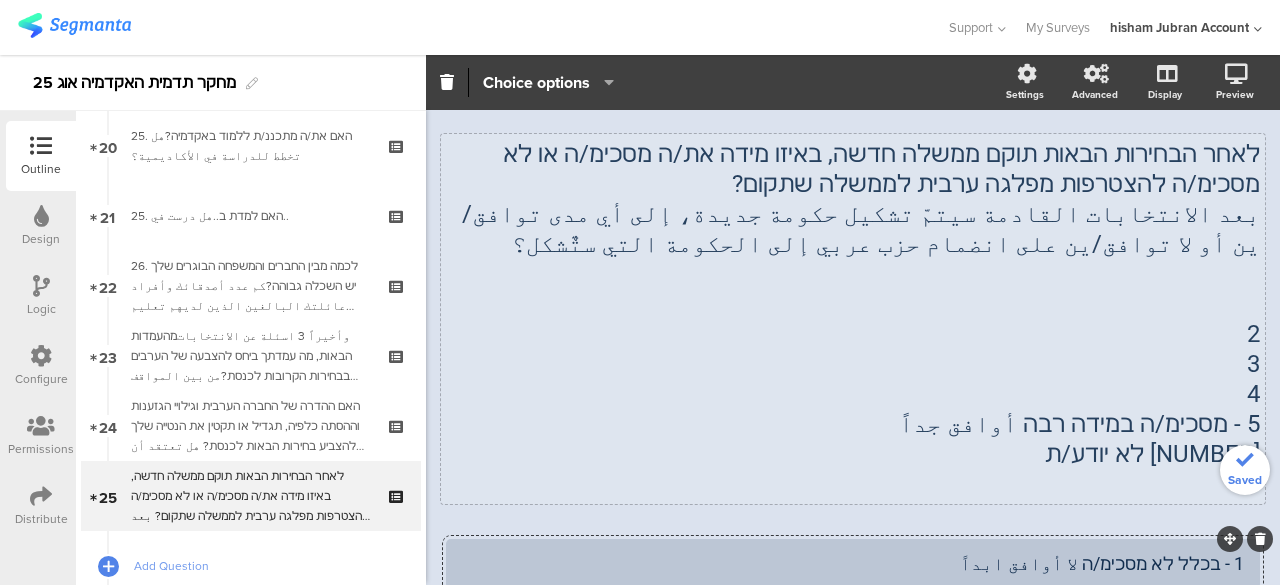 scroll, scrollTop: 200, scrollLeft: 0, axis: vertical 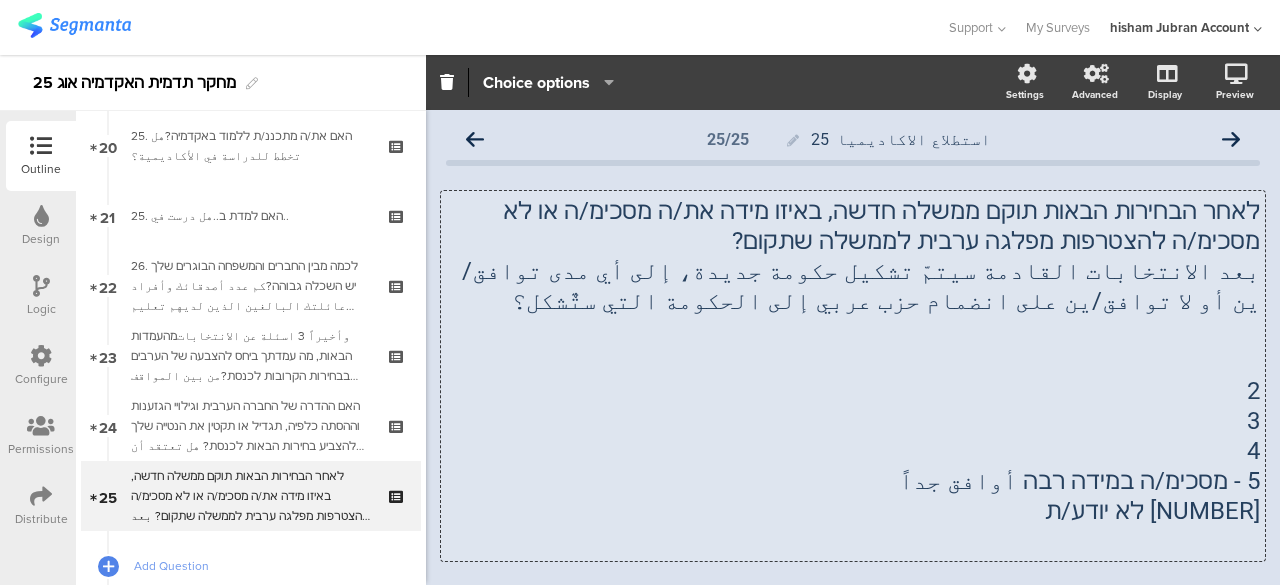 click on "לאחר הבחירות הבאות תוקם ממשלה חדשה, באיזו מידה את/ה מסכימ/ה או לא מסכימ/ה להצטרפות מפלגה ערבית לממשלה שתקום?  بعد الانتخابات القادمة سيتمّ تشكيل حكومة جديدة، إلى أي مدى توافق/ين أو لا توافق/ين على انضمام حزب عربي إلى الحكومة التي ستٌشكل؟ 2 3 4 5 - מסכימ/ה במידה רבה أوافق جداً 99 לא יודע/ת
לאחר הבחירות הבאות תוקם ממשלה חדשה, באיזו מידה את/ה מסכימ/ה או לא מסכימ/ה להצטרפות מפלגה ערבית לממשלה שתקום?  بعد الانتخابات القادمة سيتمّ تشكيل حكومة جديدة، إلى أي مدى توافق/ين أو لا توافق/ين على انضمام حزب عربي إلى الحكومة التي ستٌشكل؟ 2 3 4 5 - מסכימ/ה במידה רבה أوافق جداً
2 3 4" 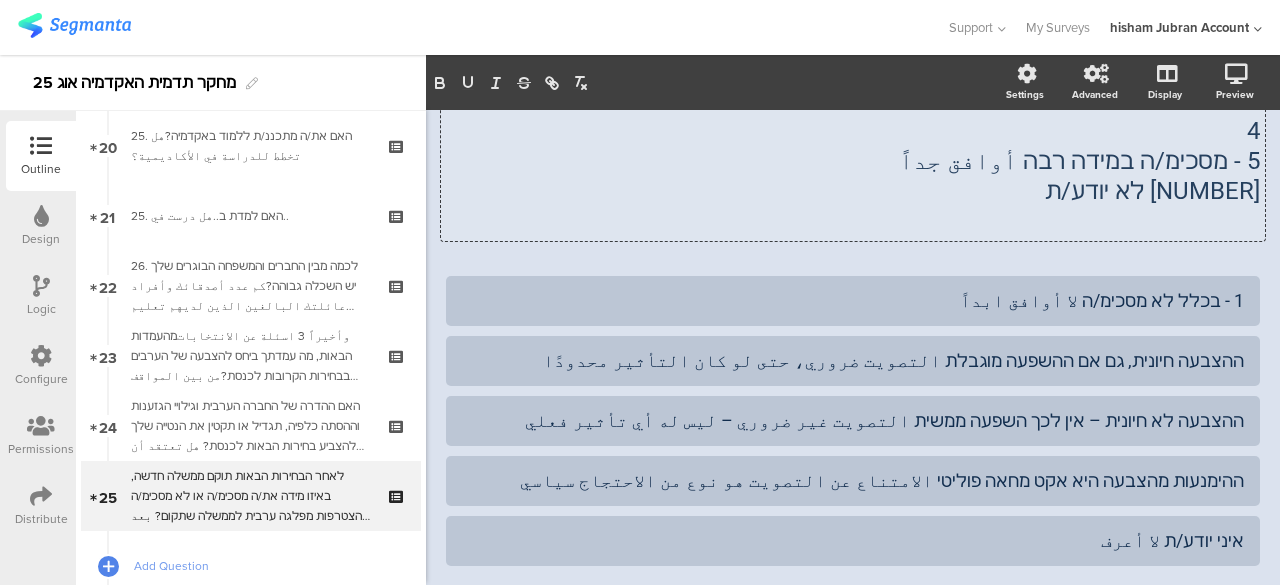 scroll, scrollTop: 200, scrollLeft: 0, axis: vertical 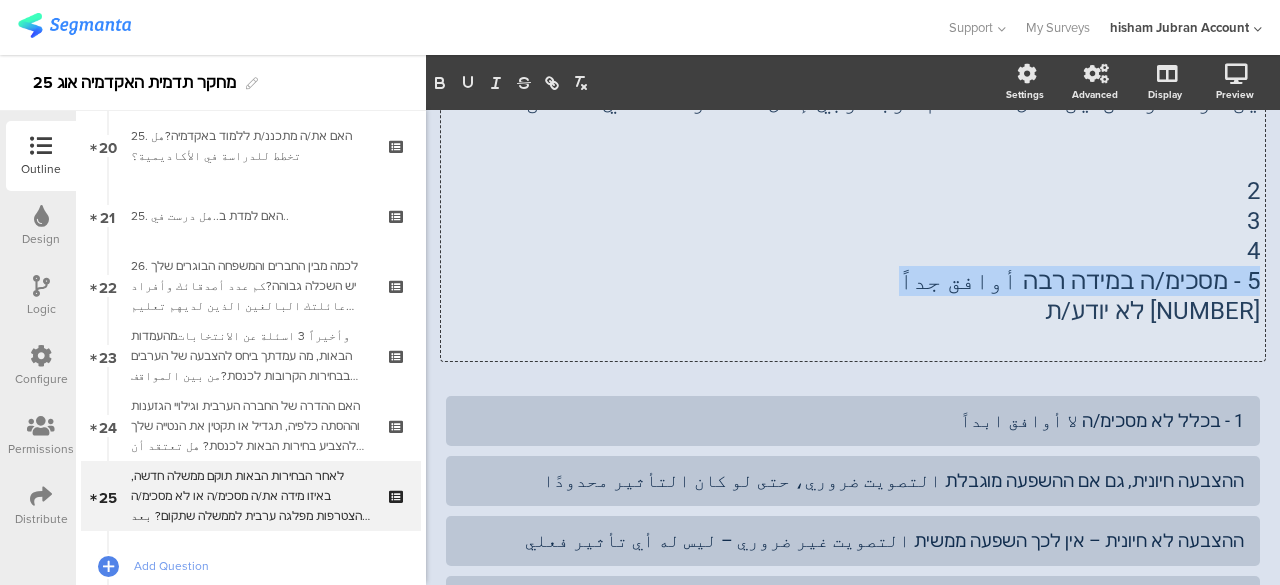 drag, startPoint x: 964, startPoint y: 283, endPoint x: 1242, endPoint y: 283, distance: 278 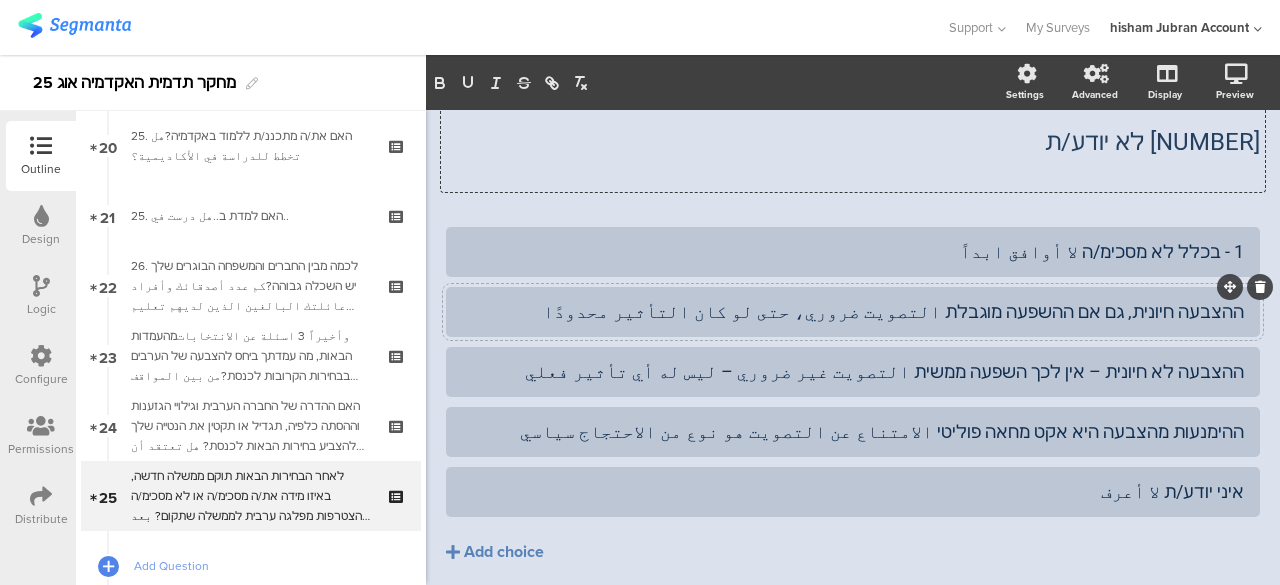scroll, scrollTop: 440, scrollLeft: 0, axis: vertical 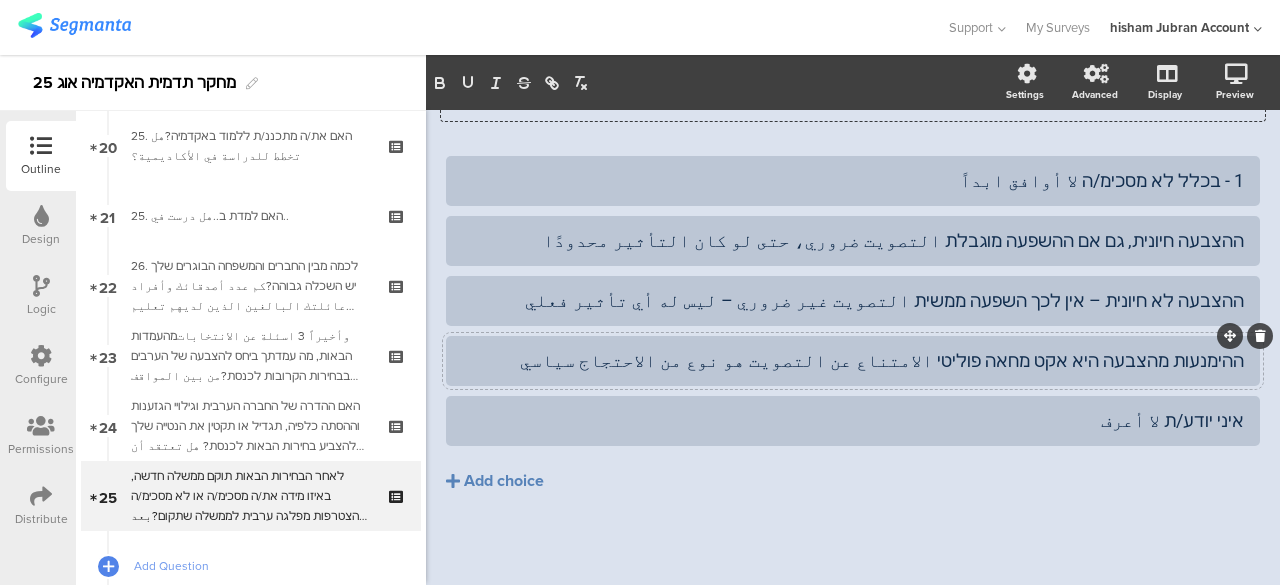 click on "ההימנעות מהצבעה היא אקט מחאה פוליטי الامتناع عن التصويت هو نوع من الاحتجاج سياسي" 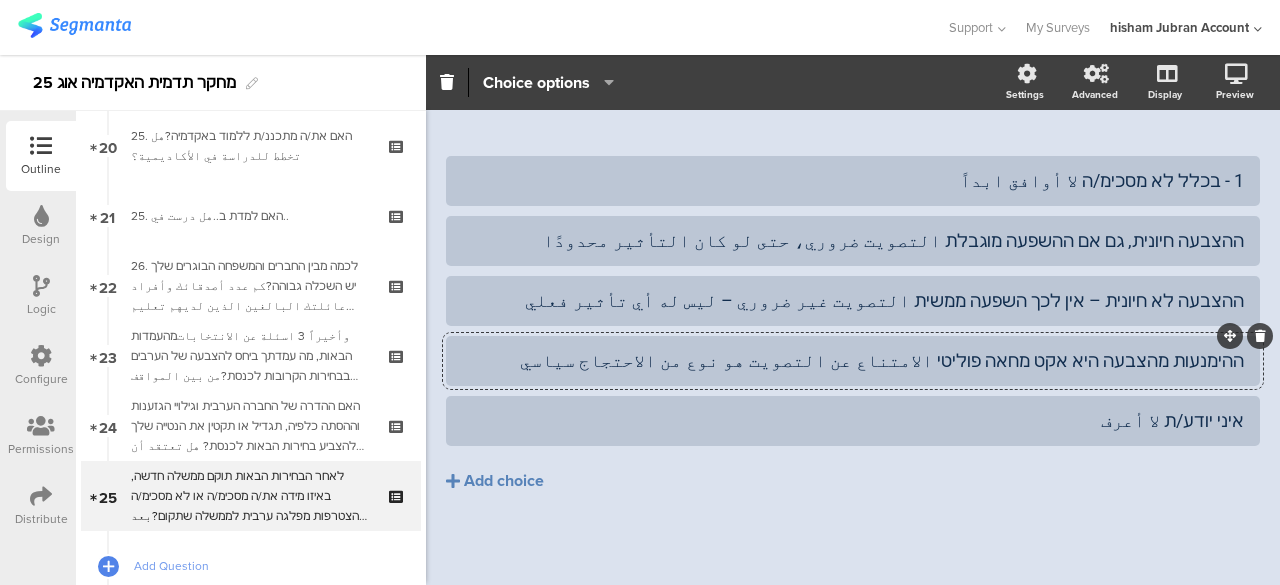 click on "ההימנעות מהצבעה היא אקט מחאה פוליטי الامتناع عن التصويت هو نوع من الاحتجاج سياسي" 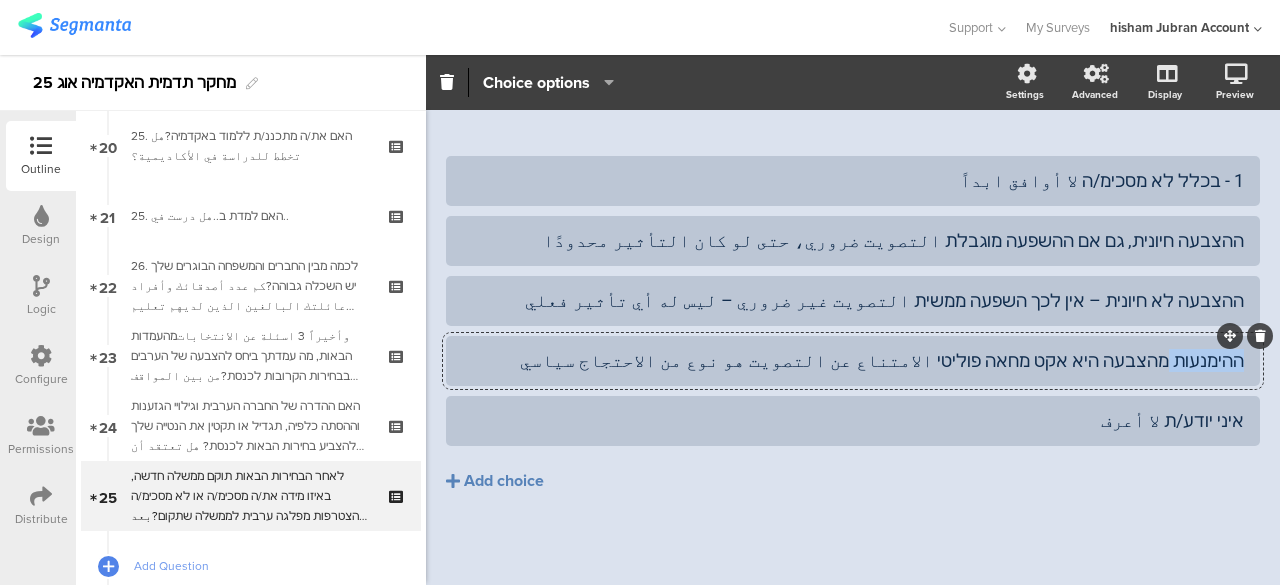 click on "ההימנעות מהצבעה היא אקט מחאה פוליטי الامتناع عن التصويت هو نوع من الاحتجاج سياسي" 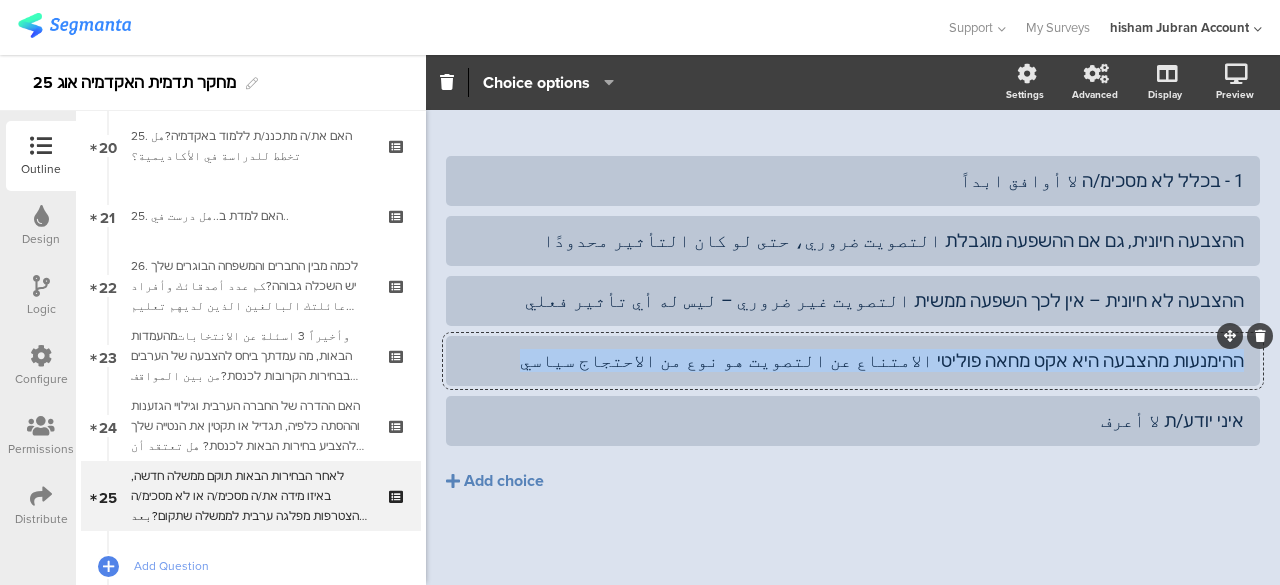 click on "ההימנעות מהצבעה היא אקט מחאה פוליטי الامتناع عن التصويت هو نوع من الاحتجاج سياسي" 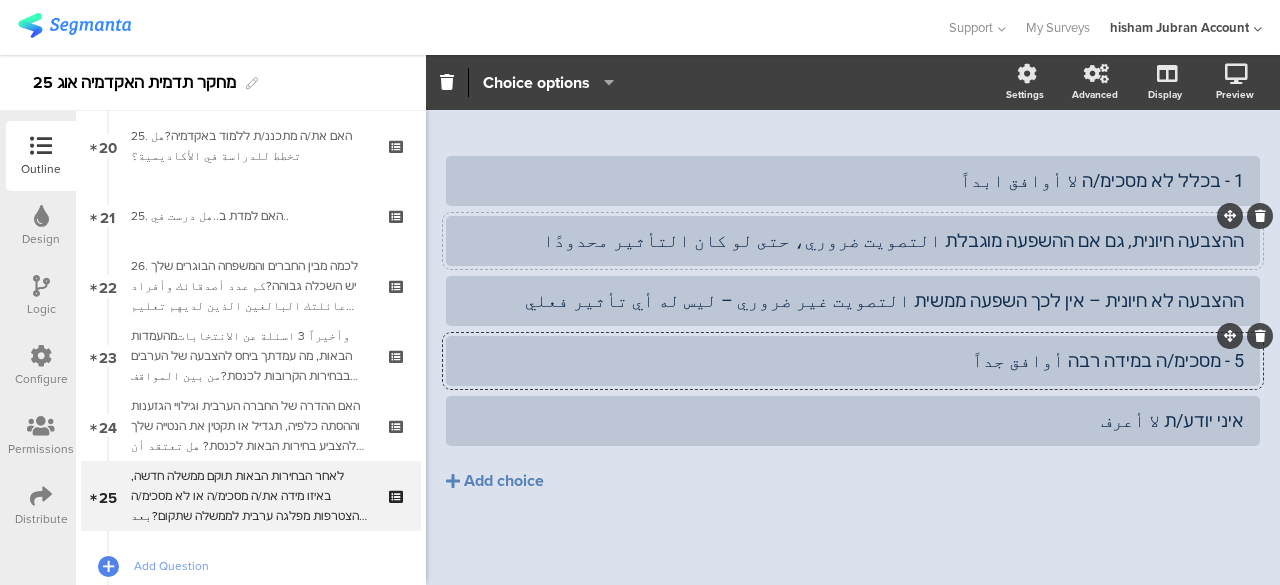 click on "ההצבעה חיונית, גם אם ההשפעה מוגבלת التصويت ضروري، حتى لو كان التأثير محدودًا" 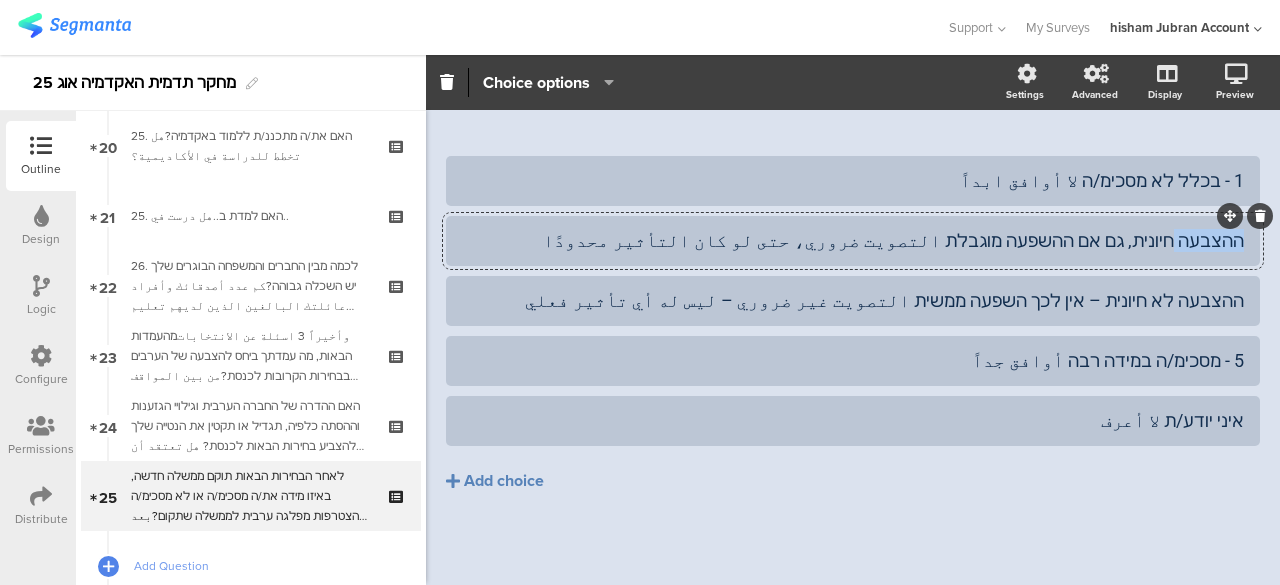 click on "ההצבעה חיונית, גם אם ההשפעה מוגבלת التصويت ضروري، حتى لو كان التأثير محدودًا" 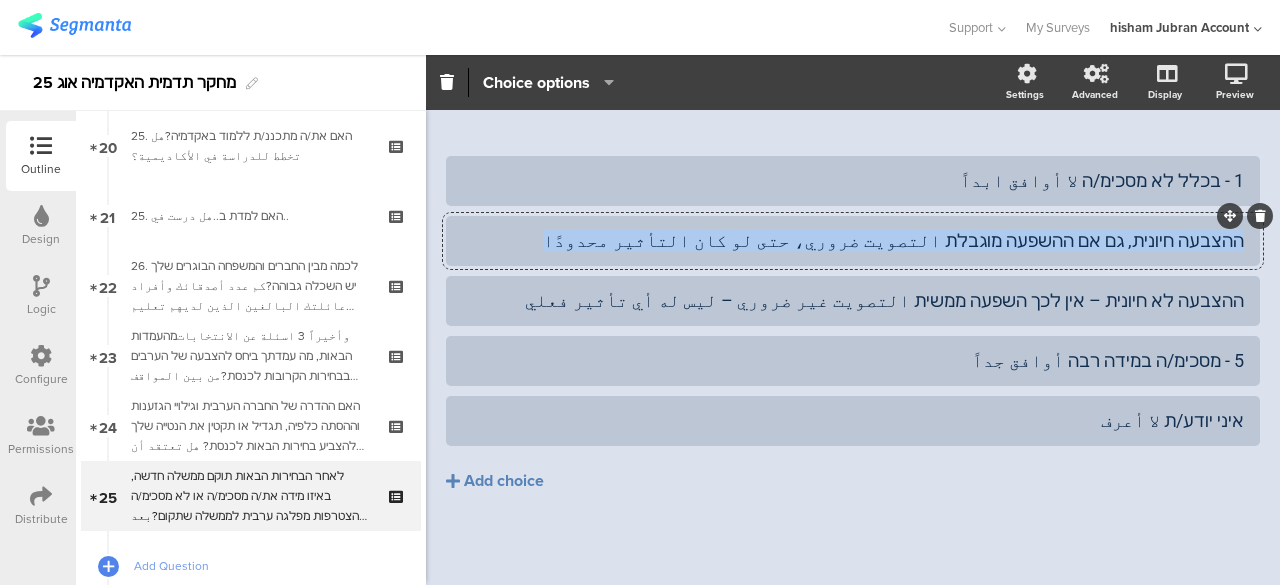 click on "ההצבעה חיונית, גם אם ההשפעה מוגבלת التصويت ضروري، حتى لو كان التأثير محدودًا" 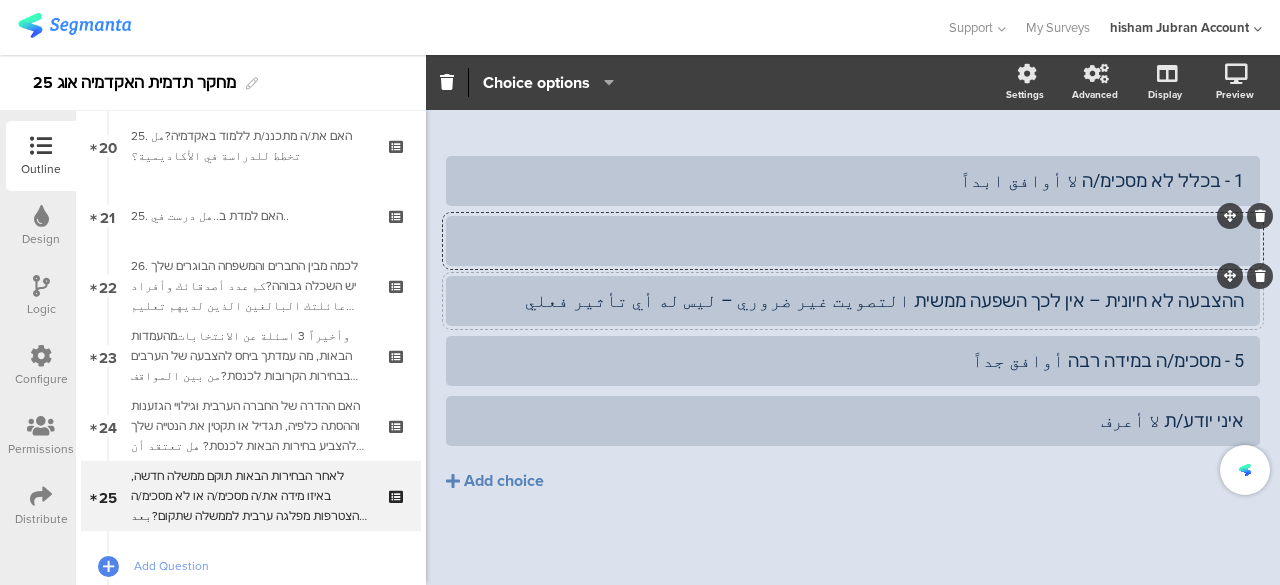click on "ההצבעה לא חיונית – אין לכך השפעה ממשית التصويت غير ضروري – ليس له أي تأثير فعلي" 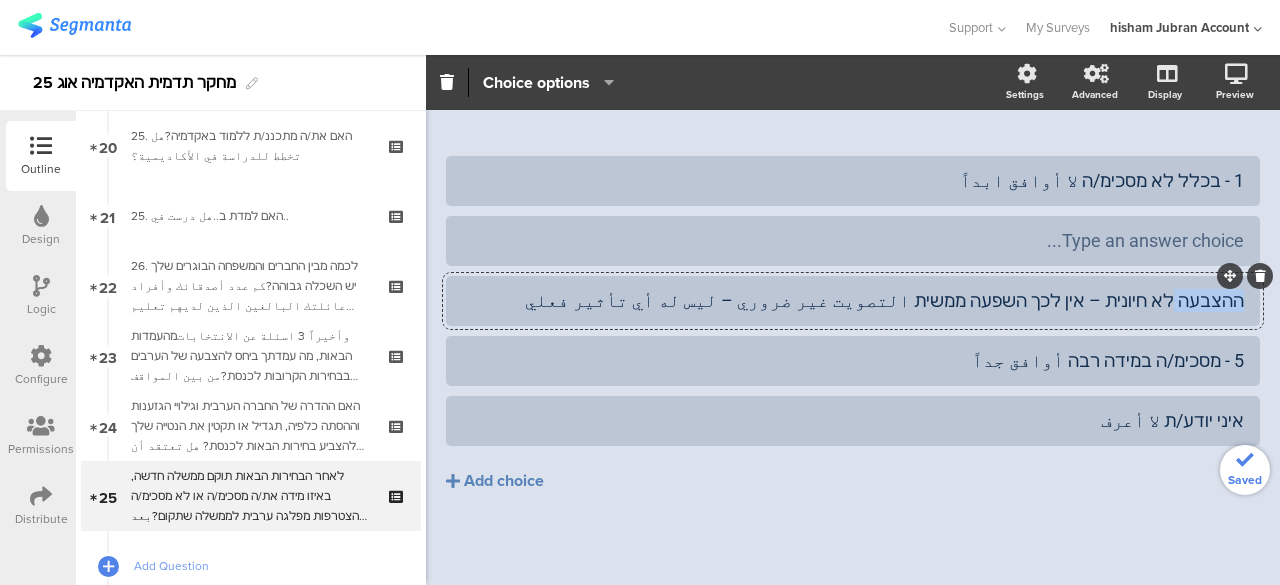 click on "ההצבעה לא חיונית – אין לכך השפעה ממשית التصويت غير ضروري – ليس له أي تأثير فعلي" 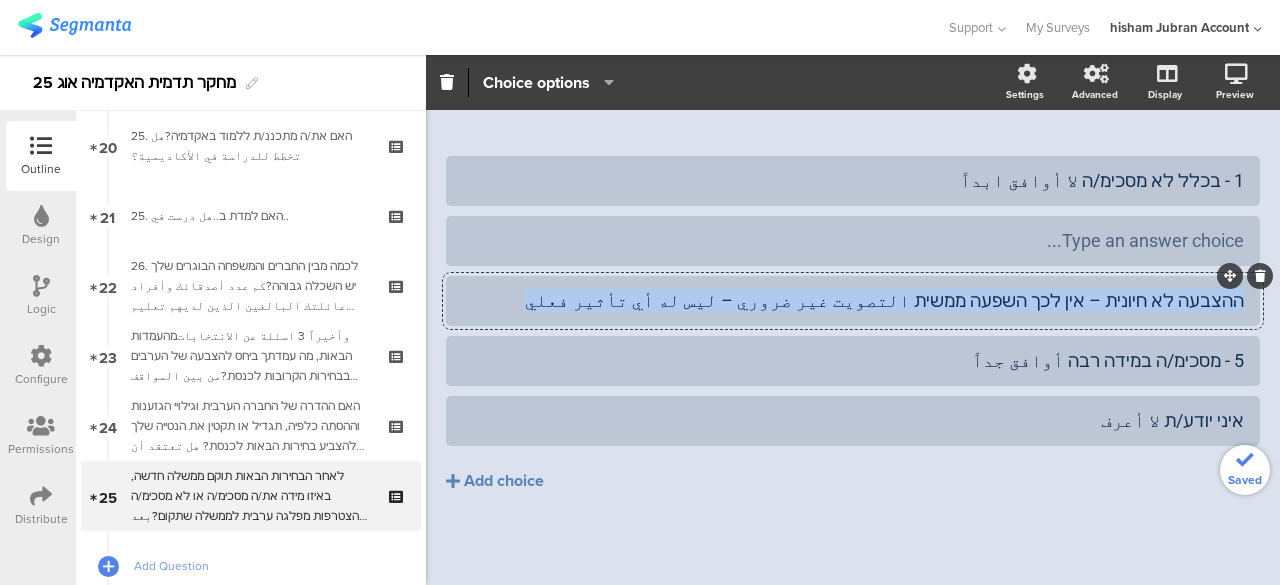 click on "ההצבעה לא חיונית – אין לכך השפעה ממשית التصويت غير ضروري – ليس له أي تأثير فعلي" 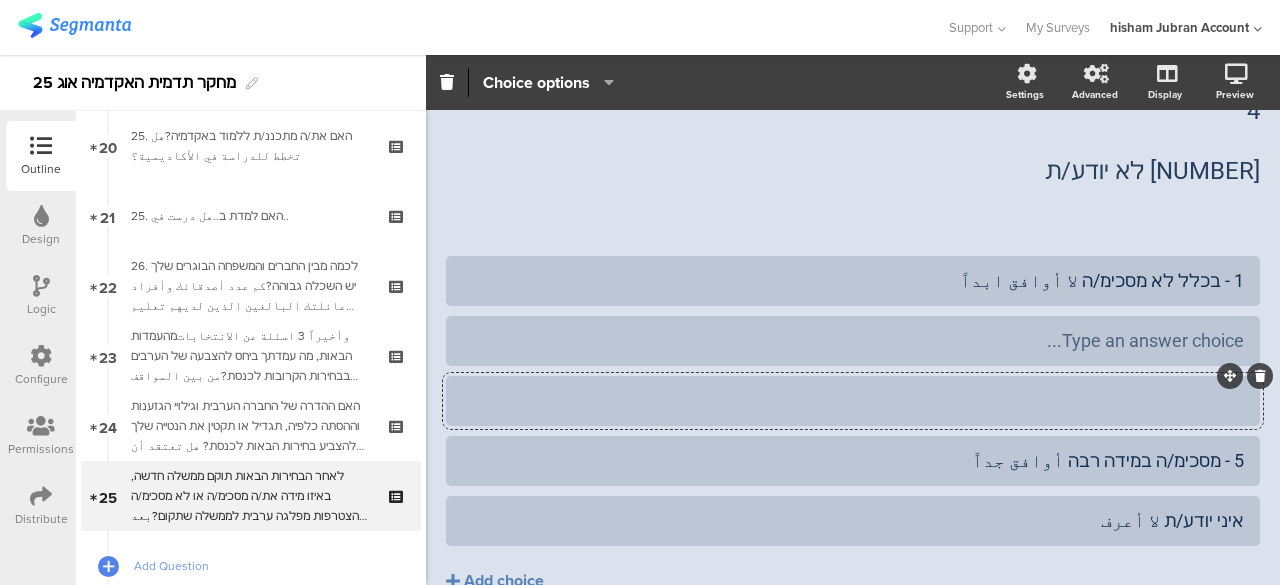 scroll, scrollTop: 440, scrollLeft: 0, axis: vertical 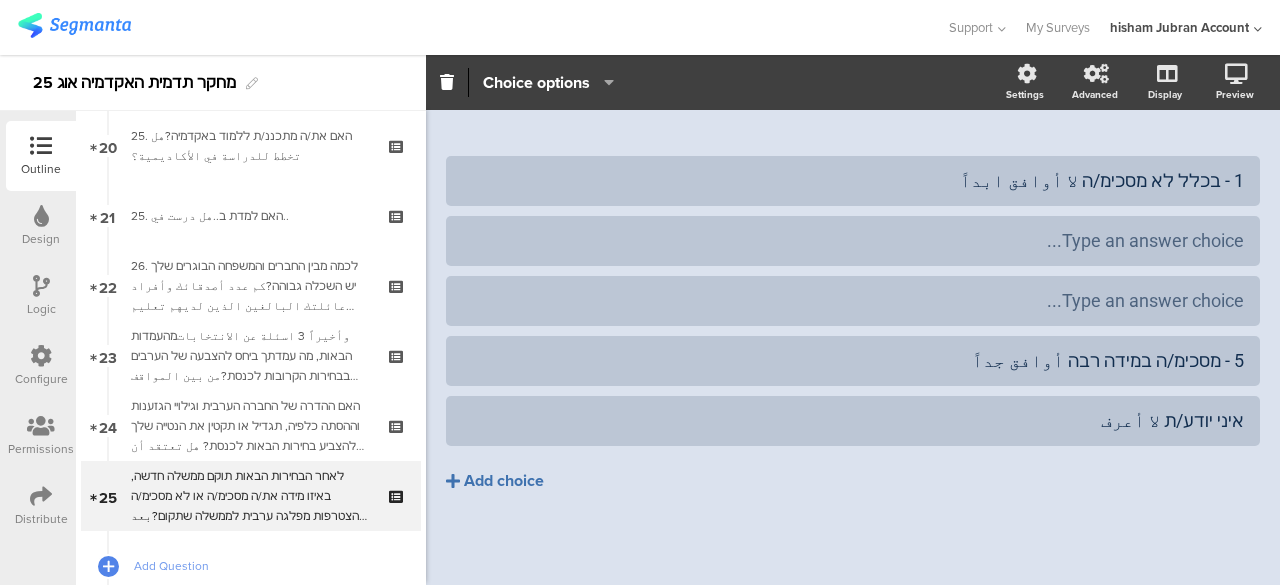 click on "Add choice" 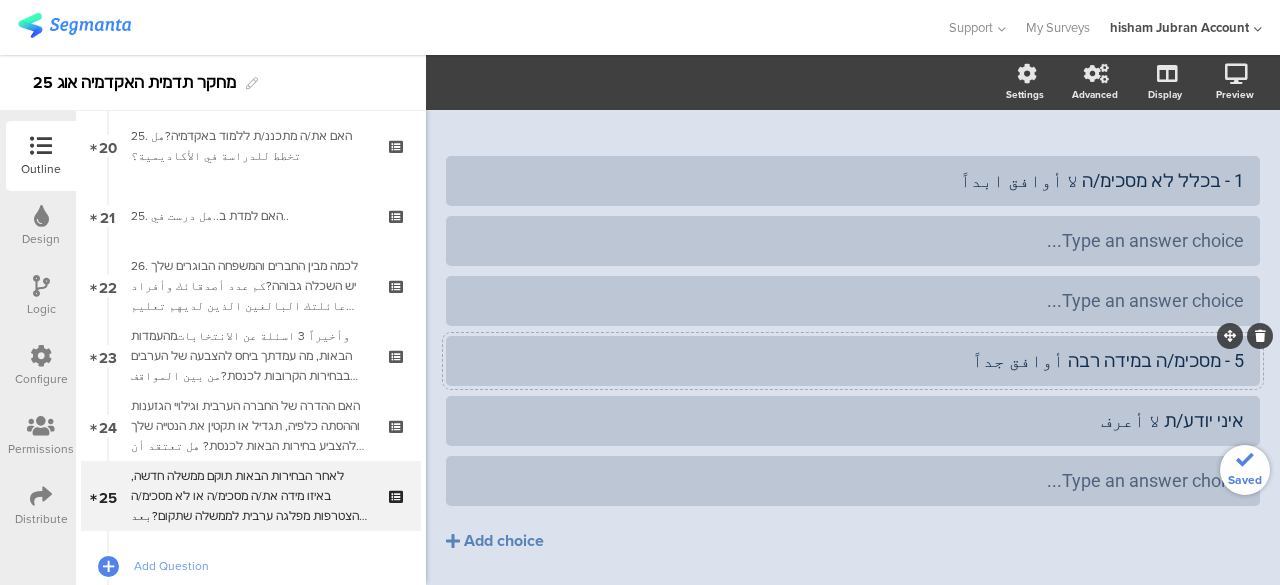 click on "5 - מסכימ/ה במידה רבה أوافق جداً" 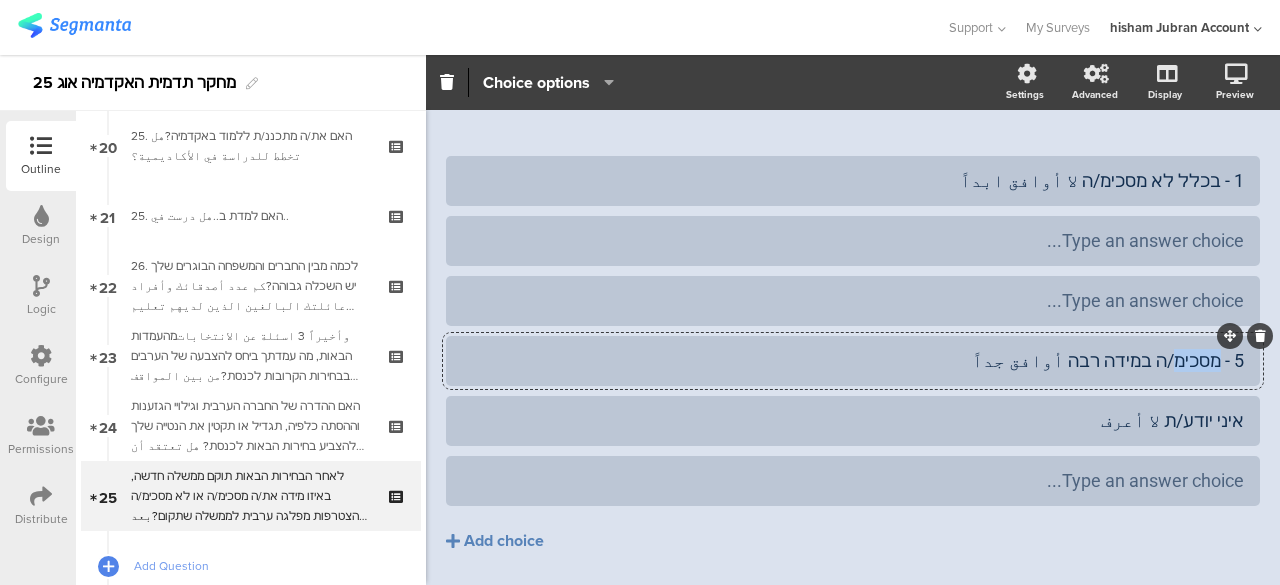 click on "5 - מסכימ/ה במידה רבה أوافق جداً" 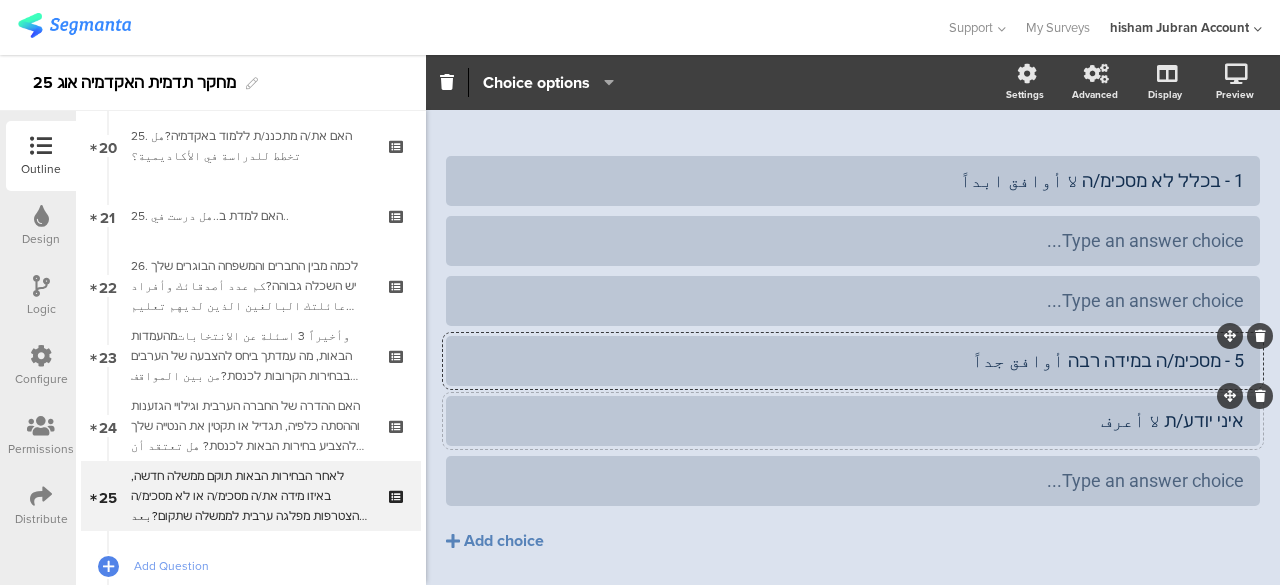 click on "איני יודע/ת لا أعرف" 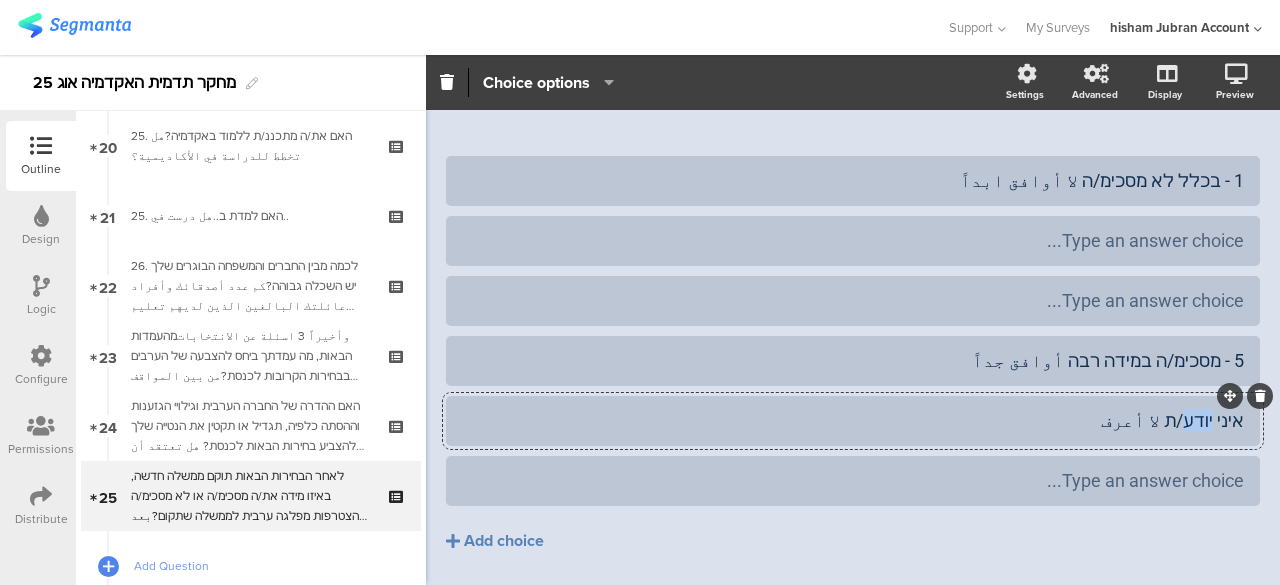 click on "איני יודע/ת لا أعرف" 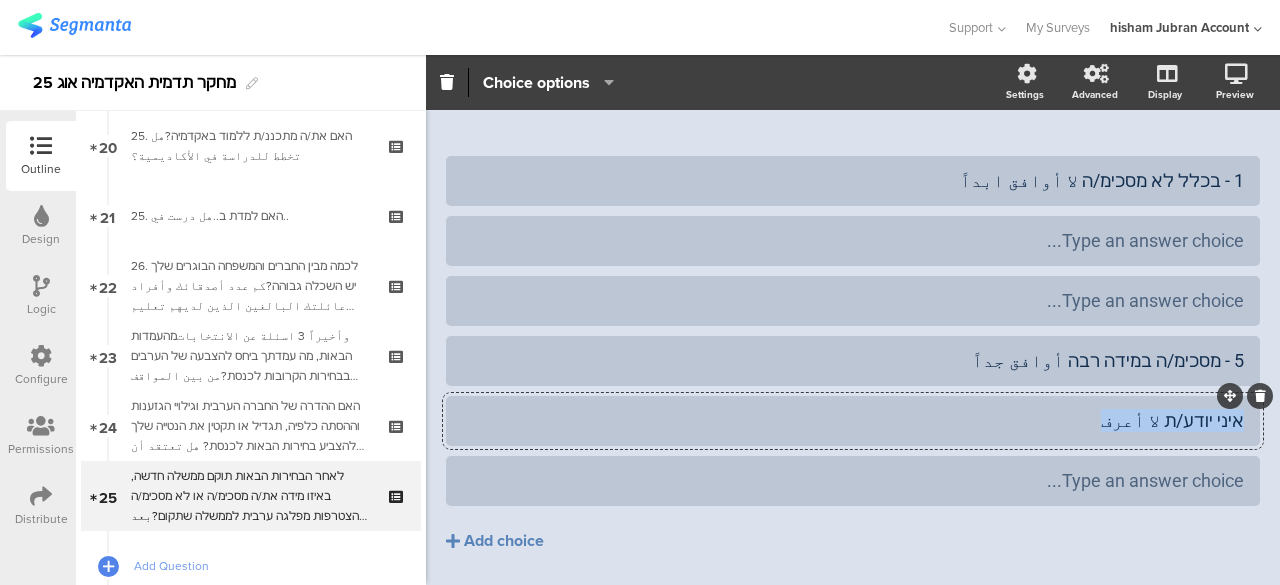 click on "איני יודע/ת لا أعرف" 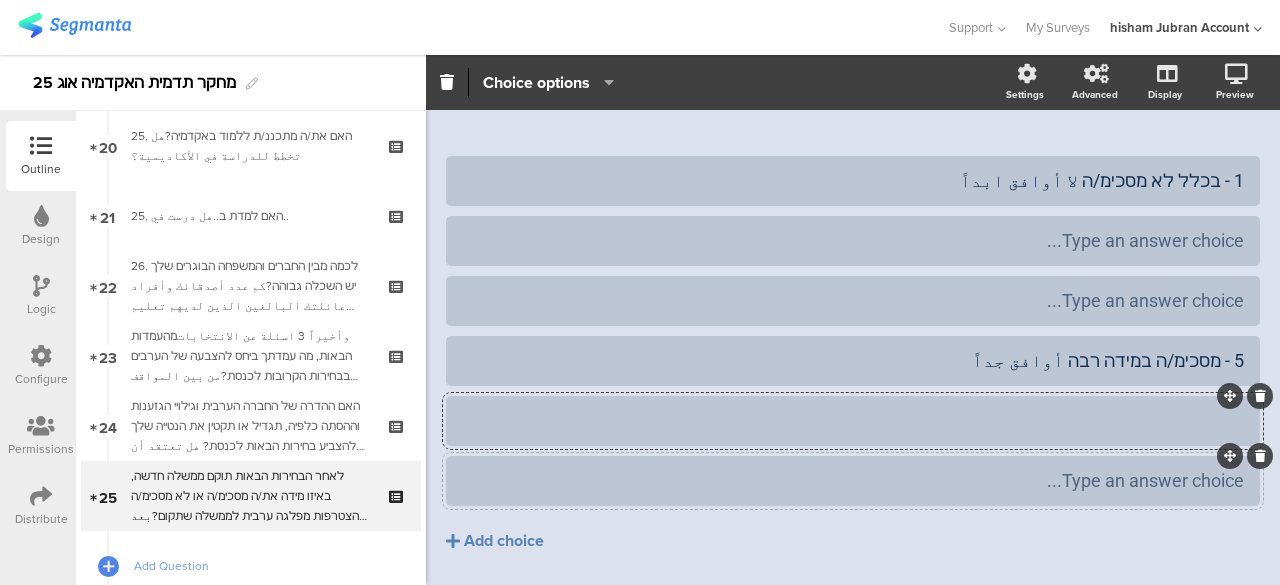 type 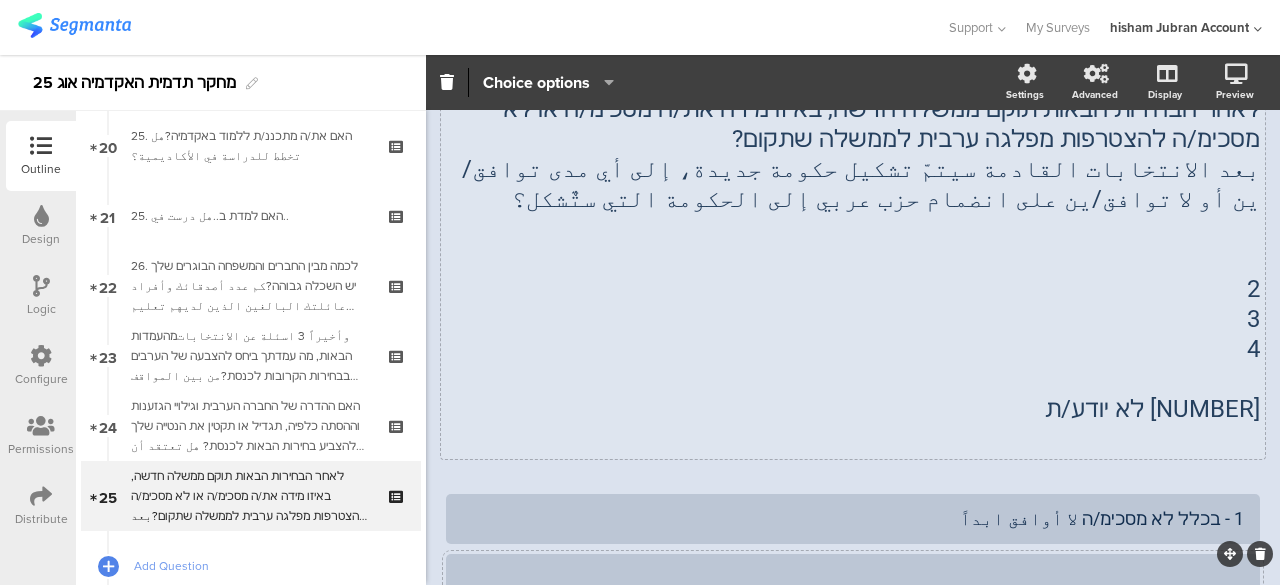 scroll, scrollTop: 100, scrollLeft: 0, axis: vertical 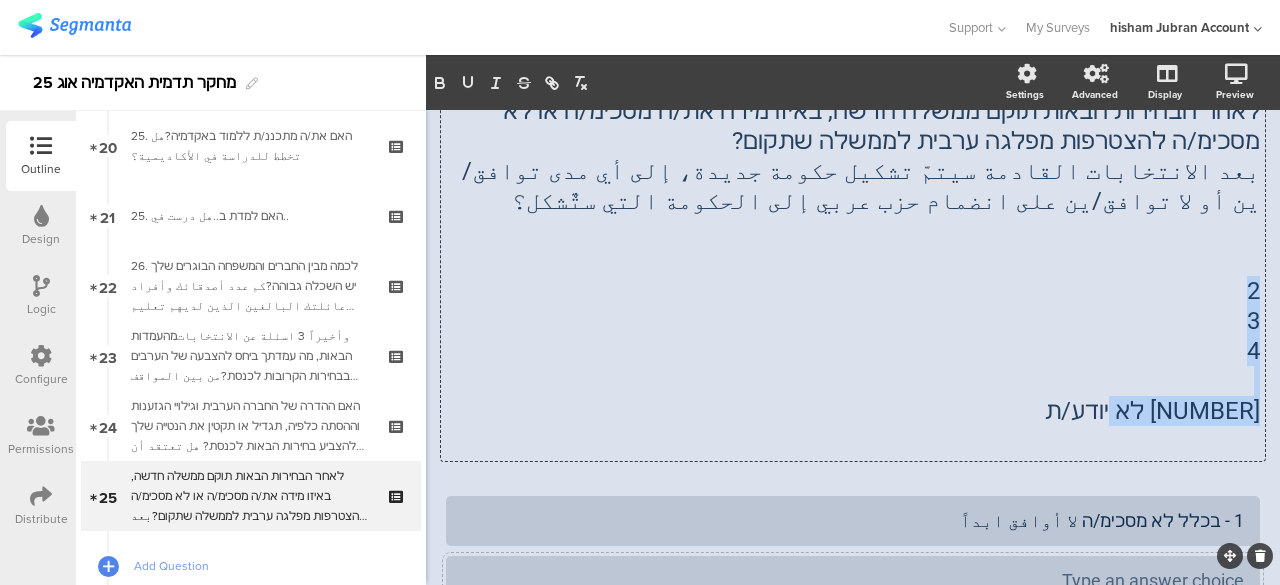 drag, startPoint x: 1126, startPoint y: 407, endPoint x: 1259, endPoint y: 292, distance: 175.82378 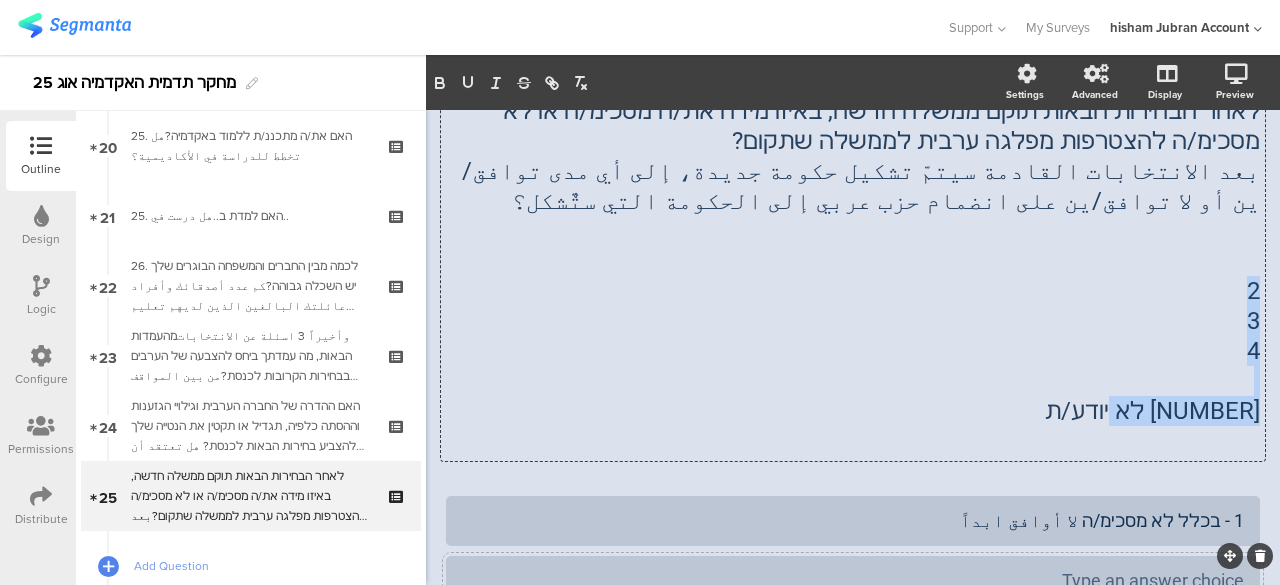 click on "استطلاع الاكاديميا  25
25/25
לאחר הבחירות הבאות תוקם ממשלה חדשה, באיזו מידה את/ה מסכימ/ה או לא מסכימ/ה להצטרפות מפלגה ערבית לממשלה שתקום? بعد الانتخابات القادمة سيتمّ تشكيل حكومة جديدة، إلى أي مدى توافق/ين أو لا توافق/ين على انضمام حزب عربي إلى الحكومة التي ستٌشكل؟ 2 3 4 99 לא יודע/ת
2 3 4 99 לא יודע/ת
2 3 4 99 לא יודע/ת" 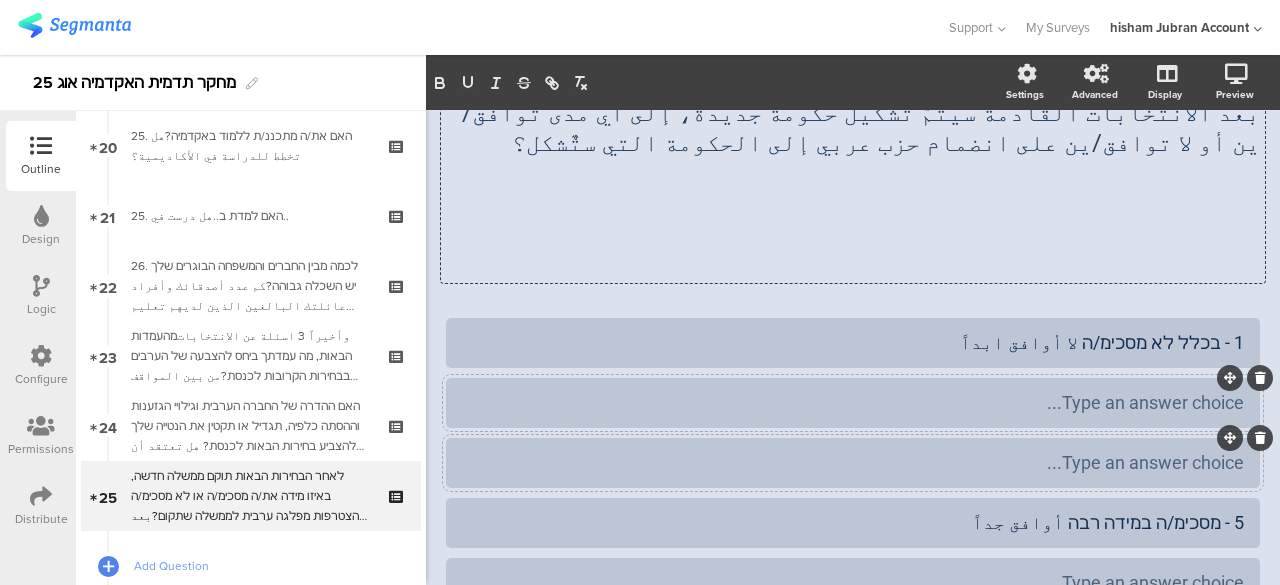 scroll, scrollTop: 200, scrollLeft: 0, axis: vertical 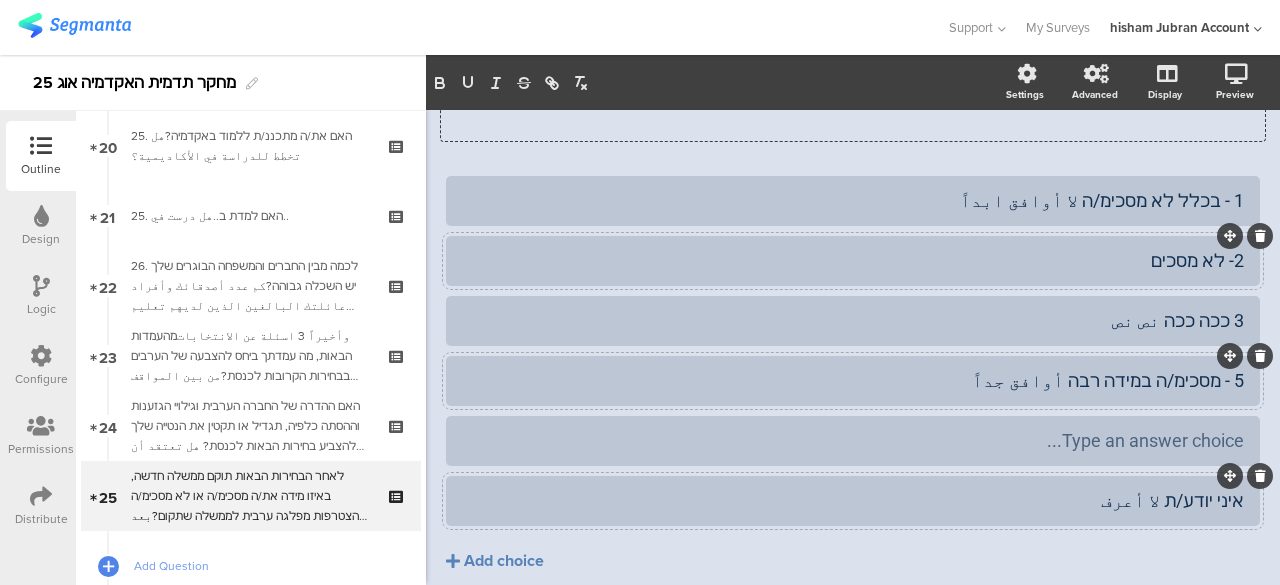 click on "5 - מסכימ/ה במידה רבה أوافق جداً" 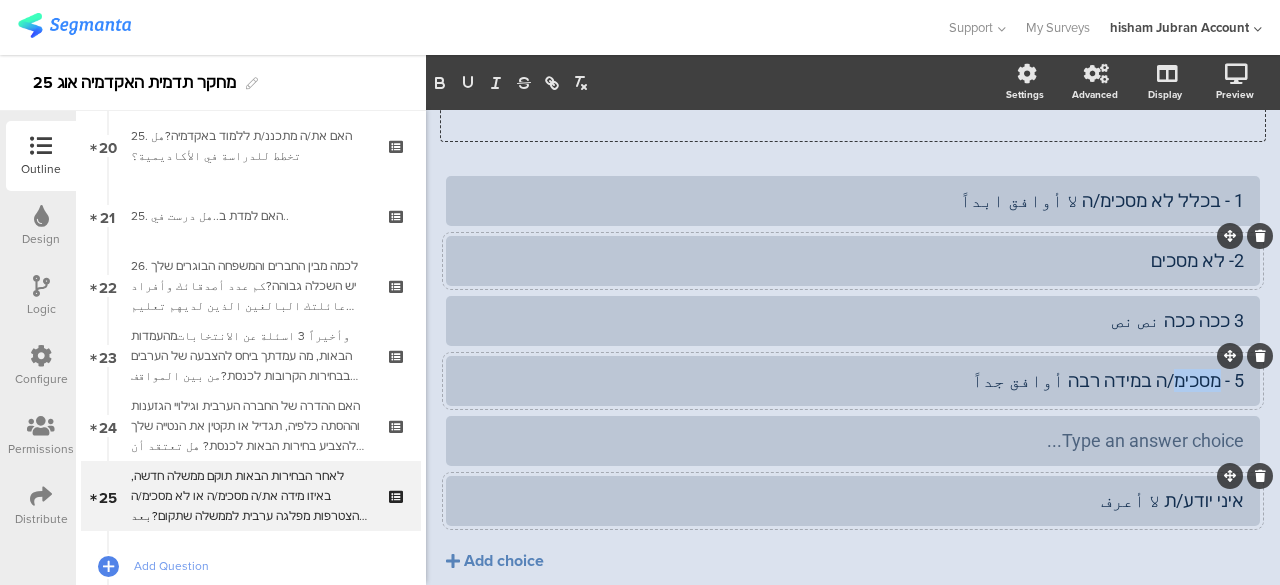click on "5 - מסכימ/ה במידה רבה أوافق جداً" 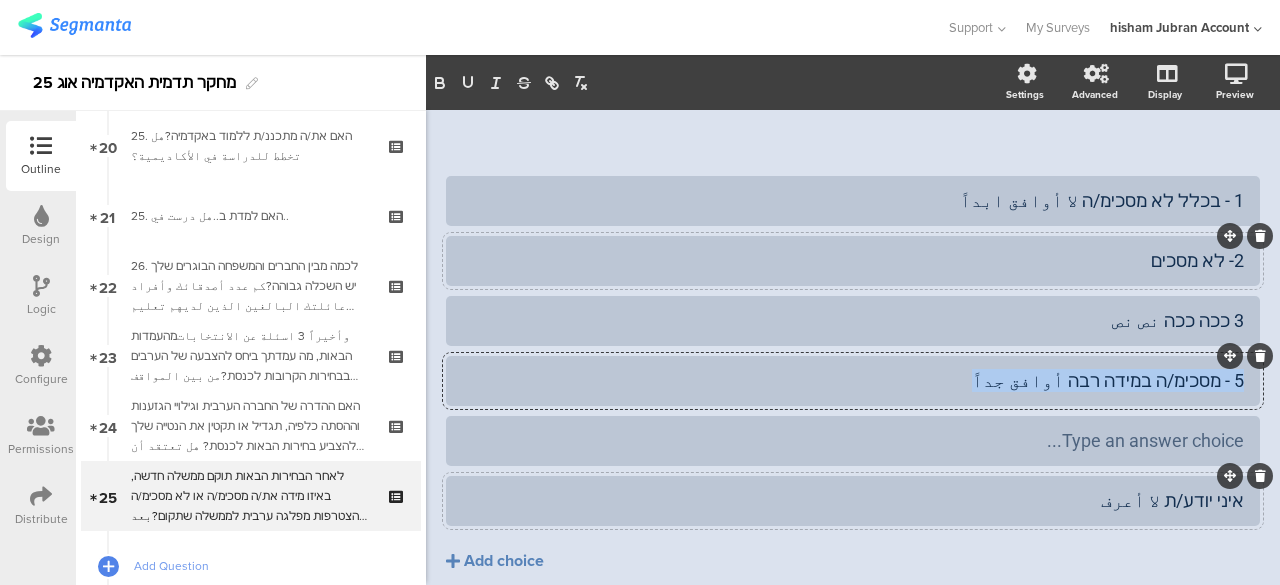 click on "5 - מסכימ/ה במידה רבה أوافق جداً" 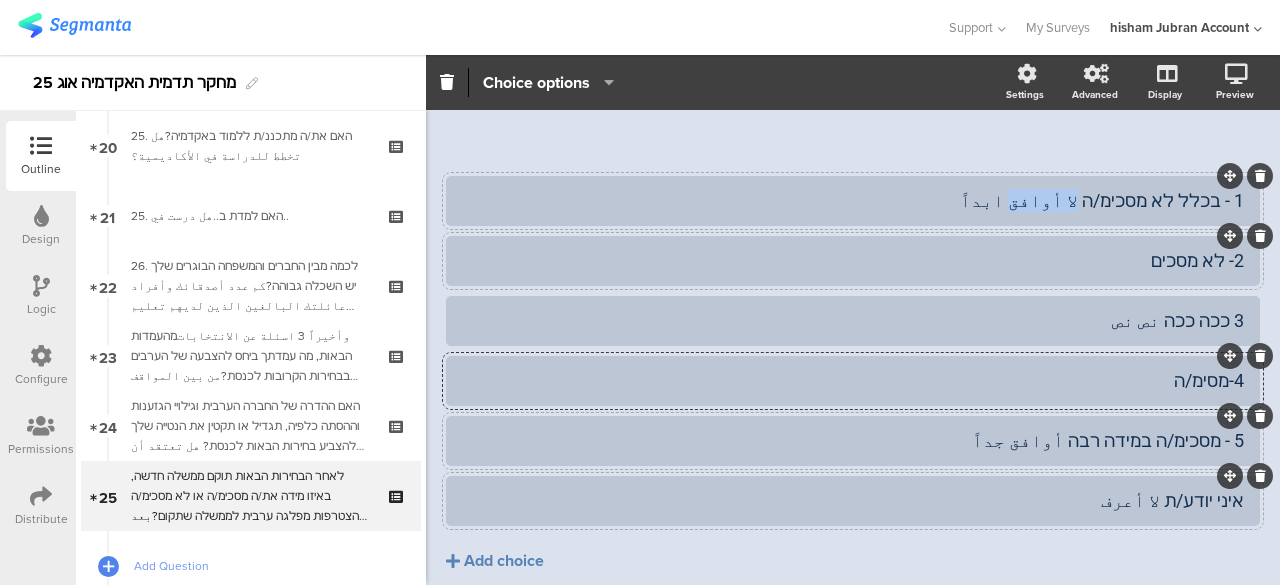 drag, startPoint x: 1090, startPoint y: 196, endPoint x: 1045, endPoint y: 205, distance: 45.891174 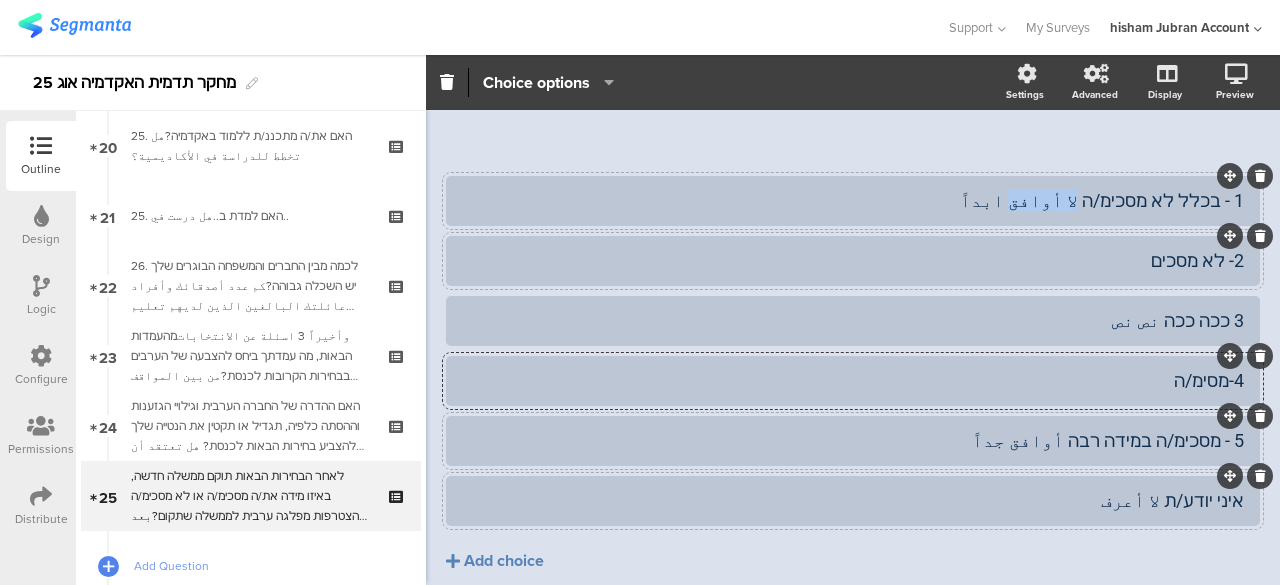 click on "1 - בכלל לא מסכימ/ה لا أوافق ابداً" 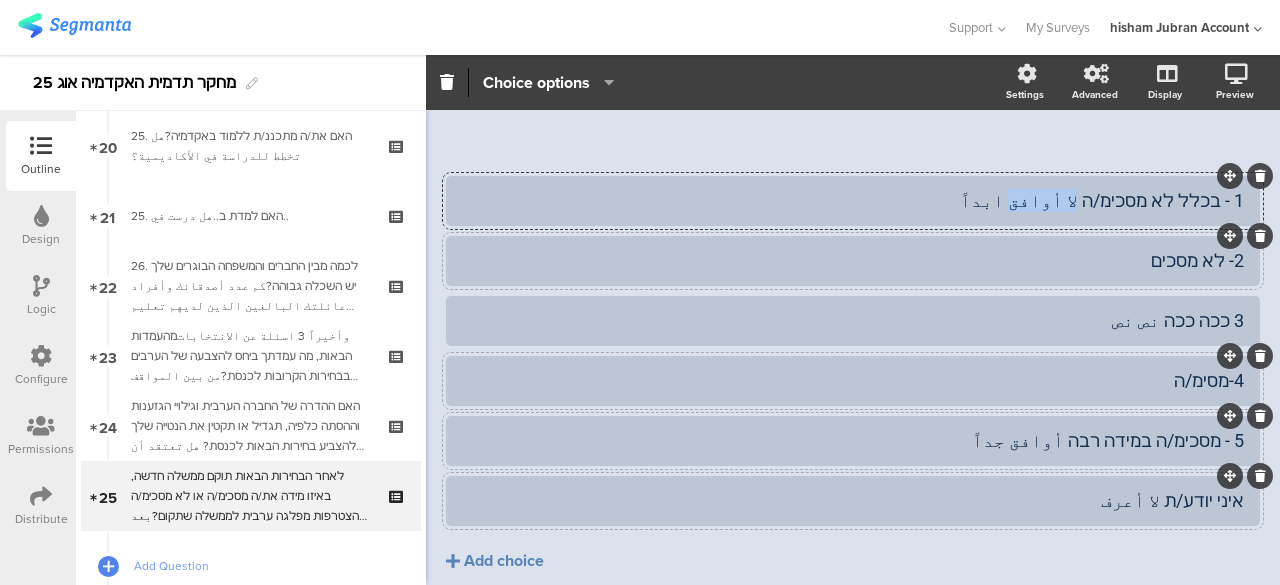 copy on "لا أوافق" 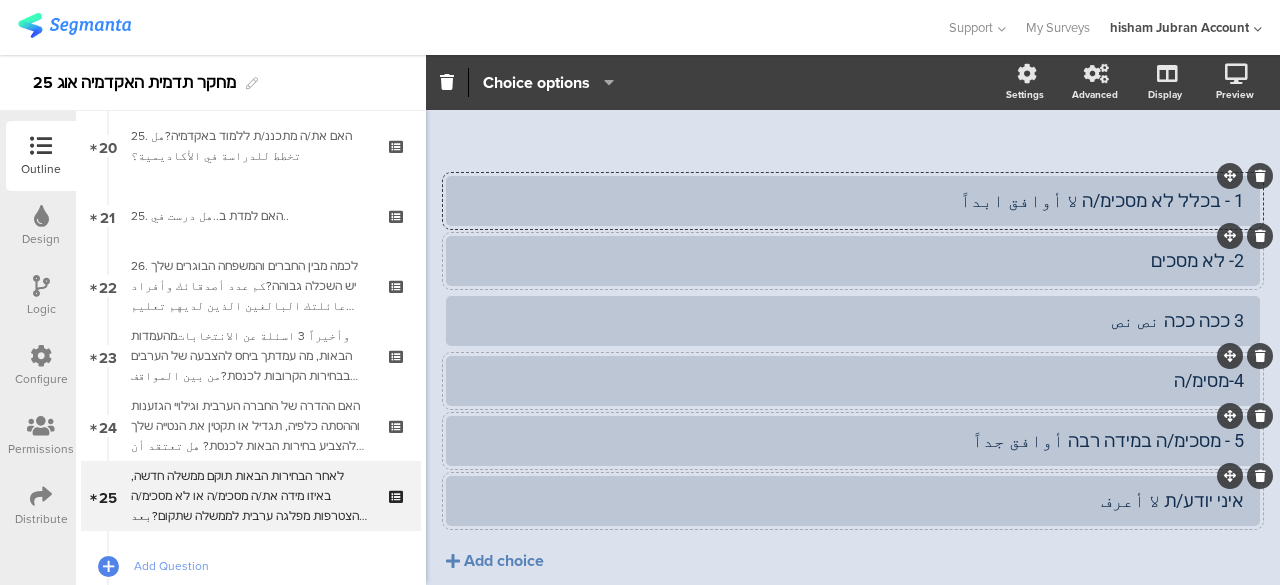 click on "2- לא מסכים" 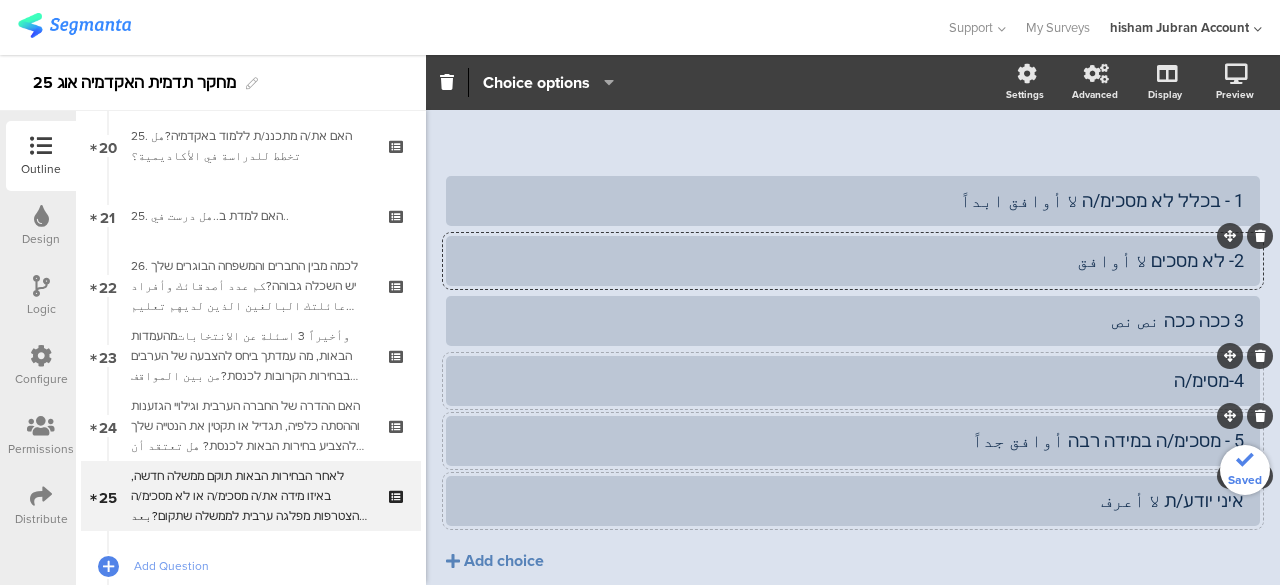 click on "4-מסימ/ה" 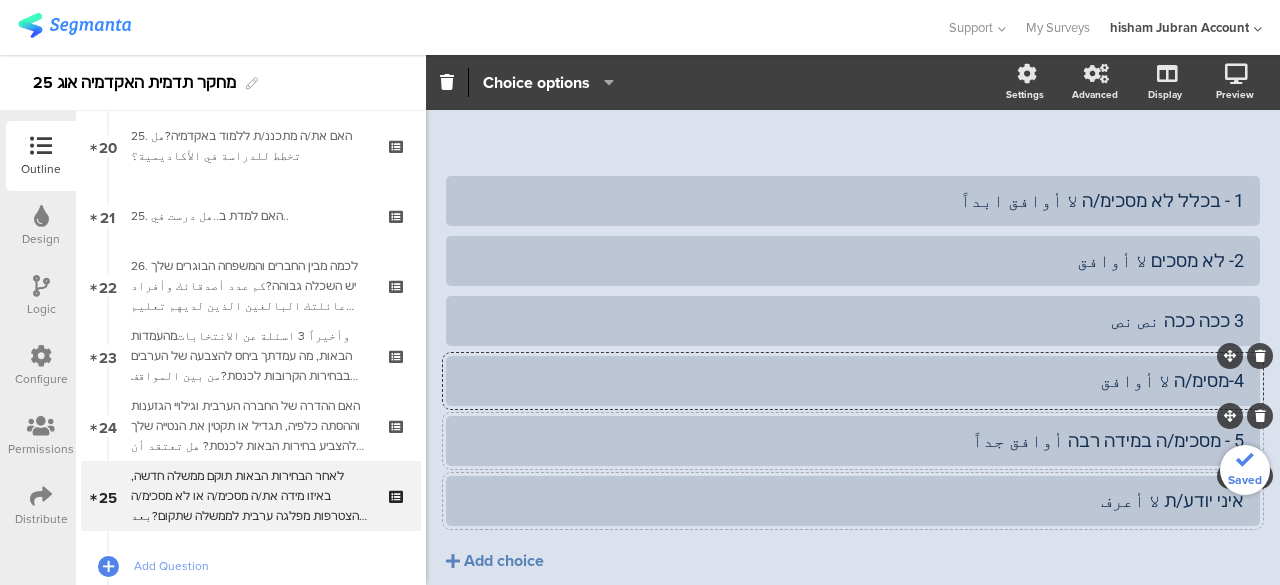 click on "4-מסימ/ה لا أوافق" 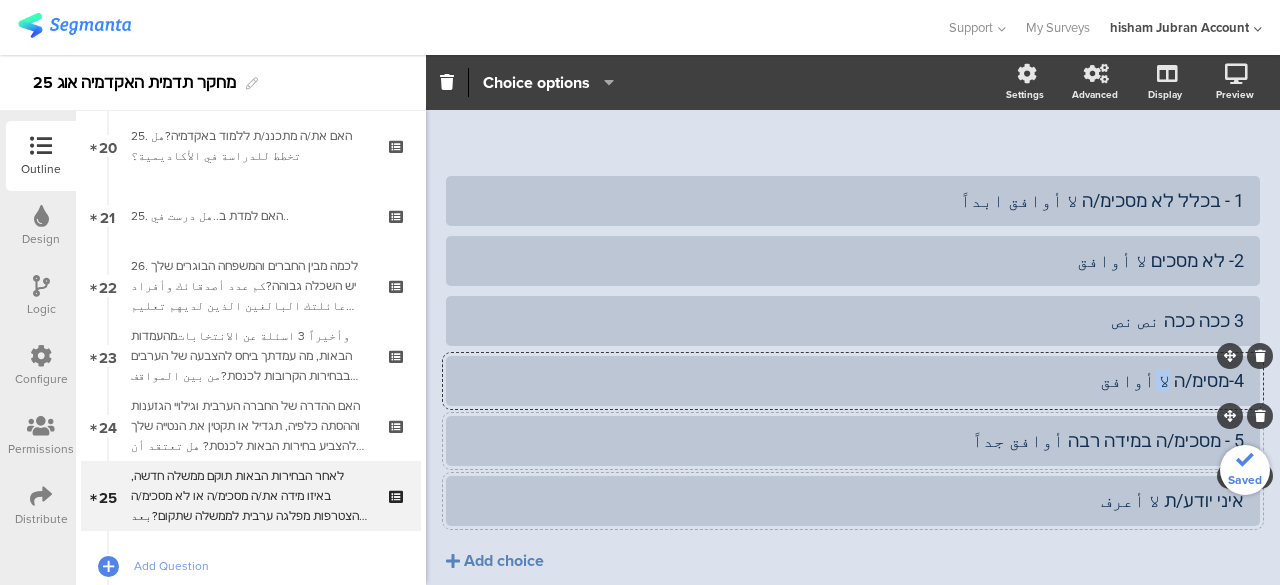 click on "4-מסימ/ה لا أوافق" 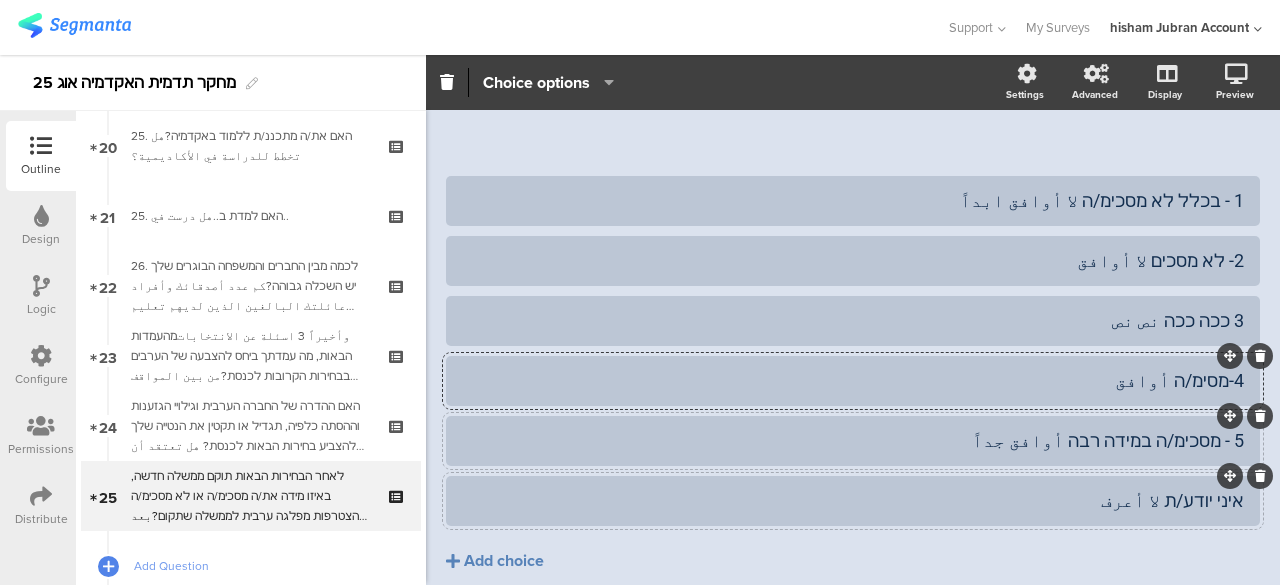 click on "استطلاع الاكاديميا  25
25/25
לאחר הבחירות הבאות תוקם ממשלה חדשה, באיזו מידה את/ה מסכימ/ה או לא מסכימ/ה להצטרפות מפלגה ערבית לממשלה שתקום? بعد الانتخابات القادمة سيتمّ تشكيل حكومة جديدة، إلى أي مدى توافق/ين أو لا توافق/ين على انضمام حزب عربي إلى الحكومة التي ستٌشكل؟" 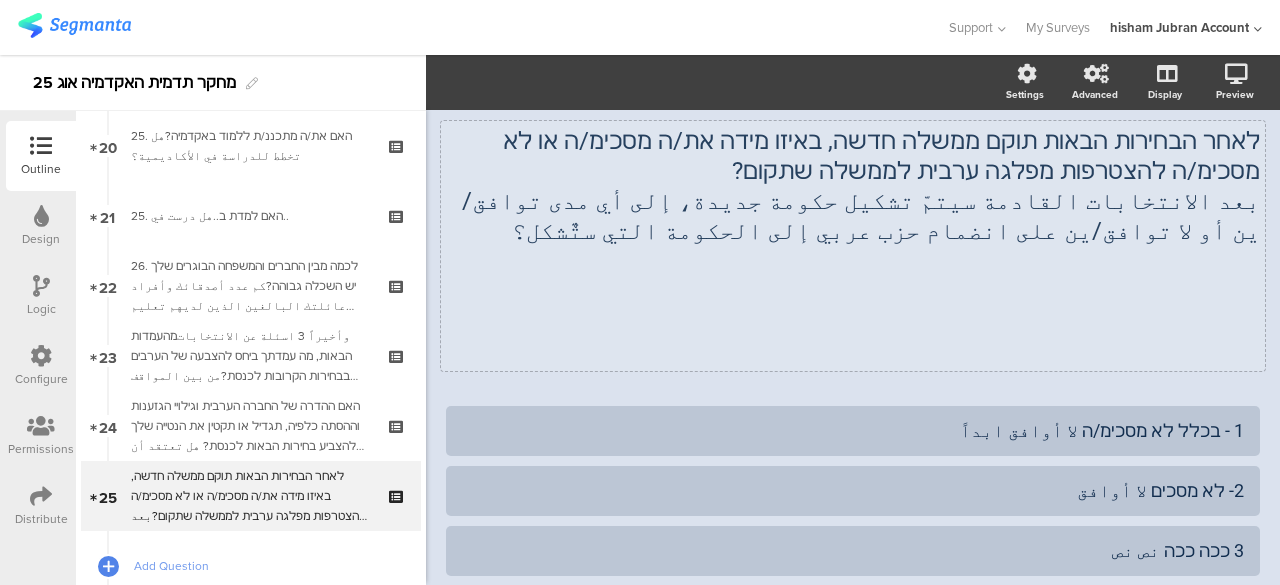 scroll, scrollTop: 100, scrollLeft: 0, axis: vertical 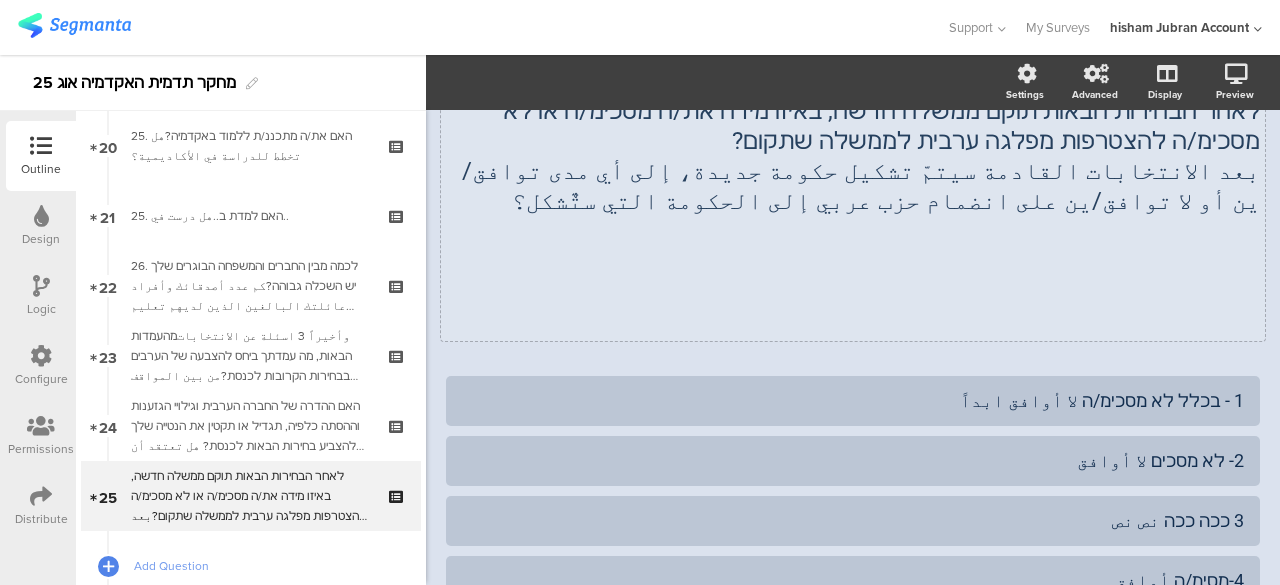 click on "לאחר הבחירות הבאות תוקם ממשלה חדשה, באיזו מידה את/ה מסכימ/ה או לא מסכימ/ה להצטרפות מפלגה ערבית לממשלה שתקום? بعد الانتخابات القادمة سيتمّ تشكيل حكومة جديدة، إلى أي مدى توافق/ين أو لا توافق/ين على انضمام حزب عربي إلى الحكومة التي ستٌشكل؟
לאחר הבחירות הבאות תוקם ממשלה חדשה, באיזו מידה את/ה מסכימ/ה או לא מסכימ/ה להצטרפות מפלגה ערבית לממשלה שתקום? بعد الانتخابات القادمة سيتمّ تشكيل حكومة جديدة، إلى أي مدى توافق/ين أو لا توافق/ين على انضمام حزب عربي إلى الحكومة التي ستٌشكل؟" 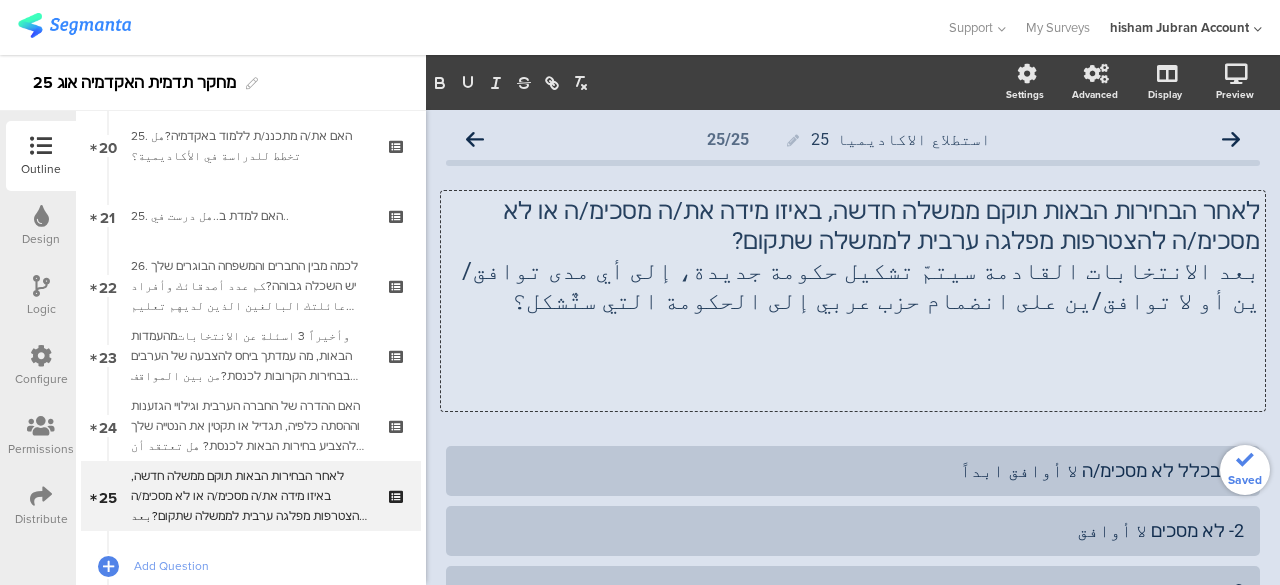 click 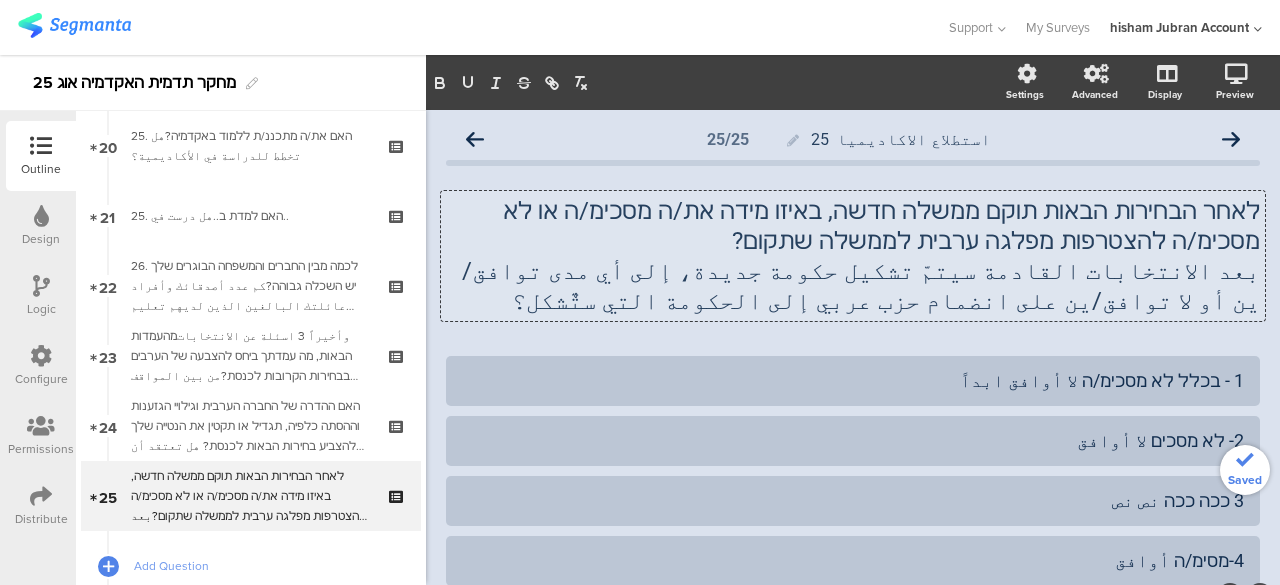 click on "بعد الانتخابات القادمة سيتمّ تشكيل حكومة جديدة، إلى أي مدى توافق/ين أو لا توافق/ين على انضمام حزب عربي إلى الحكومة التي ستٌشكل؟" 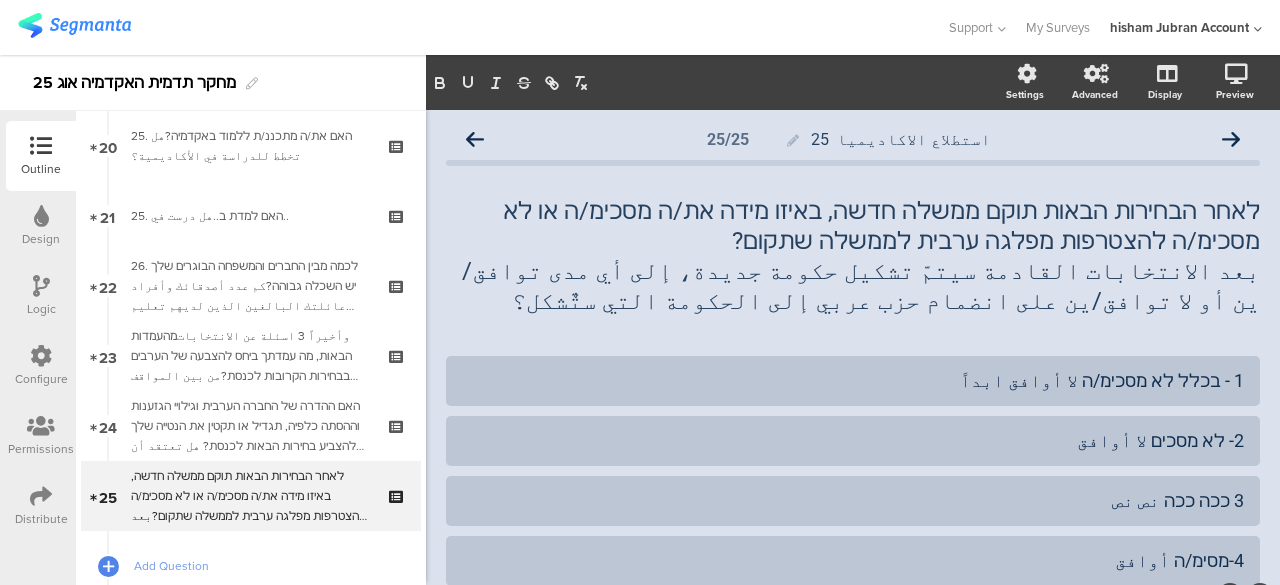 click on "לאחר הבחירות הבאות תוקם ממשלה חדשה, באיזו מידה את/ה מסכימ/ה או לא מסכימ/ה להצטרפות מפלגה ערבית לממשלה שתקום? بعد الانتخابات القادمة سيتمّ تشكيل حكومة جديدة، إلى أي مدى توافق/ين أو لا توافق/ين على انضمام حزب عربي إلى الحكومة التي ستٌشكل؟
לאחר הבחירות הבאות תוקם ממשלה חדשה, באיזו מידה את/ה מסכימ/ה או לא מסכימ/ה להצטרפות מפלגה ערבית לממשלה שתקום? بعد الانتخابات القادمة سيتمّ تشكيل حكومة جديدة، إلى أي مدى توافق/ين أو لا توافق/ين على انضمام حزب عربي إلى الحكومة التي ستٌشكل؟" 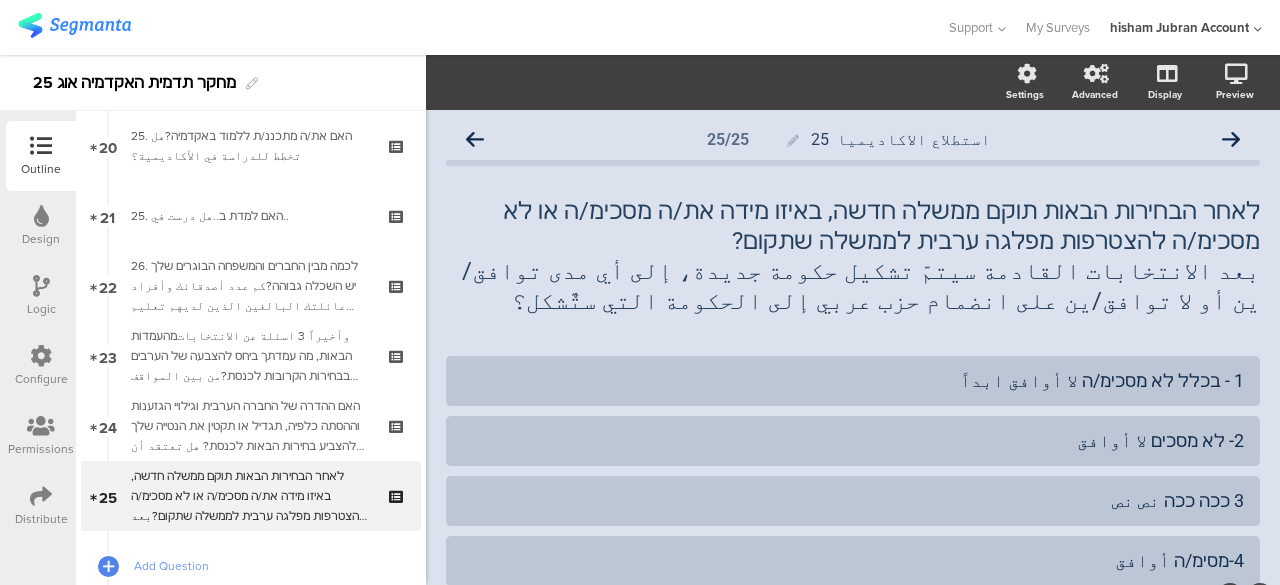 click on "לאחר הבחירות הבאות תוקם ממשלה חדשה, באיזו מידה את/ה מסכימ/ה או לא מסכימ/ה להצטרפות מפלגה ערבית לממשלה שתקום? بعد الانتخابات القادمة سيتمّ تشكيل حكومة جديدة، إلى أي مدى توافق/ين أو لا توافق/ين على انضمام حزب عربي إلى الحكومة التي ستٌشكل؟
לאחר הבחירות הבאות תוקם ממשלה חדשה, באיזו מידה את/ה מסכימ/ה או לא מסכימ/ה להצטרפות מפלגה ערבית לממשלה שתקום? بعد الانتخابات القادمة سيتمّ تشكيل حكومة جديدة، إلى أي مدى توافق/ين أو لا توافق/ين على انضمام حزب عربي إلى الحكومة التي ستٌشكل؟" 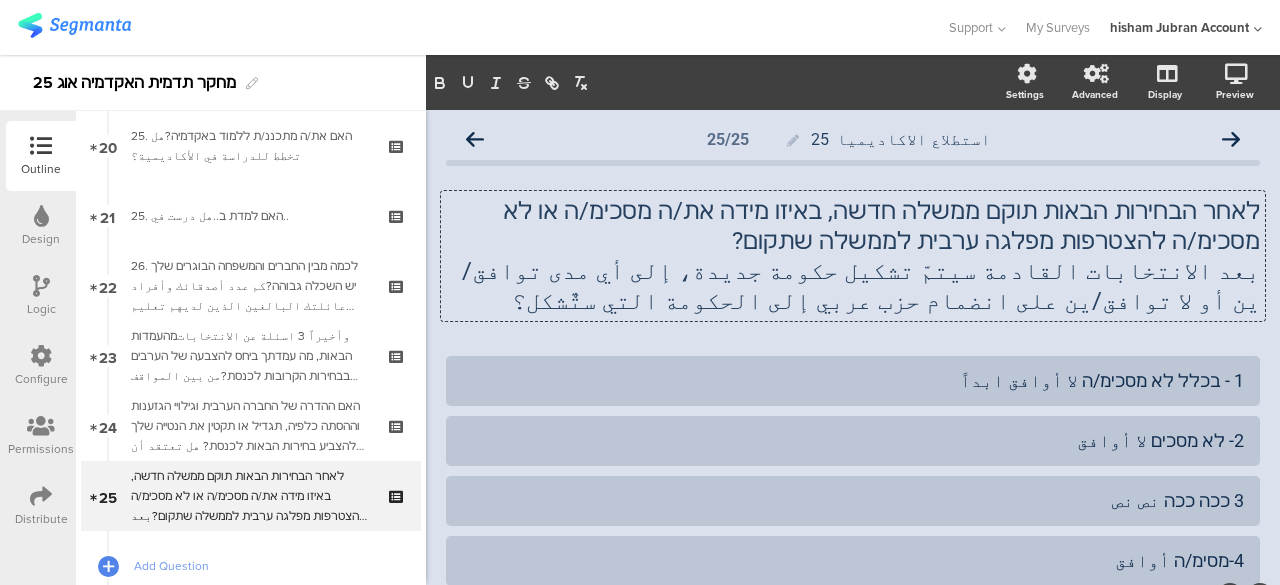 type 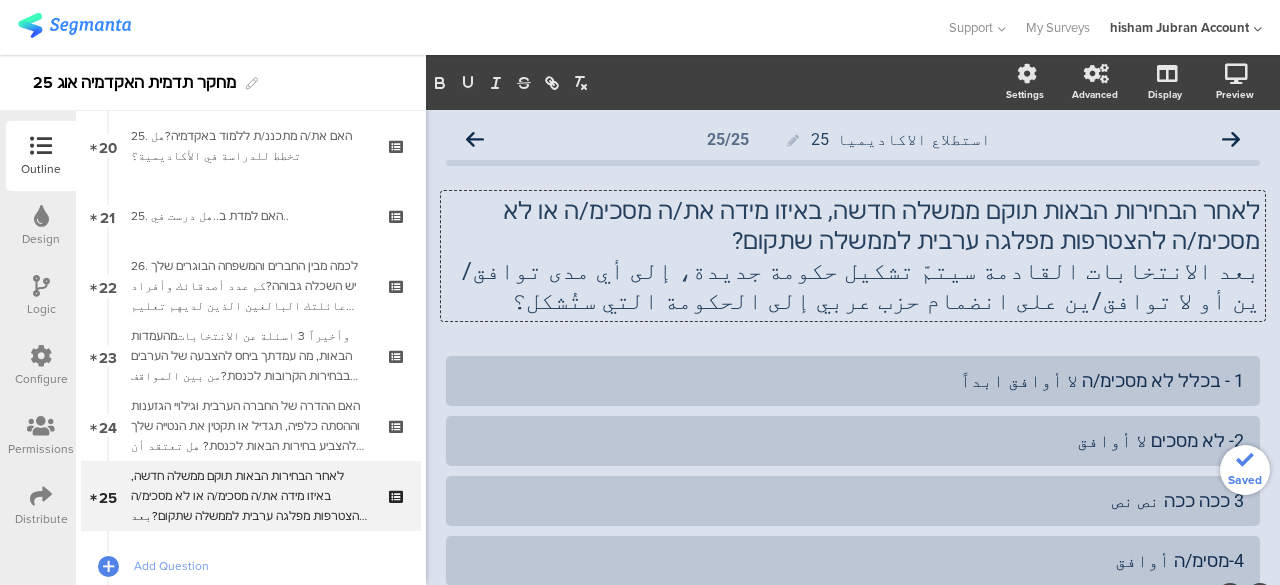 click on "استطلاع الاكاديميا  25
25/25
לאחר הבחירות הבאות תוקם ממשלה חדשה, באיזו מידה את/ה מסכימ/ה או לא מסכימ/ה להצטרפות מפלגה ערבית לממשלה שתקום? بعد الانتخابات القادمة سيتمّ تشكيل حكومة جديدة، إلى أي مدى توافق/ين أو لا توافق/ين على انضمام حزب عربي إلى الحكومة التي ستُشكل؟" 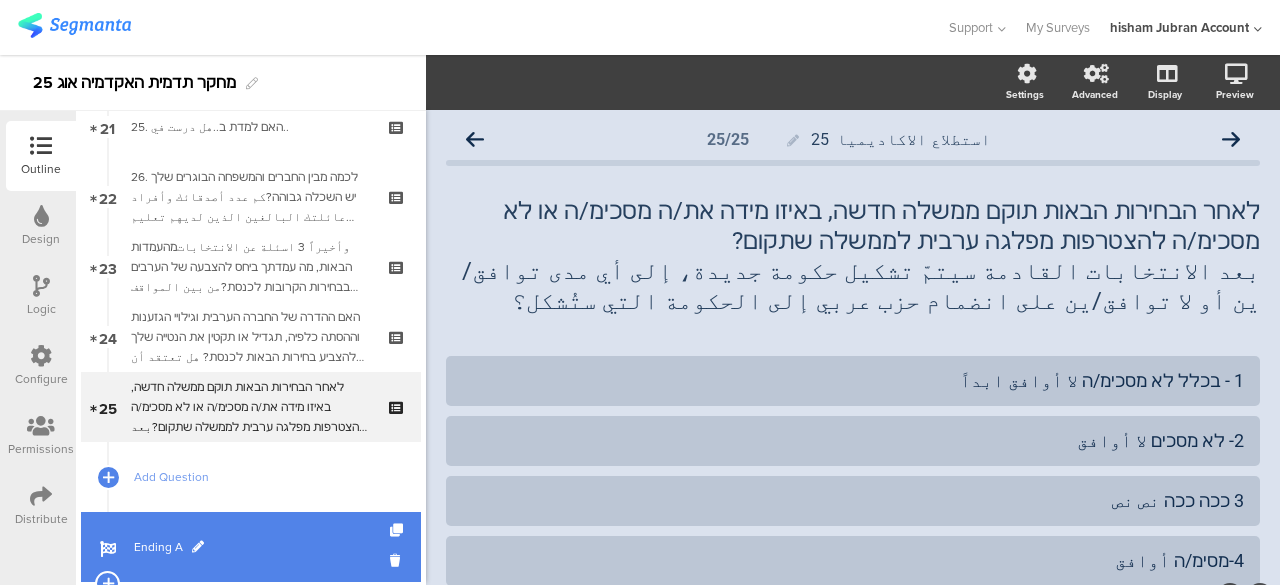 scroll, scrollTop: 1610, scrollLeft: 0, axis: vertical 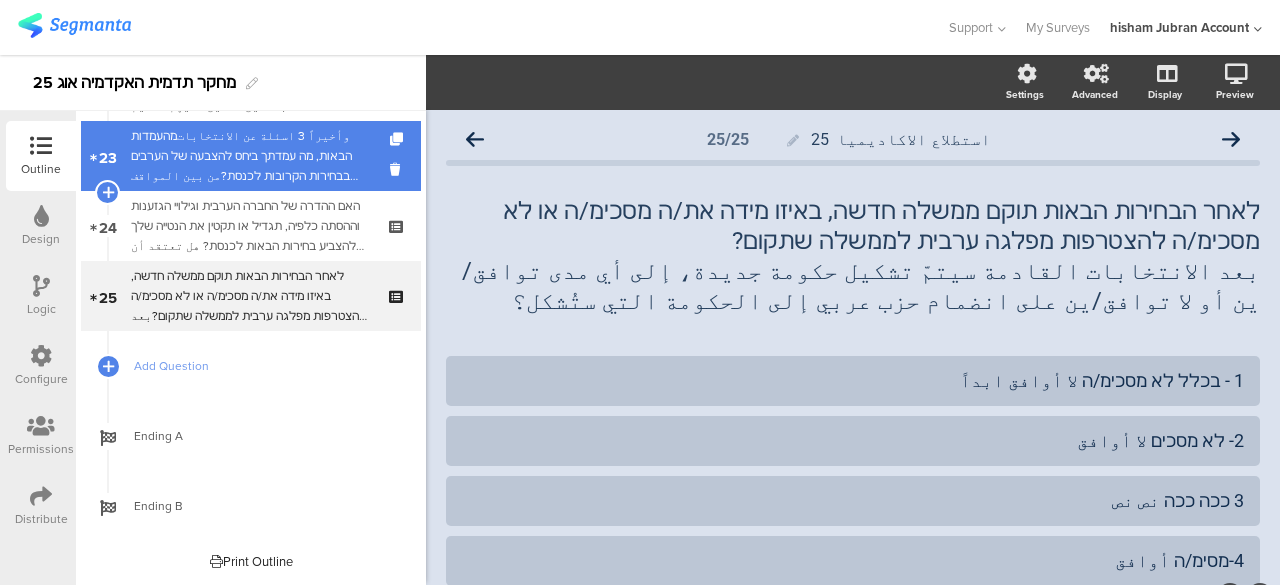 click on "وأخيراً 3 اسئلة عن الانتخاباتמהעמדות הבאות, מה עמדתך ביחס להצבעה של הערבים בבחירות הקרובות לכנסת?من بين المواقف التالية، ما هو موقفك من تصويت المواطنين العرب في الانتخابات القادمة للكنيست؟" at bounding box center [250, 156] 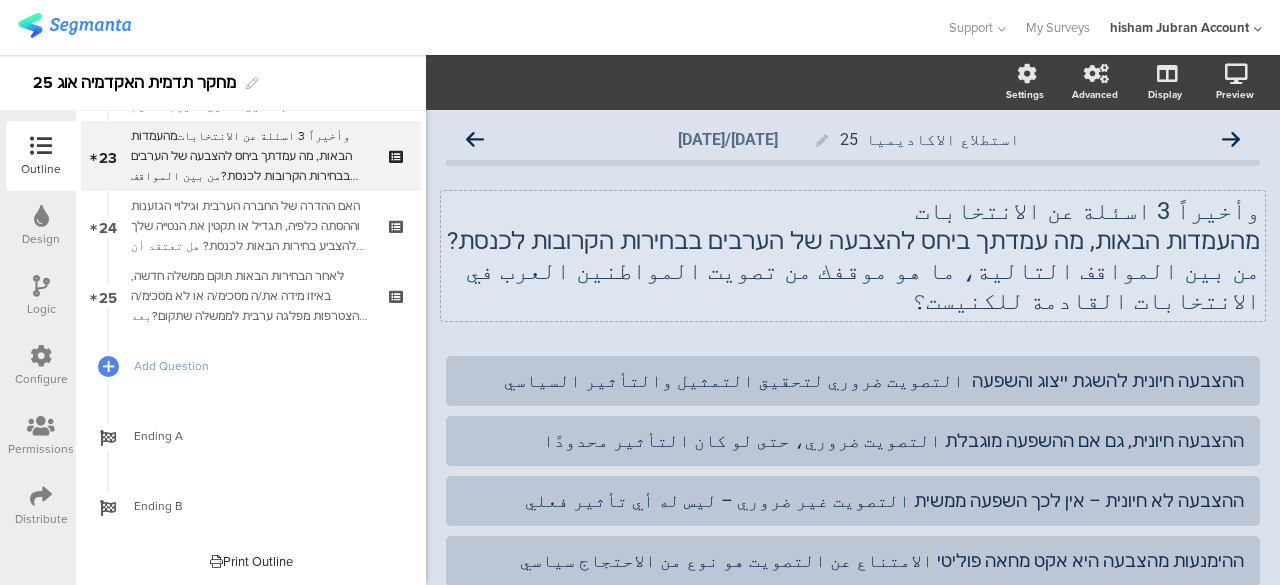 click on "وأخيراً 3 اسئلة عن الانتخابات מהעמדות הבאות, מה עמדתך ביחס להצבעה של הערבים בבחירות הקרובות לכנסת? من بين المواقف التالية، ما هو موقفك من تصويت المواطنين العرب في الانتخابات القادمة للكنيست؟
وأخيراً 3 اسئلة عن الانتخابات מהעמדות הבאות, מה עמדתך ביחס להצבעה של הערבים בבחירות הקרובות לכנסת? من بين المواقف التالية، ما هو موقفك من تصويت المواطنين العرب في الانتخابات القادمة للكنيست؟" 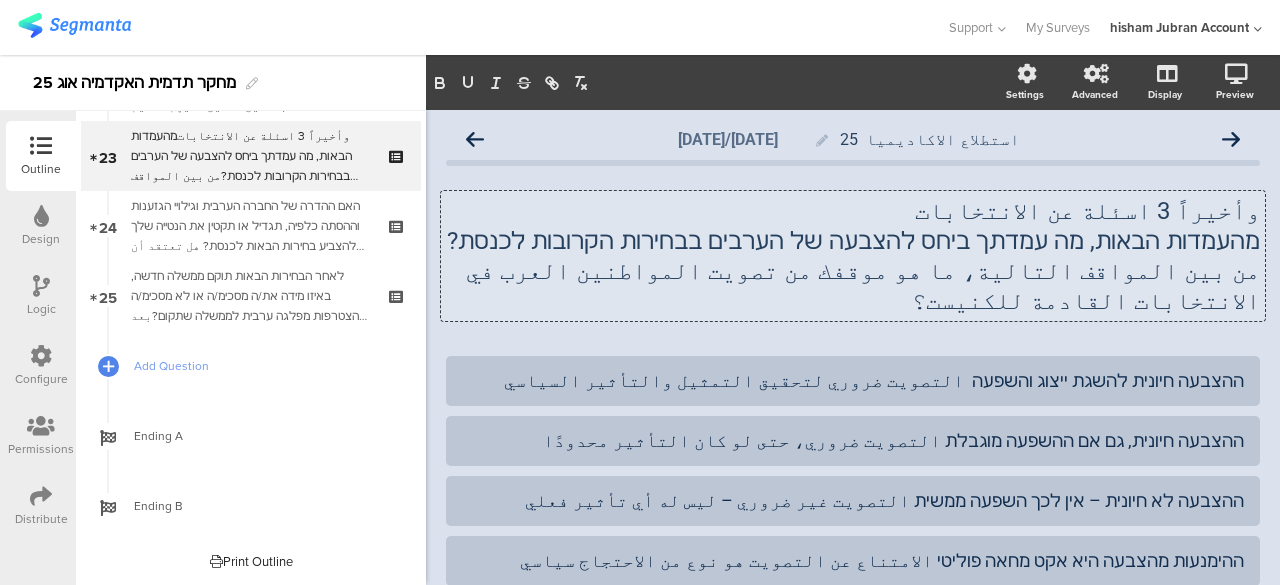 type 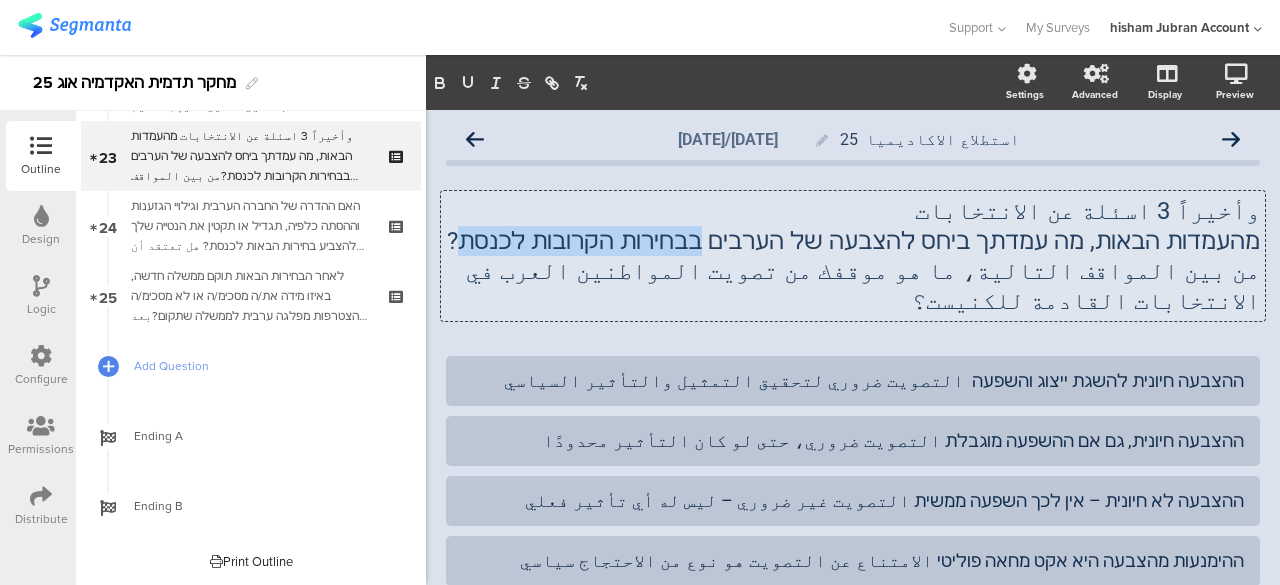 drag, startPoint x: 792, startPoint y: 248, endPoint x: 592, endPoint y: 247, distance: 200.0025 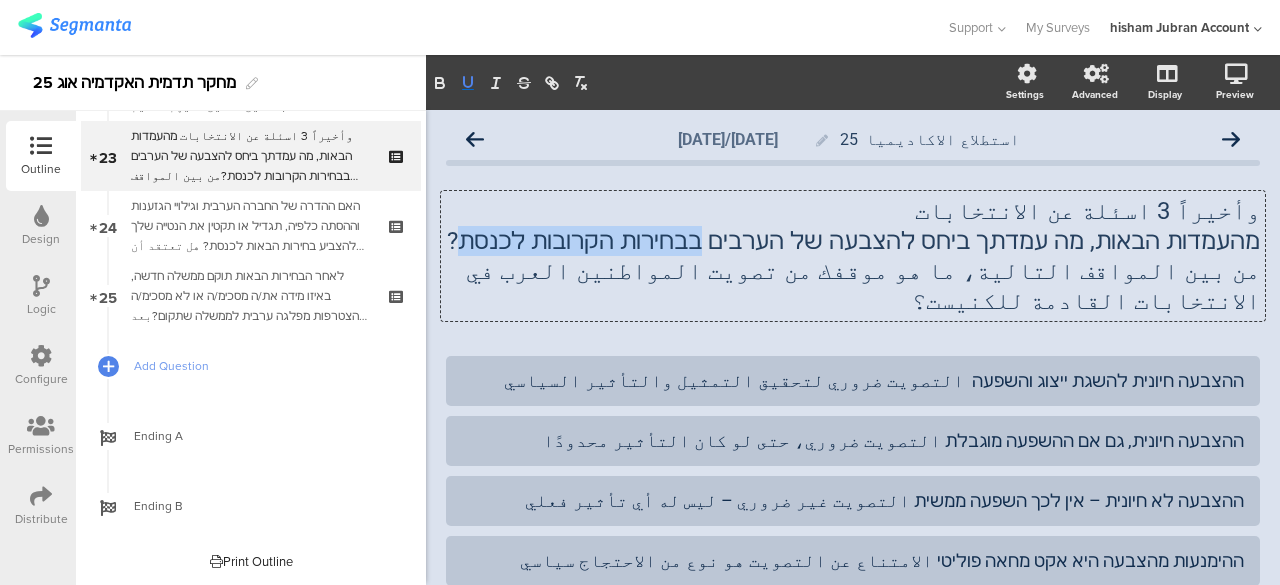 click 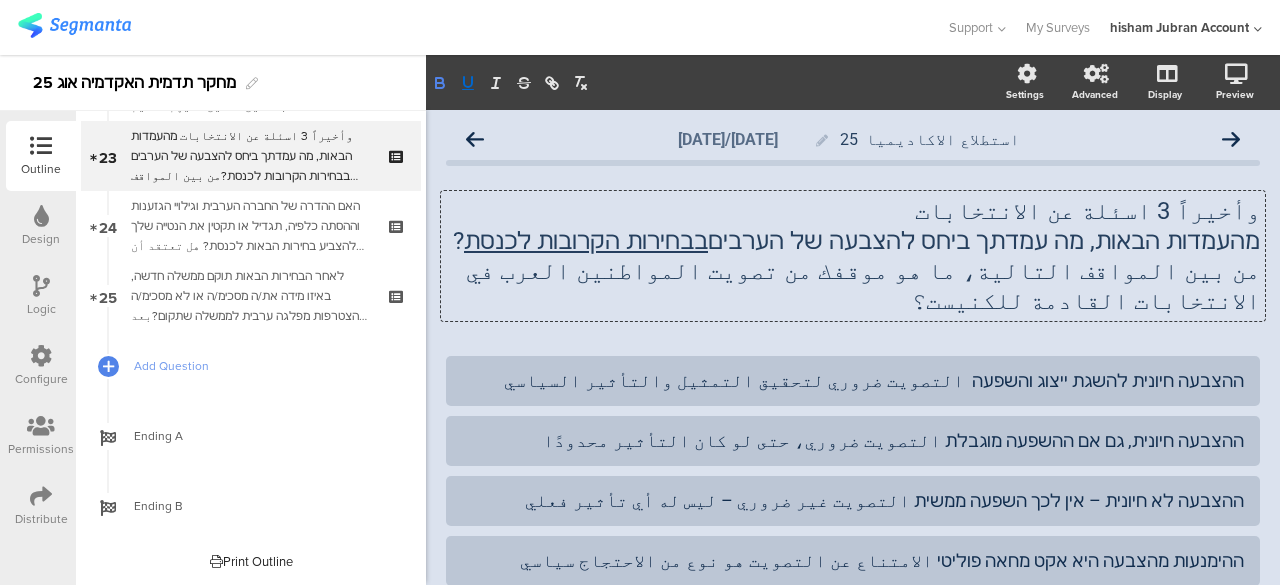 click 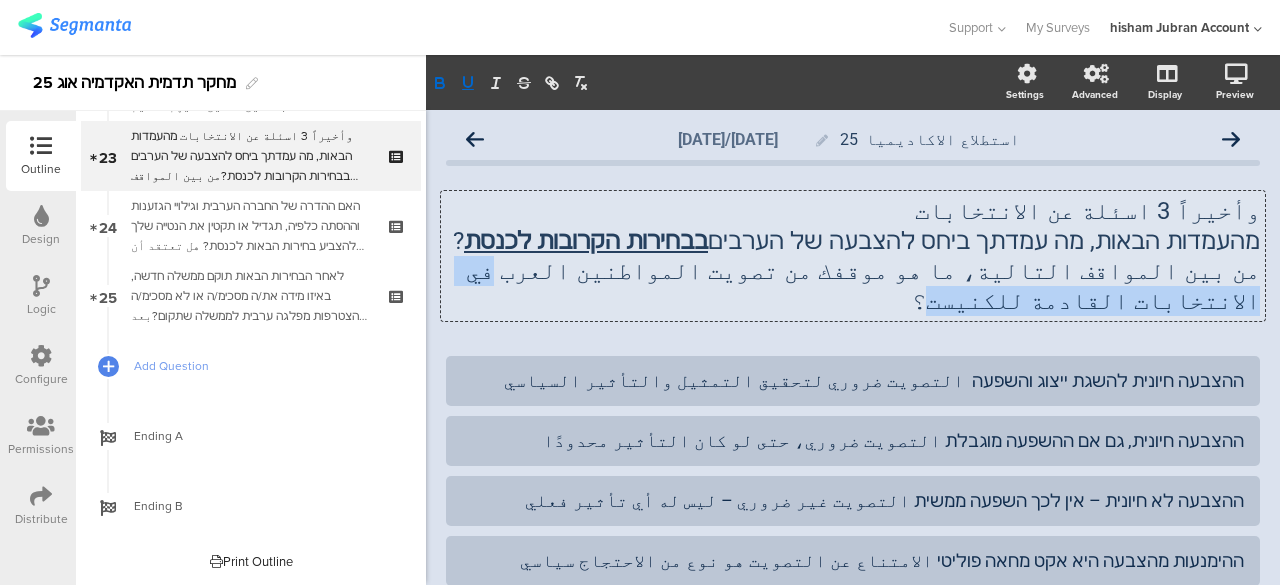 drag, startPoint x: 738, startPoint y: 275, endPoint x: 517, endPoint y: 275, distance: 221 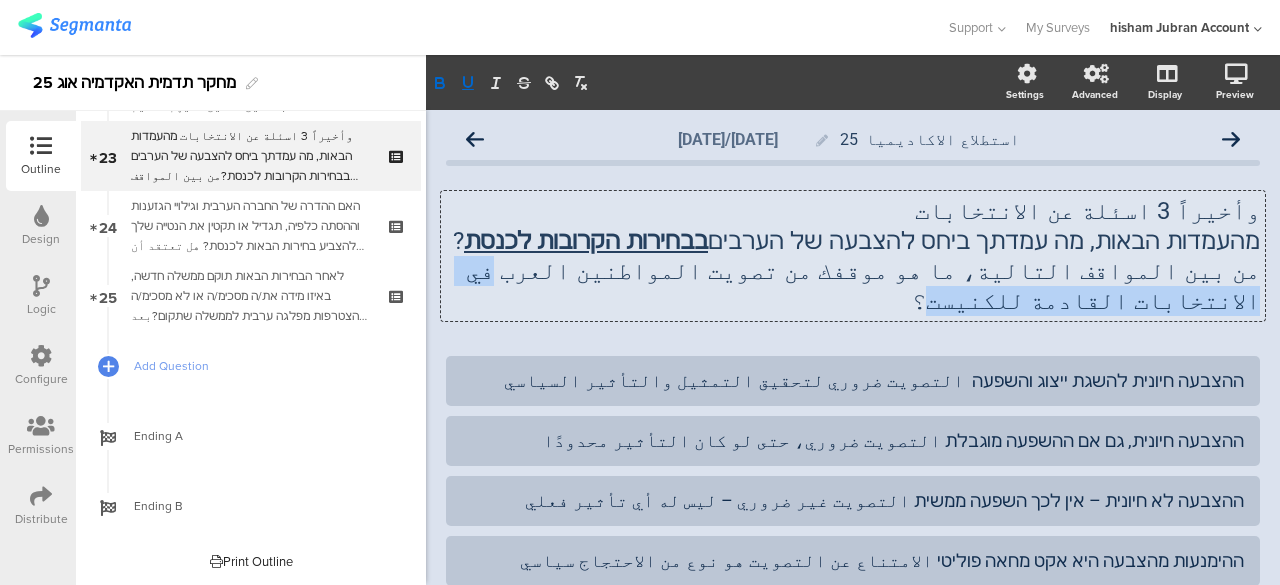 click on "من بين المواقف التالية، ما هو موقفك من تصويت المواطنين العرب في الانتخابات القادمة للكنيست؟" 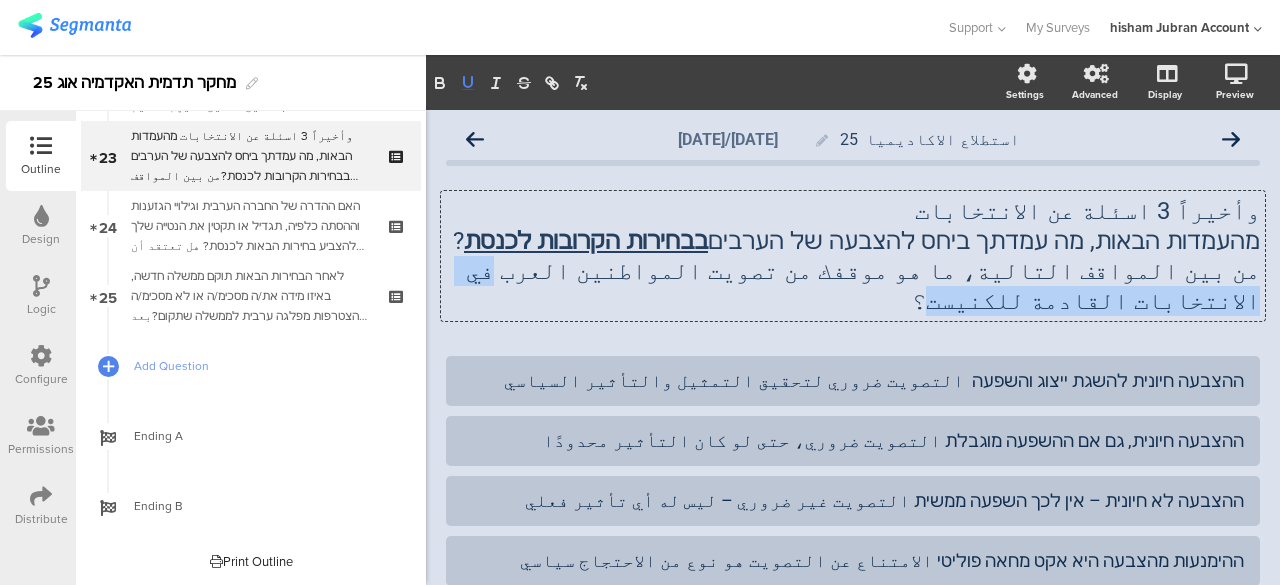 click 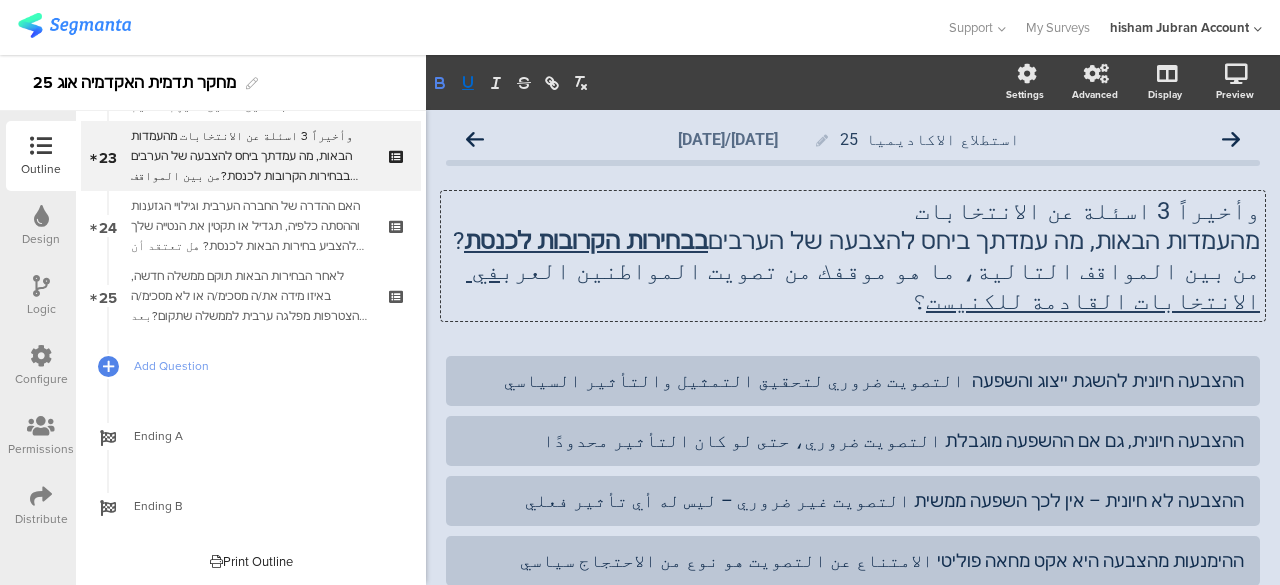click 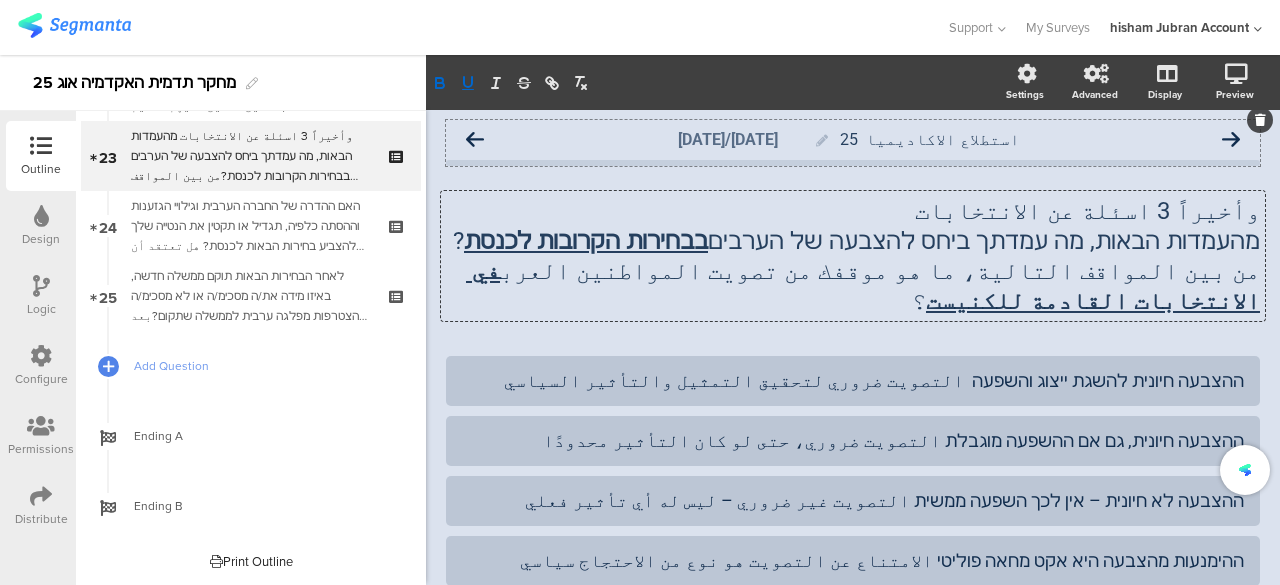 click 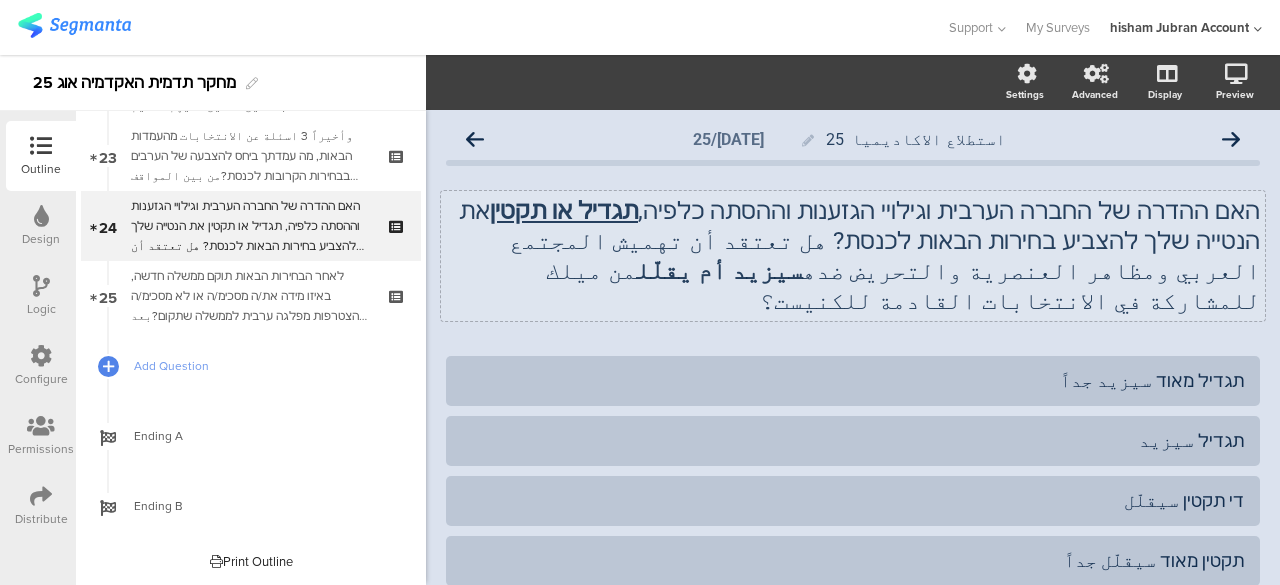 click on "האם ההדרה של החברה הערבית וגילויי הגזענות וההסתה כלפיה,  תגדיל או תקטין  את הנטייה שלך להצביע בחירות הבאות לכנסת? هل تعتقد أن تهميش المجتمع العربي ومظاهر العنصرية والتحريض ضده  سيزيد أم يقلّل  من ميلك للمشاركة في الانتخابات القادمة للكنيست؟
האם ההדרה של החברה הערבית וגילויי הגזענות וההסתה כלפיה,  תגדיל או תקטין  את הנטייה שלך להצביע בחירות הבאות לכנסת? هل تعتقد أن تهميش المجتمع العربي ومظاهر العنصرية والتحريض ضده  سيزيد أم يقلّل  من ميلك للمشاركة في الانتخابات القادمة للكنيست؟" 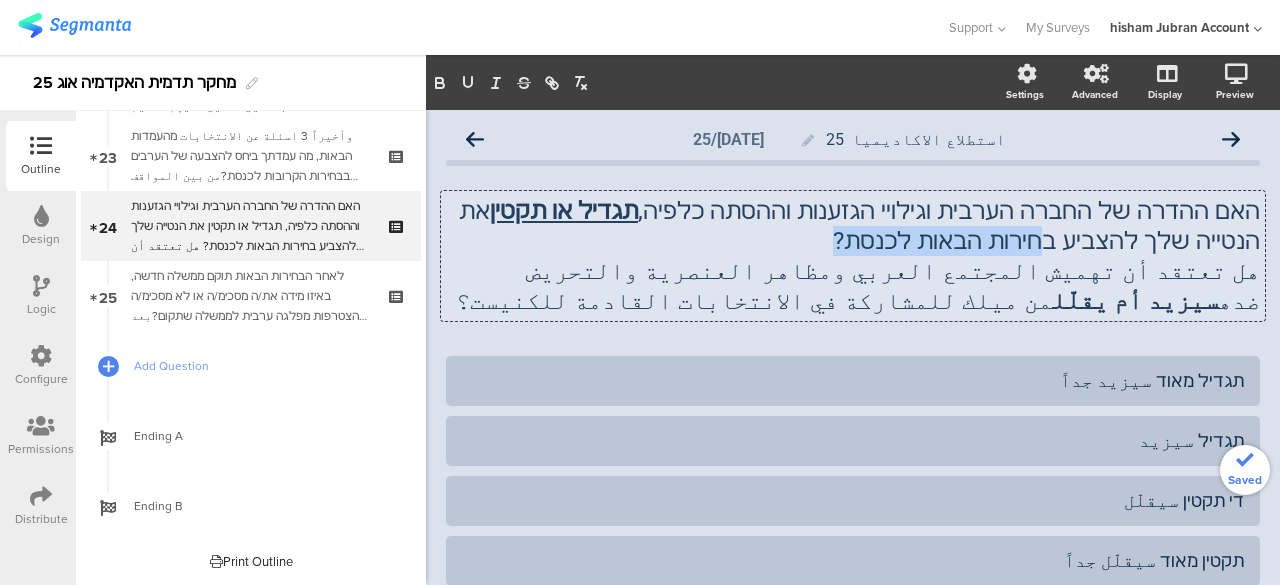drag, startPoint x: 1175, startPoint y: 243, endPoint x: 1008, endPoint y: 251, distance: 167.19151 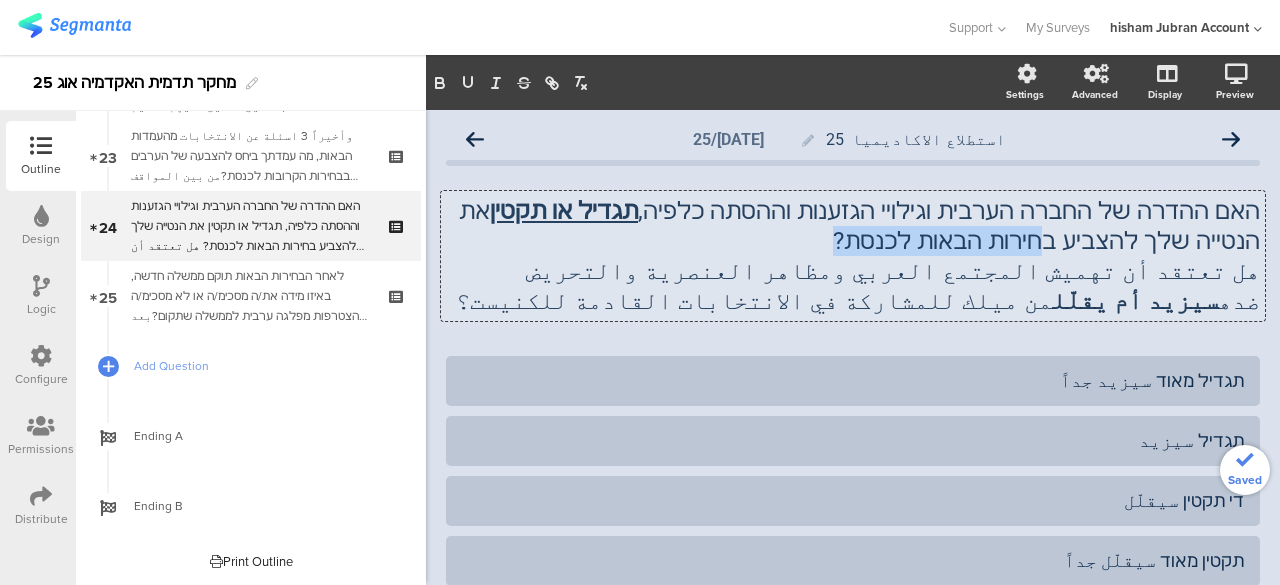 click on "האם ההדרה של החברה הערבית וגילויי הגזענות וההסתה כלפיה,  תגדיל או תקטין  את הנטייה שלך להצביע בחירות הבאות לכנסת?" 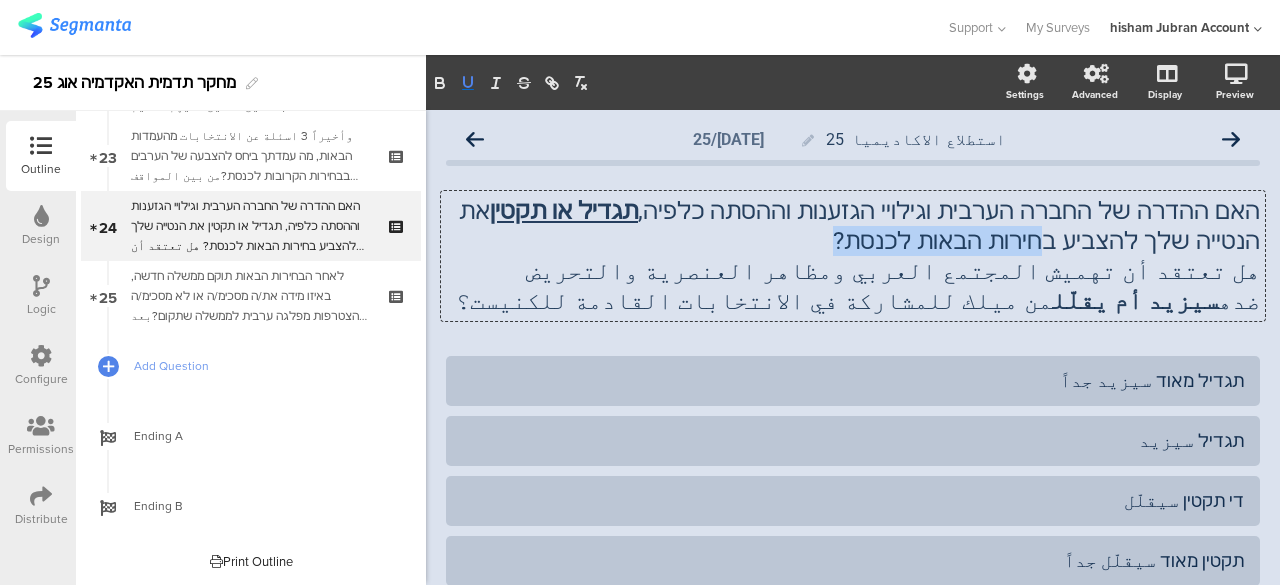 click 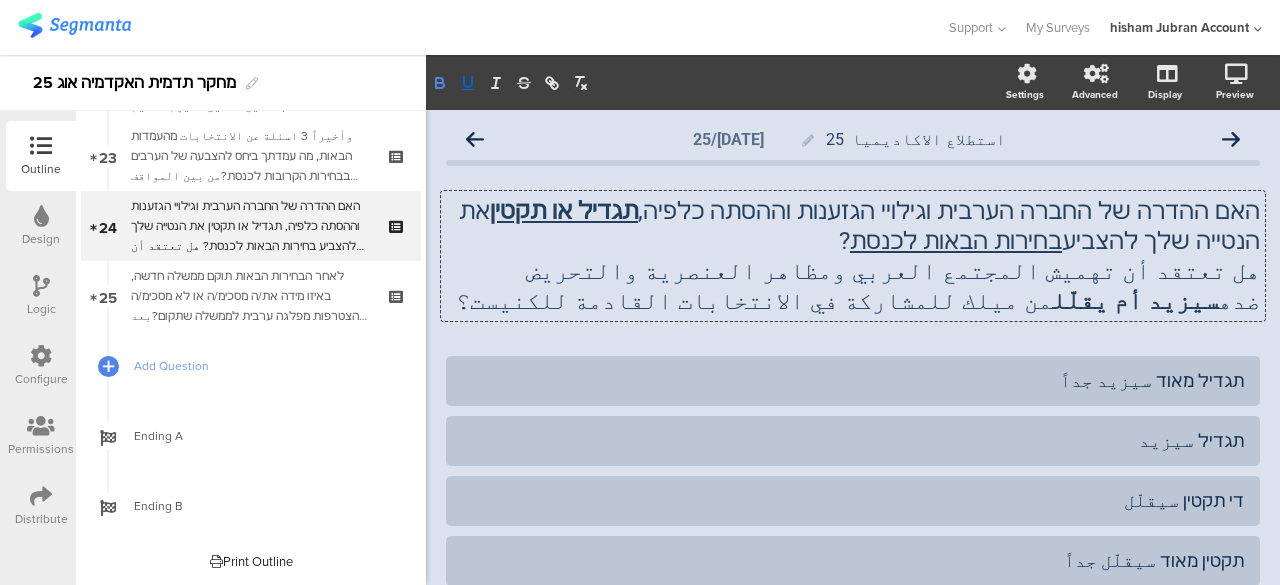 click 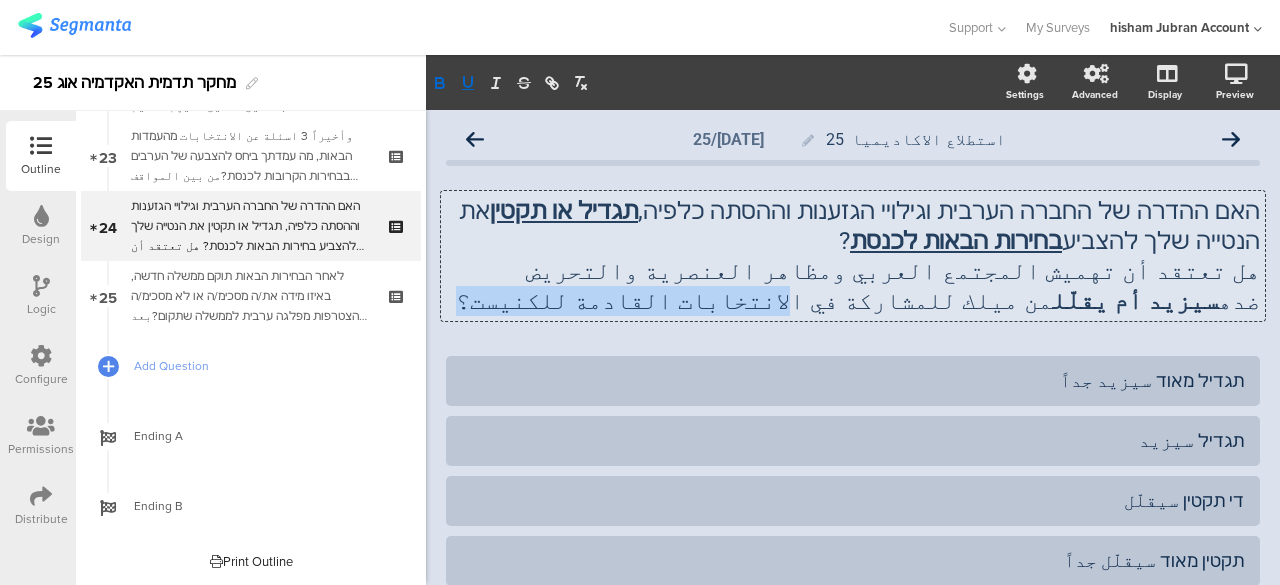 drag, startPoint x: 1216, startPoint y: 303, endPoint x: 1016, endPoint y: 309, distance: 200.08998 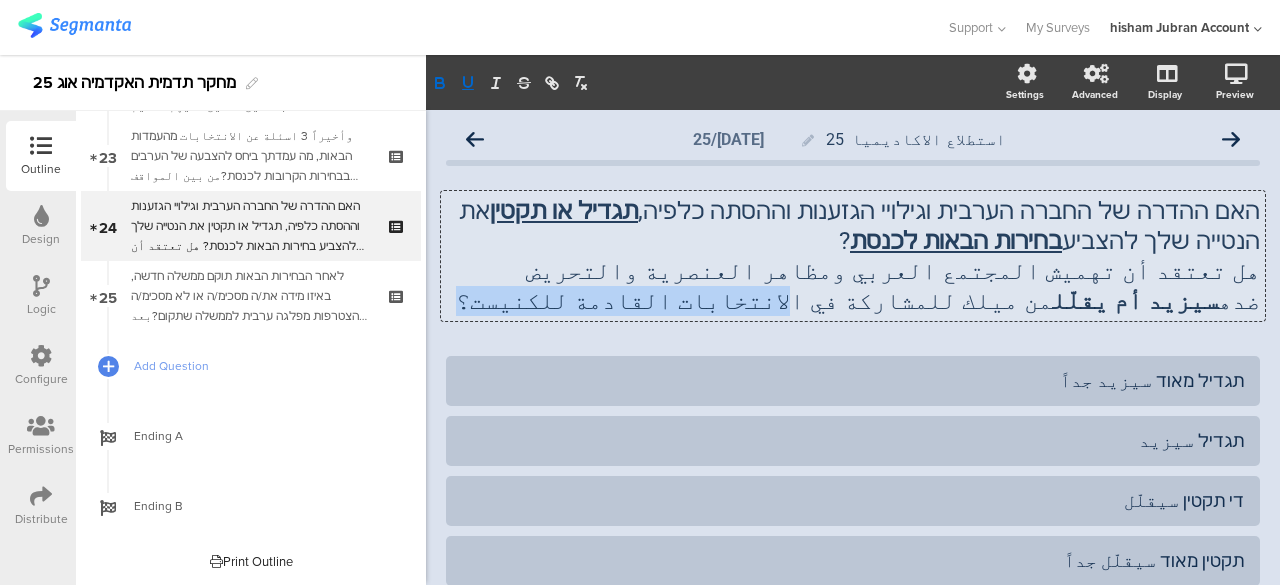 click on "هل تعتقد أن تهميش المجتمع العربي ومظاهر العنصرية والتحريض ضده  سيزيد أم يقلّل  من ميلك للمشاركة في الانتخابات القادمة للكنيست؟" 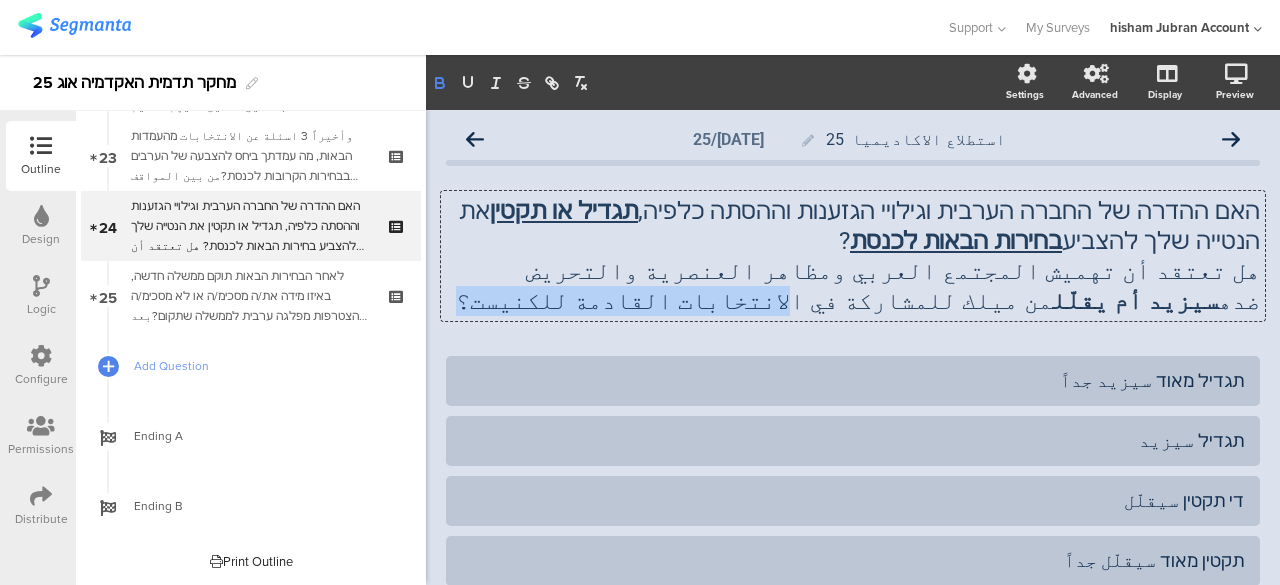 click 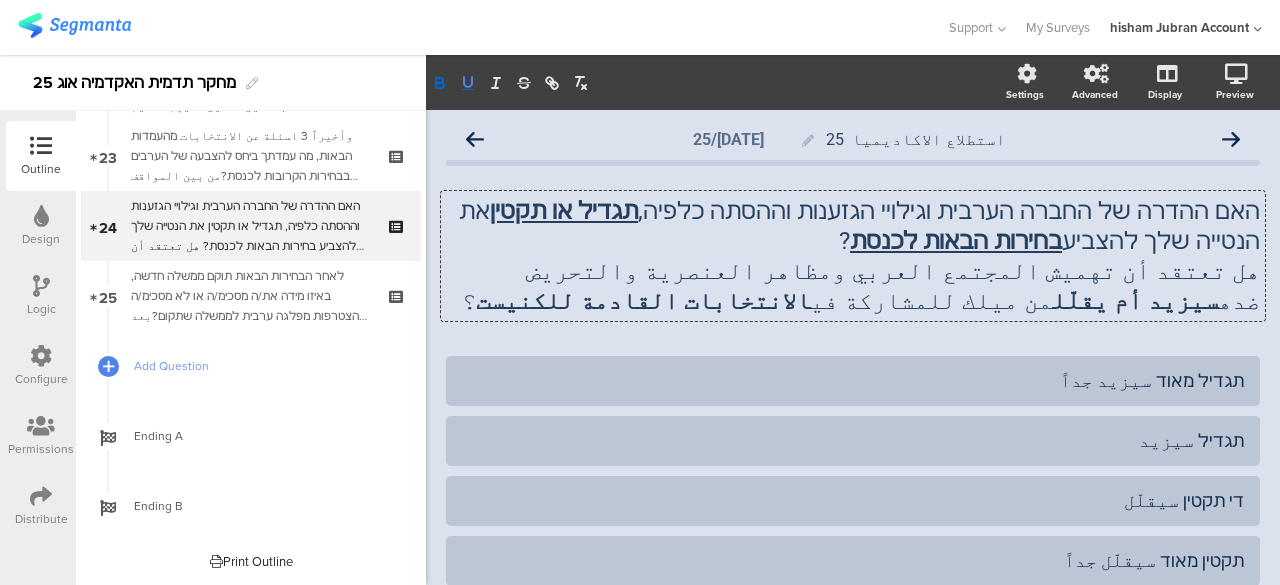 click 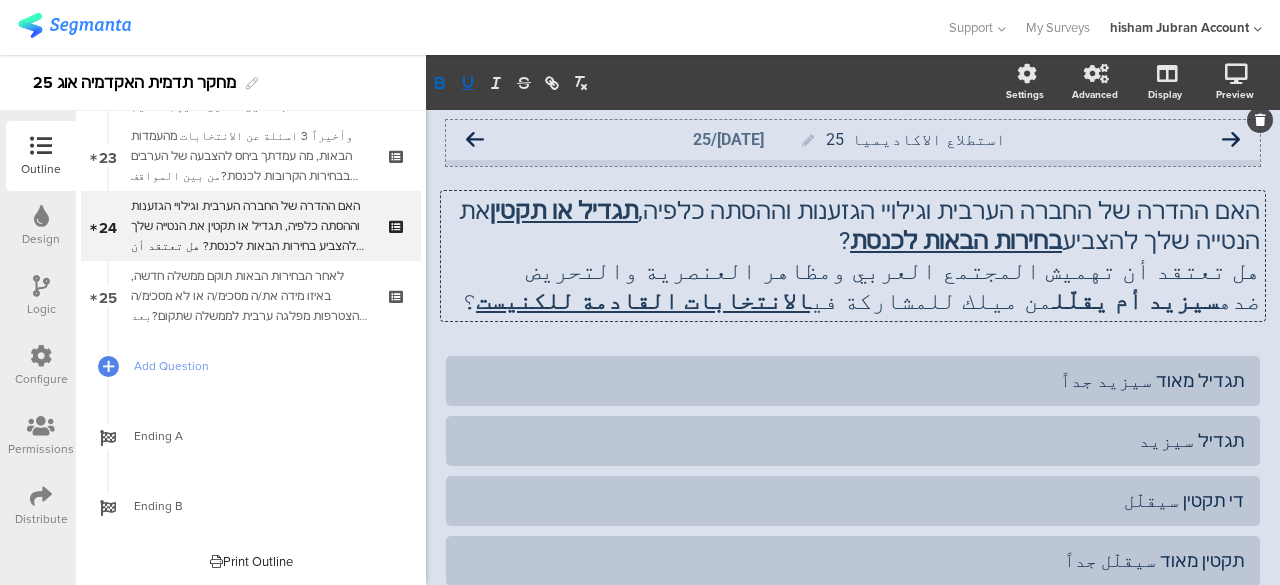 click 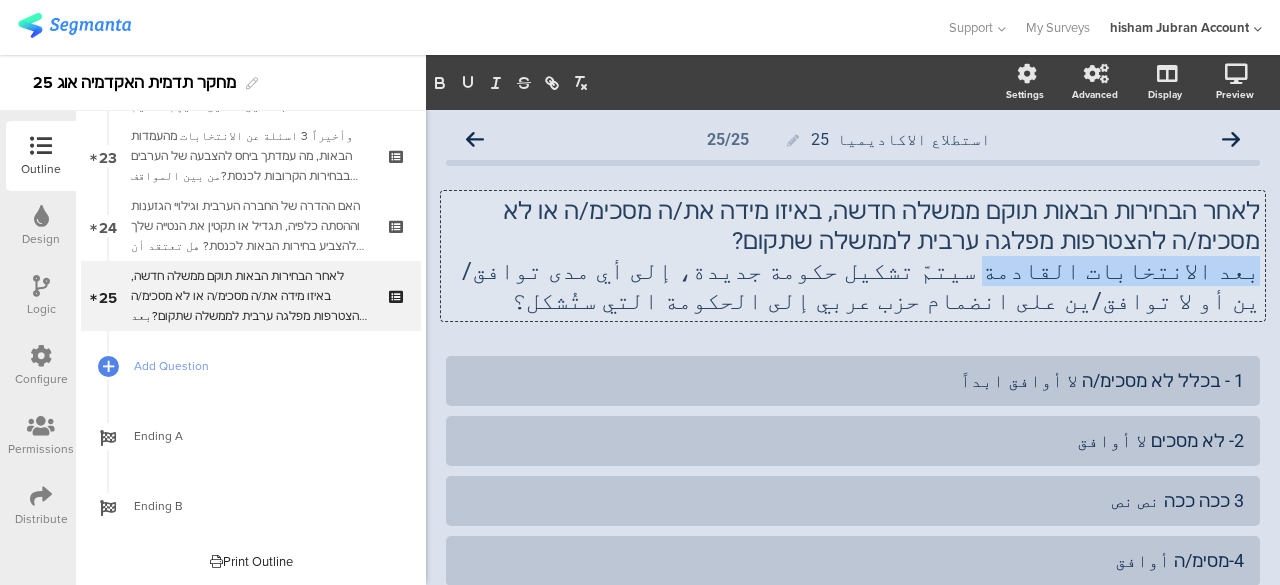 drag, startPoint x: 1242, startPoint y: 275, endPoint x: 1085, endPoint y: 279, distance: 157.05095 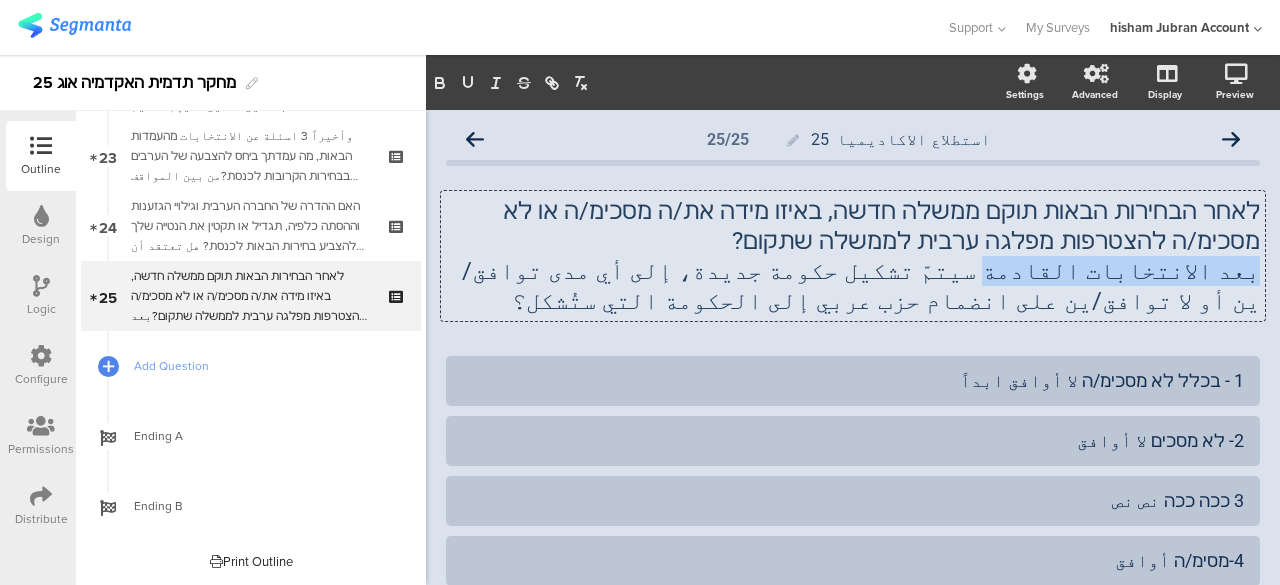 click on "לאחר הבחירות הבאות תוקם ממשלה חדשה, באיזו מידה את/ה מסכימ/ה או לא מסכימ/ה להצטרפות מפלגה ערבית לממשלה שתקום? بعد الانتخابات القادمة سيتمّ تشكيل حكومة جديدة، إلى أي مدى توافق/ين أو لا توافق/ين على انضمام حزب عربي إلى الحكومة التي ستُشكل؟
לאחר הבחירות הבאות תוקם ממשלה חדשה, באיזו מידה את/ה מסכימ/ה או לא מסכימ/ה להצטרפות מפלגה ערבית לממשלה שתקום? بعد الانتخابات القادمة سيتمّ تشكيل حكومة جديدة، إلى أي مدى توافق/ين أو لا توافق/ين على انضمام حزب عربي إلى الحكومة التي ستُشكل؟" 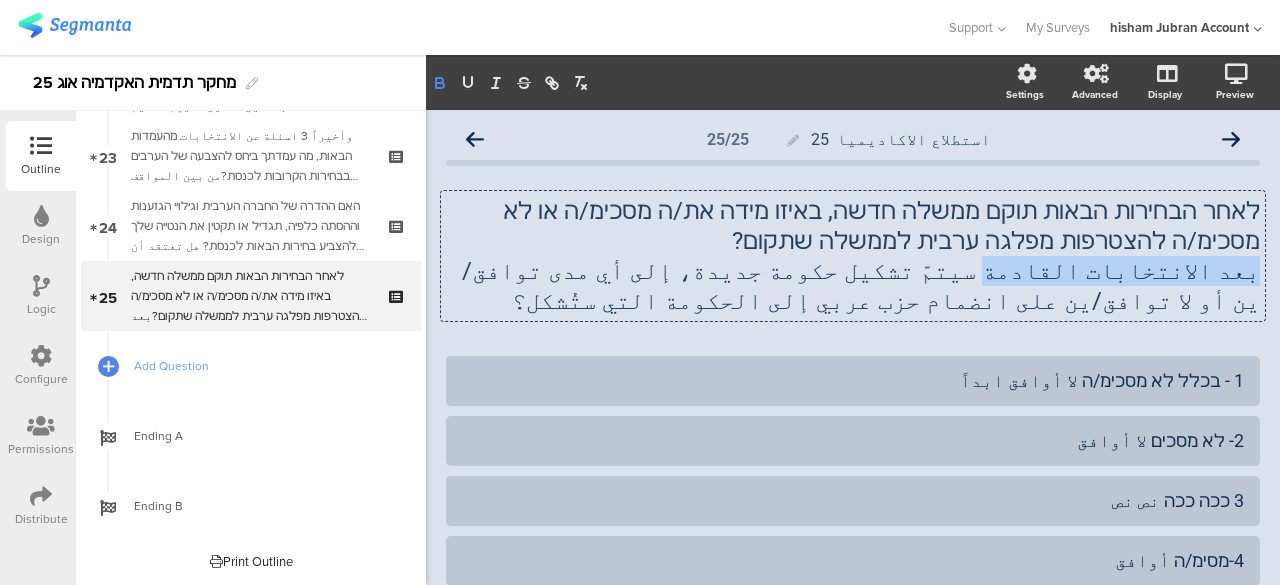 click 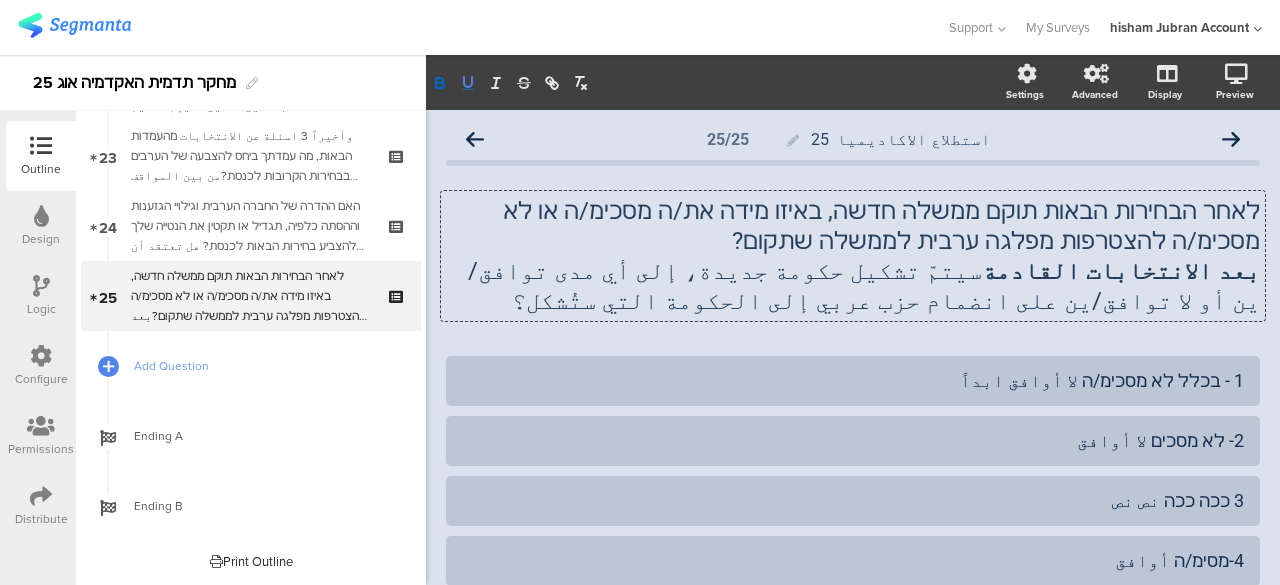 click 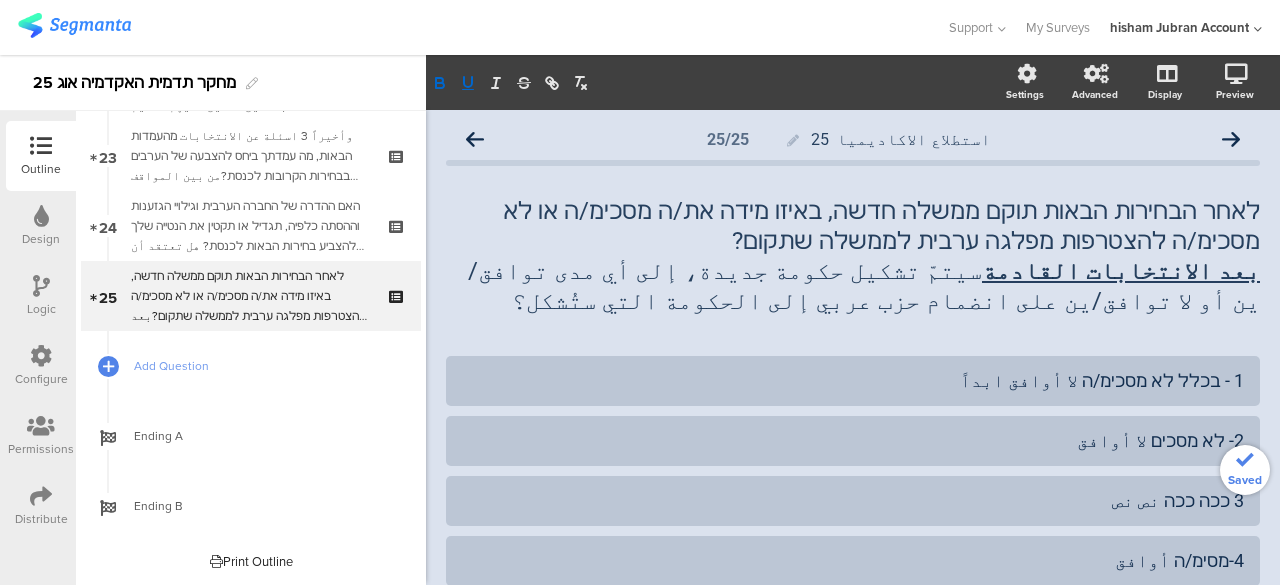 click on "استطلاع الاكاديميا  25
25/25
לאחר הבחירות הבאות תוקם ממשלה חדשה, באיזו מידה את/ה מסכימ/ה או לא מסכימ/ה להצטרפות מפלגה ערבית לממשלה שתקום? بعد الانتخابات القادمة  سيتمّ تشكيل حكومة جديدة، إلى أي مدى توافق/ين أو لا توافق/ين على انضمام حزب عربي إلى الحكومة التي ستُشكل؟
بعد الانتخابات القادمة" 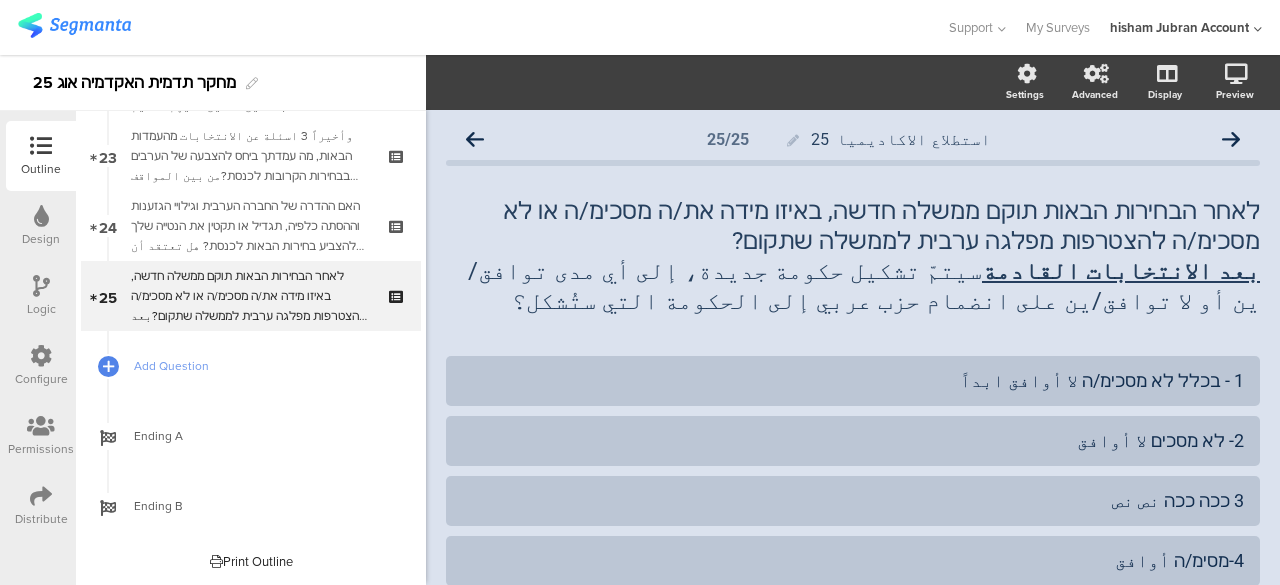click on "استطلاع الاكاديميا  25
25/25
לאחר הבחירות הבאות תוקם ממשלה חדשה, באיזו מידה את/ה מסכימ/ה או לא מסכימ/ה להצטרפות מפלגה ערבית לממשלה שתקום? بعد الانتخابات القادمة  سيتمّ تشكيل حكومة جديدة، إلى أي مدى توافق/ين أو لا توافق/ين على انضمام حزب عربي إلى الحكومة التي ستُشكل؟
بعد الانتخابات القادمة" 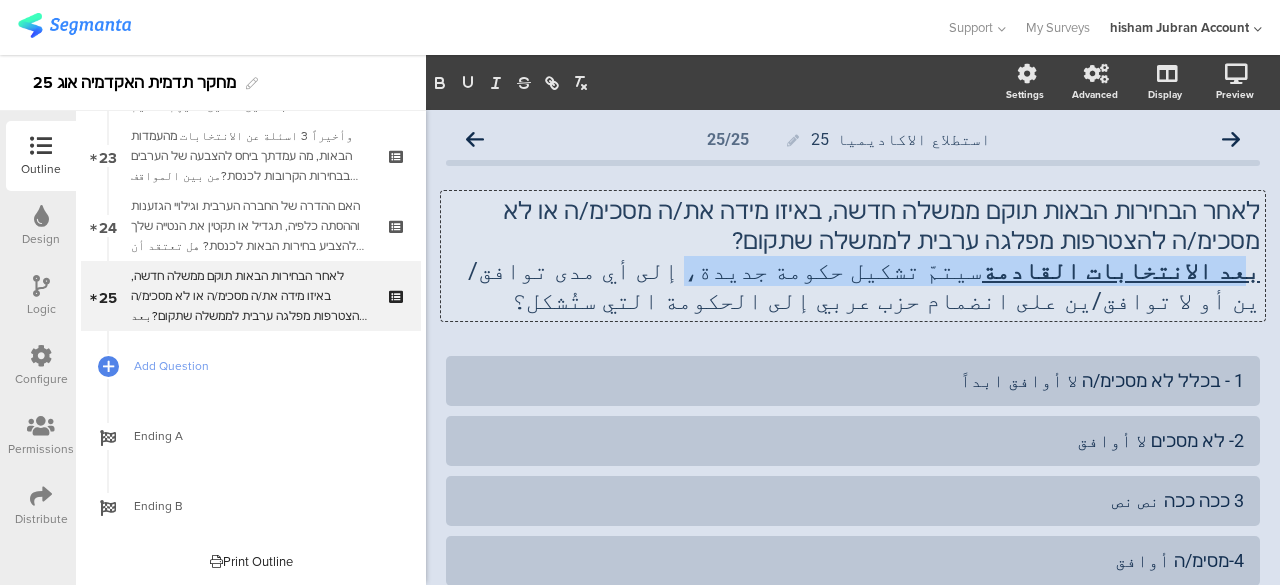 drag, startPoint x: 886, startPoint y: 271, endPoint x: 1236, endPoint y: 265, distance: 350.05142 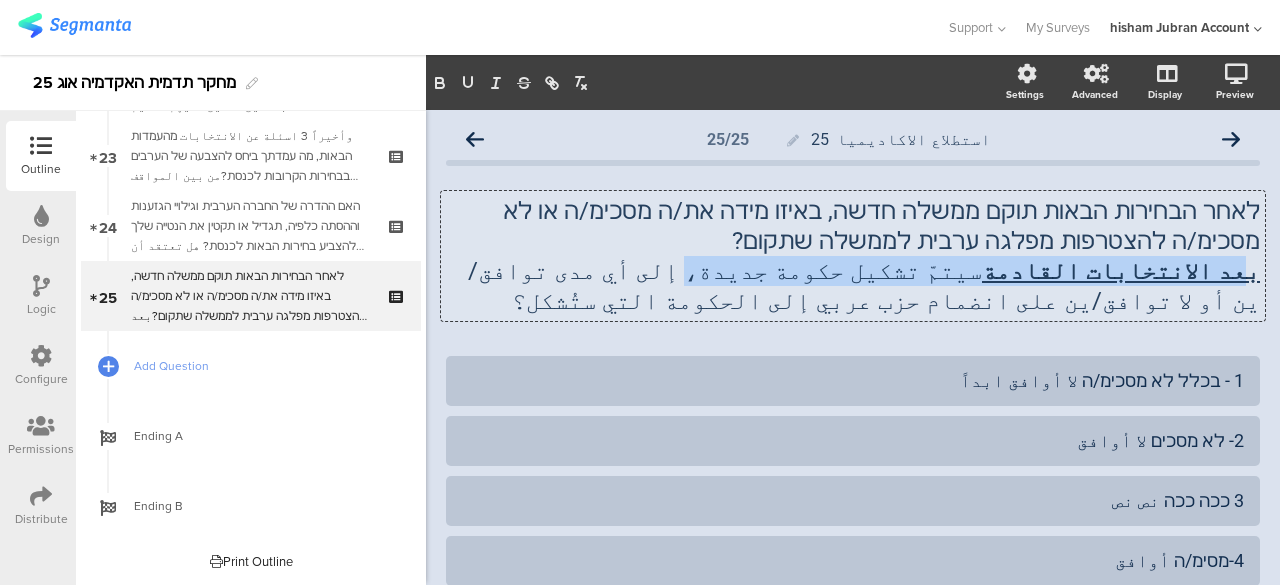 click on "לאחר הבחירות הבאות תוקם ממשלה חדשה, באיזו מידה את/ה מסכימ/ה או לא מסכימ/ה להצטרפות מפלגה ערבית לממשלה שתקום? بعد الانتخابات القادمة  سيتمّ تشكيل حكومة جديدة، إلى أي مدى توافق/ين أو لا توافق/ين على انضمام حزب عربي إلى الحكومة التي ستُشكل؟
לאחר הבחירות הבאות תוקם ממשלה חדשה, באיזו מידה את/ה מסכימ/ה או לא מסכימ/ה להצטרפות מפלגה ערבית לממשלה שתקום? بعد الانتخابات القادمة  سيتمّ تشكيل حكومة جديدة، إلى أي مدى توافق/ين أو لا توافق/ين على انضمام حزب عربي إلى الحكومة التي ستُشكل؟
بعد الانتخابات القادمة" 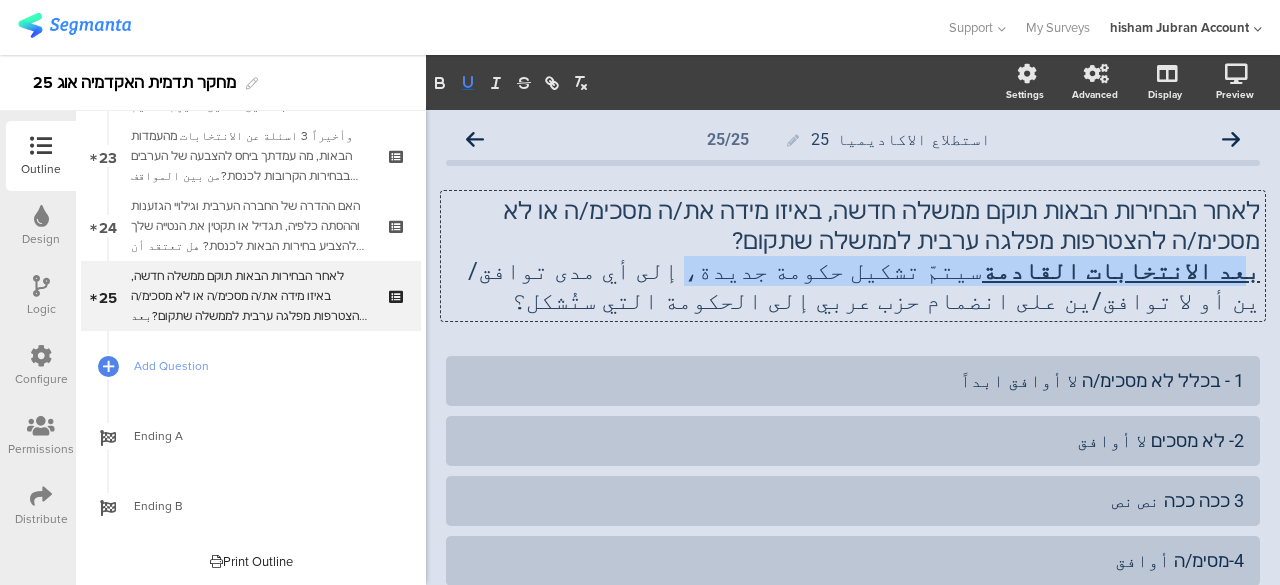 click 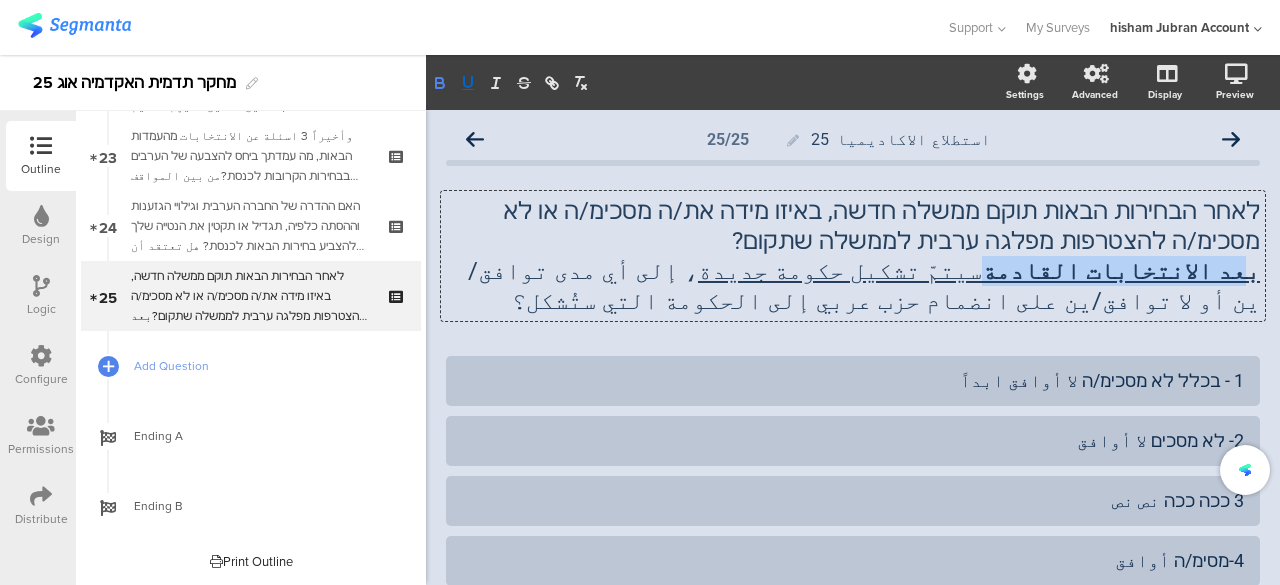 click 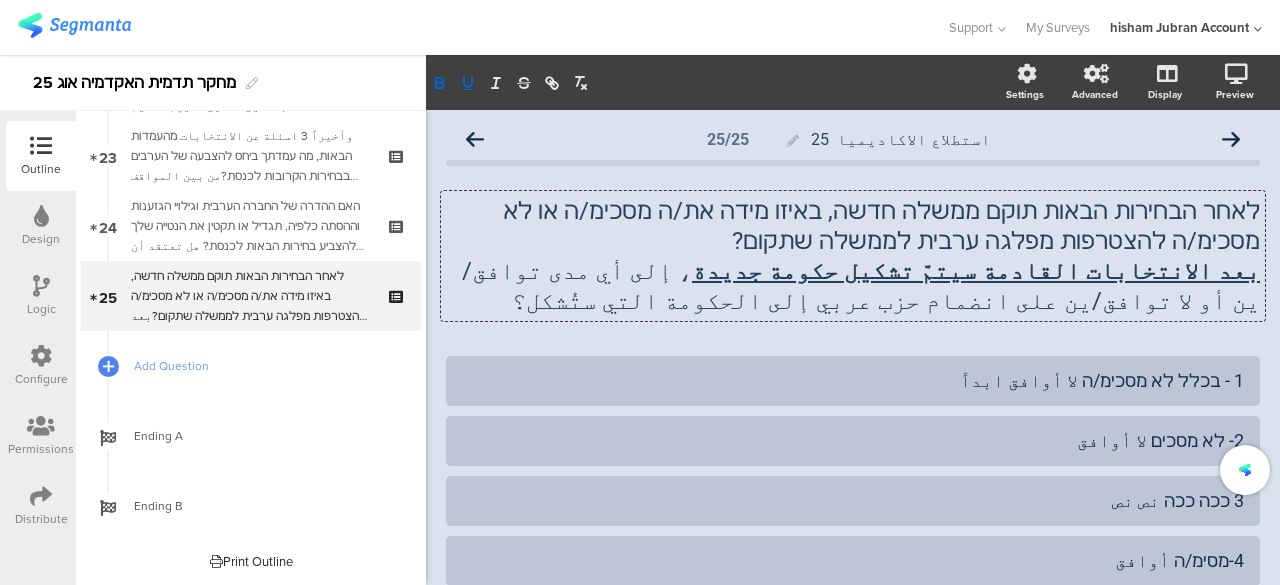 click on "استطلاع الاكاديميا  25
25/25
לאחר הבחירות הבאות תוקם ממשלה חדשה, באיזו מידה את/ה מסכימ/ה או לא מסכימ/ה להצטרפות מפלגה ערבית לממשלה שתקום? بعد الانتخابات القادمة سيتمّ تشكيل حكومة جديدة ، إلى أي مدى توافق/ين أو لا توافق/ين على انضمام حزب عربي إلى الحكومة التي ستُشكل؟
بعد الانتخابات القادمة سيتمّ تشكيل حكومة جديدة" 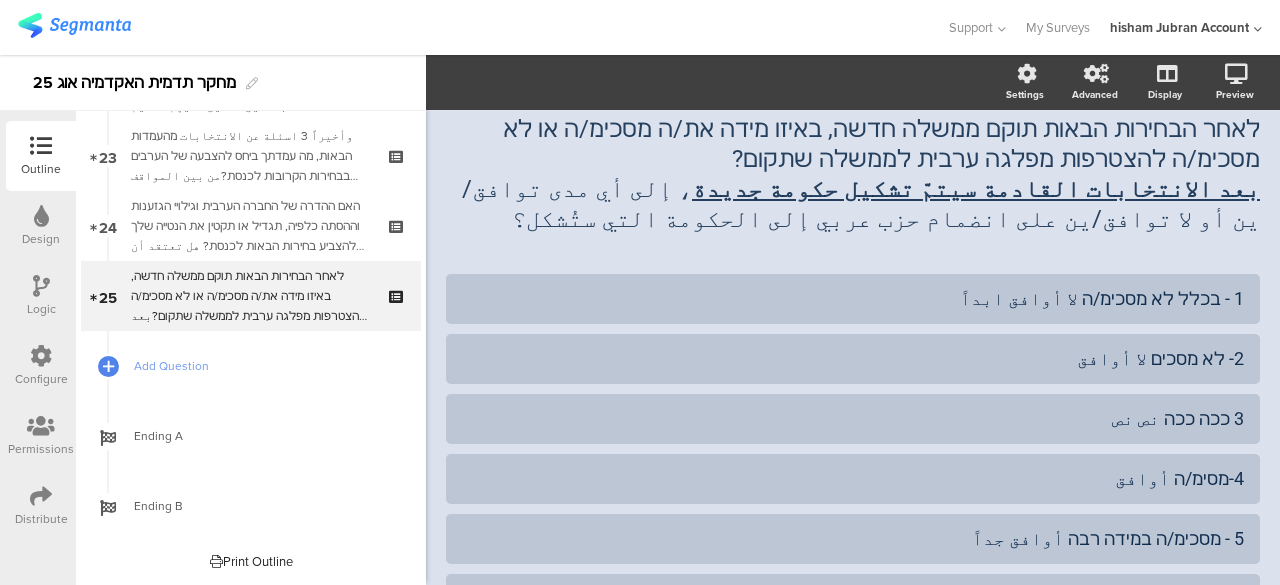 scroll, scrollTop: 0, scrollLeft: 0, axis: both 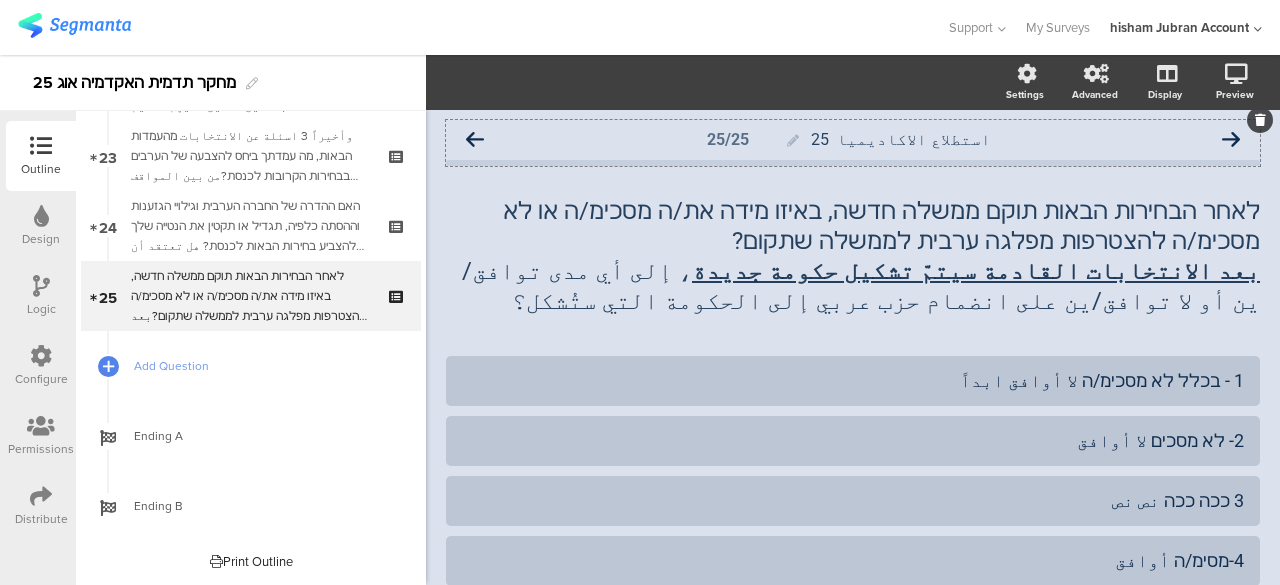 click 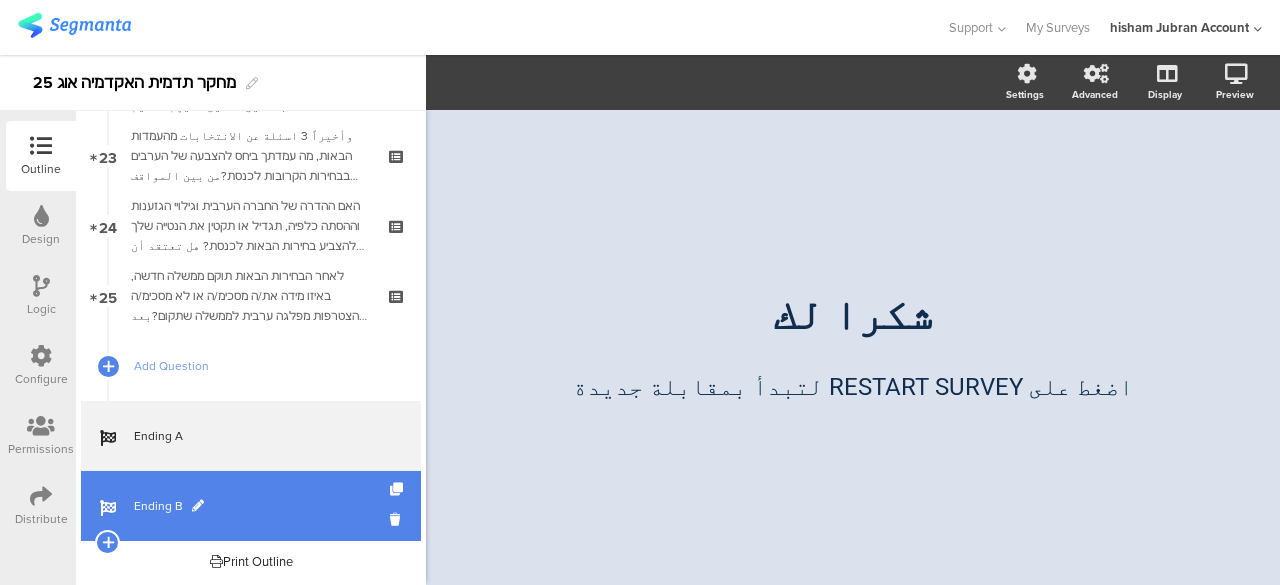 click on "Ending B" at bounding box center [251, 506] 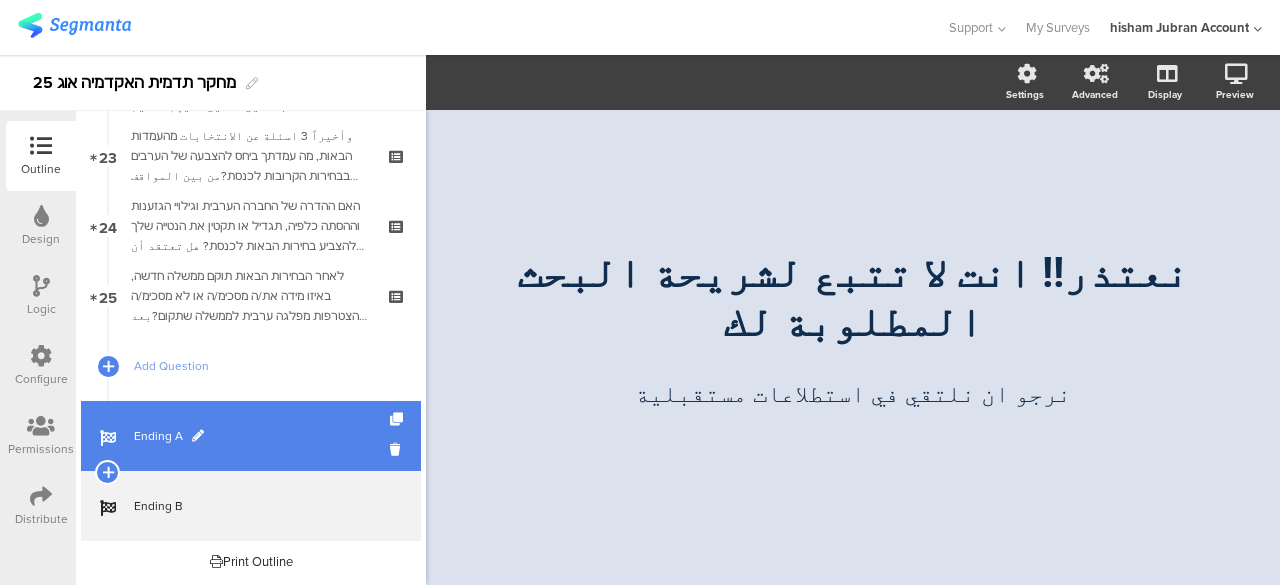 click at bounding box center [198, 436] 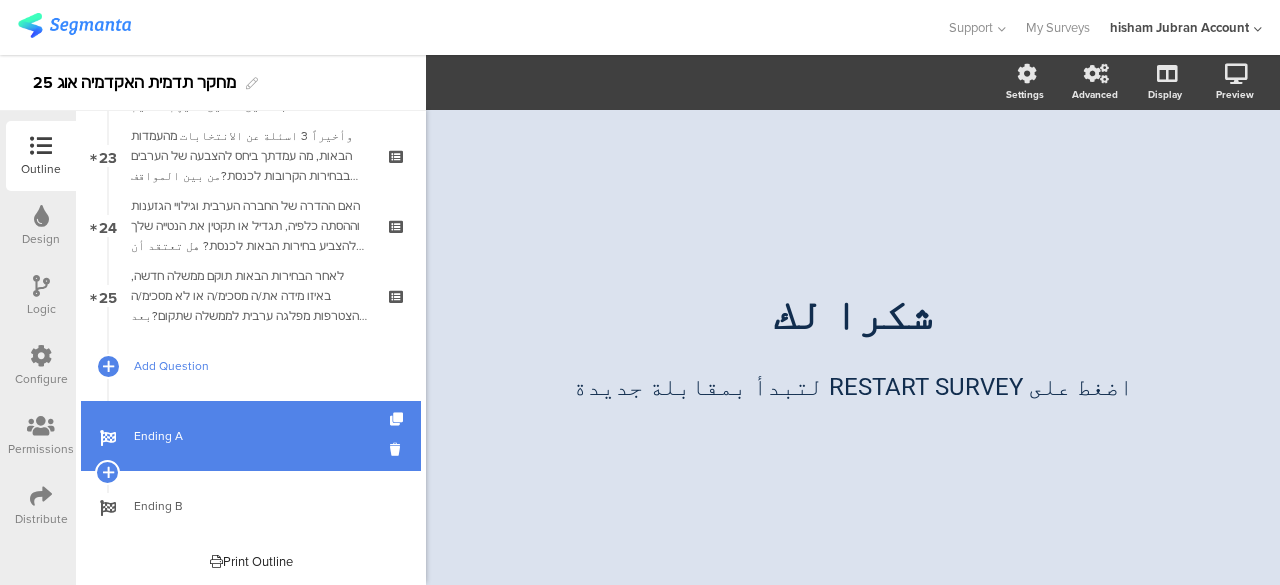 click on "Add Question" at bounding box center [262, 366] 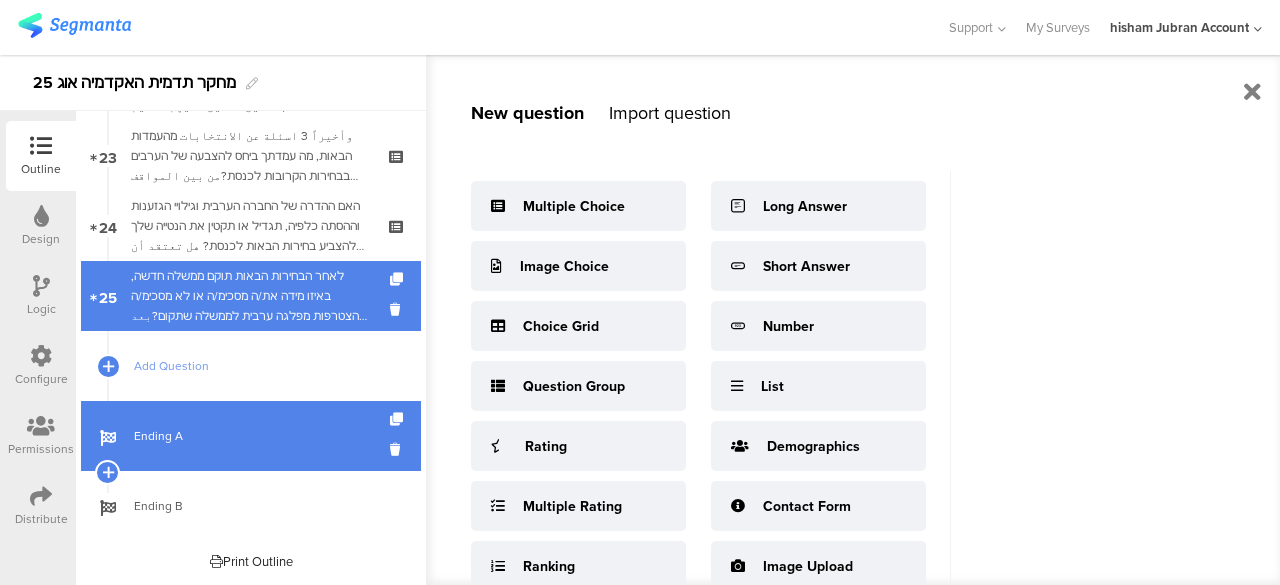 click on "לאחר הבחירות הבאות תוקם ממשלה חדשה, באיזו מידה את/ה מסכימ/ה או לא מסכימ/ה להצטרפות מפלגה ערבית לממשלה שתקום?بعد الانتخابات القادمة سيتمّ تشكيل حكومة جديدة، إلى أي مدى توافق/ين أو لا توافق/ين على انضمام حزب عربي إلى الحكومة التي ستُشكل؟" at bounding box center [250, 296] 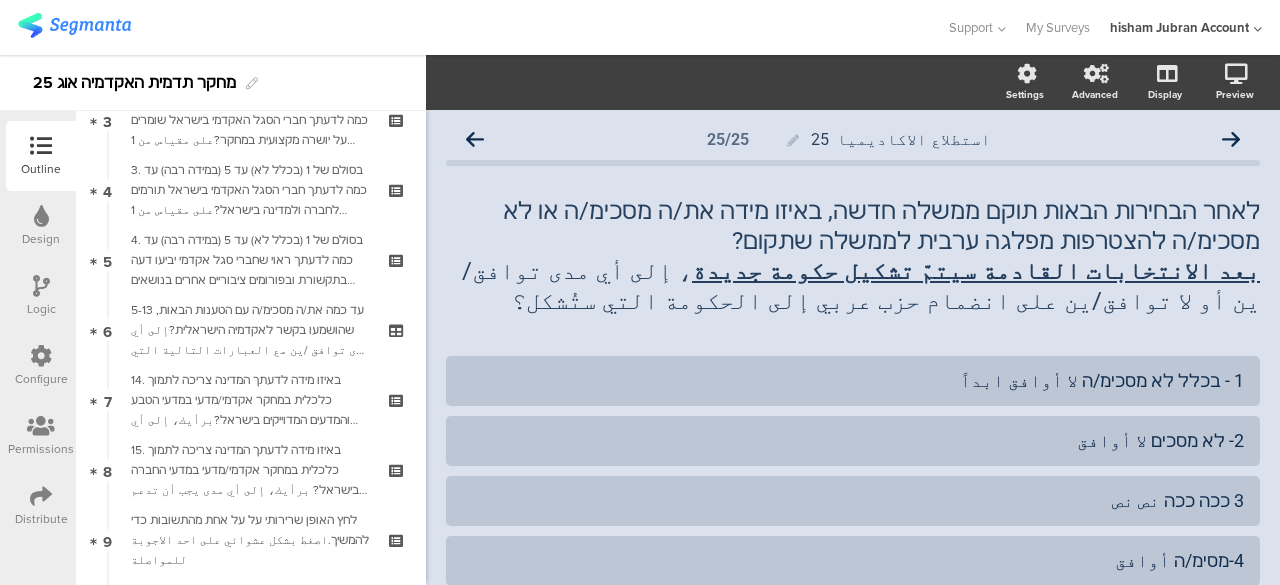 scroll, scrollTop: 0, scrollLeft: 0, axis: both 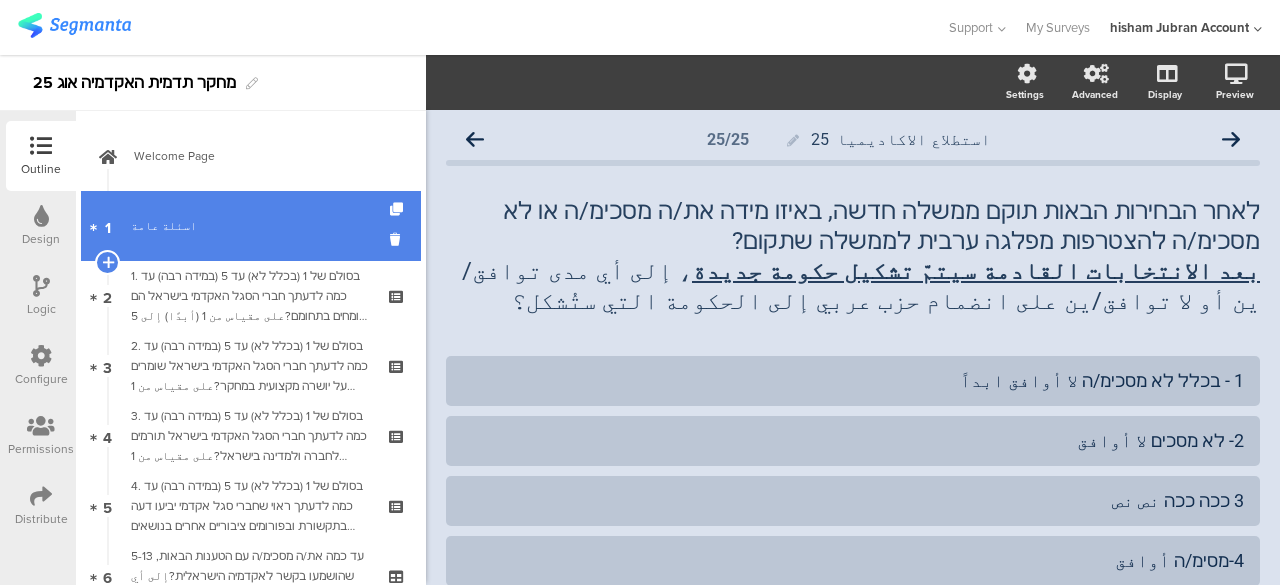 click on "1
اسئلة عامة" at bounding box center (251, 226) 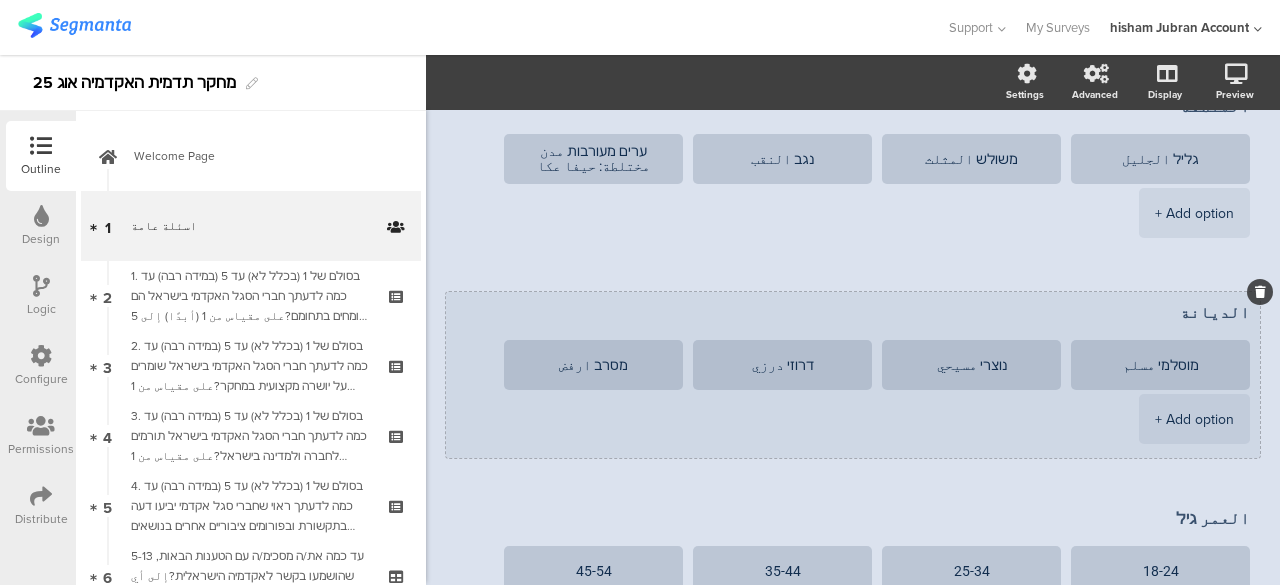 scroll, scrollTop: 400, scrollLeft: 0, axis: vertical 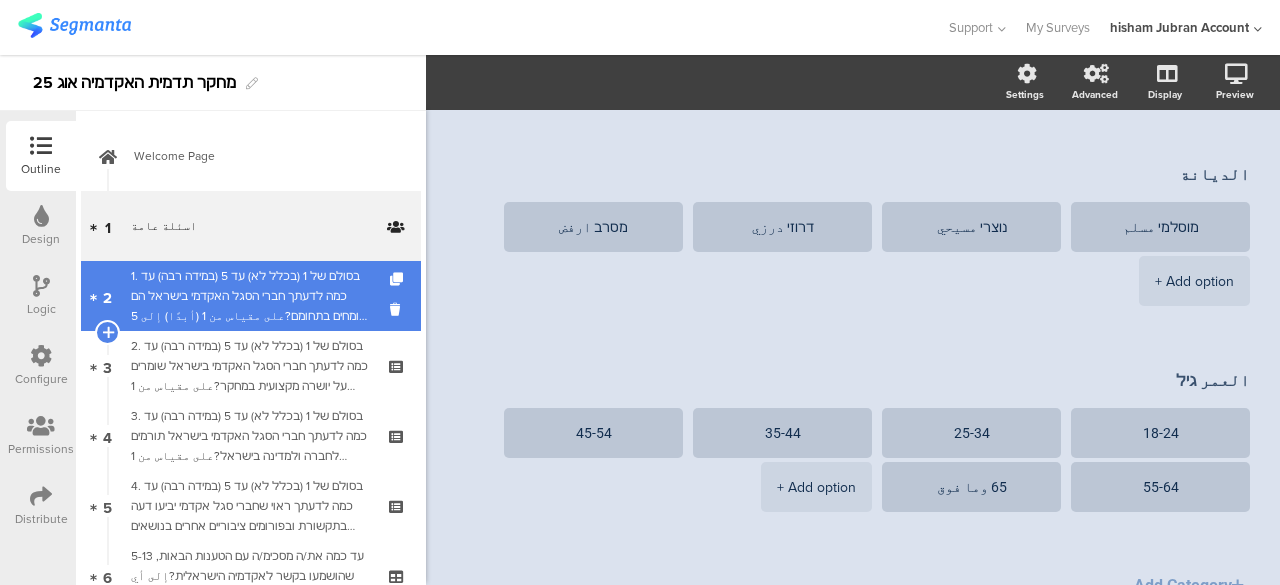 click on "1. בסולם של 1 (בכלל לא) עד 5 (במידה רבה) עד כמה לדעתך חברי הסגל האקדמי בישראל הם מומחים בתחומם?على مقياس من 1 (أبدًا) إلى 5 (بشكل كبير)، برأيك إلى أي مدى أعضاء الهيئة الأكاديمية (סגל אקדמי) في إسرائيل هم خبراء في مجالهم؟" at bounding box center (250, 296) 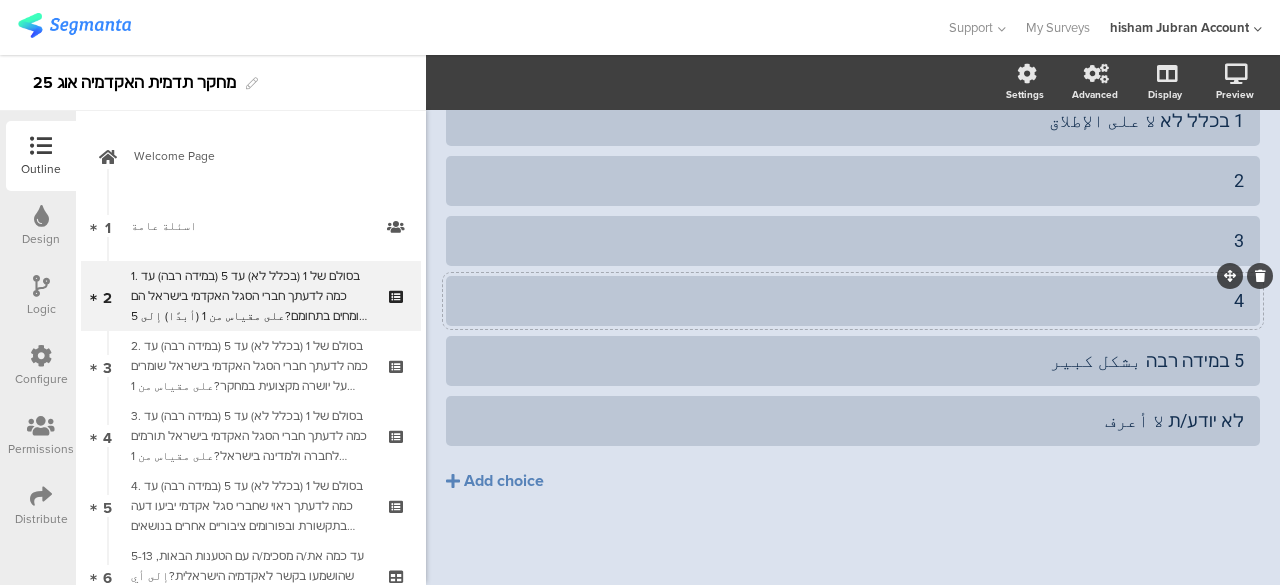 scroll, scrollTop: 0, scrollLeft: 0, axis: both 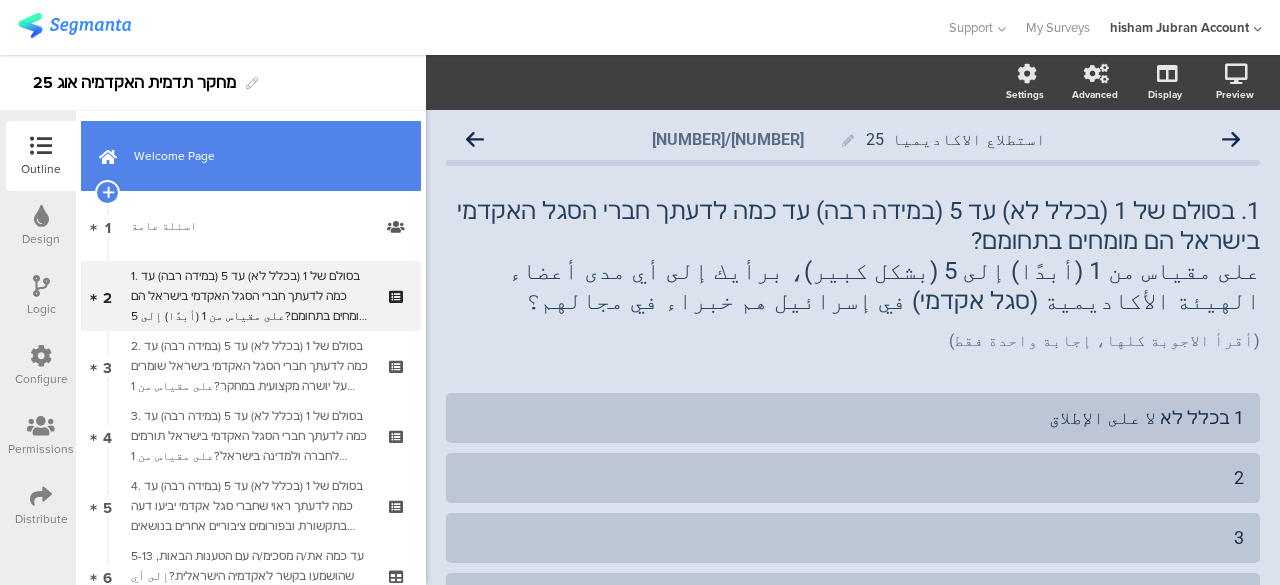 click on "Welcome Page" at bounding box center [262, 156] 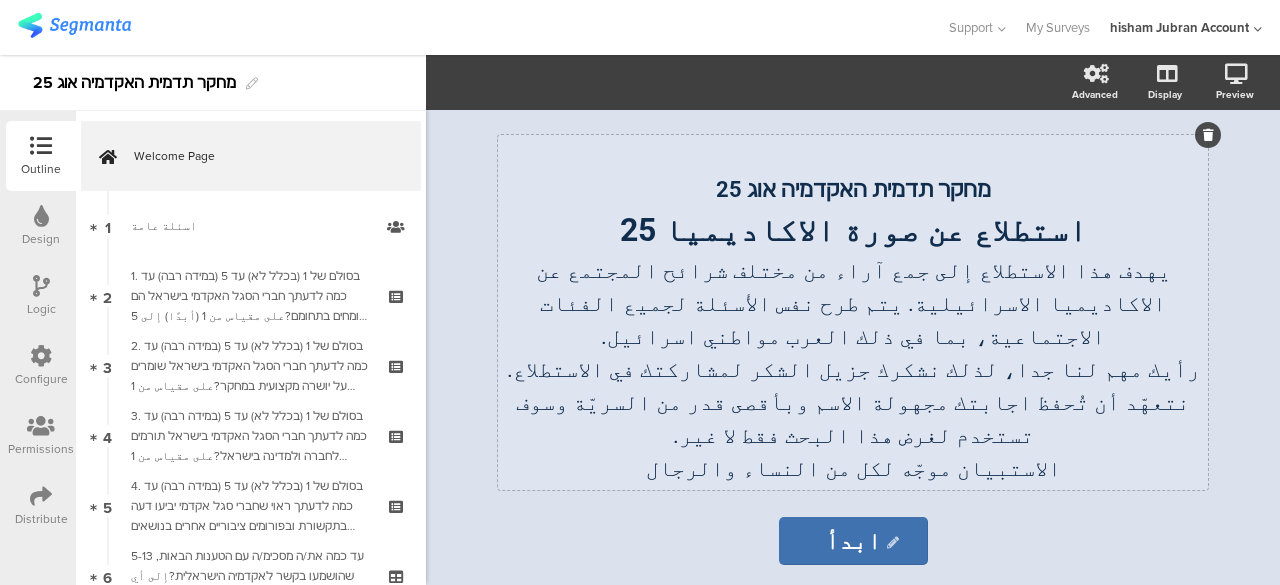 click on "מחקר תדמית האקדמיה אוג 25 استطلاع عن صورة الاكاديميا 25  يهدف هذا الاستطلاع إلى جمع آراء من مختلف شرائح المجتمع عن الاكاديميا الاسرائيلية. يتم طرح نفس الأسئلة لجميع الفئات الاجتماعية، بما في ذلك العرب مواطني اسرائيل. رأيك مهم لنا جدا، لذلك نشكرك جزيل الشكر لمشاركتك في الاستطلاع. نتعهّد أن تُحفظ اجابتك مجهولة الاسم وبأقصى قدر من السريّة وسوف تستخدم لغرض هذا البحث فقط لا غير. الاستبيان موجّه لكل من النساء والرجال
מחקר תדמית האקדמיה אוג 25 استطلاع عن صورة الاكاديميا 25  الاستبيان موجّه لكل من النساء والرجال" 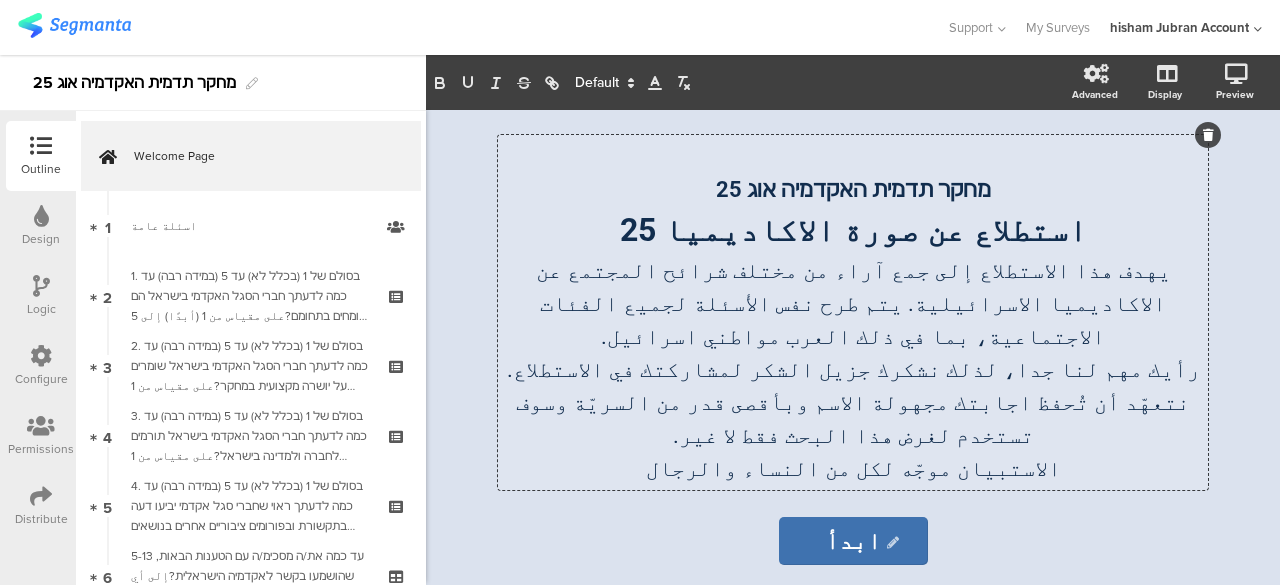 type 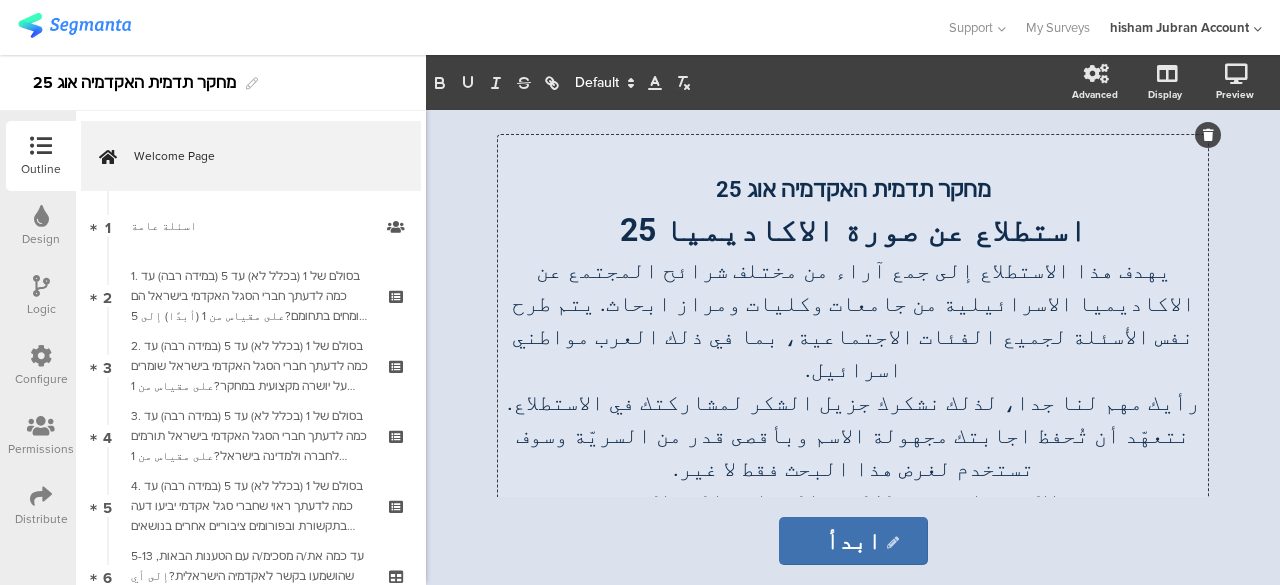 click on "يهدف هذا الاستطلاع إلى جمع آراء من مختلف شرائح المجتمع عن الاكاديميا الاسرائيلية من جامعات وكليات ومراز ابحاث. يتم طرح نفس الأسئلة لجميع الفئات الاجتماعية، بما في ذلك العرب مواطني اسرائيل." 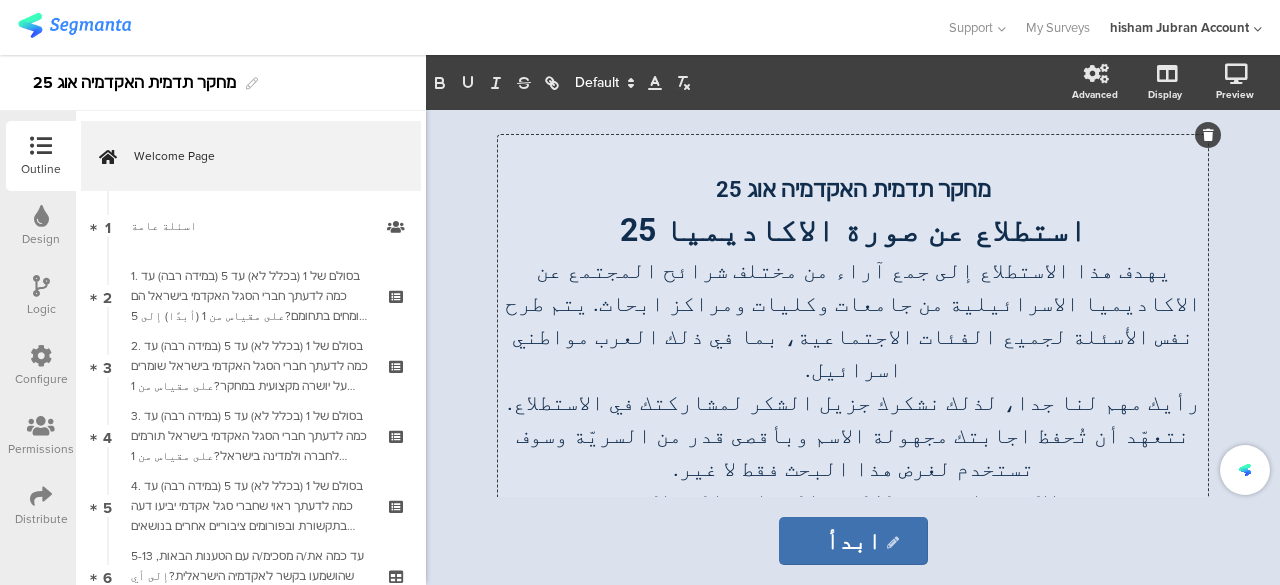 click on "يهدف هذا الاستطلاع إلى جمع آراء من مختلف شرائح المجتمع عن الاكاديميا الاسرائيلية من جامعات وكليات ومراكز ابحاث. يتم طرح نفس الأسئلة لجميع الفئات الاجتماعية، بما في ذلك العرب مواطني اسرائيل." 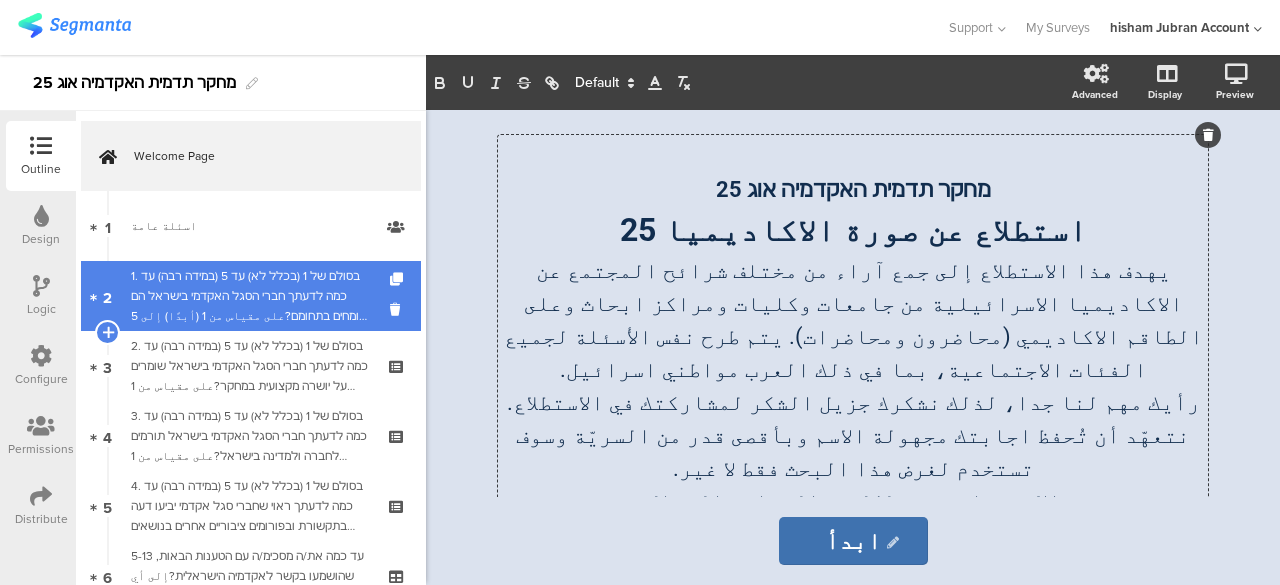 click on "1. בסולם של 1 (בכלל לא) עד 5 (במידה רבה) עד כמה לדעתך חברי הסגל האקדמי בישראל הם מומחים בתחומם?على مقياس من 1 (أبدًا) إلى 5 (بشكل كبير)، برأيك إلى أي مدى أعضاء الهيئة الأكاديمية (סגל אקדמי) في إسرائيل هم خبراء في مجالهم؟" at bounding box center (250, 296) 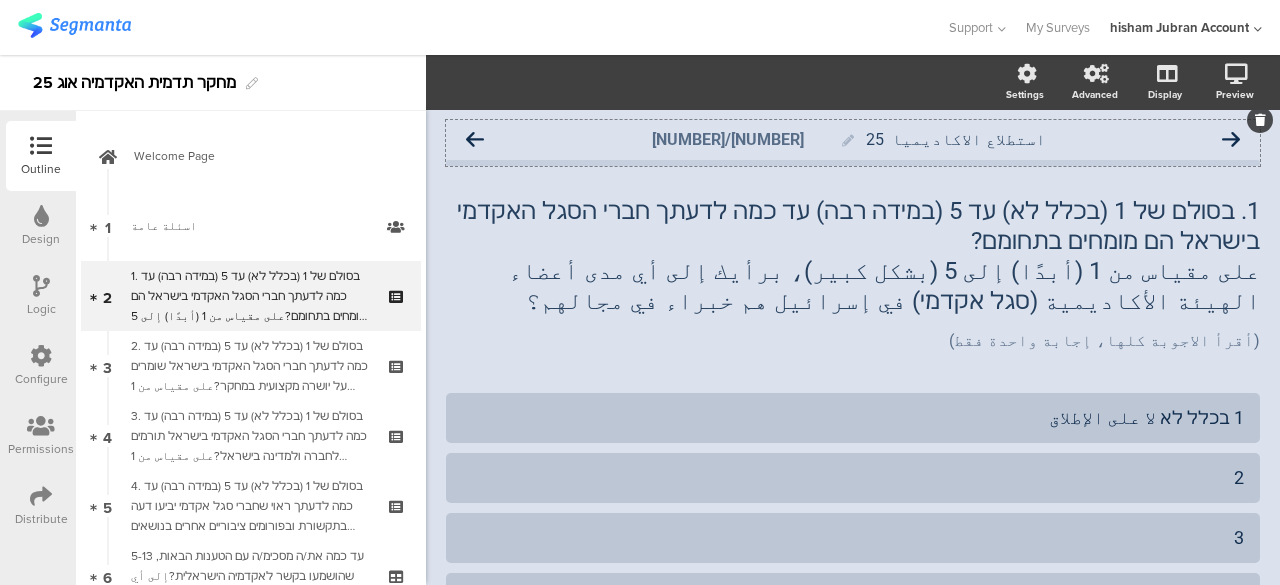 click 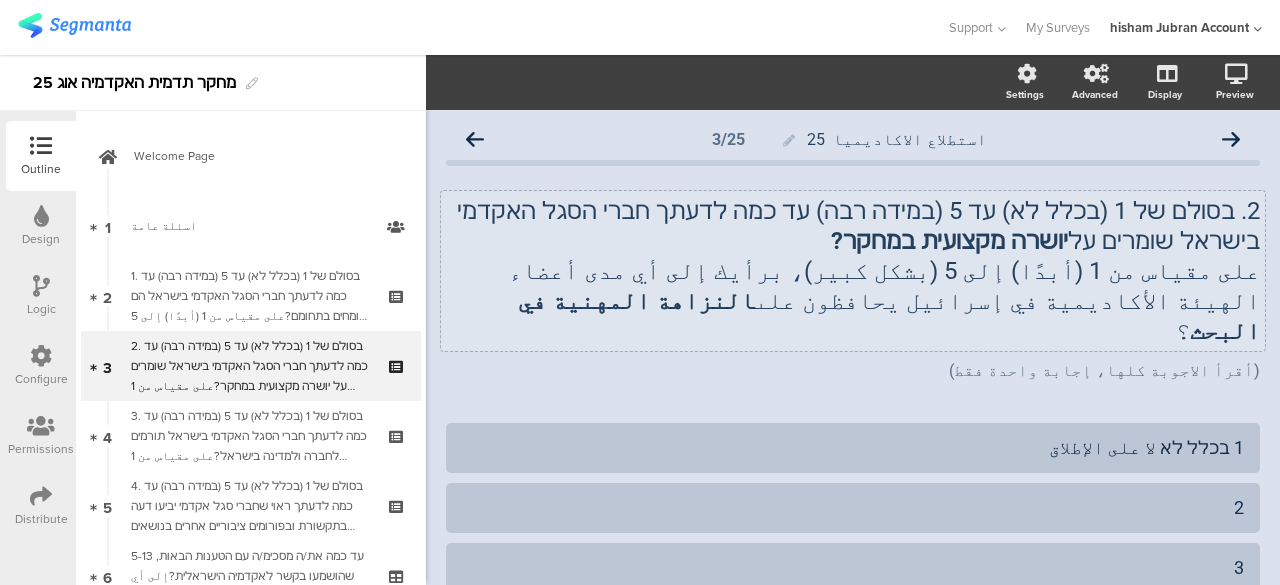 click on "2. בסולם של 1 (בכלל לא) עד 5 (במידה רבה) עד כמה לדעתך חברי הסגל האקדמי בישראל שומרים על  יושרה מקצועית במחקר? على مقياس من 1 (أبدًا) إلى 5 (بشكل كبير)، برأيك إلى أي مدى أعضاء الهيئة الأكاديمية في إسرائيل يحافظون على  النزاهة المهنية في البحث ؟
2. בסולם של 1 (בכלל לא) עד 5 (במידה רבה) עד כמה לדעתך חברי הסגל האקדמי בישראל שומרים על  יושרה מקצועית במחקר? على مقياس من 1 (أبدًا) إلى 5 (بشكل كبير)، برأيك إلى أي مدى أعضاء الهيئة الأكاديمية في إسرائيل يحافظون على  النزاهة المهنية في البحث ؟" 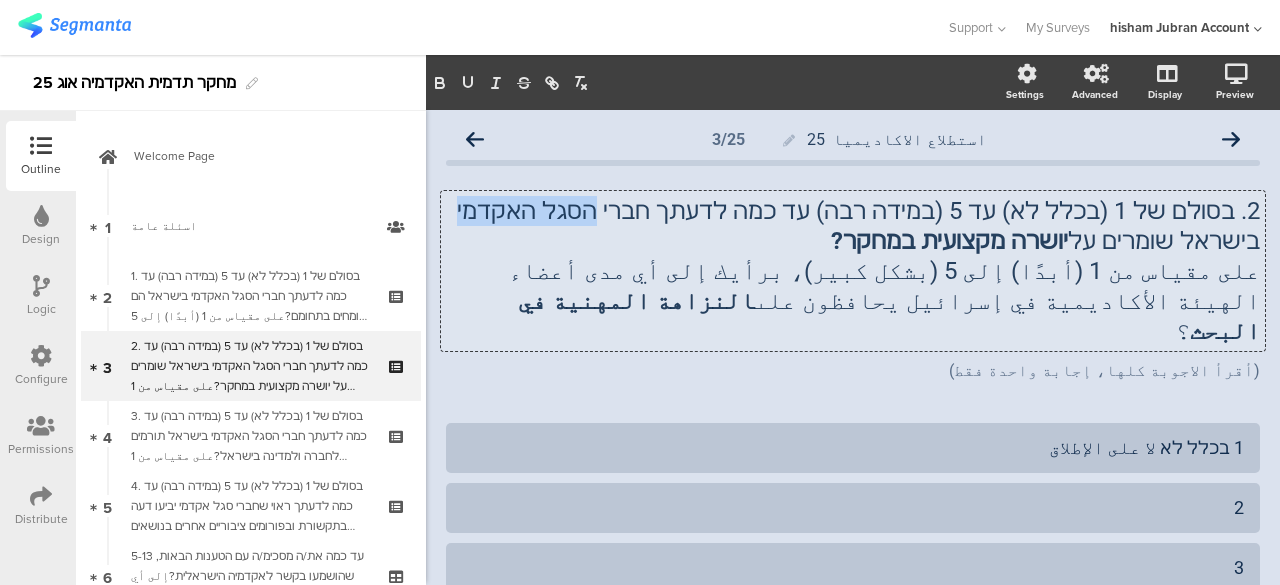 drag, startPoint x: 687, startPoint y: 211, endPoint x: 578, endPoint y: 214, distance: 109.041275 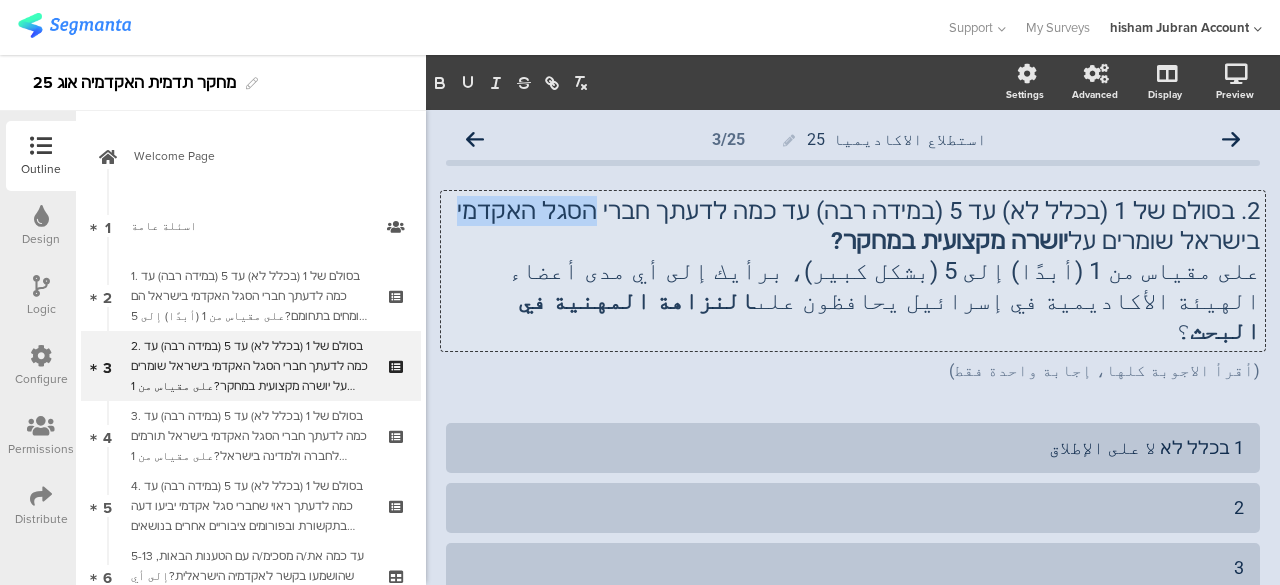 click on "2. בסולם של 1 (בכלל לא) עד 5 (במידה רבה) עד כמה לדעתך חברי הסגל האקדמי בישראל שומרים על  יושרה מקצועית במחקר?" 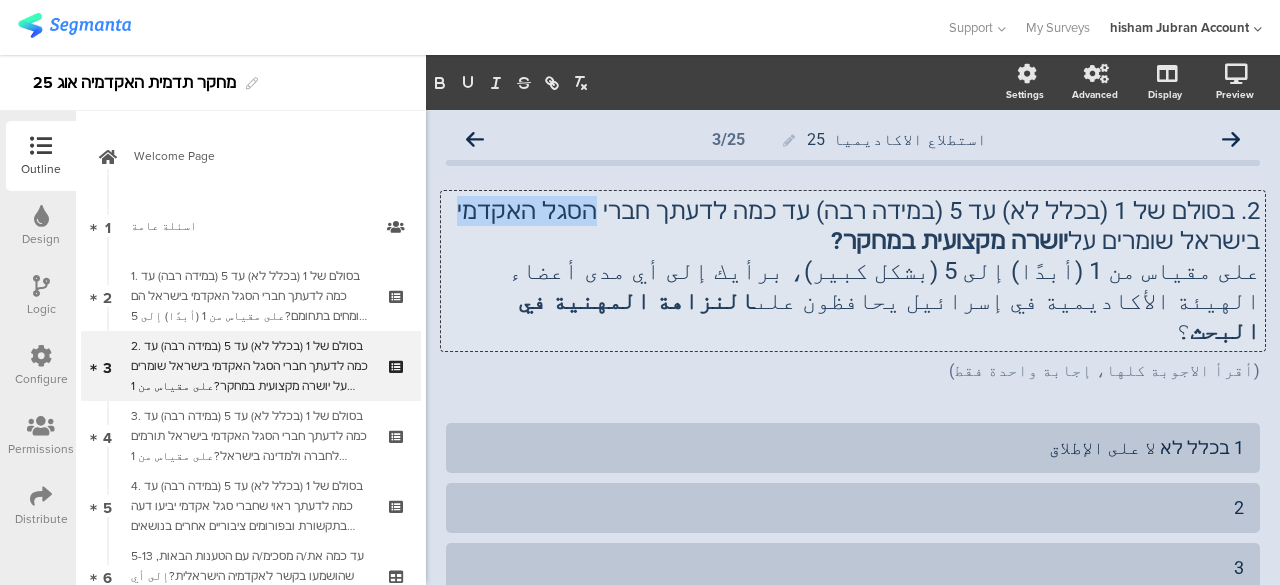 copy on "הסגל האקדמי" 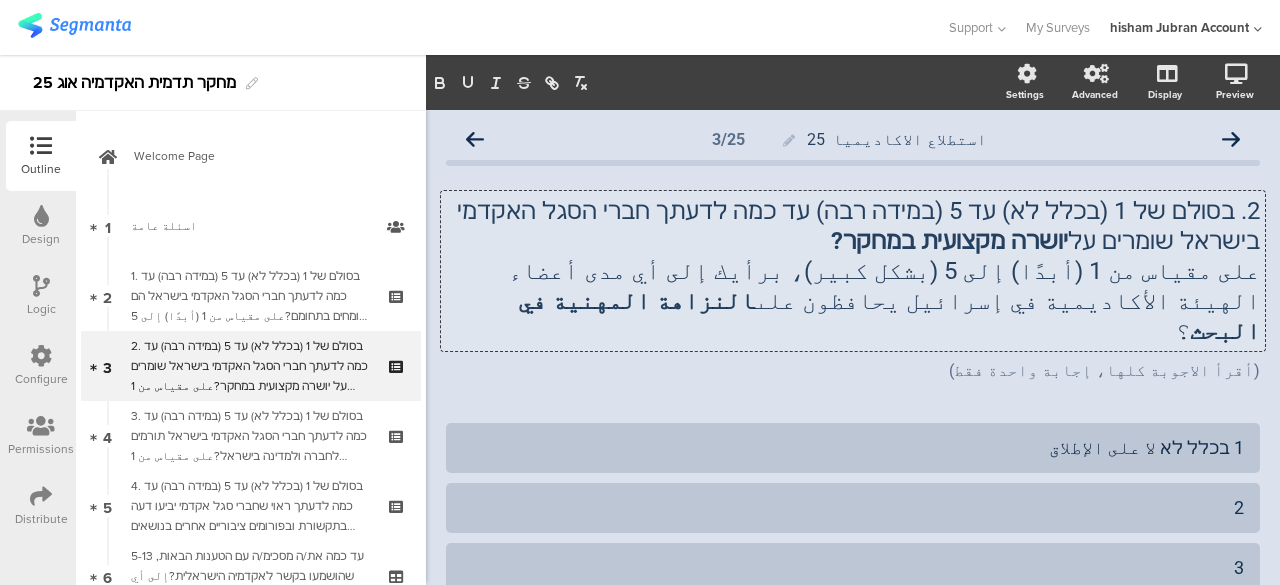 click on "على مقياس من 1 (أبدًا) إلى 5 (بشكل كبير)، برأيك إلى أي مدى أعضاء الهيئة الأكاديمية في إسرائيل يحافظون على  النزاهة المهنية في البحث ؟" 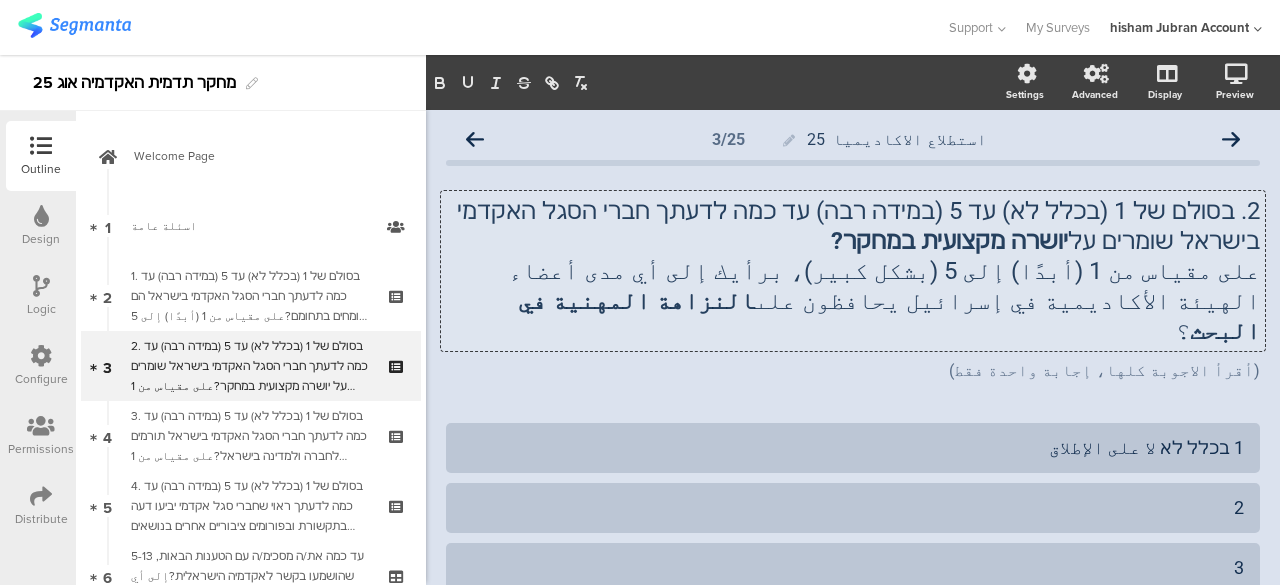 type 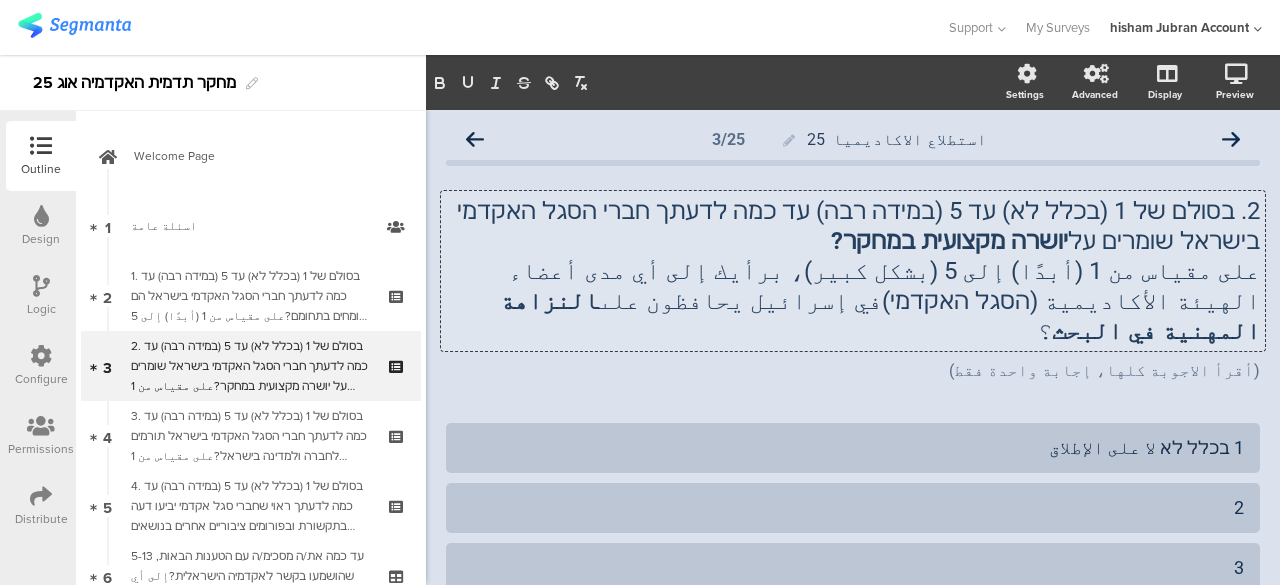 click on "على مقياس من 1 (أبدًا) إلى 5 (بشكل كبير)، برأيك إلى أي مدى أعضاء الهيئة الأكاديمية (הסגל האקדמי)في إسرائيل يحافظون على  النزاهة المهنية في البحث ؟" 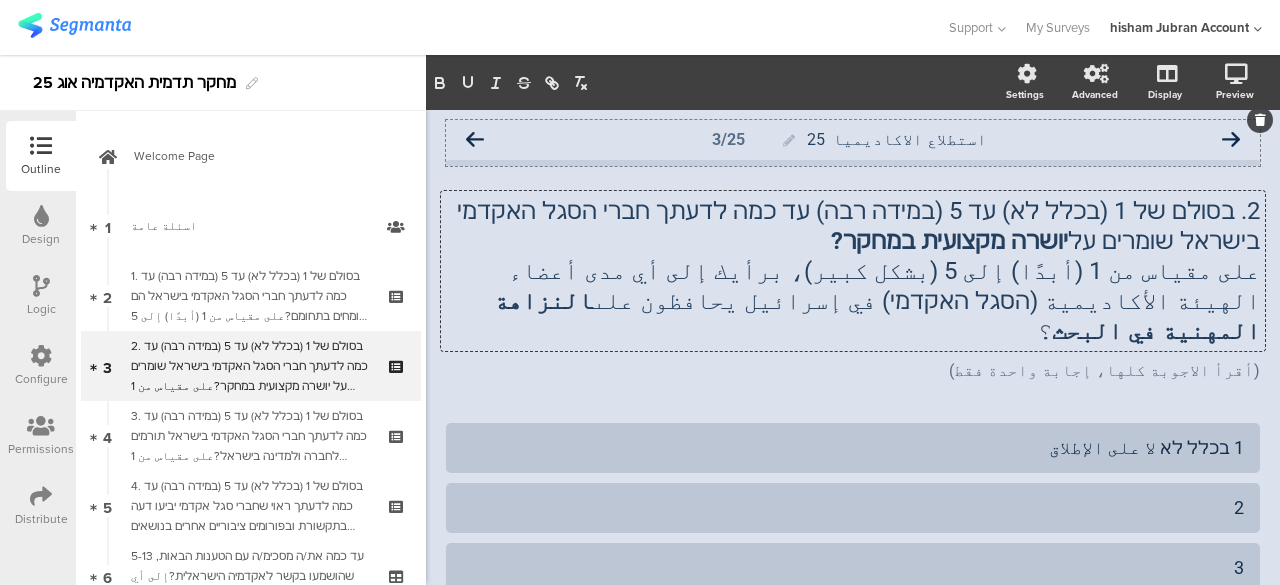 click 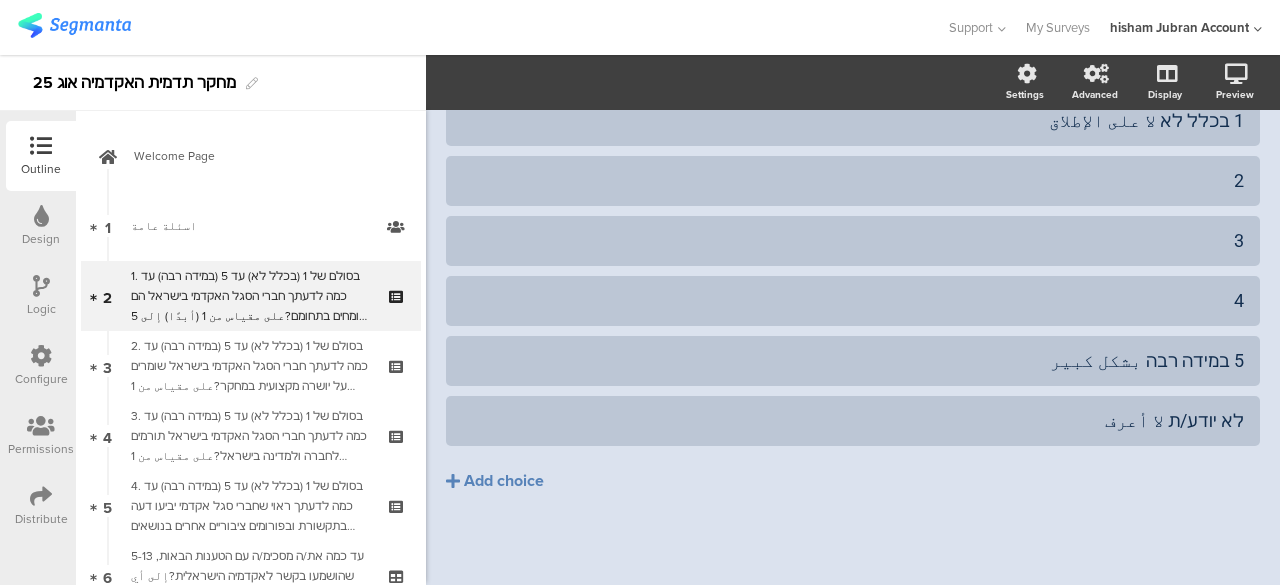scroll, scrollTop: 0, scrollLeft: 0, axis: both 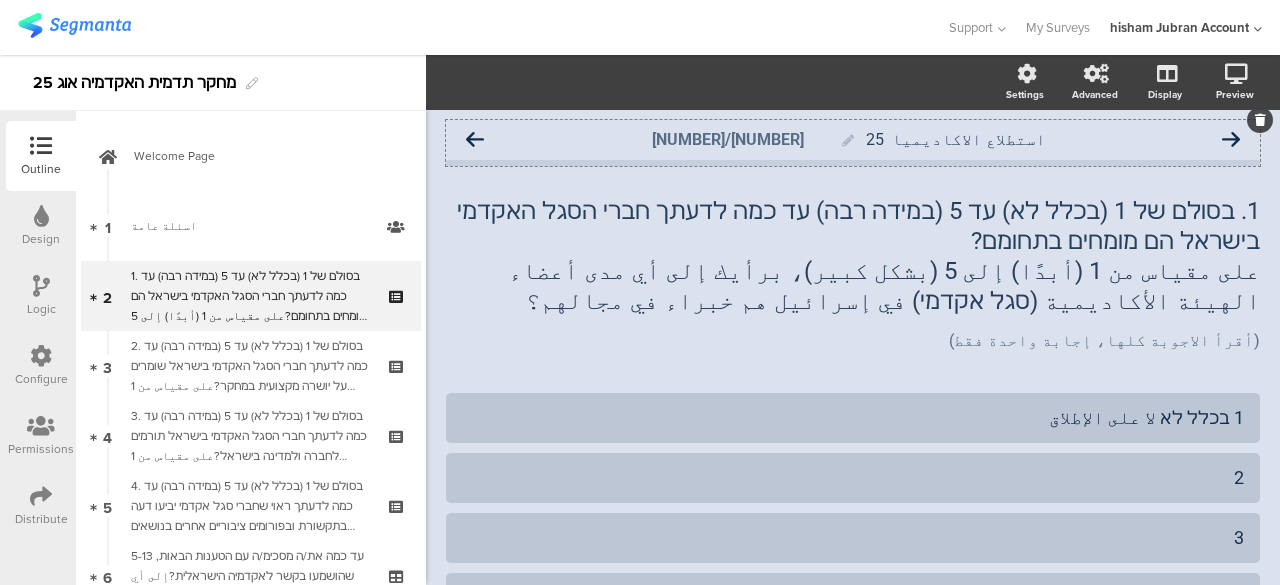 click 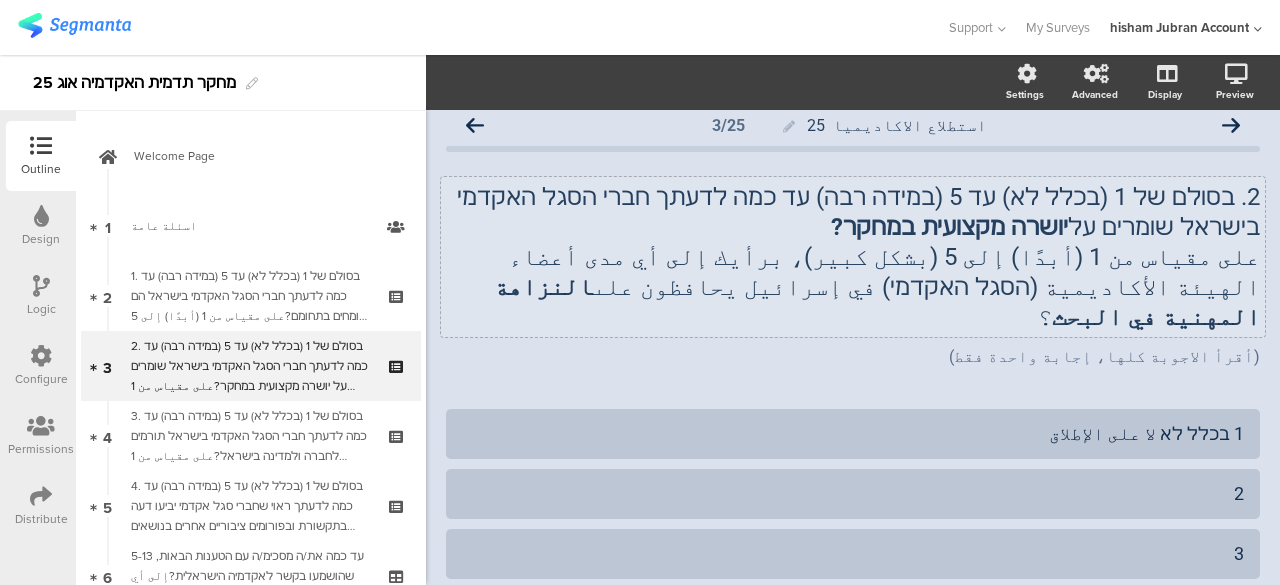 scroll, scrollTop: 0, scrollLeft: 0, axis: both 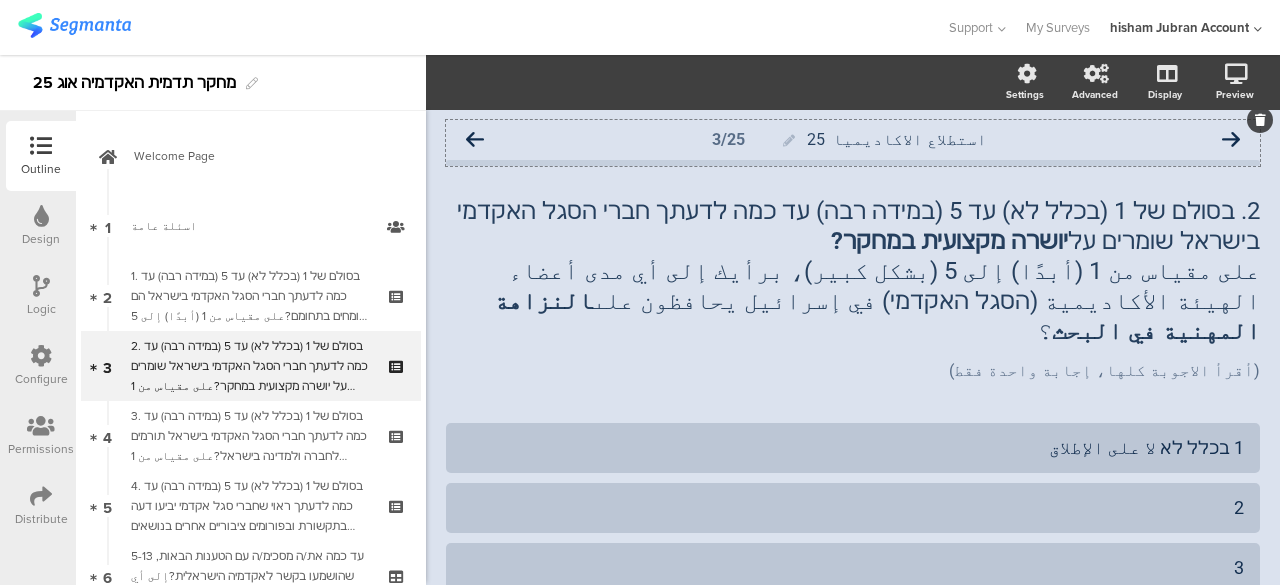 click 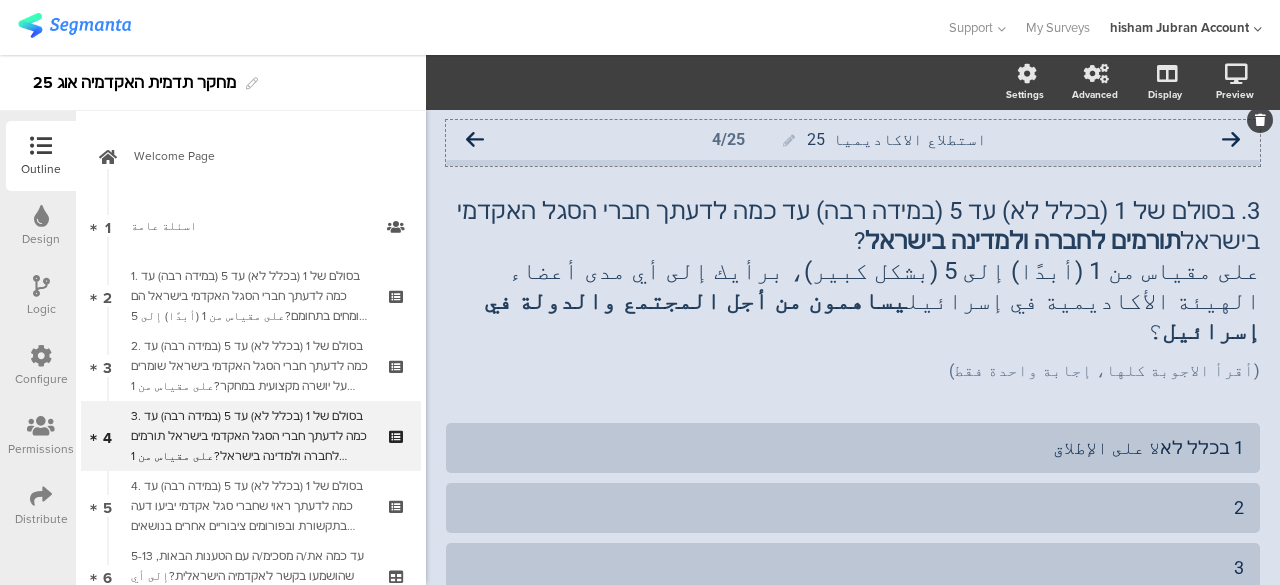 click 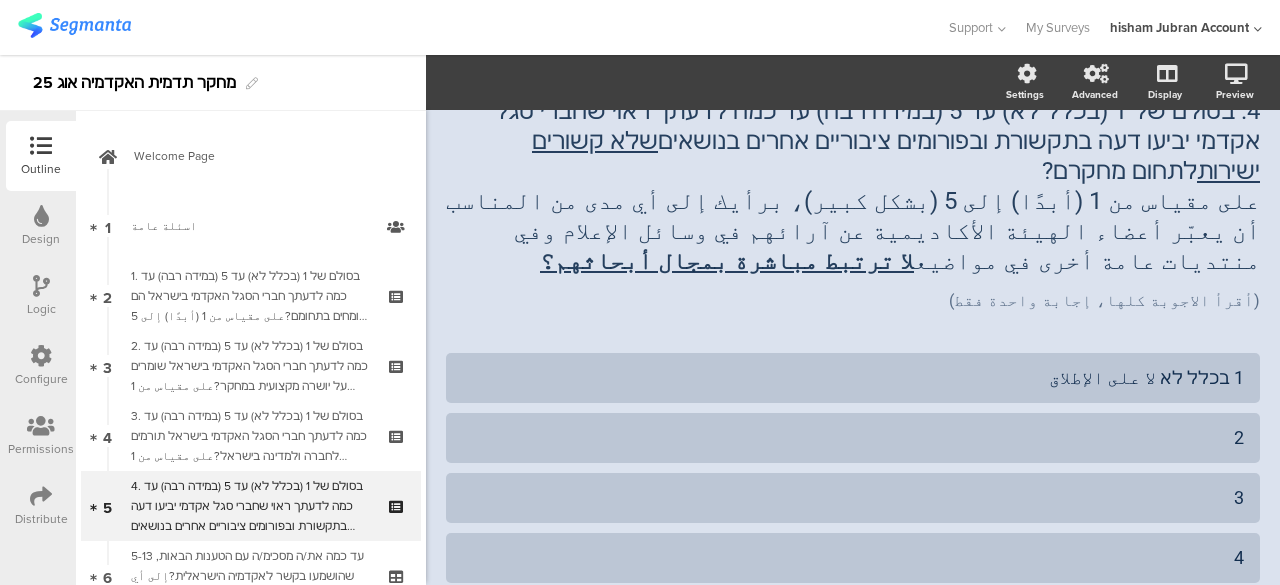 scroll, scrollTop: 0, scrollLeft: 0, axis: both 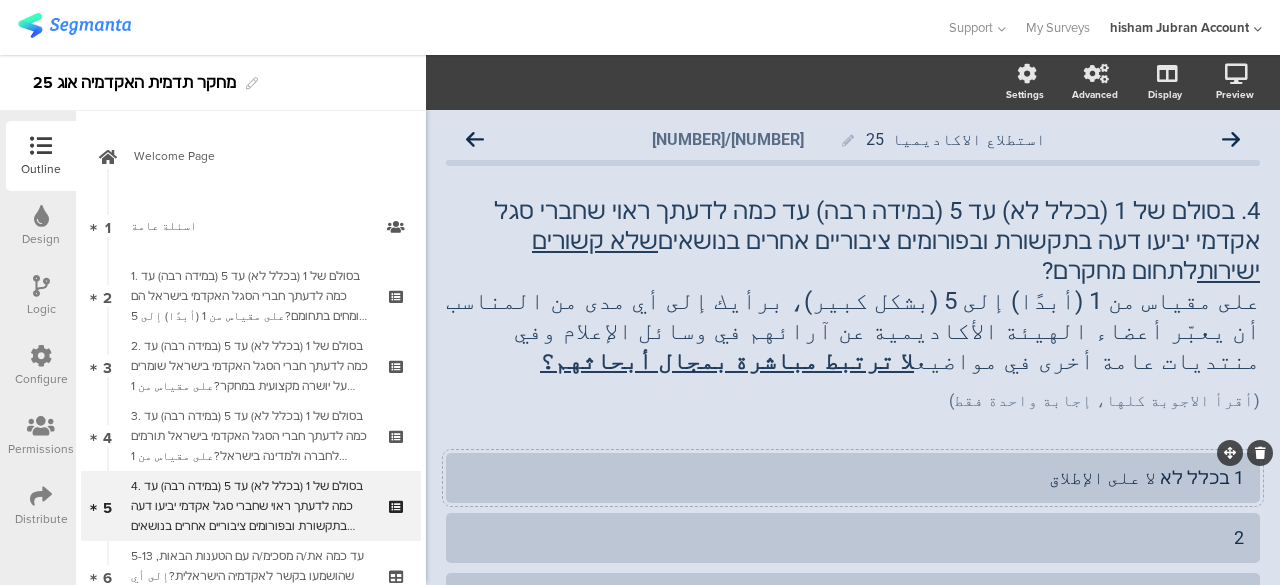 click on "1 בכלל לא لا على الإطلاق" 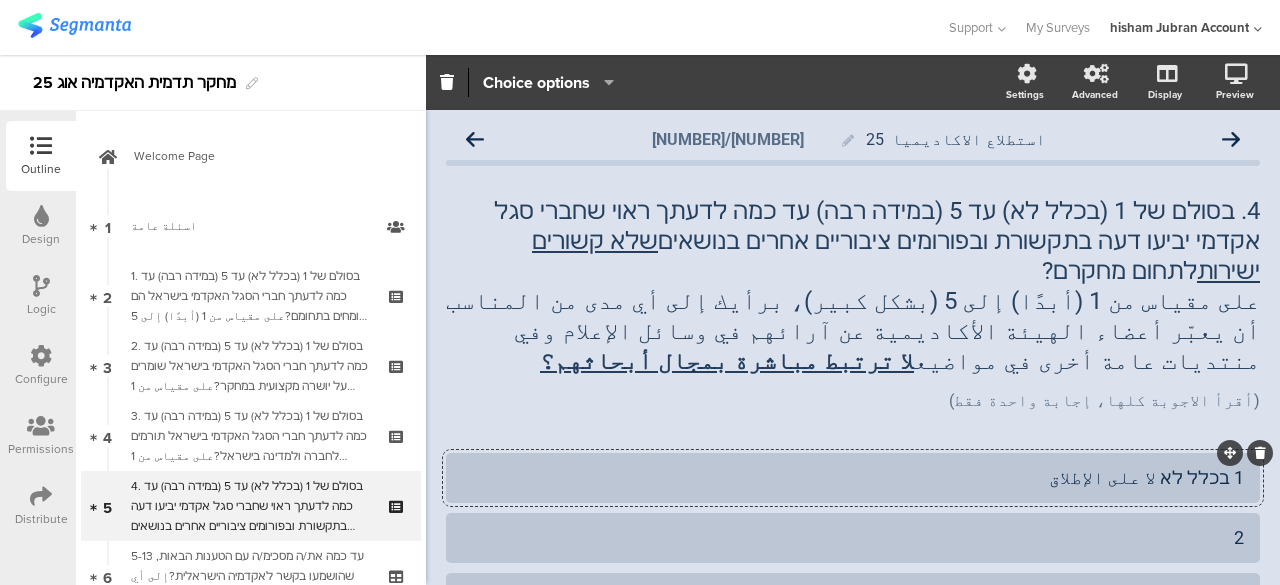 type 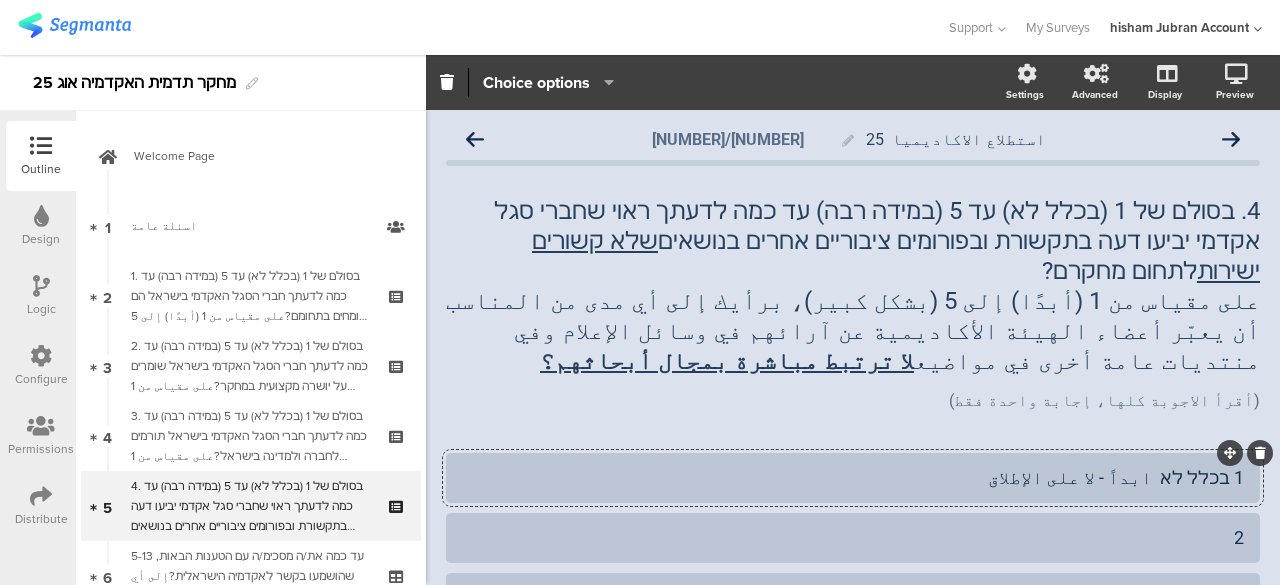 click on "4. בסולם של 1 (בכלל לא) עד 5 (במידה רבה) עד כמה לדעתך ראוי שחברי סגל אקדמי יביעו דעה בתקשורת ובפורומים ציבוריים אחרים בנושאים  שלא קשורים ישירות  לתחום מחקרם? على مقياس من 1 (أبدًا) إلى 5 (بشكل كبير)، برأيك إلى أي مدى من المناسب أن يعبّر أعضاء الهيئة الأكاديمية عن آرائهم في وسائل الإعلام وفي منتديات عامة أخرى في مواضيع  لا ترتبط مباشرة بمجال أبحاثهم؟
4. בסולם של 1 (בכלל לא) עד 5 (במידה רבה) עד כמה לדעתך ראוי שחברי סגל אקדמי יביעו דעה בתקשורת ובפורומים ציבוריים אחרים בנושאים  שלא קשורים ישירות  לתחום מחקרם? لا ترتبط مباشرة بمجال أبحاثهم؟" 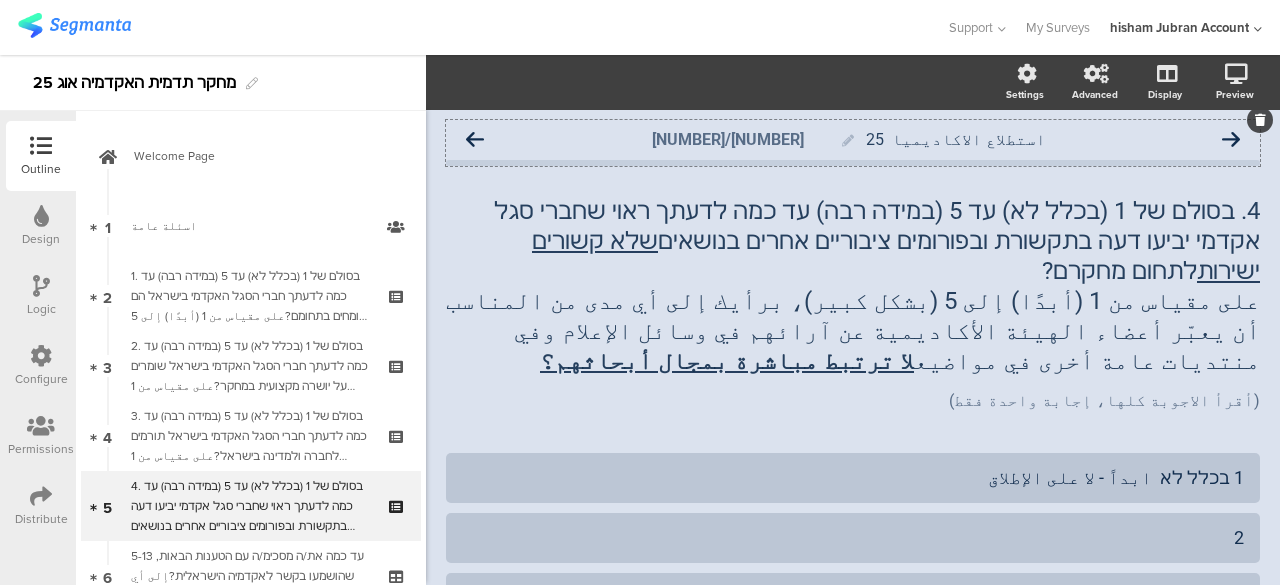 click 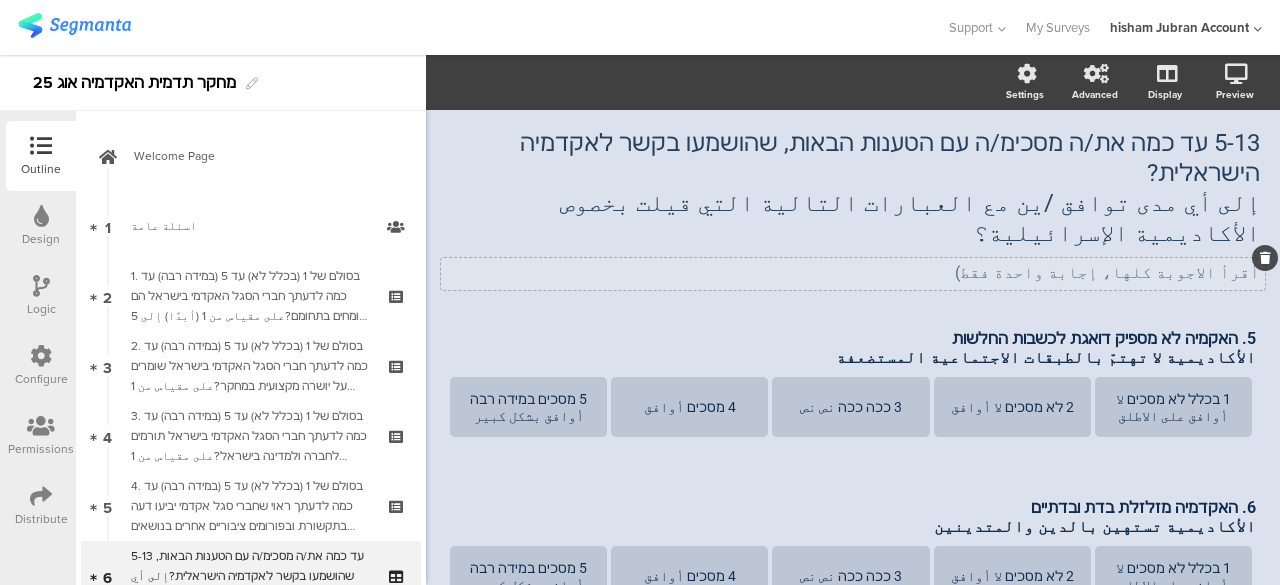 scroll, scrollTop: 100, scrollLeft: 0, axis: vertical 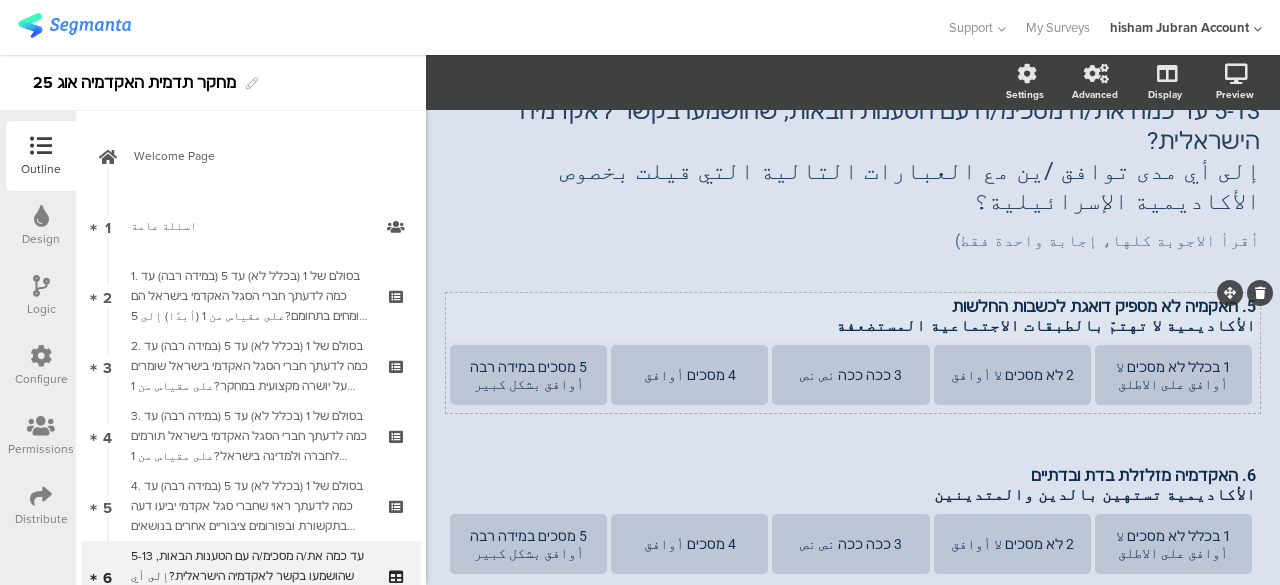 click on "استطلاع الاكاديميا  25
6/25
5-13 עד כמה את/ה מסכימ/ה עם הטענות הבאות, שהושמעו בקשר לאקדמיה הישראלית? إلى أي مدى توافق /ين مع العبارات التالية التي قيلت بخصوص الأكاديمية الإسرائيلية؟
5-13 עד כמה את/ה מסכימ/ה עם הטענות הבאות, שהושמעו בקשר לאקדמיה הישראלית?
أقرأ الاجوبة كلها، إجابة واحدة فقط)" 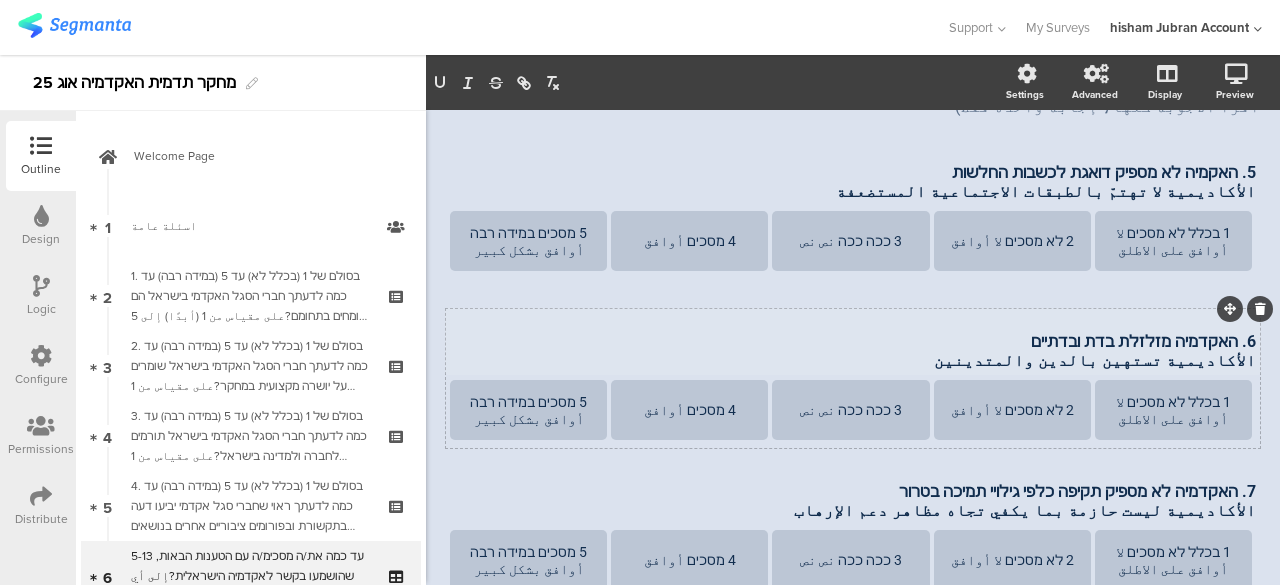 scroll, scrollTop: 265, scrollLeft: 0, axis: vertical 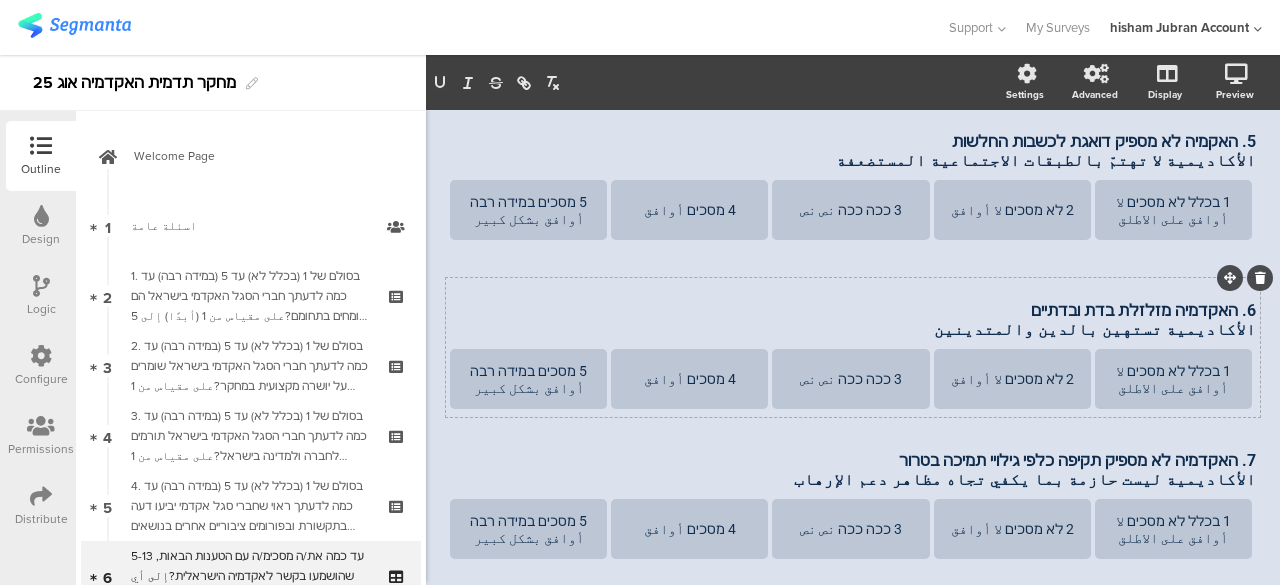 type 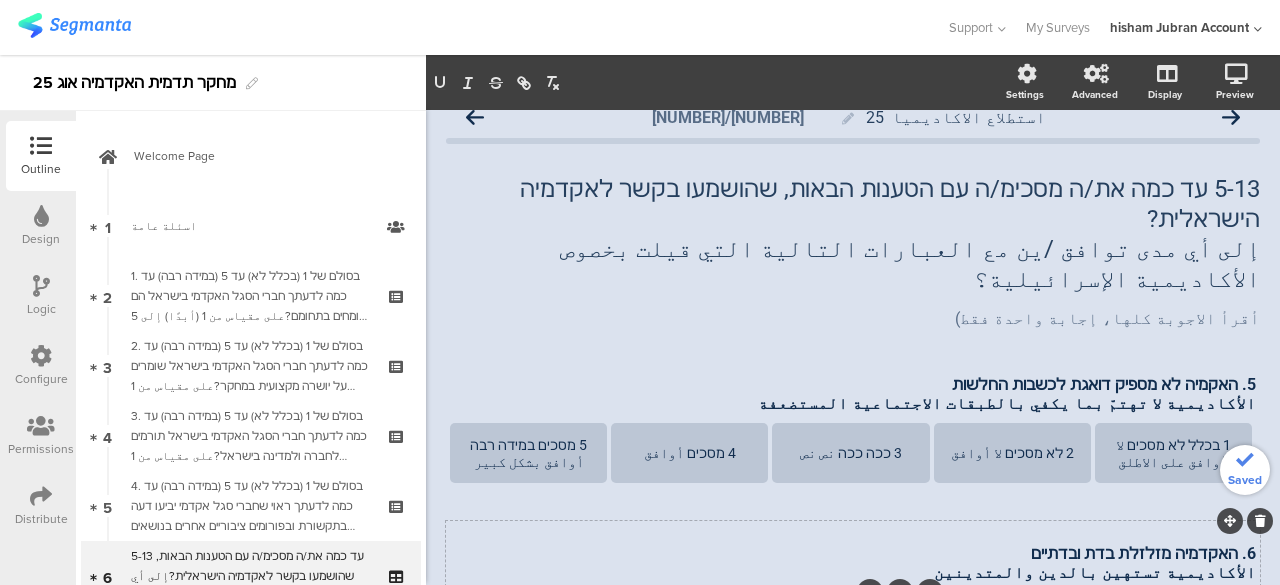scroll, scrollTop: 0, scrollLeft: 0, axis: both 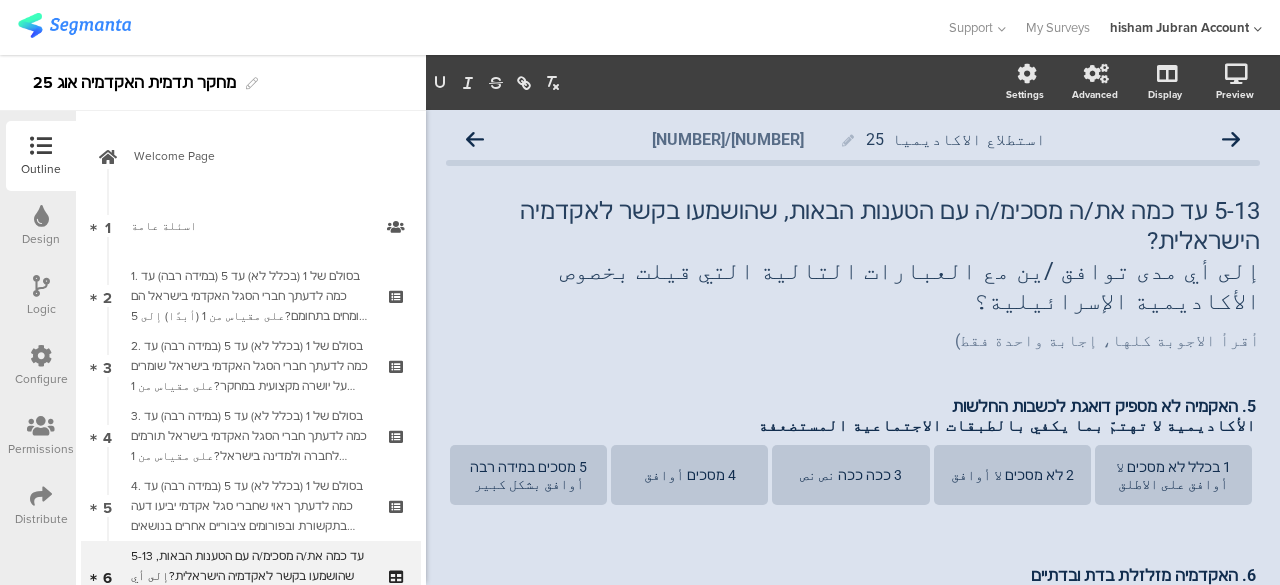 click on "5-13 עד כמה את/ה מסכימ/ה עם הטענות הבאות, שהושמעו בקשר לאקדמיה הישראלית? إلى أي مدى توافق /ين مع العبارات التالية التي قيلت بخصوص الأكاديمية الإسرائيلية؟
5-13 עד כמה את/ה מסכימ/ה עם הטענות הבאות, שהושמעו בקשר לאקדמיה הישראלית? إلى أي مدى توافق /ين مع العبارات التالية التي قيلت بخصوص الأكاديمية الإسرائيلية؟
أقرأ الاجوبة كلها، إجابة واحدة فقط)
أقرأ الاجوبة كلها، إجابة واحدة فقط)" 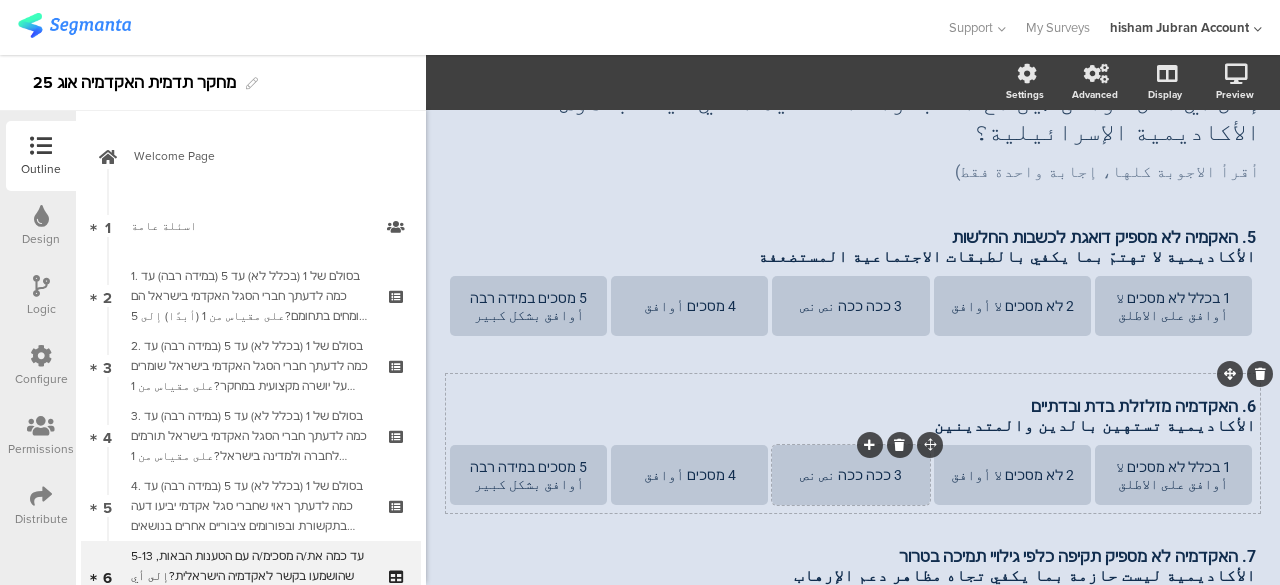 scroll, scrollTop: 200, scrollLeft: 0, axis: vertical 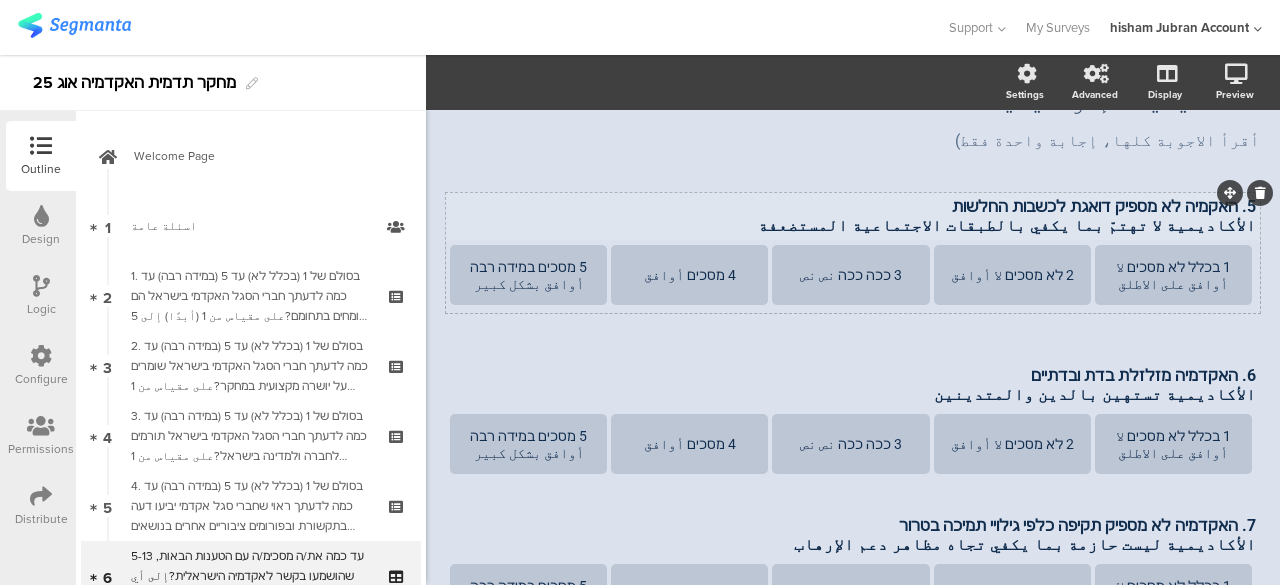 click on "5. האקמיה לא מספיק דואגת לכשבות החלשות" at bounding box center [853, 206] 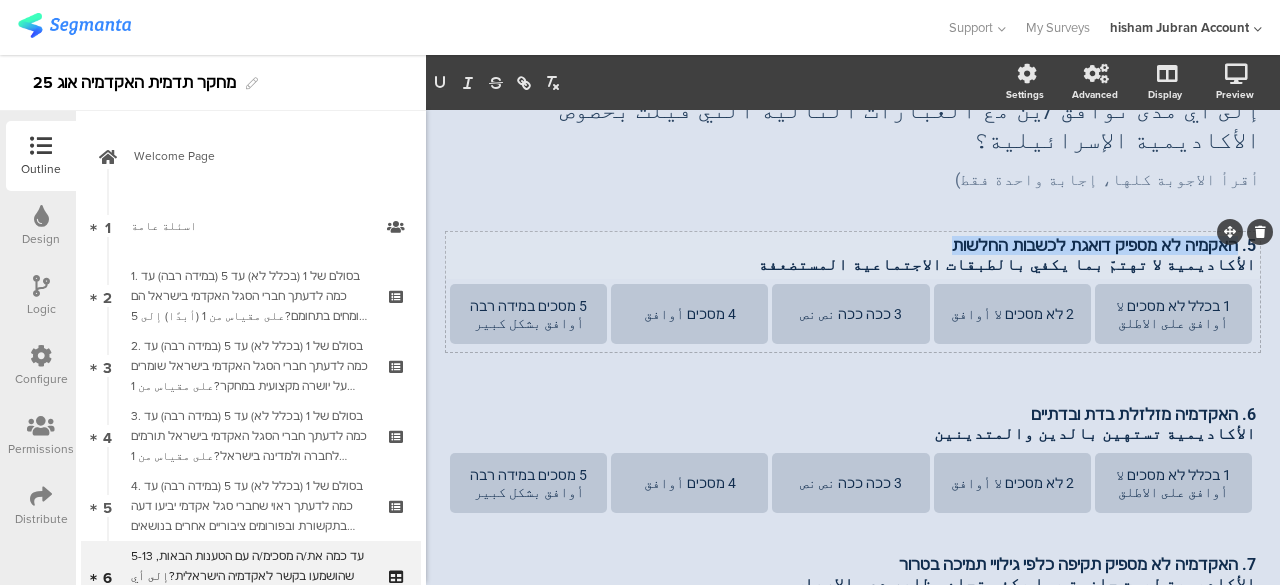 drag, startPoint x: 1220, startPoint y: 186, endPoint x: 970, endPoint y: 194, distance: 250.12796 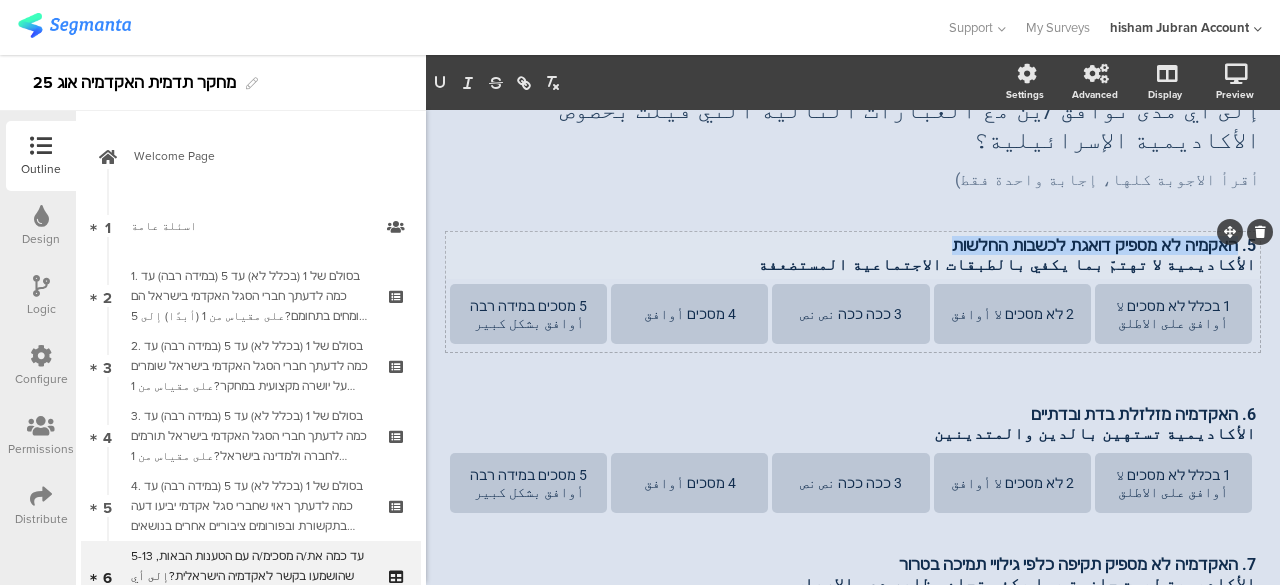 click on "5. האקמיה לא מספיק דואגת לכשבות החלשות" at bounding box center (853, 245) 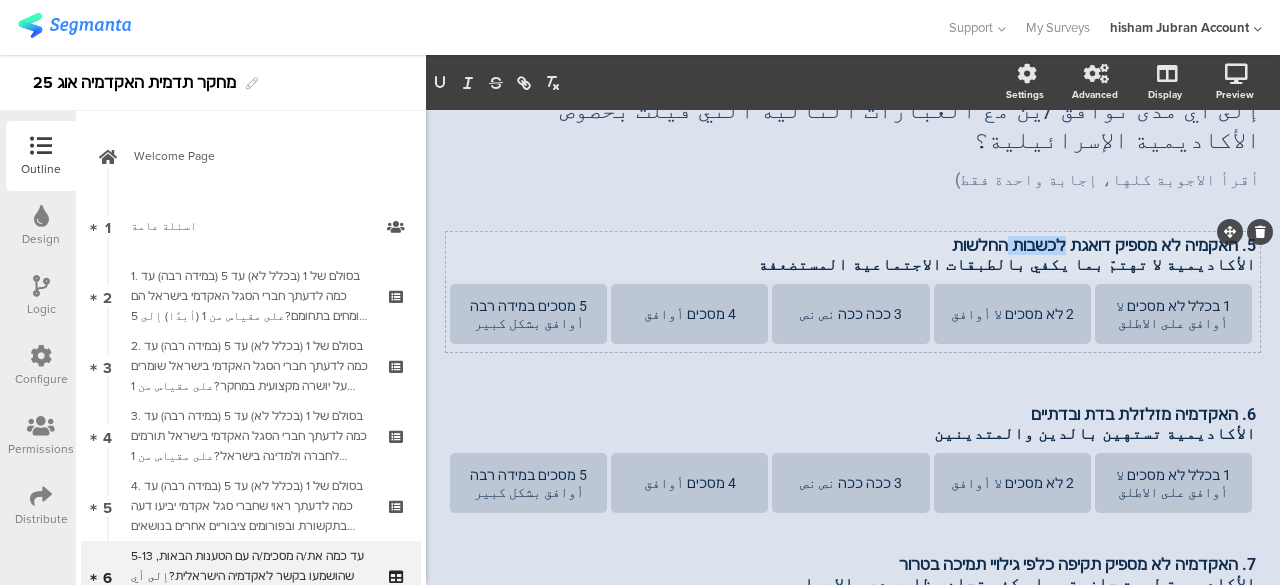click on "5. האקמיה לא מספיק דואגת לכשבות החלשות" at bounding box center (853, 245) 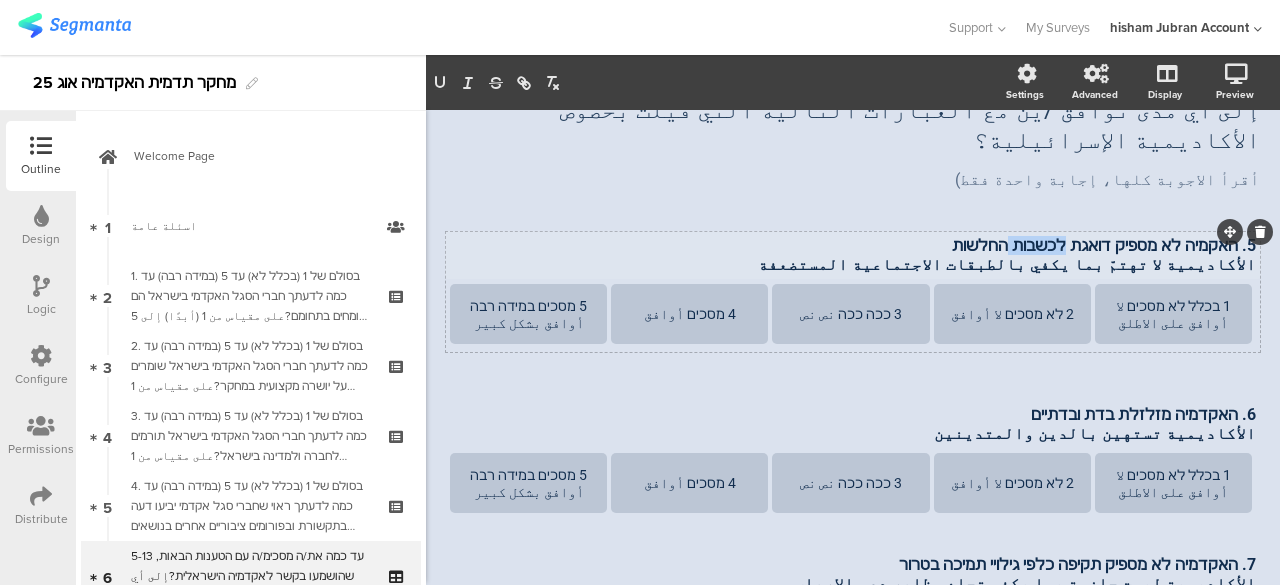 type 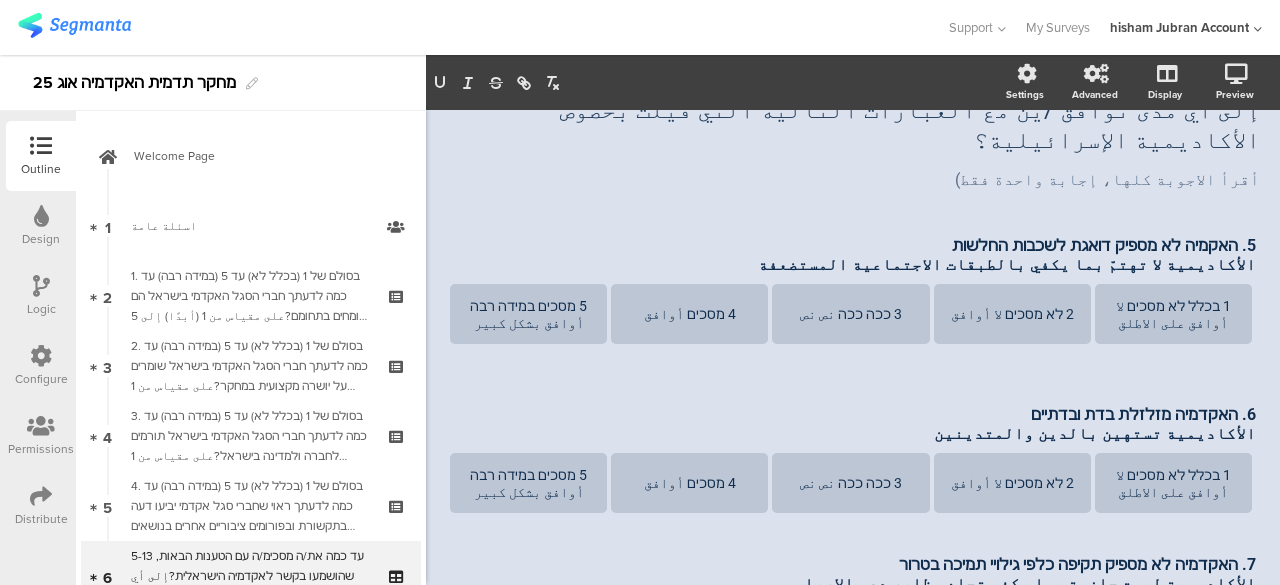 click at bounding box center [473, 27] 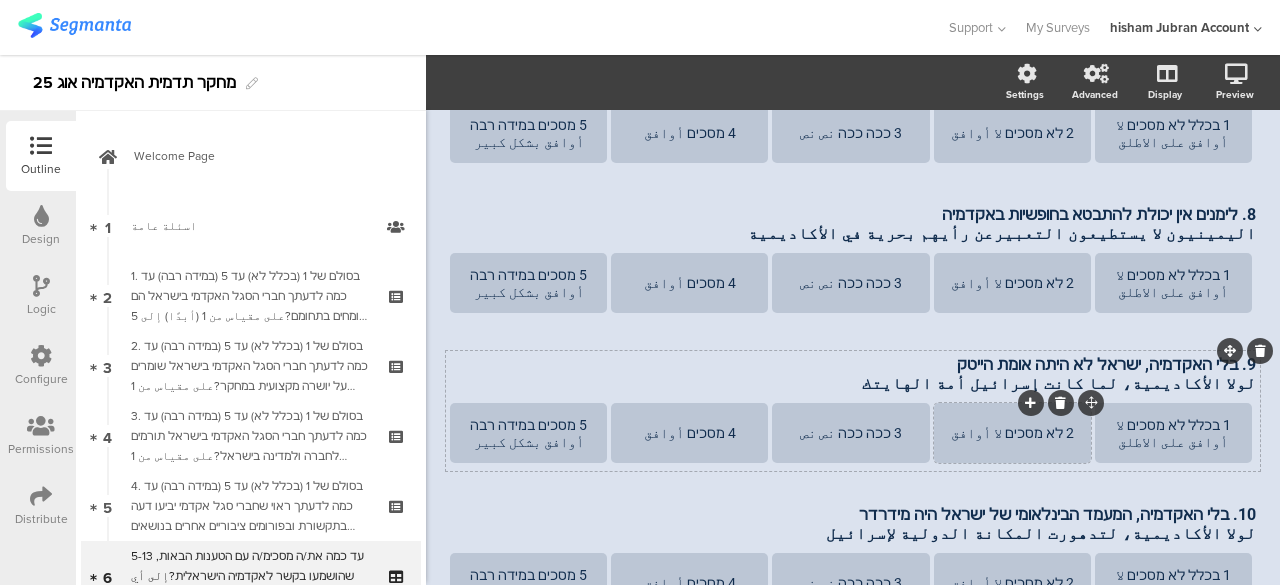 scroll, scrollTop: 761, scrollLeft: 0, axis: vertical 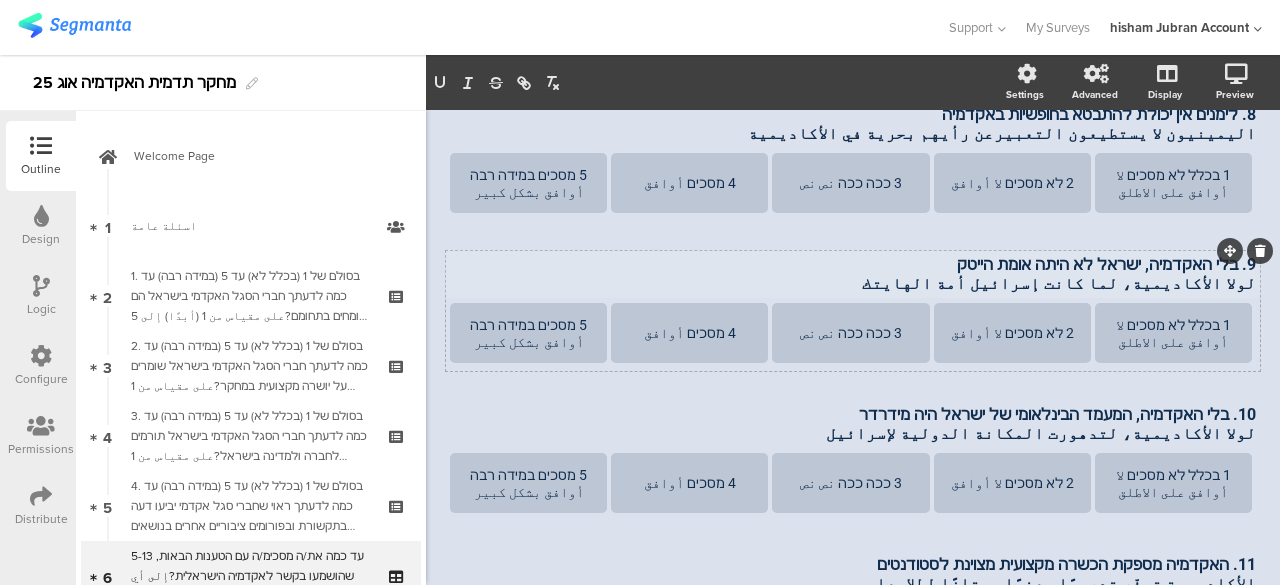 click on "5. האקמיה לא מספיק דואגת לשכבות החלשות الأكاديمية لا تهتمّ بما يكفي بالطبقات الاجتماعية المستضعفة
5. האקמיה לא מספיק דואגת לשכבות החלשות الأكاديمية لا تهتمّ بما يكفي بالطبقات الاجتماعية المستضعفة
1 בכלל לא מסכים لا أوافق على الاطلق
2 לא מסכים لا أوافق
3 ככה ככה نص نص
4 מסכים أوافق
5 מסכים במידה רבה أوافق بشكل كبير" 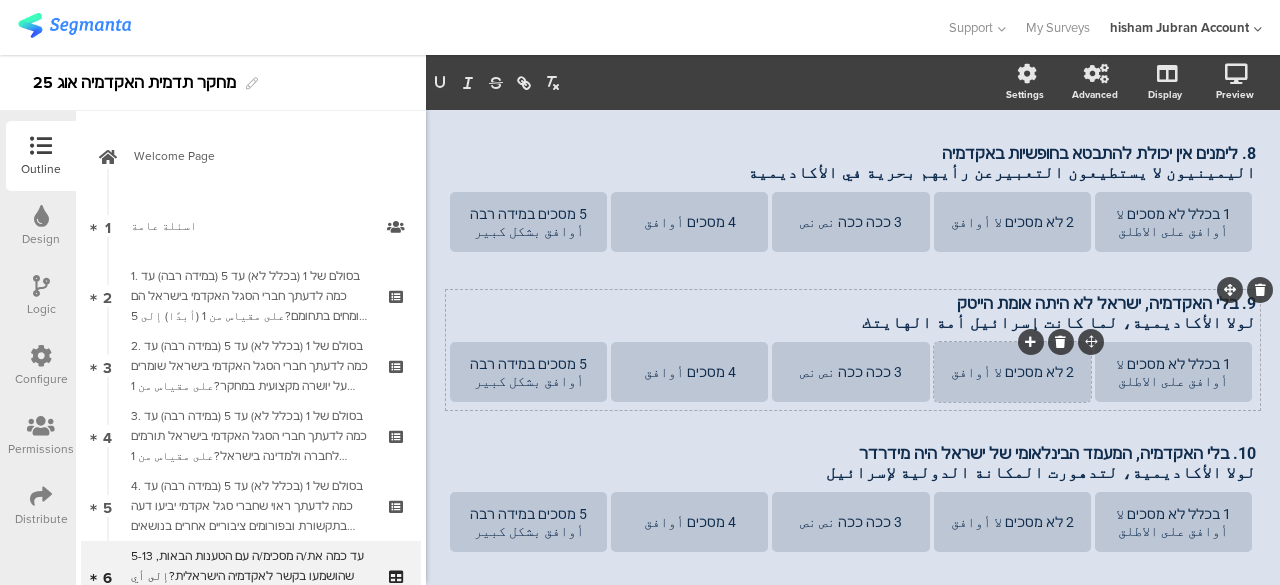 type 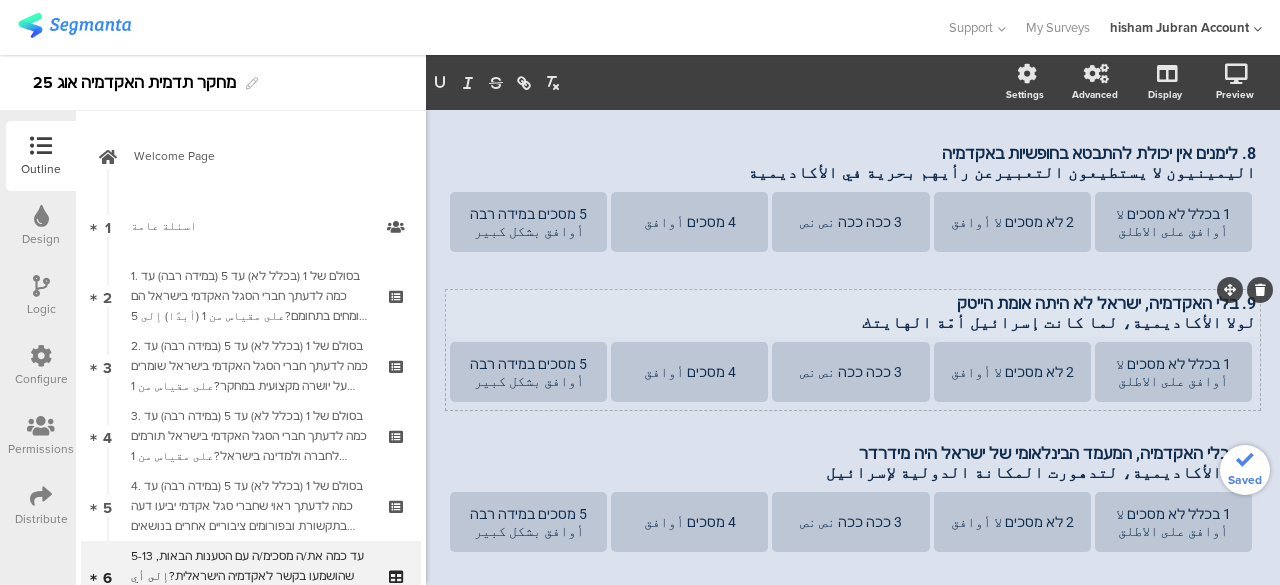 click on "لولا الأكاديمية، لما كانت إسرائيل أمّة الهايتك" at bounding box center (853, 322) 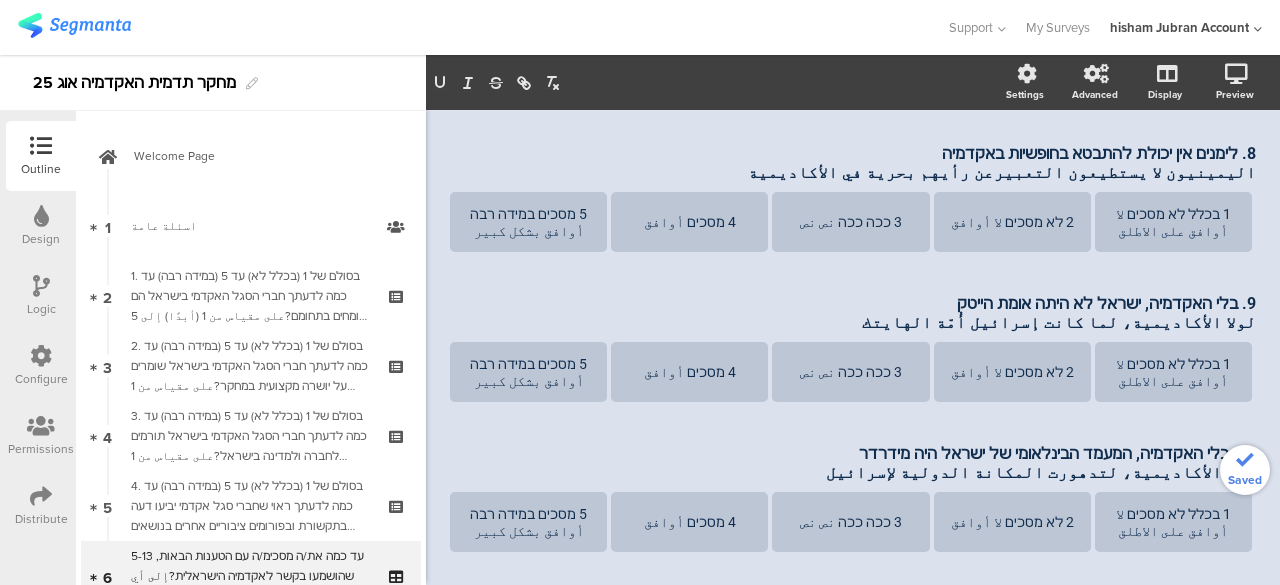 click on "استطلاع الاكاديميا  25
6/25
5-13 עד כמה את/ה מסכימ/ה עם הטענות הבאות, שהושמעו בקשר לאקדמיה הישראלית? إلى أي مدى توافق /ين مع العبارات التالية التي قيلت بخصوص الأكاديمية الإسرائيلية؟
5-13 עד כמה את/ה מסכימ/ה עם הטענות הבאות, שהושמעו בקשר לאקדמיה הישראלית?
أقرأ الاجوبة كلها، إجابة واحدة فقط)" 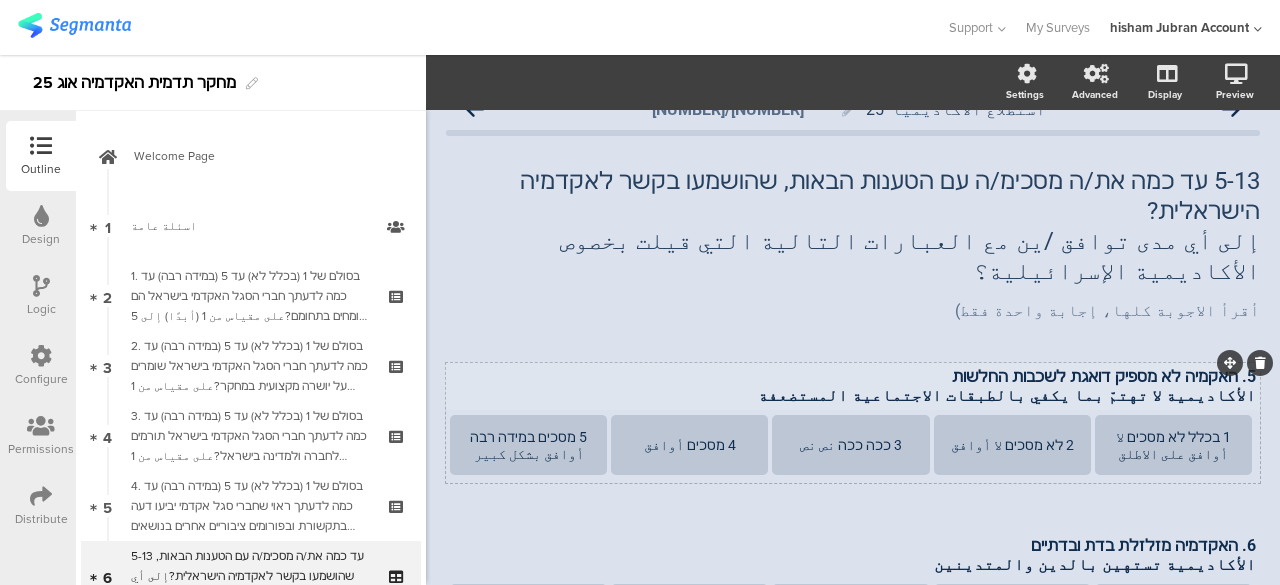 scroll, scrollTop: 0, scrollLeft: 0, axis: both 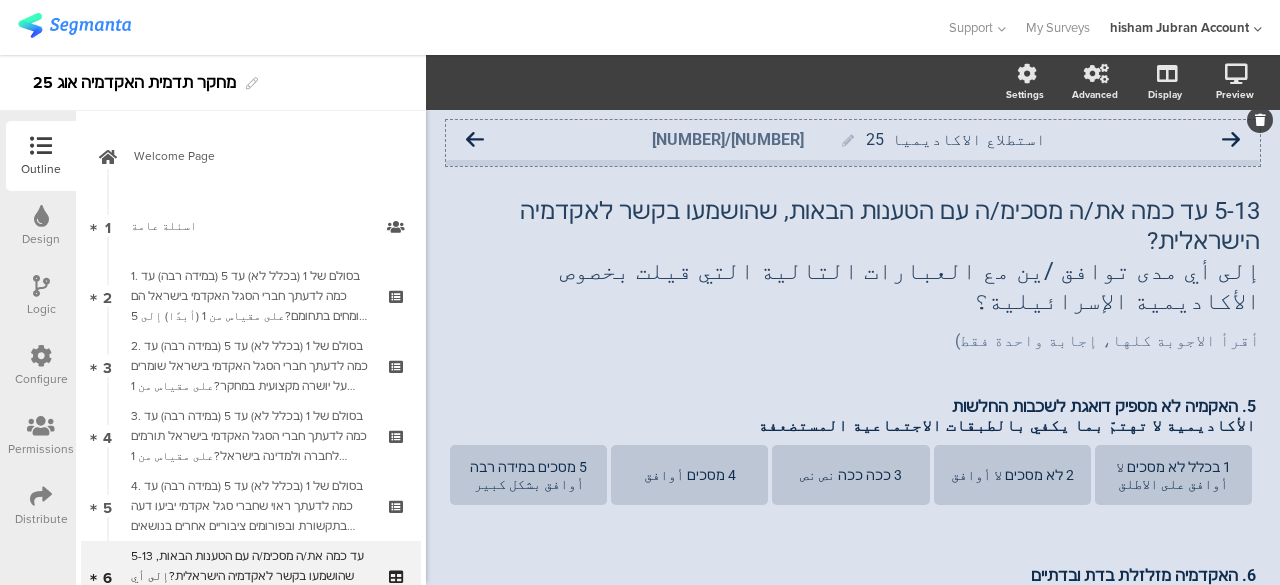click 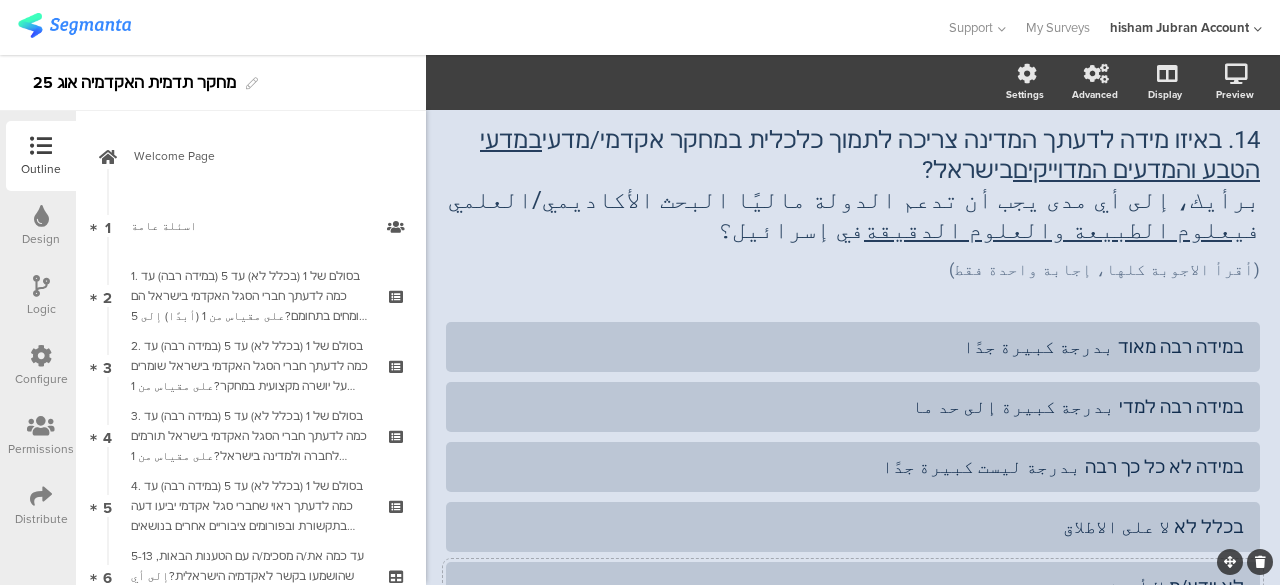 scroll, scrollTop: 0, scrollLeft: 0, axis: both 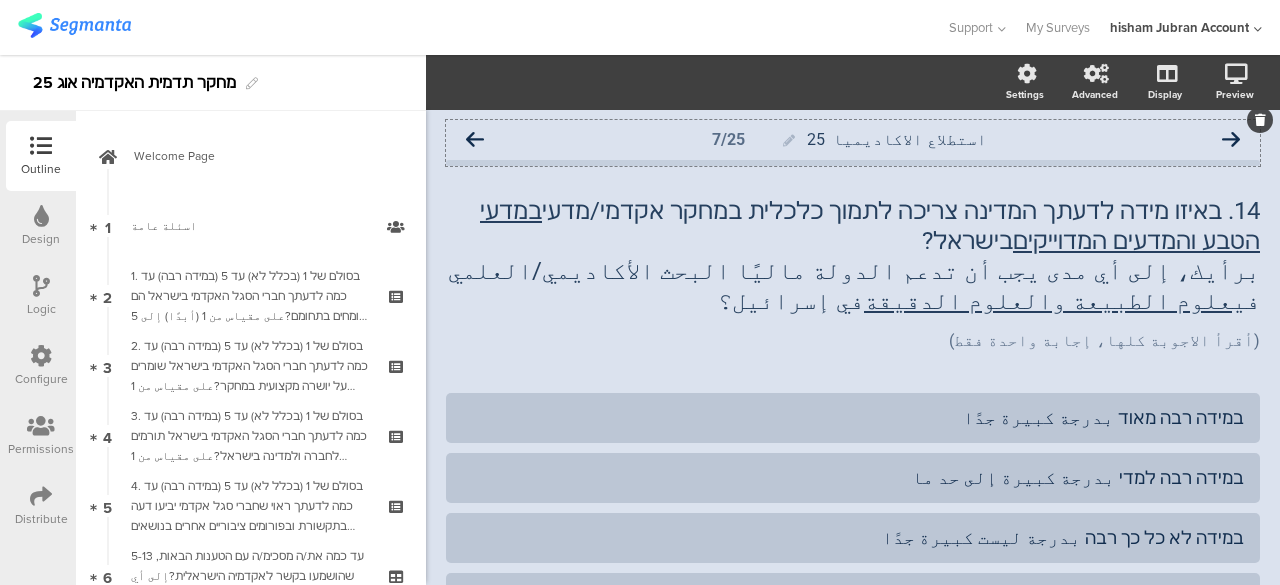 click 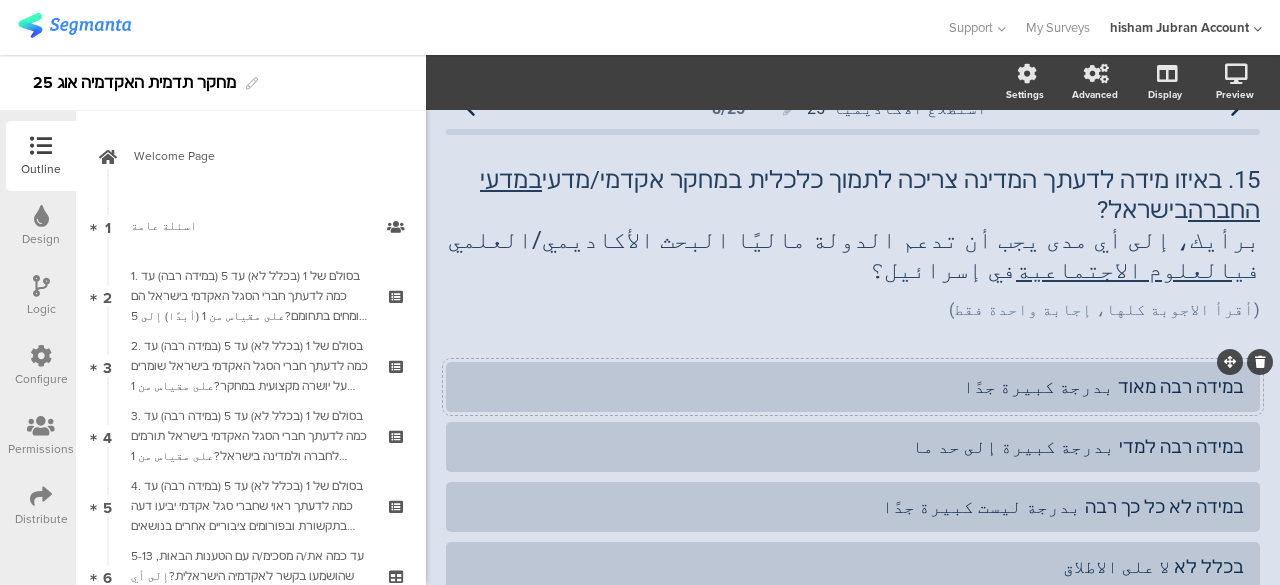 scroll, scrollTop: 0, scrollLeft: 0, axis: both 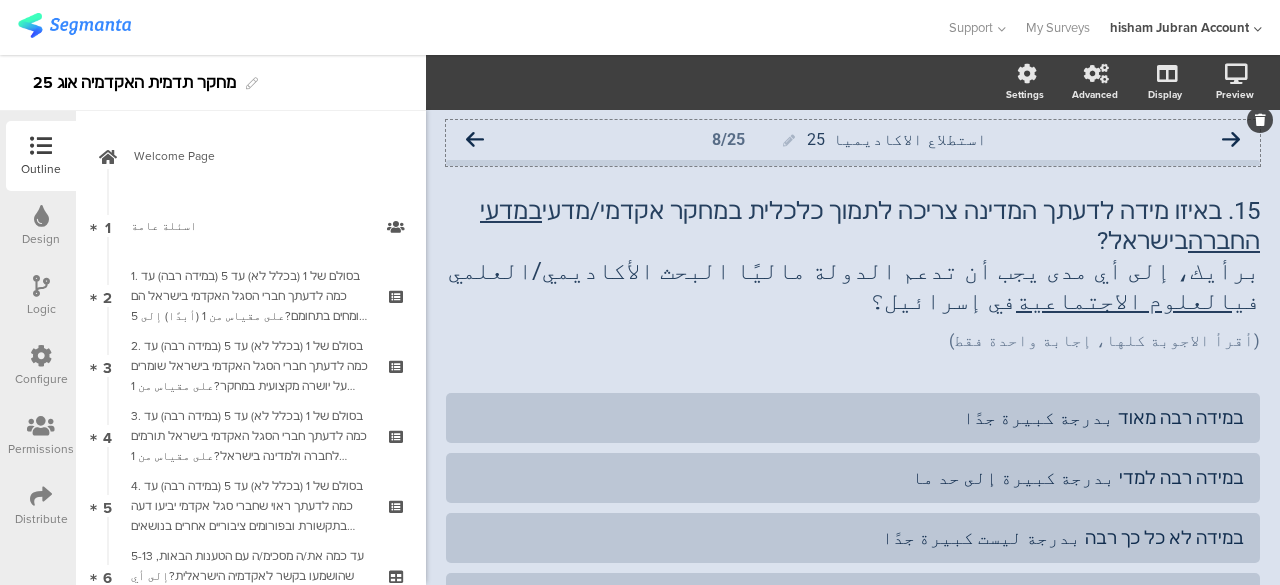 click 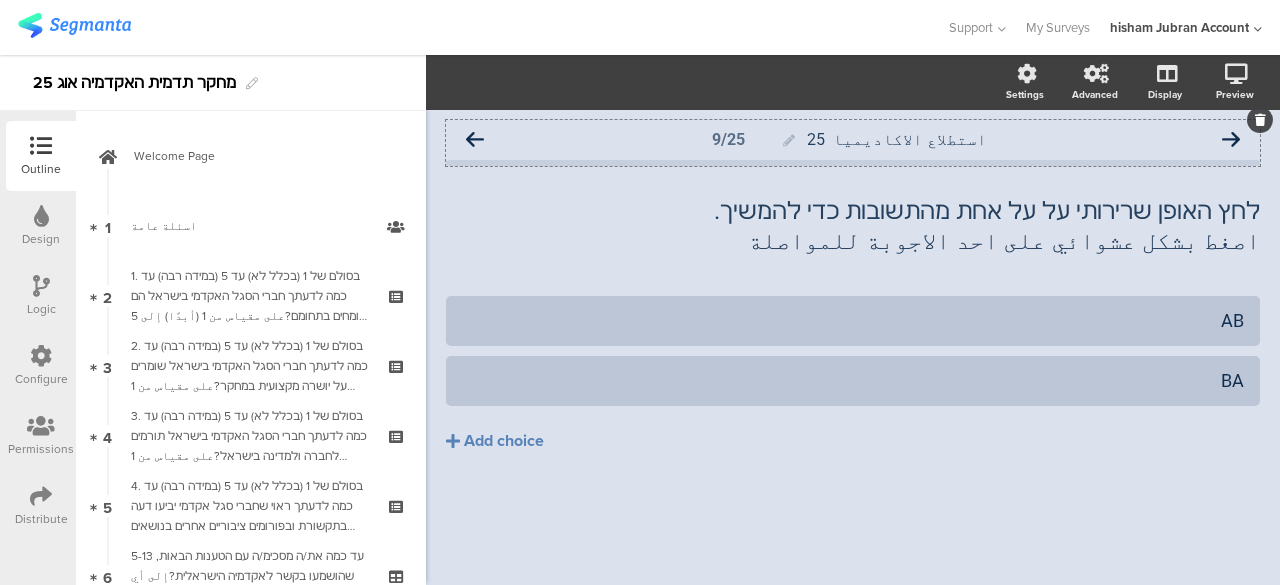 click 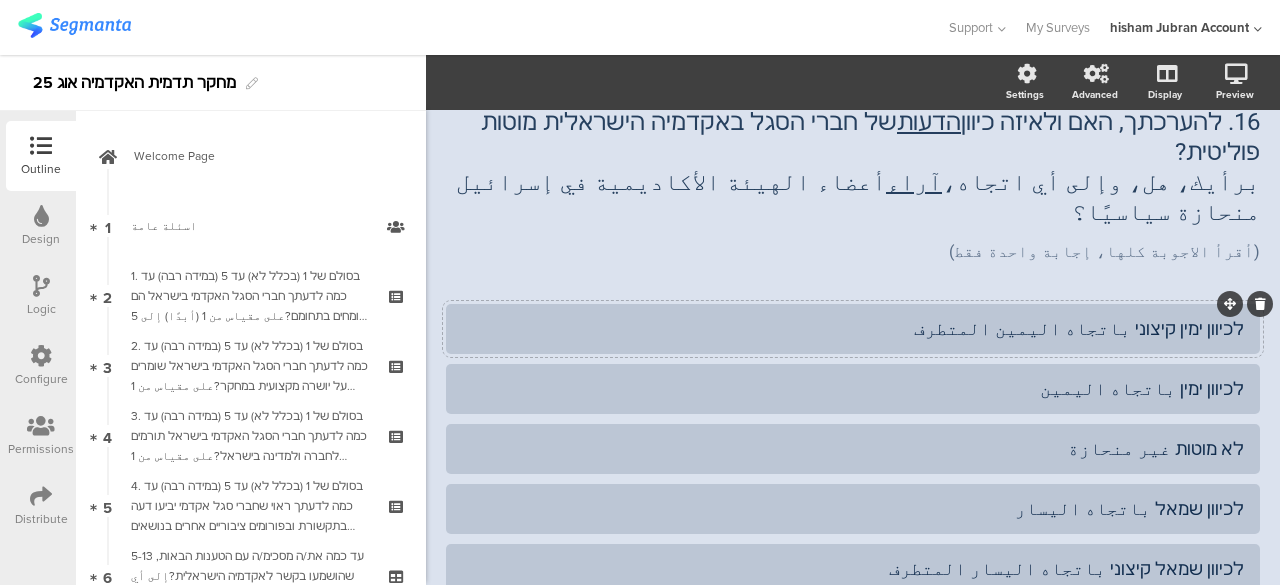 scroll, scrollTop: 0, scrollLeft: 0, axis: both 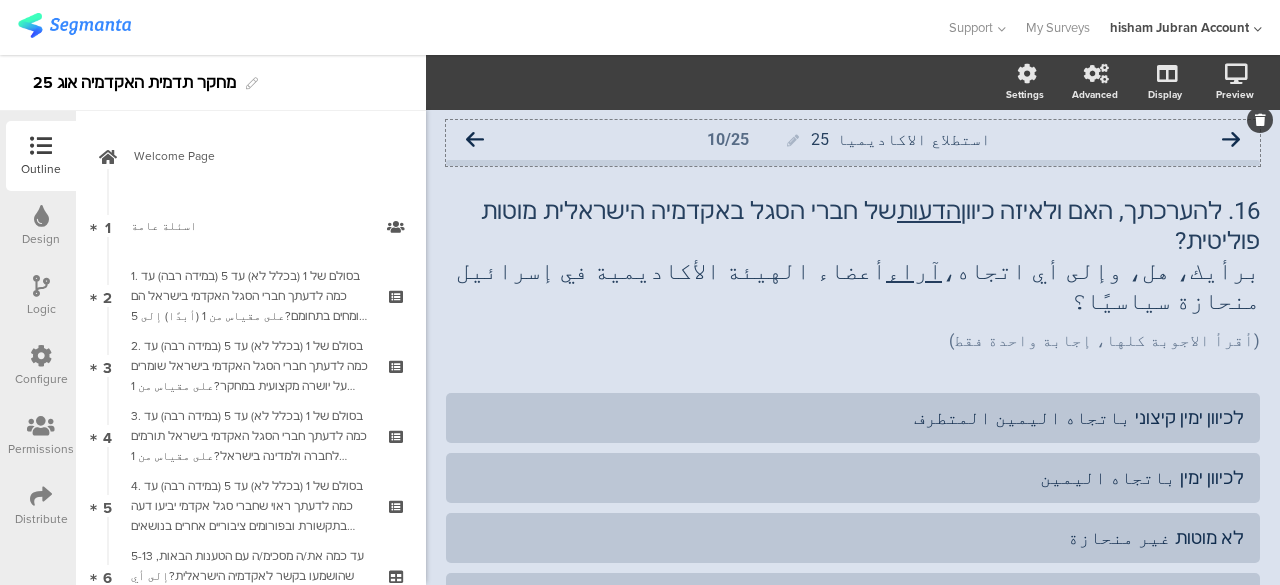 click 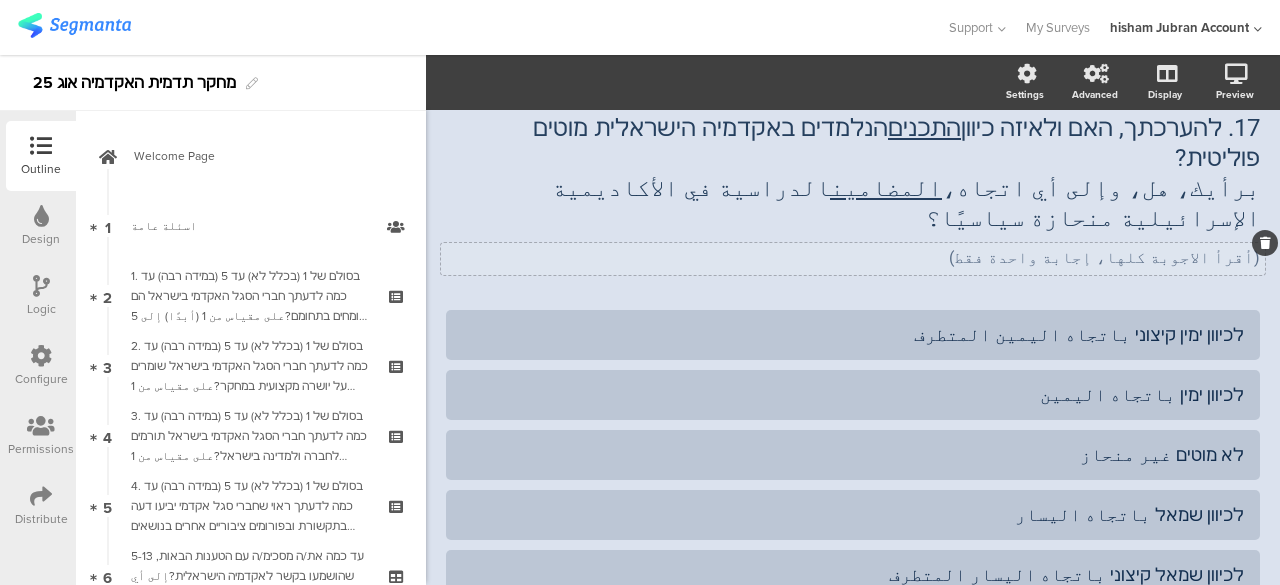 scroll, scrollTop: 0, scrollLeft: 0, axis: both 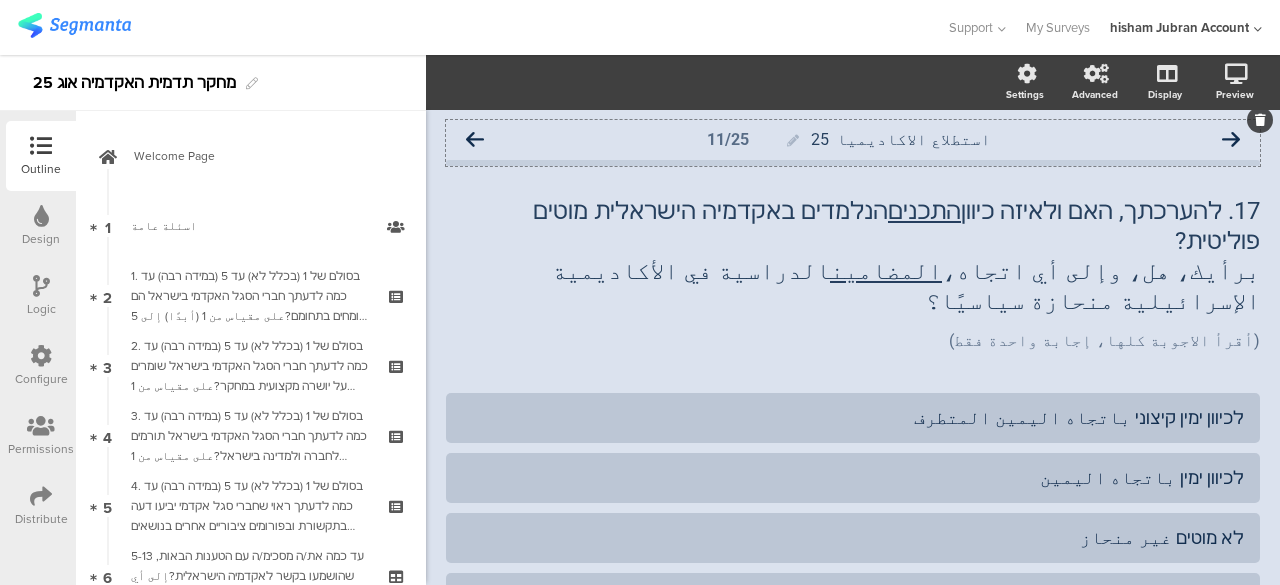 click 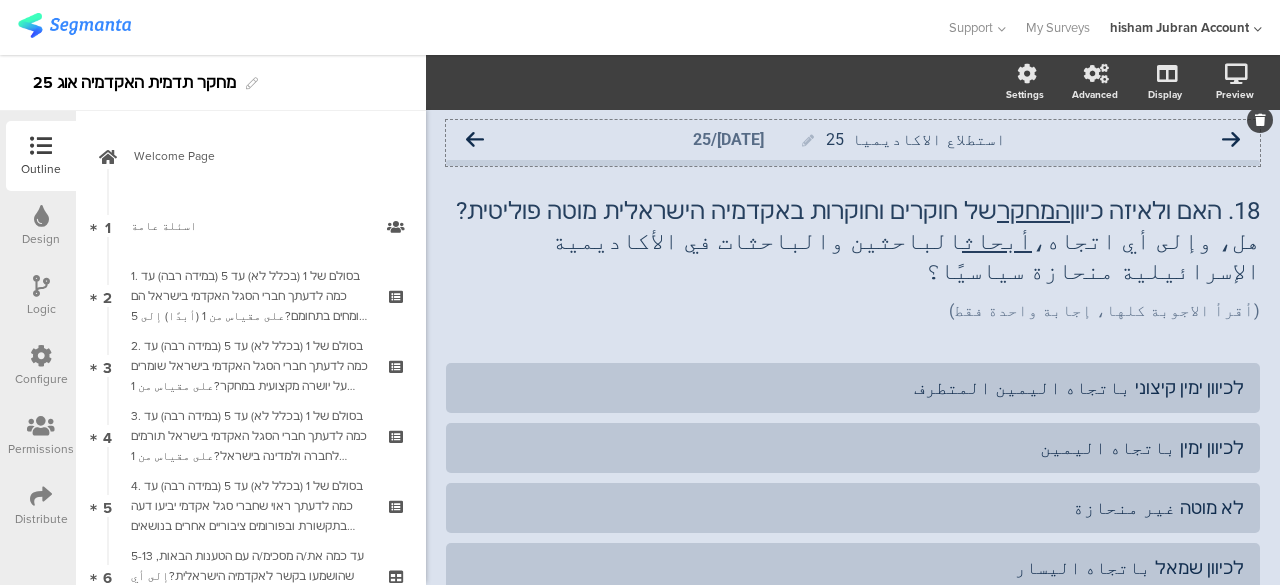 click 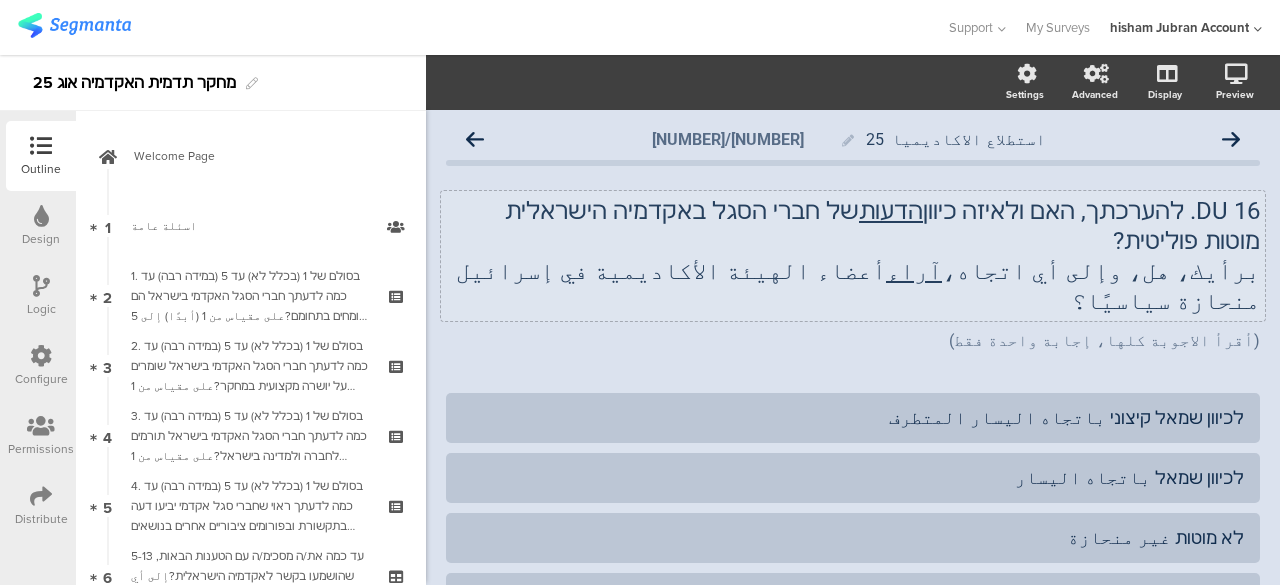 scroll, scrollTop: 0, scrollLeft: 0, axis: both 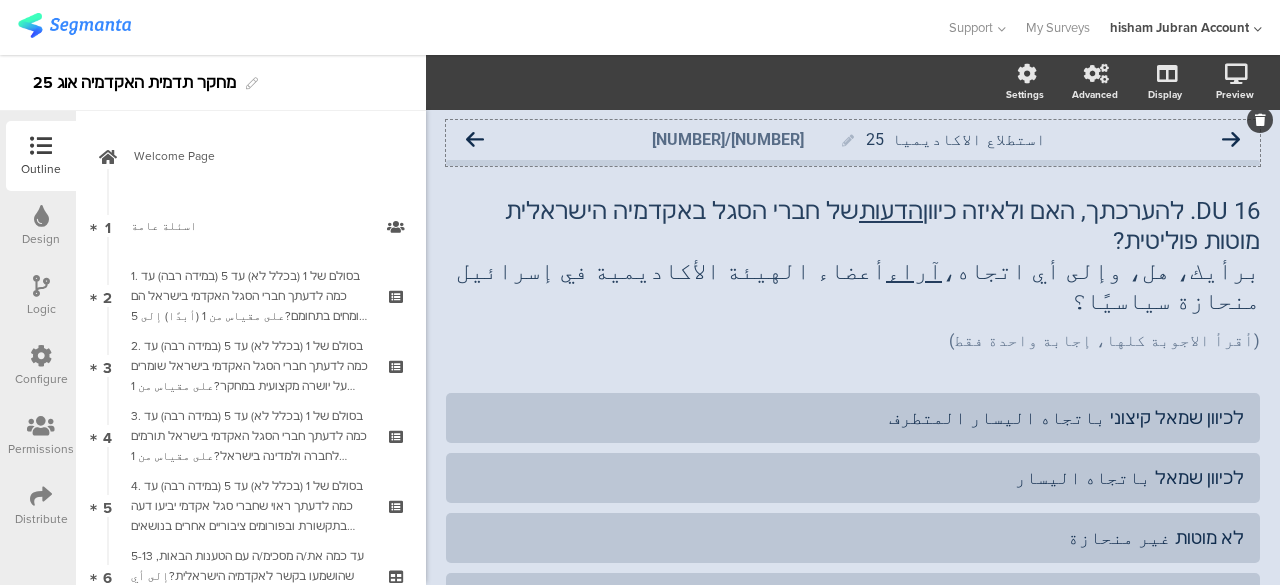 click 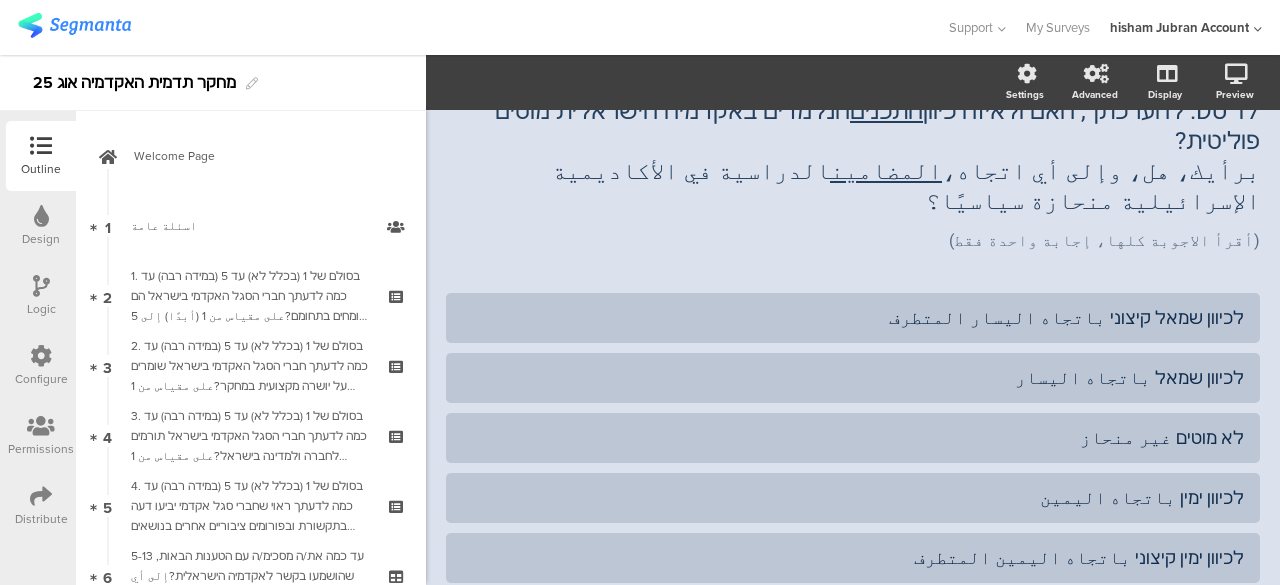 scroll, scrollTop: 0, scrollLeft: 0, axis: both 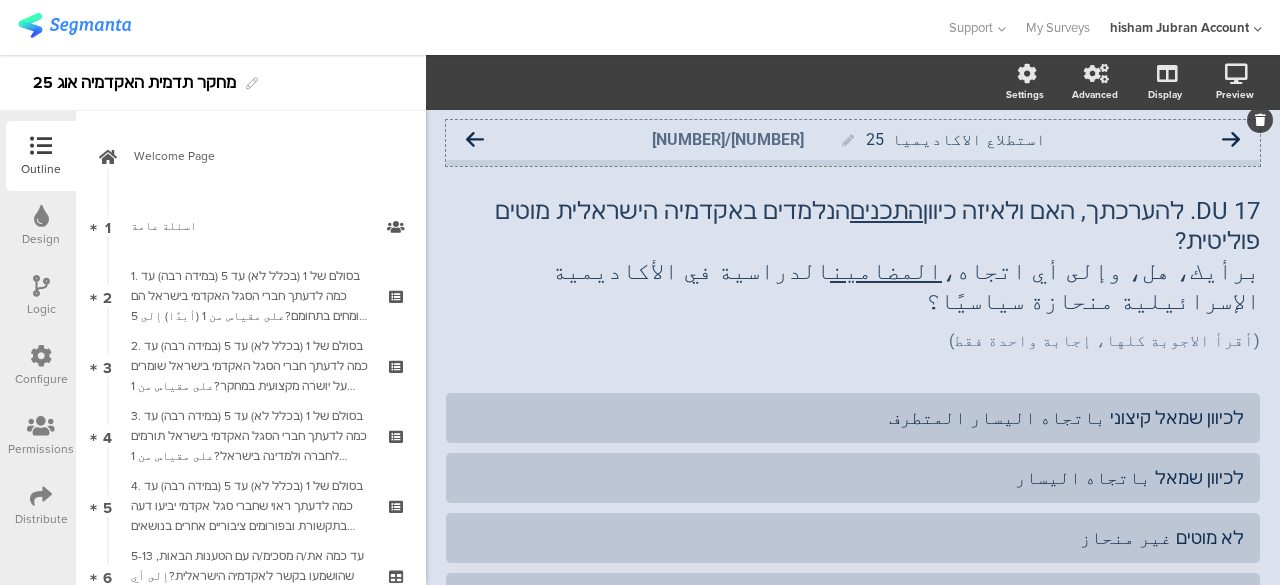 click 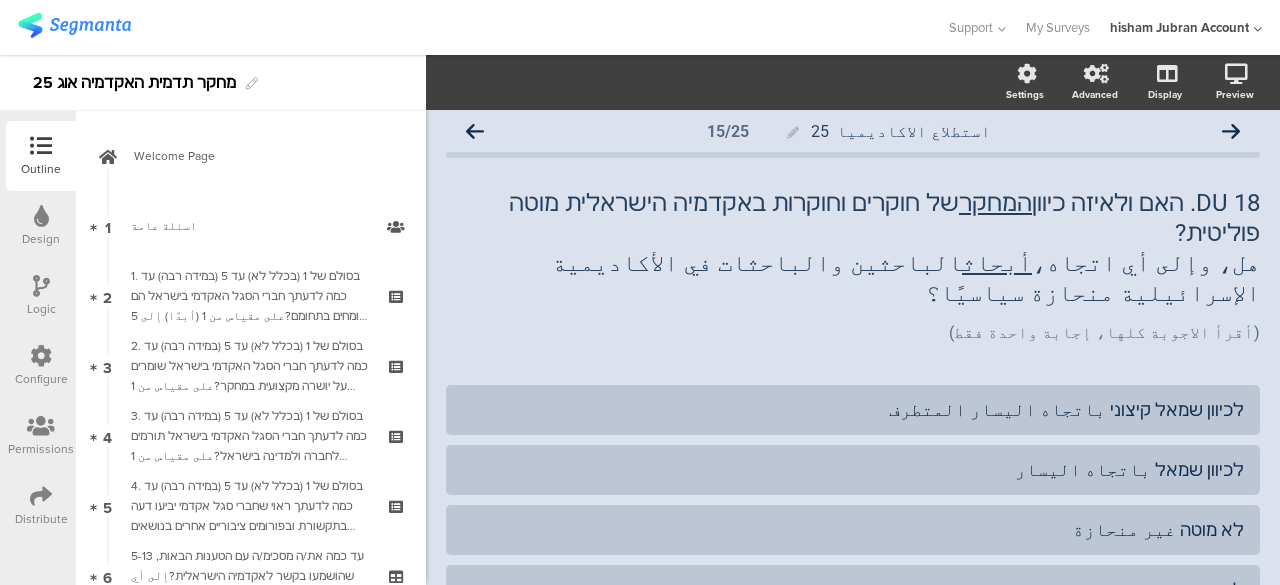 scroll, scrollTop: 0, scrollLeft: 0, axis: both 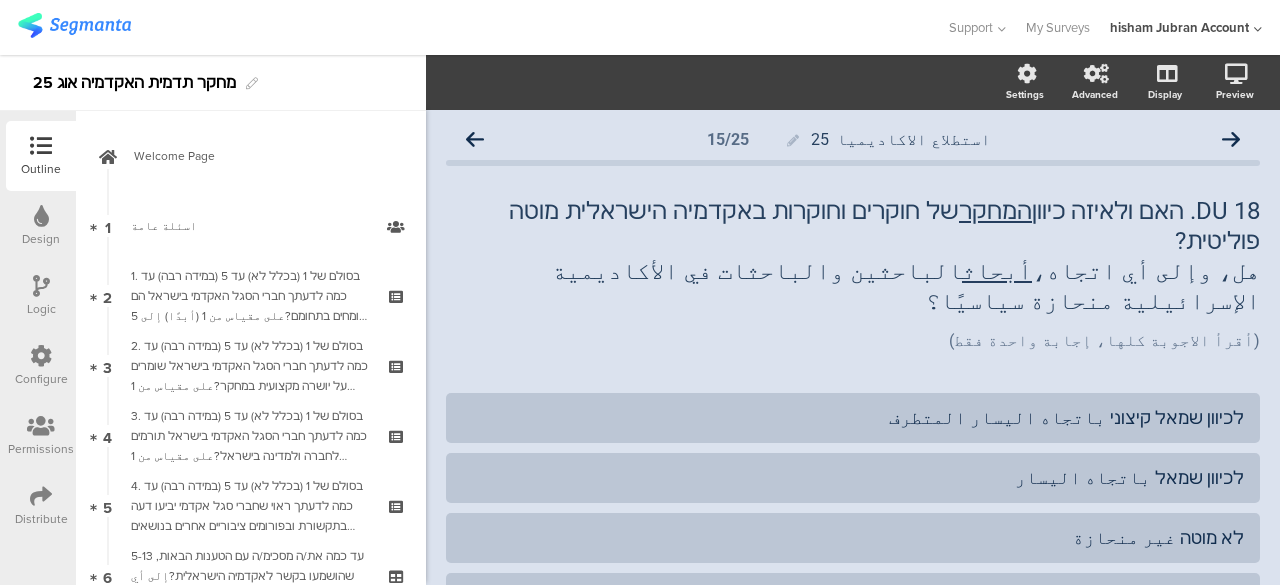 click 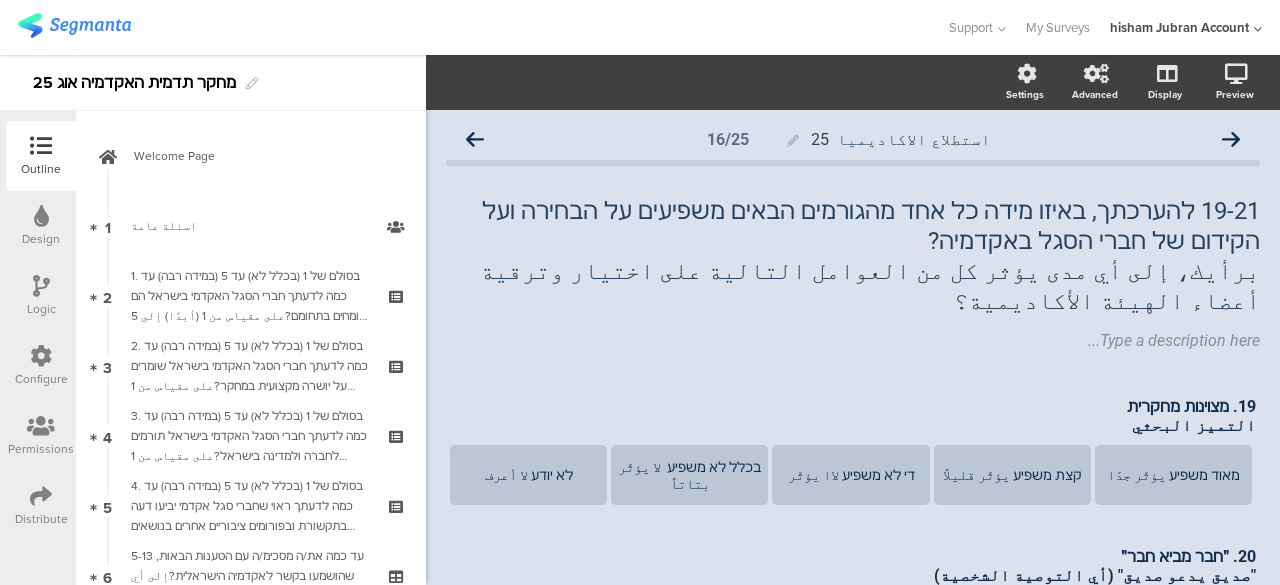 click on "19-21 להערכתך, באיזו מידה כל אחד מהגורמים הבאים משפיעים על הבחירה ועל הקידום של חברי הסגל באקדמיה? برأيك، إلى أي مدى يؤثر كل من العوامل التالية على اختيار وترقية أعضاء الهيئة الأكاديمية؟
19-21 להערכתך, באיזו מידה כל אחד מהגורמים הבאים משפיעים על הבחירה ועל הקידום של חברי הסגל באקדמיה? برأيك، إلى أي مدى يؤثر كل من العوامل التالية على اختيار وترقية أعضاء الهيئة الأكاديمية؟
Type a description here..." 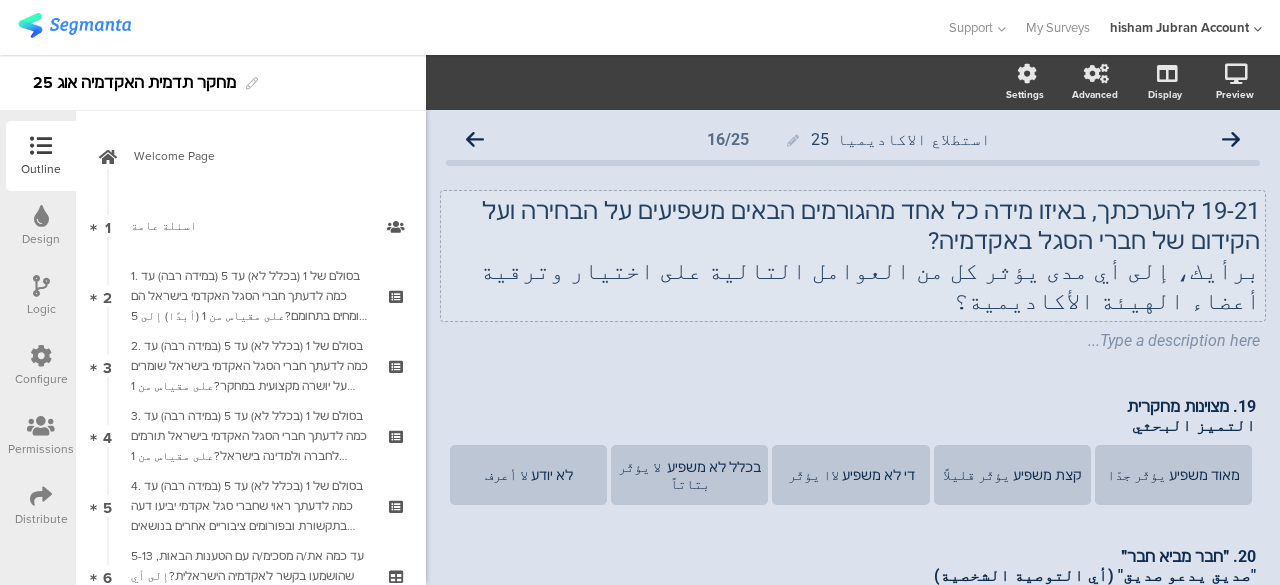 click on "19-21 להערכתך, באיזו מידה כל אחד מהגורמים הבאים משפיעים על הבחירה ועל הקידום של חברי הסגל באקדמיה? برأيك، إلى أي مدى يؤثر كل من العوامل التالية على اختيار وترقية أعضاء الهيئة الأكاديمية؟
19-21 להערכתך, באיזו מידה כל אחד מהגורמים הבאים משפיעים על הבחירה ועל הקידום של חברי הסגל באקדמיה? برأيك، إلى أي مدى يؤثر كل من العوامل التالية على اختيار وترقية أعضاء الهيئة الأكاديمية؟" 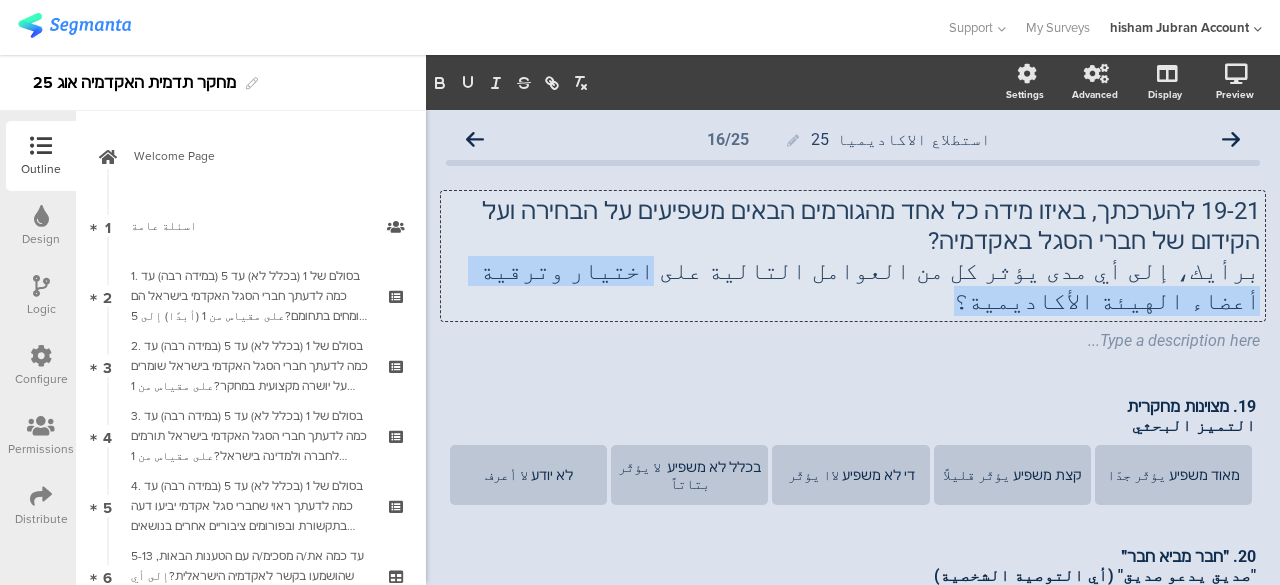 drag, startPoint x: 851, startPoint y: 271, endPoint x: 561, endPoint y: 279, distance: 290.11032 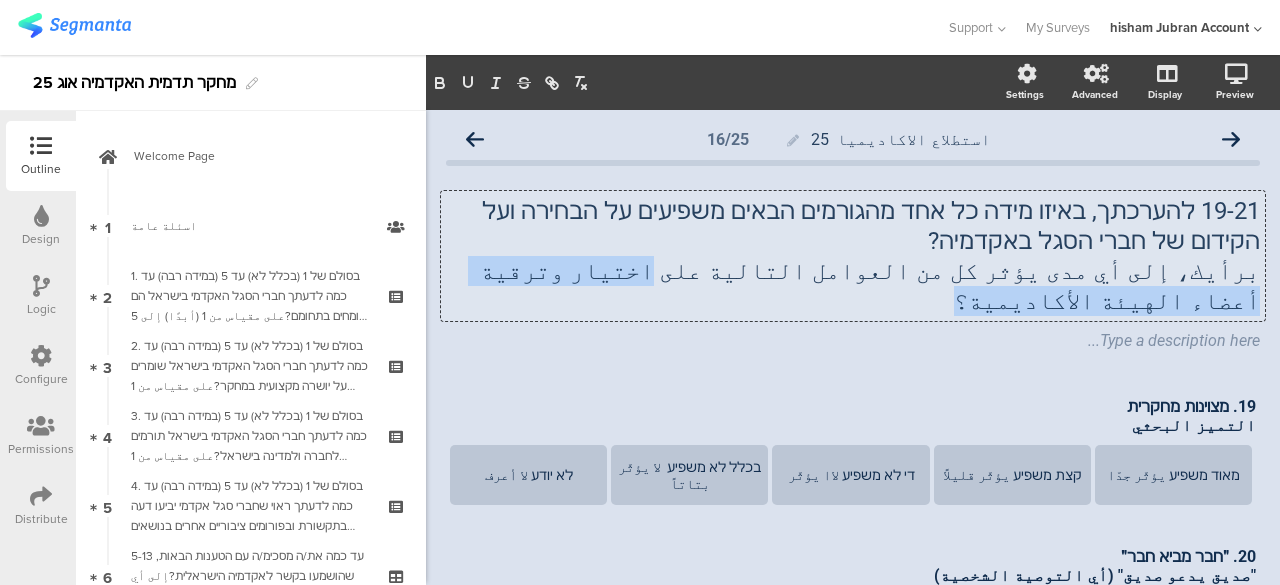 click on "برأيك، إلى أي مدى يؤثر كل من العوامل التالية على اختيار وترقية أعضاء الهيئة الأكاديمية؟" 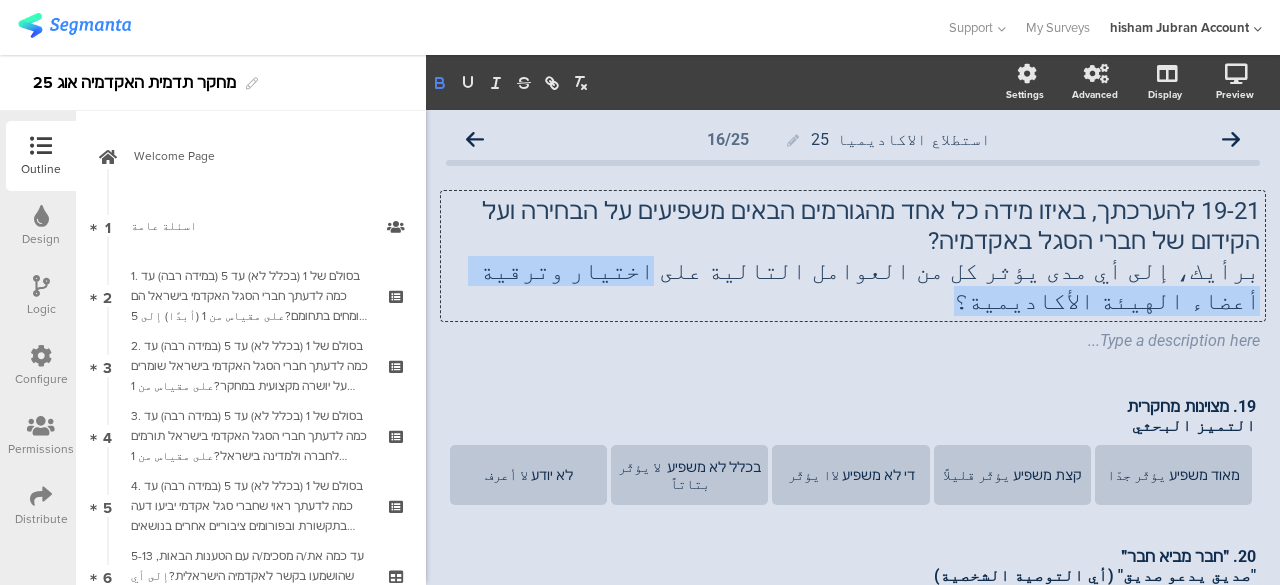 click 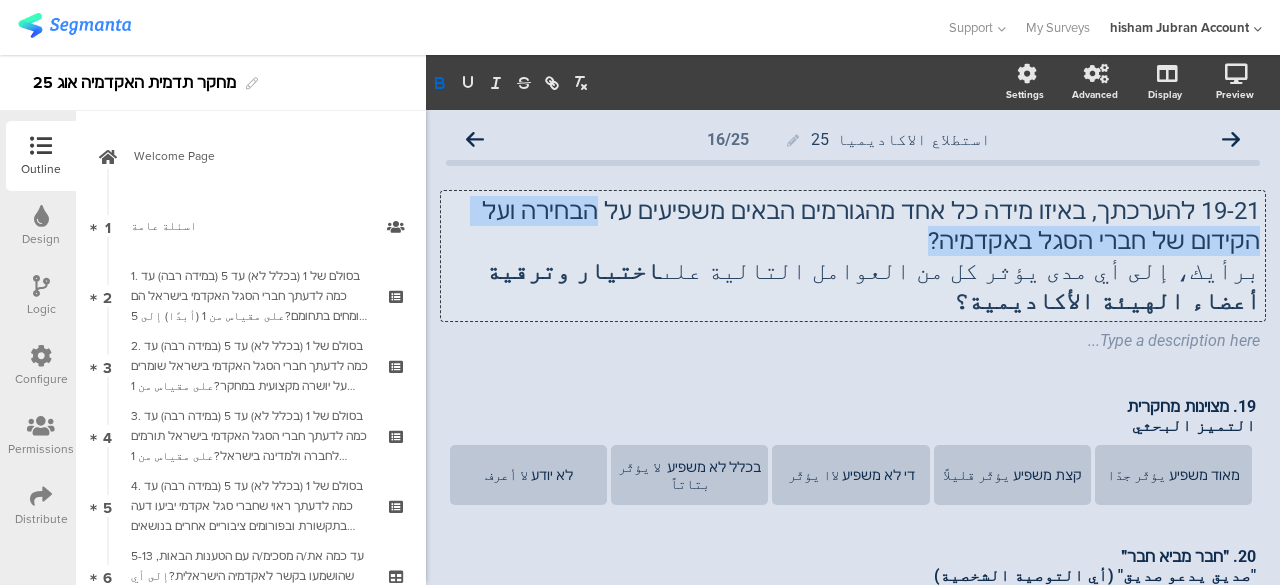 drag, startPoint x: 679, startPoint y: 213, endPoint x: 676, endPoint y: 231, distance: 18.248287 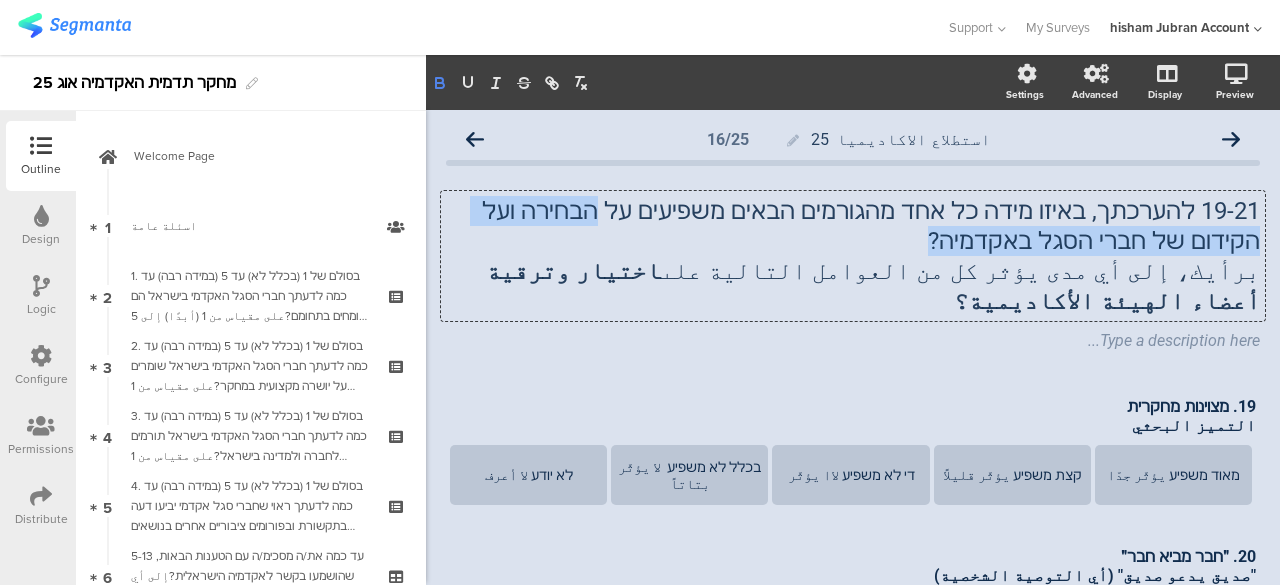 click 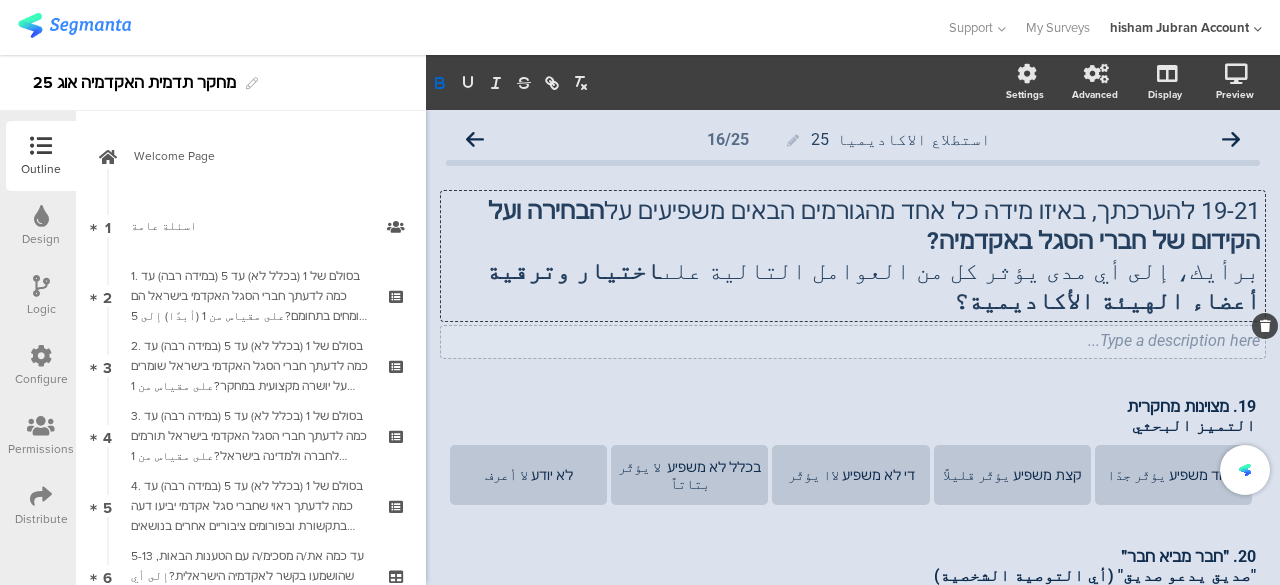 click on "Type a description here..." 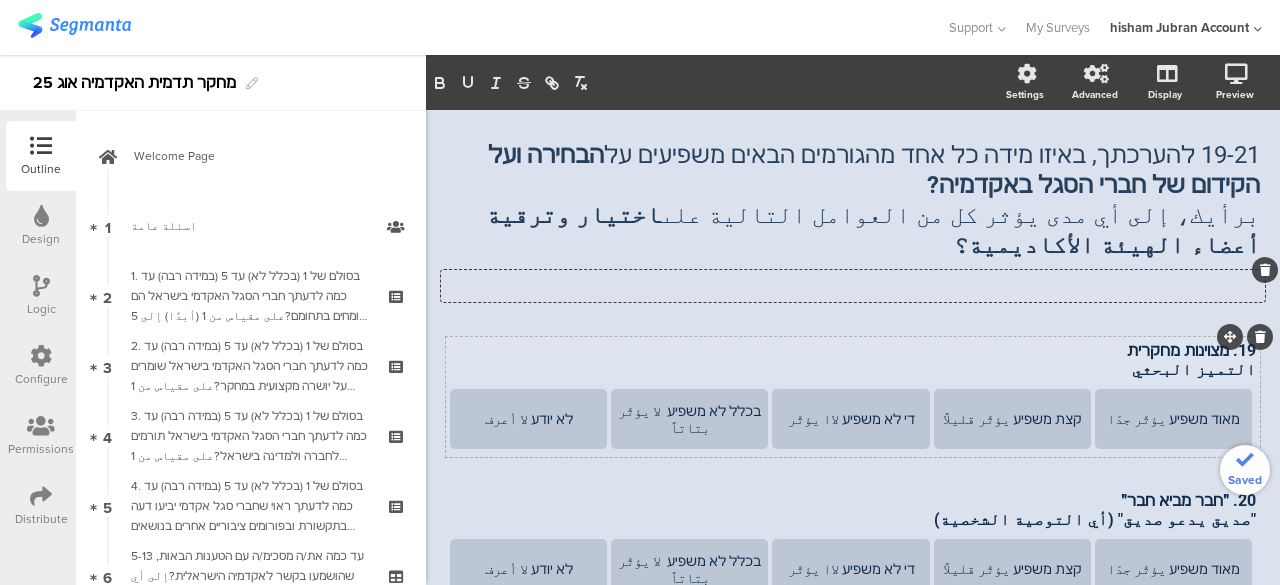 scroll, scrollTop: 100, scrollLeft: 0, axis: vertical 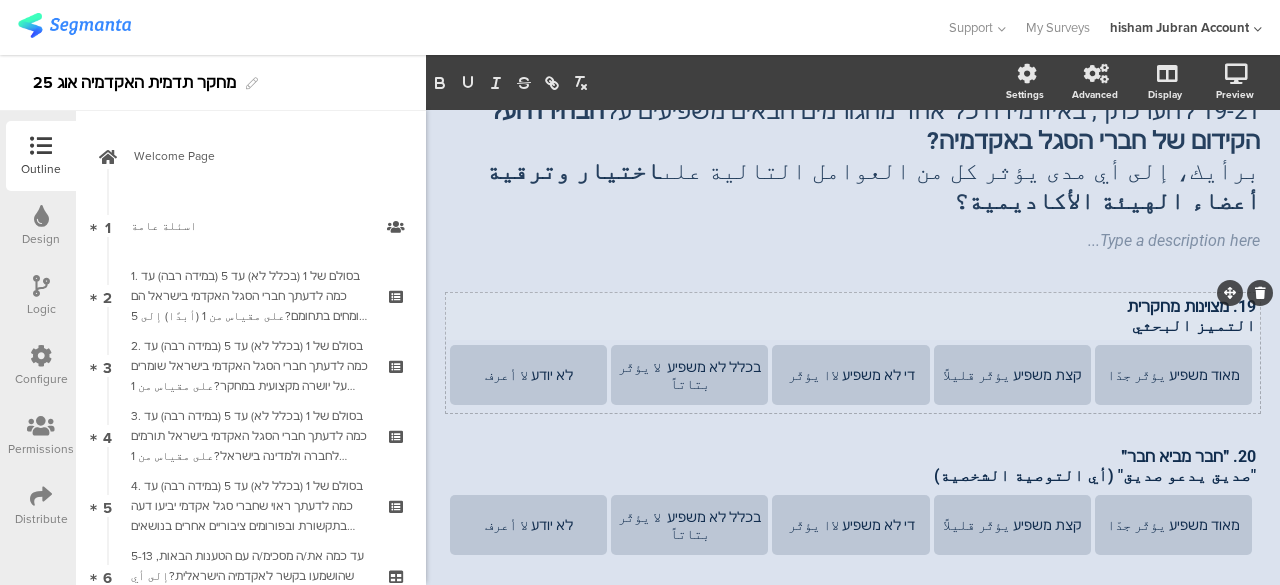 click on "19. מצוינות מחקרית التميز البحثي
19. מצוינות מחקרית التميز البحثي
19. מצוינות מחקרית التميز البحثي" at bounding box center [853, 316] 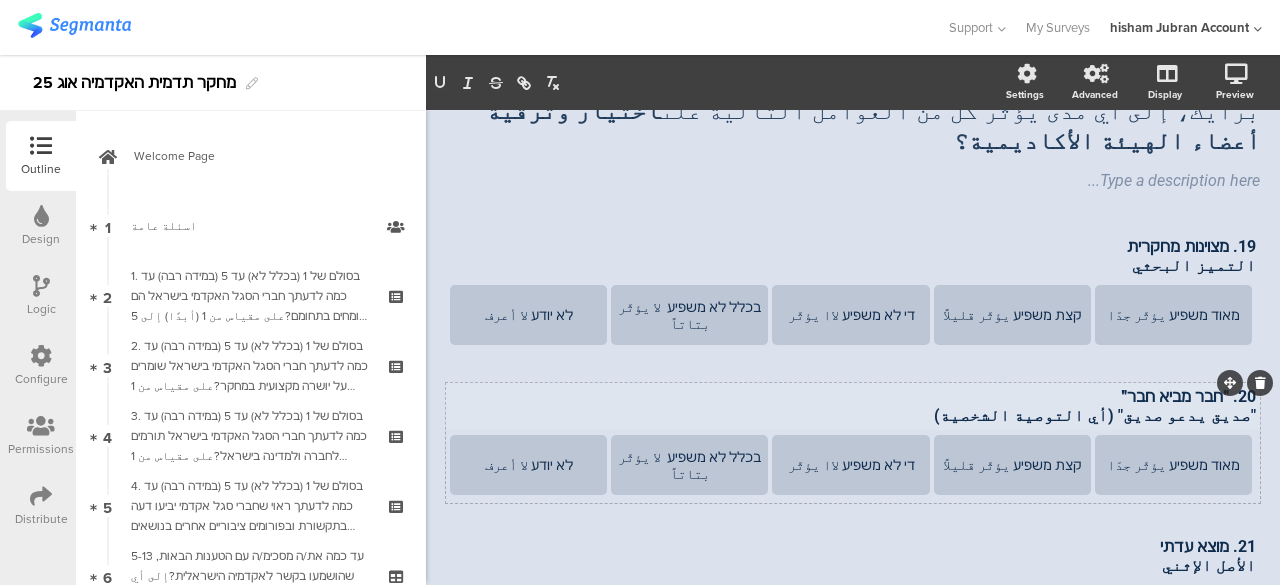 scroll, scrollTop: 200, scrollLeft: 0, axis: vertical 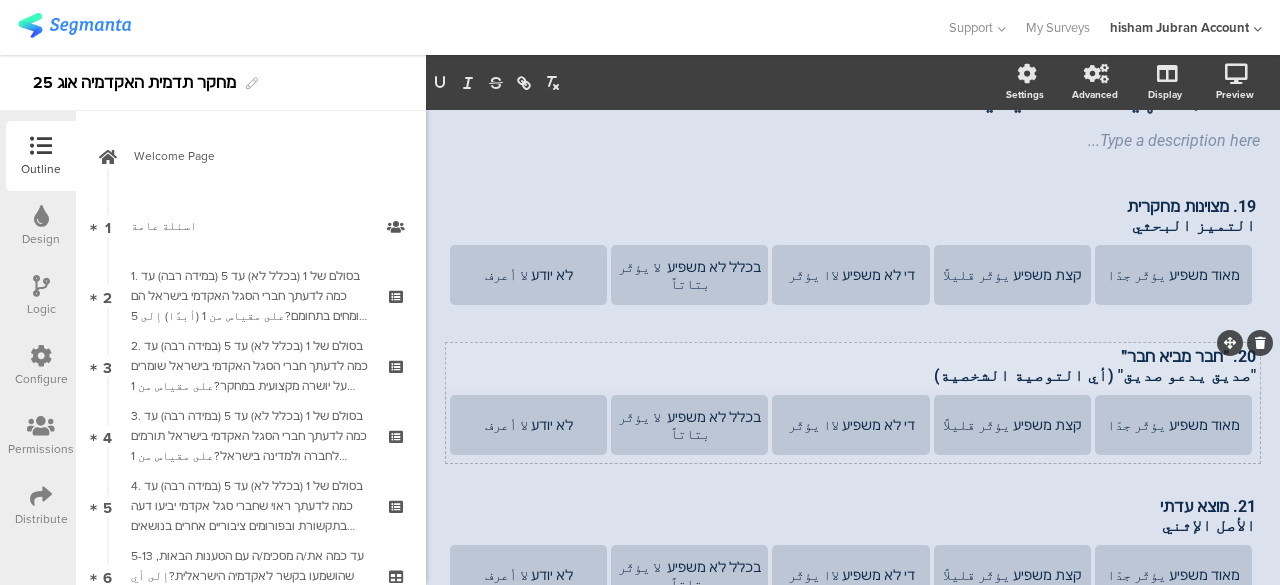 click on "20. ״חבר מביא חבר״ "صديق يدعو صديق" (أي التوصية الشخصية)
20. ״חבר מביא חבר״ "صديق يدعو صديق" (أي التوصية الشخصية)" at bounding box center [853, 366] 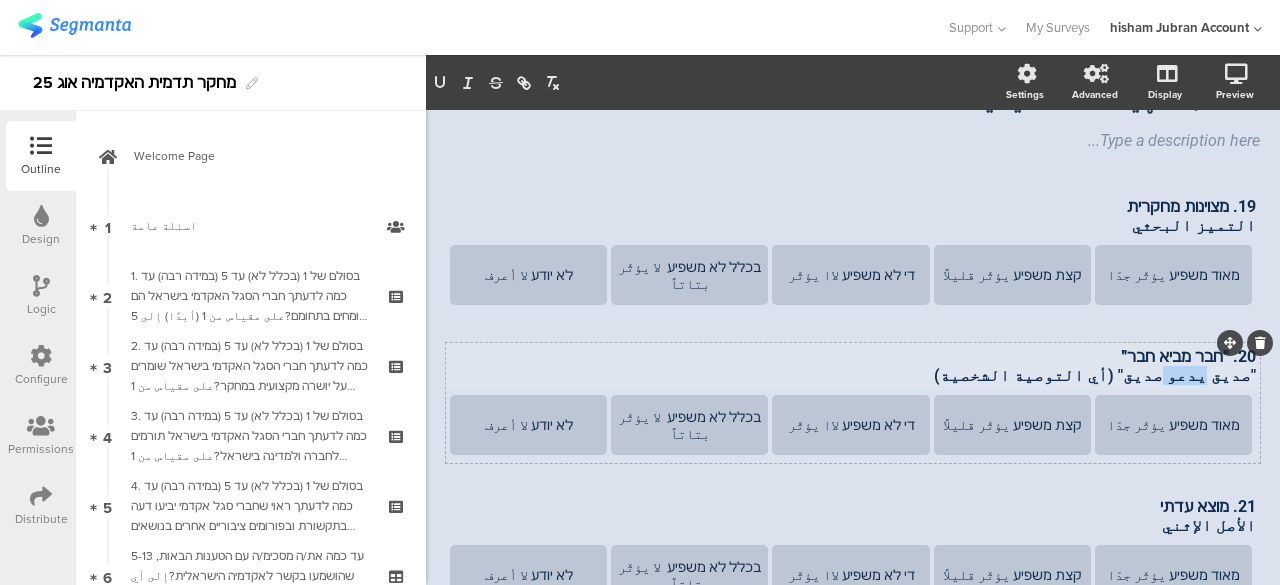 click on ""صديق يدعو صديق" (أي التوصية الشخصية)" at bounding box center [853, 375] 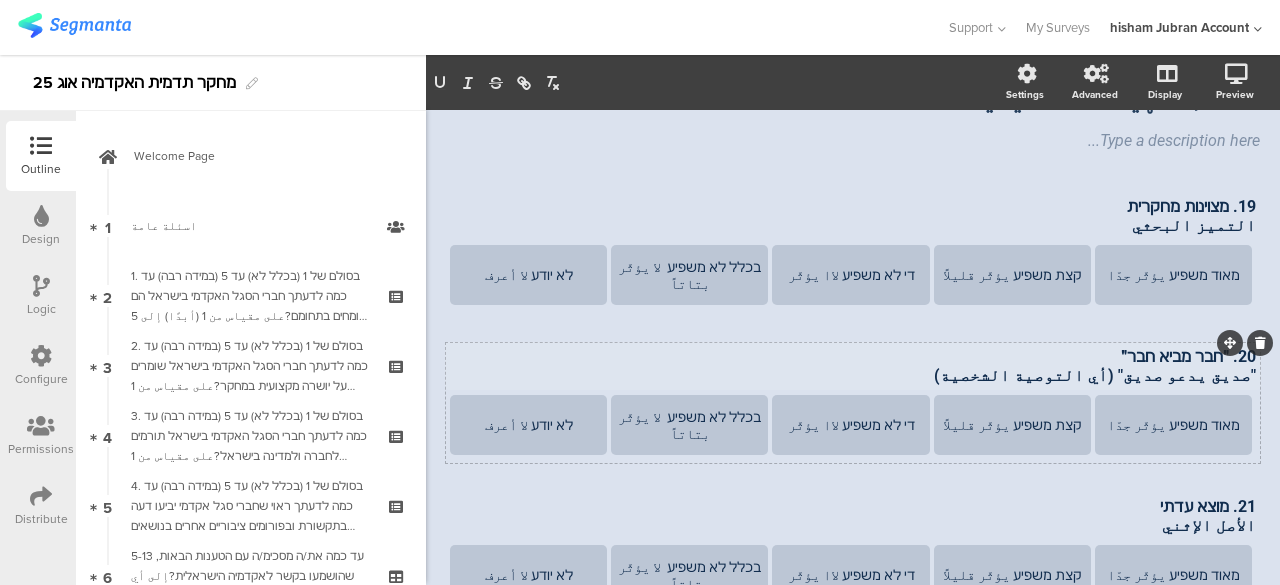 click on ""صديق يدعو صديق" (أي التوصية الشخصية)" at bounding box center (853, 375) 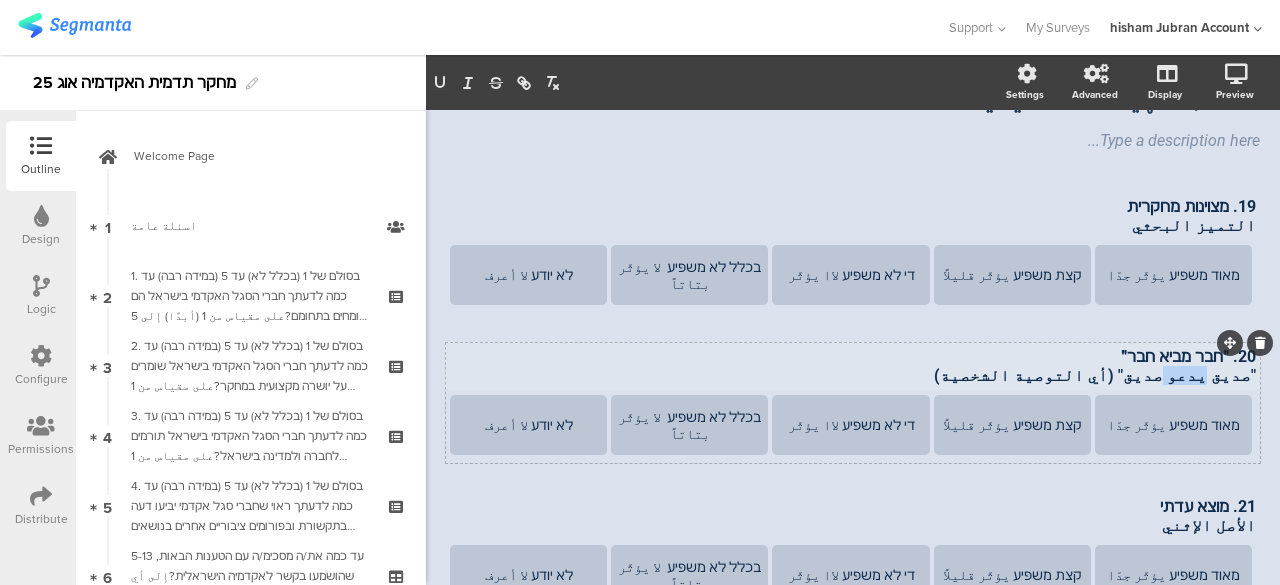 click on ""صديق يدعو صديق" (أي التوصية الشخصية)" at bounding box center [853, 375] 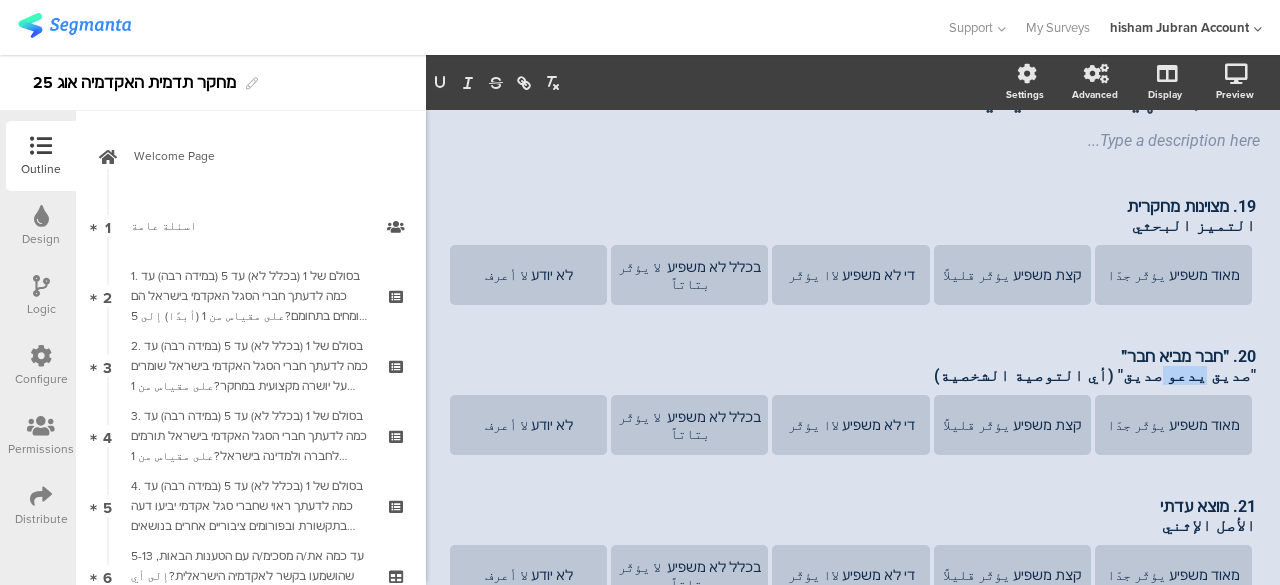 type 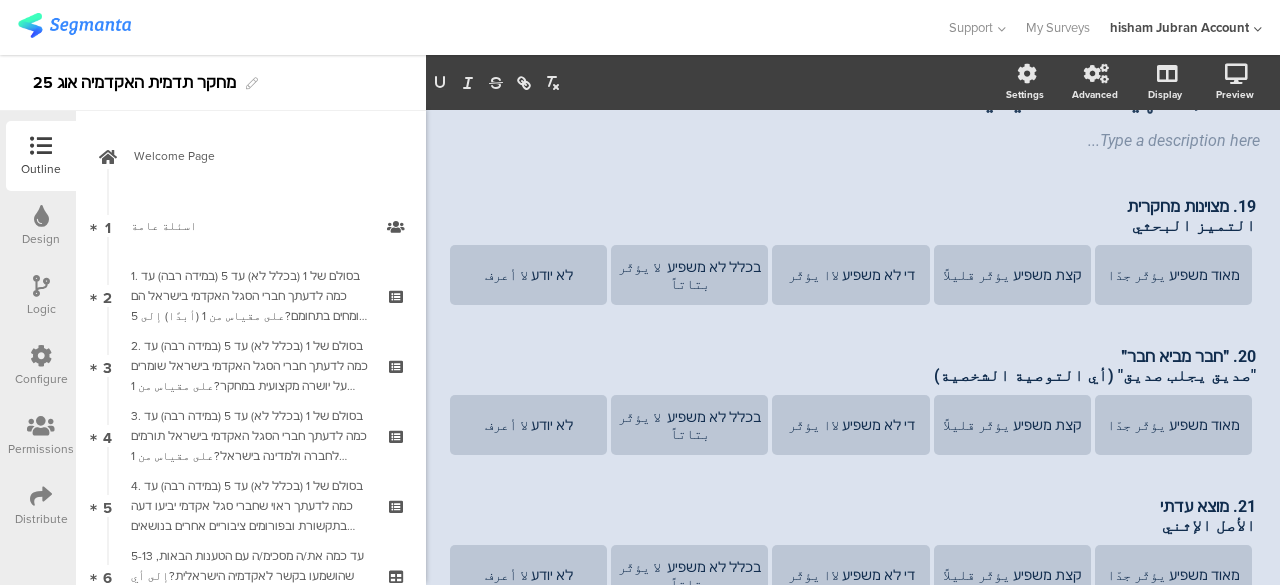 click on "استطلاع الاكاديميا  25
16/25
19-21 להערכתך, באיזו מידה כל אחד מהגורמים הבאים משפיעים על  הבחירה ועל הקידום של חברי הסגל באקדמיה? برأيك، إلى أي مدى يؤثر كل من العوامل التالية على  اختيار وترقية أعضاء الهيئة الأكاديمية؟
19-21 להערכתך, באיזו מידה כל אחד מהגורמים הבאים משפיעים על  הבחירה ועל הקידום של חברי הסגל באקדמיה?" 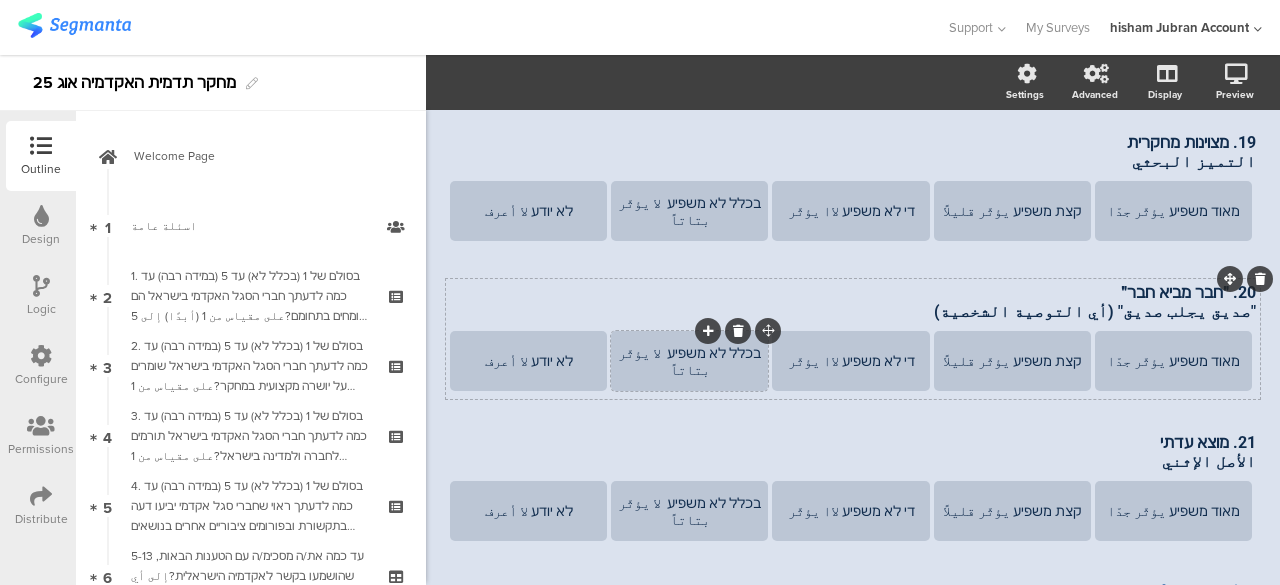 scroll, scrollTop: 332, scrollLeft: 0, axis: vertical 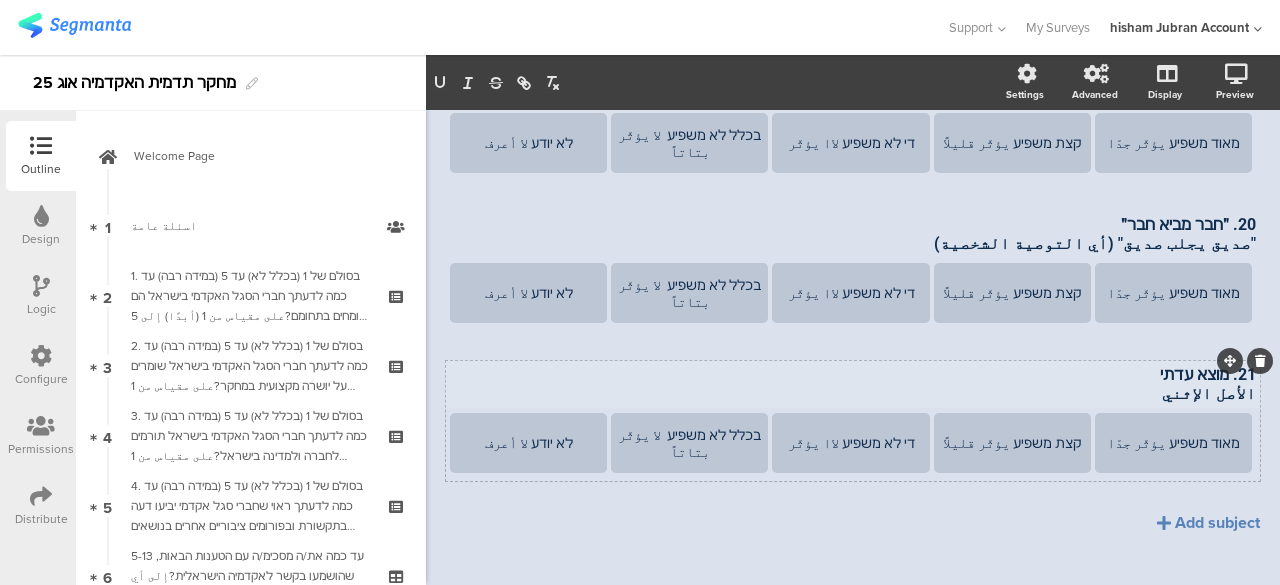 click on "21. מוצא עדתי الأصل الإثني
21. מוצא עדתי الأصل الإثني
21. מוצא עדתי الأصل الإثني" at bounding box center (853, 384) 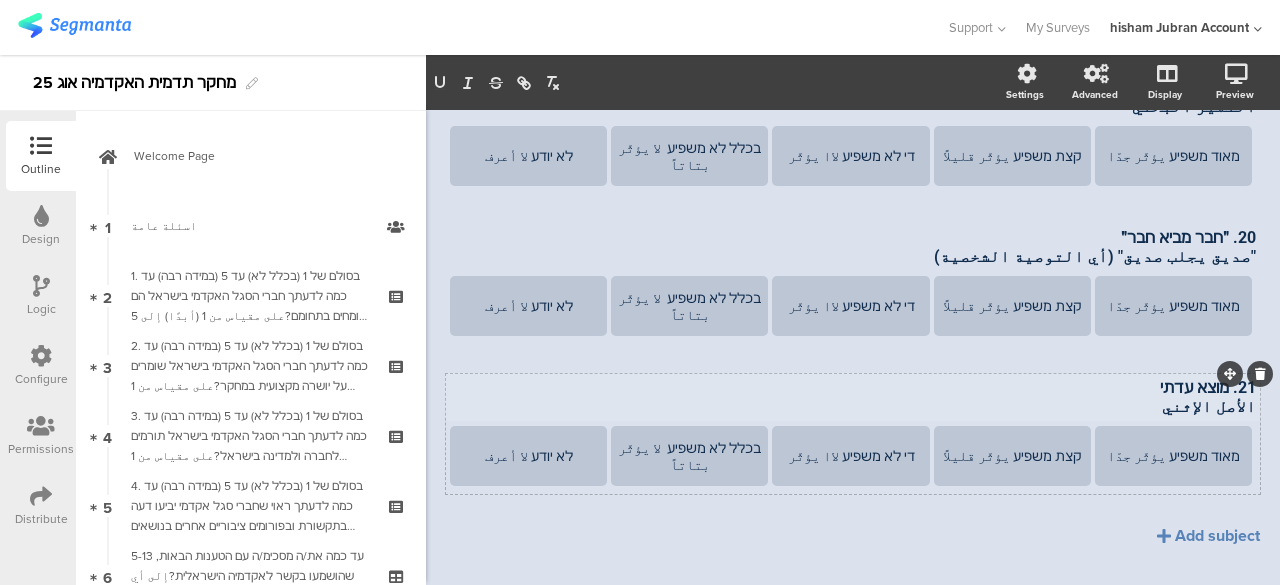 scroll, scrollTop: 332, scrollLeft: 0, axis: vertical 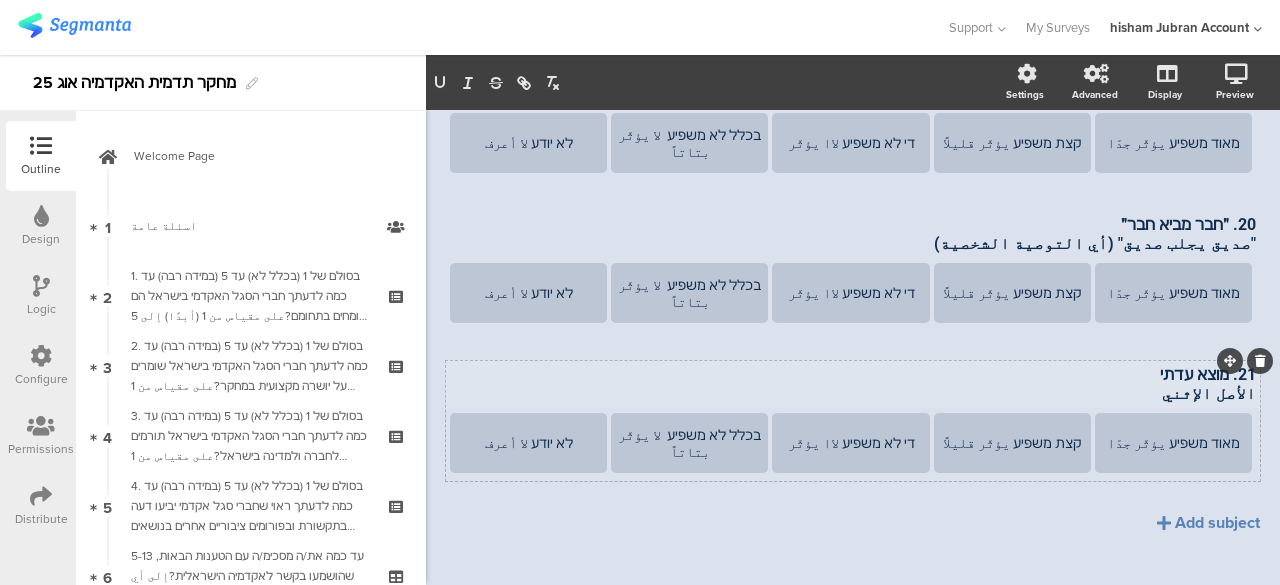 click on "21. מוצא עדתי" at bounding box center (853, 374) 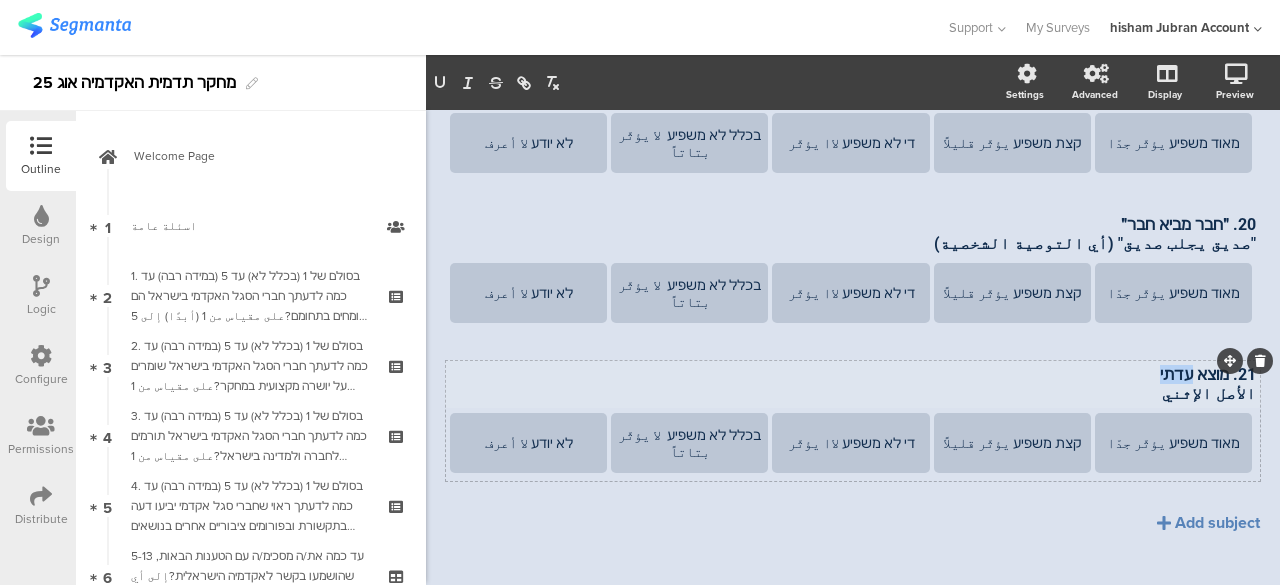 click on "21. מוצא עדתי" at bounding box center [853, 374] 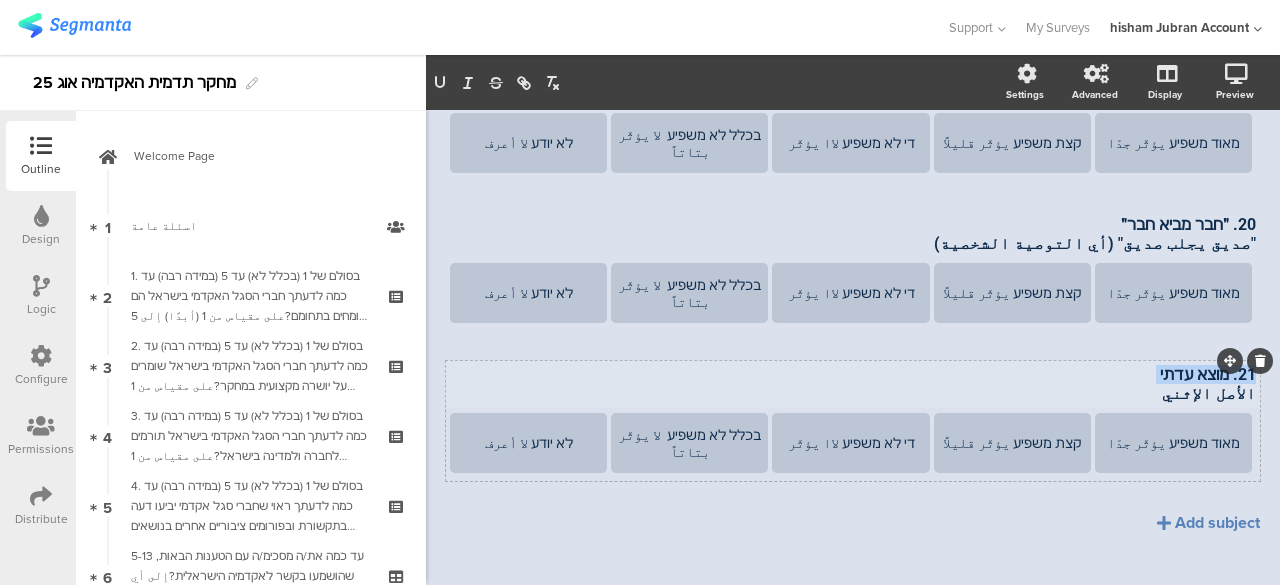 click on "21. מוצא עדתי" at bounding box center [853, 374] 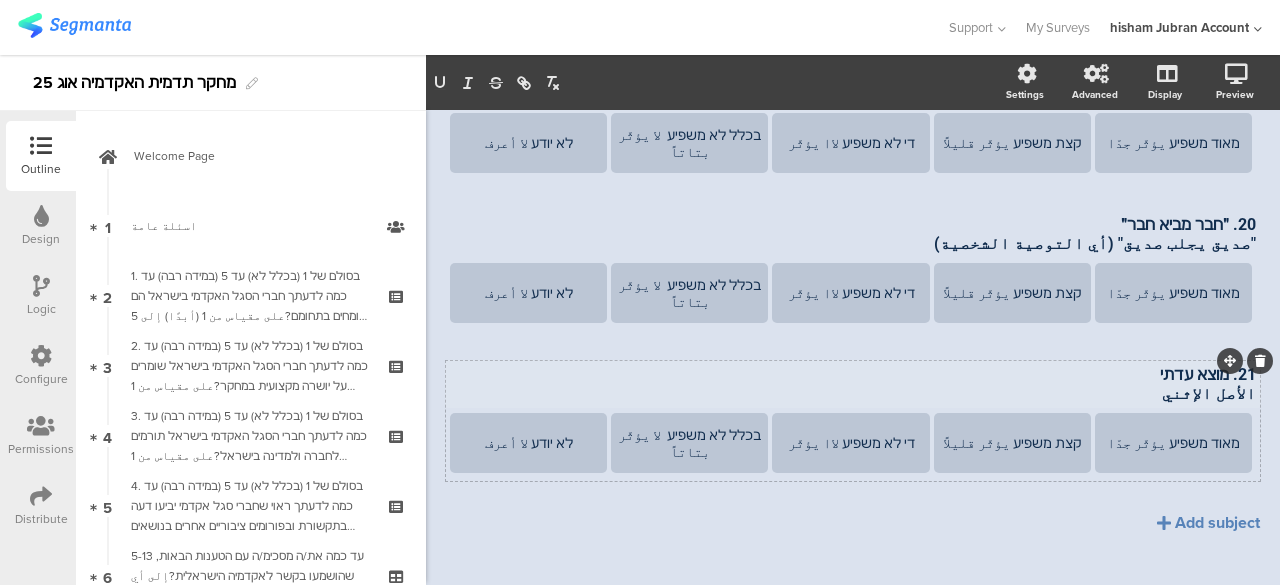 click on "21. מוצא עדתי" at bounding box center (853, 374) 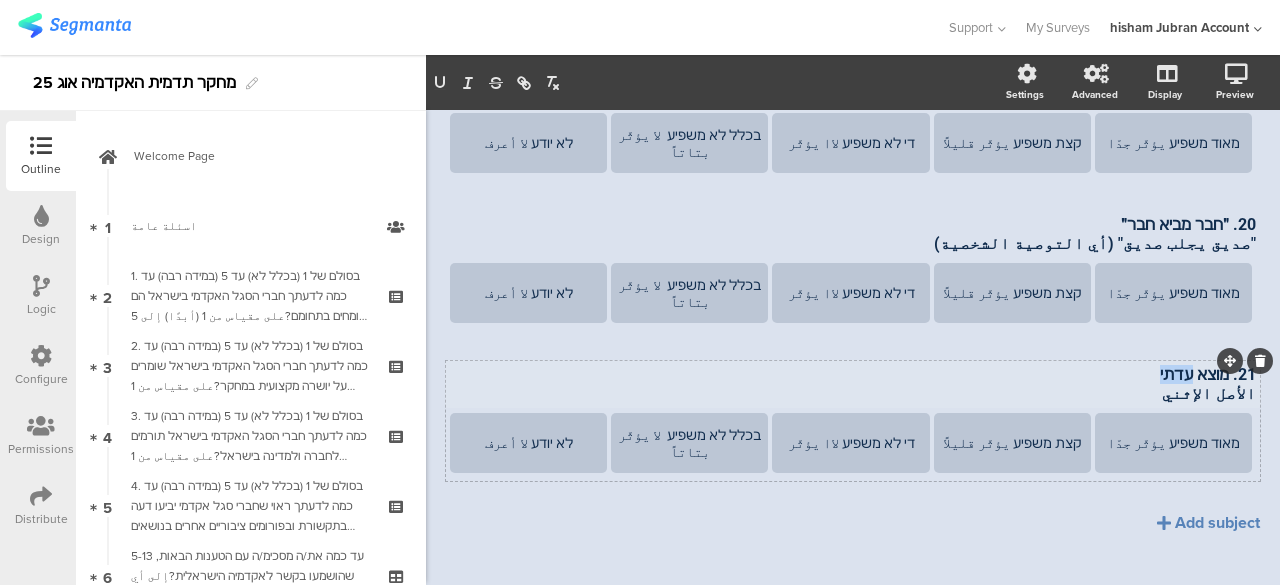 click on "21. מוצא עדתי" at bounding box center (853, 374) 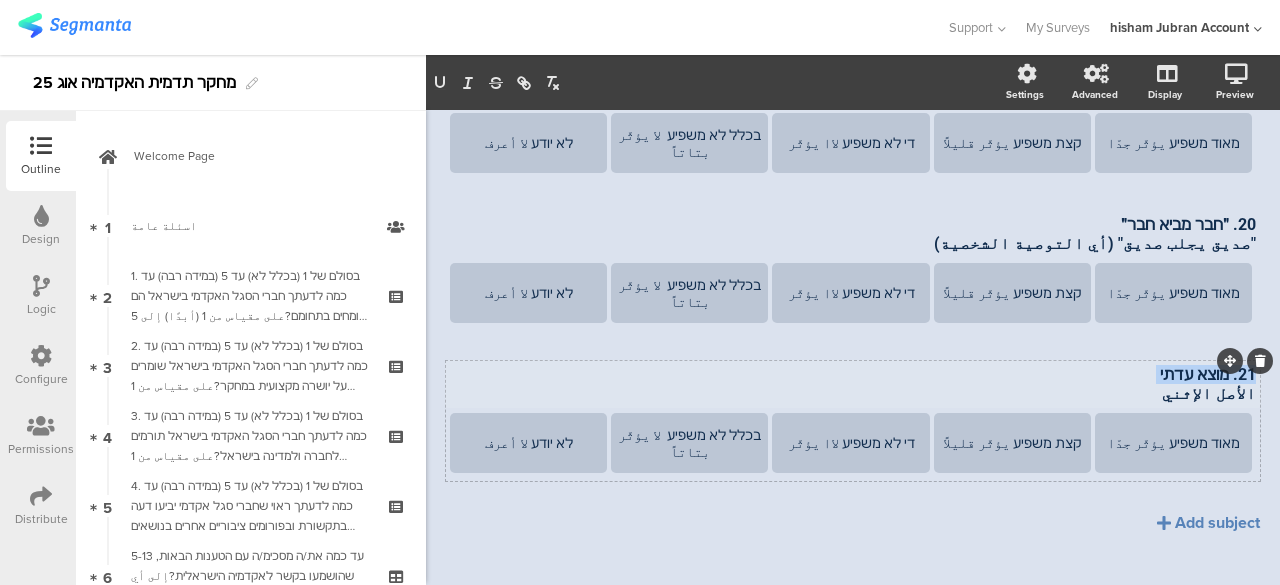click on "21. מוצא עדתי" at bounding box center (853, 374) 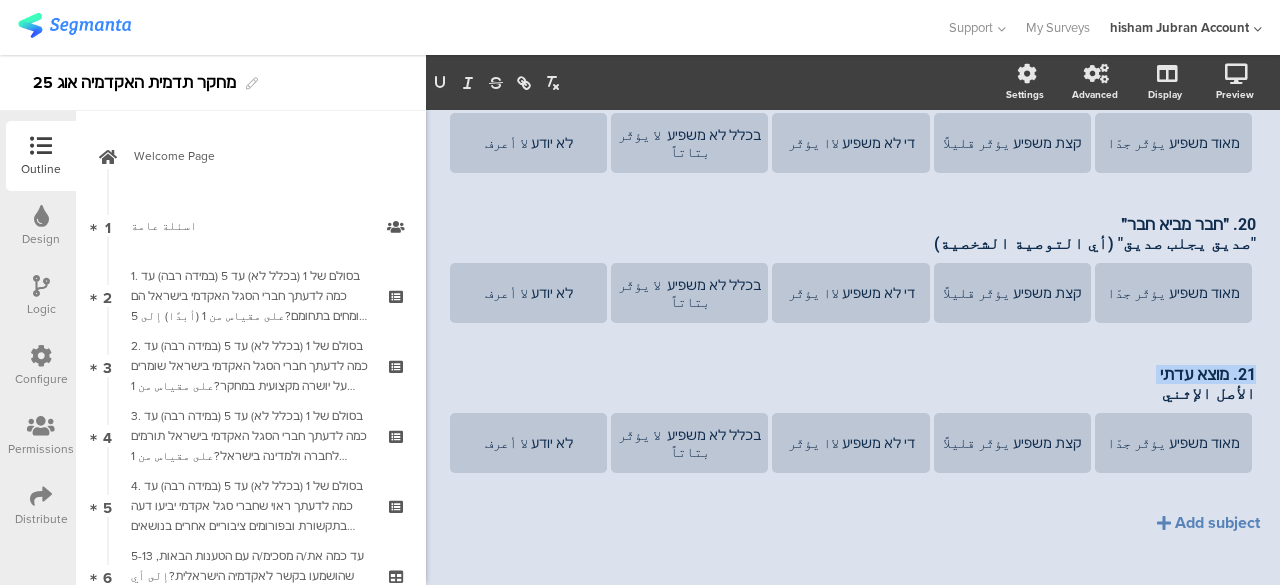 copy on "21. מוצא עדתי" 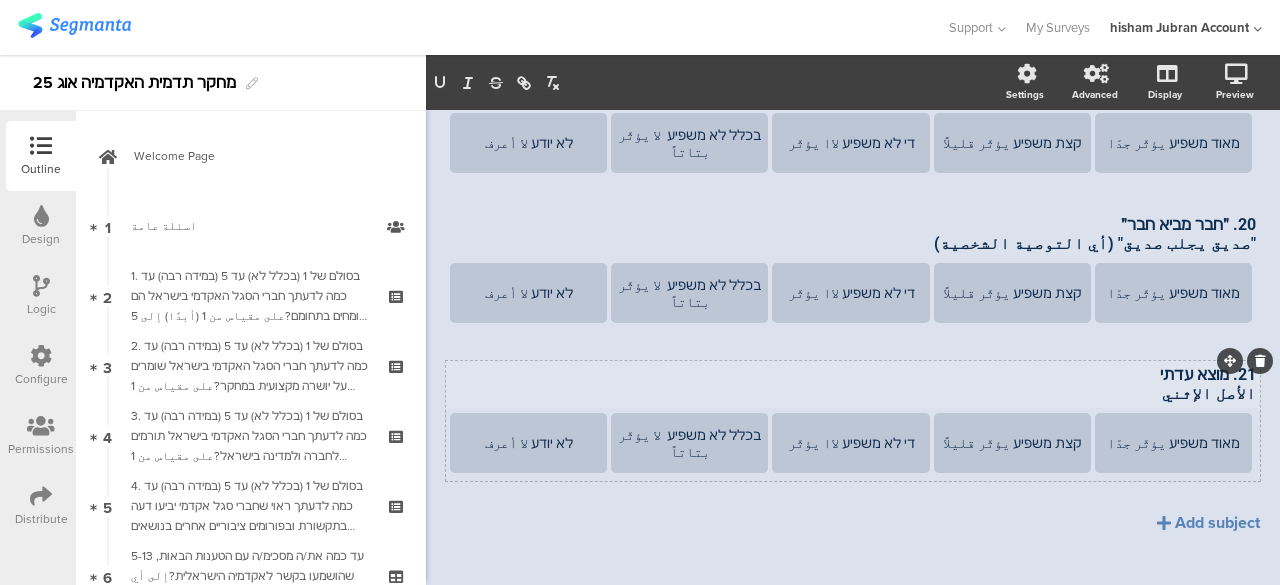 click on "19. מצוינות מחקרית التميز البحثي
19. מצוינות מחקרית التميز البحثي
מאוד משפיע يؤثّر جدّا
קצת משפיע يؤثّر قليلاً
די לא משפיע لاا يؤثّر
בכלל לא משפיע  لا يؤثّر بتاتاً
לא יודע لا أعرف
20. ״חבר מביא חבר״ "صديق يجلب صديق" (أي التوصية الشخصية)
20. ״חבר מביא חבר״" 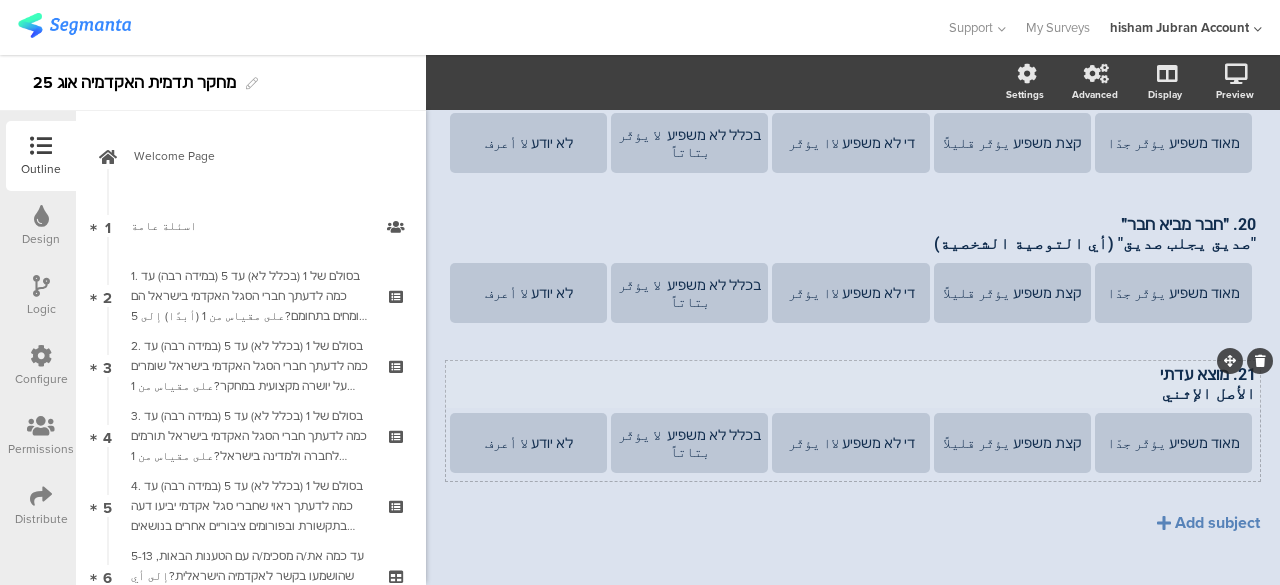 click on "21. מוצא עדתי الأصل الإثني
21. מוצא עדתי الأصل الإثني" at bounding box center (853, 384) 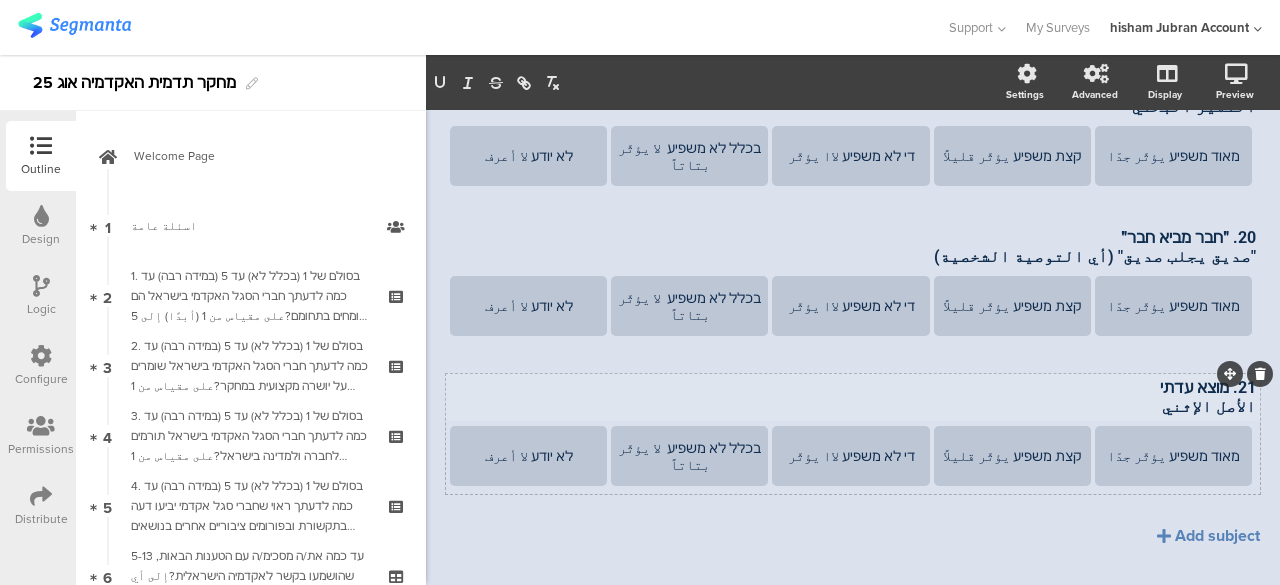scroll, scrollTop: 332, scrollLeft: 0, axis: vertical 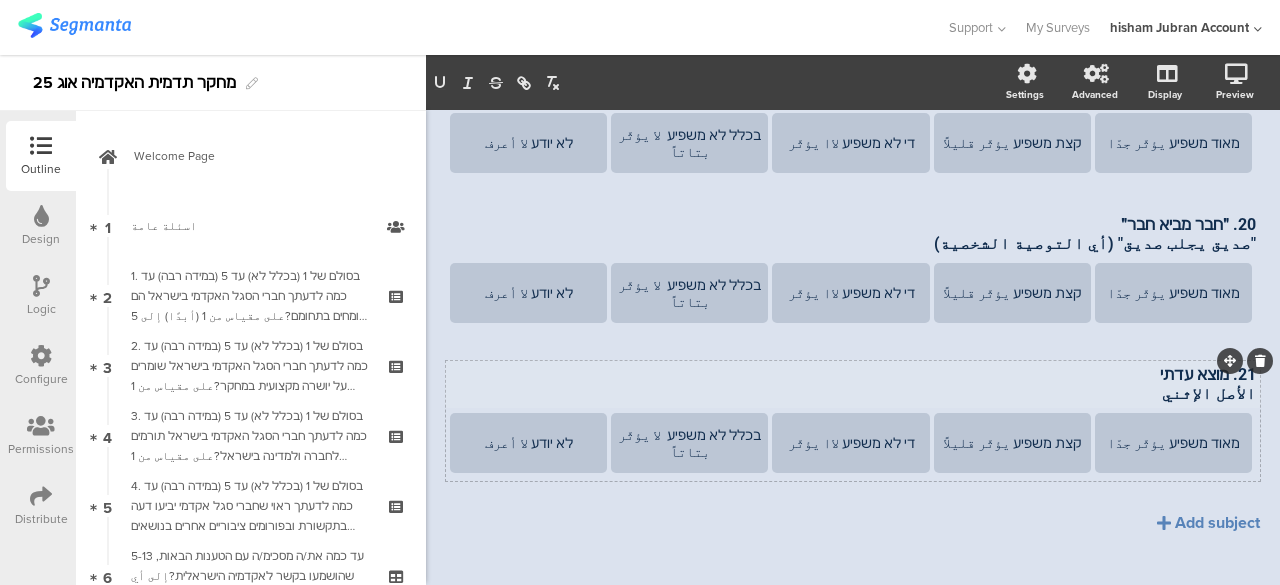 click on "الأصل الإثني" at bounding box center (853, 393) 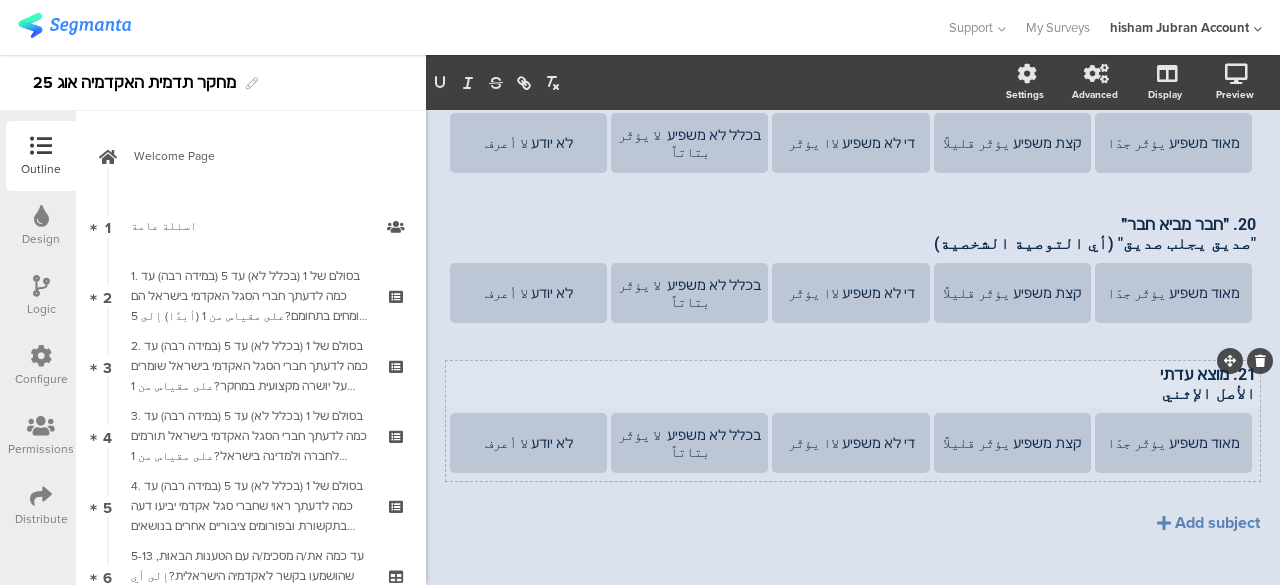 type 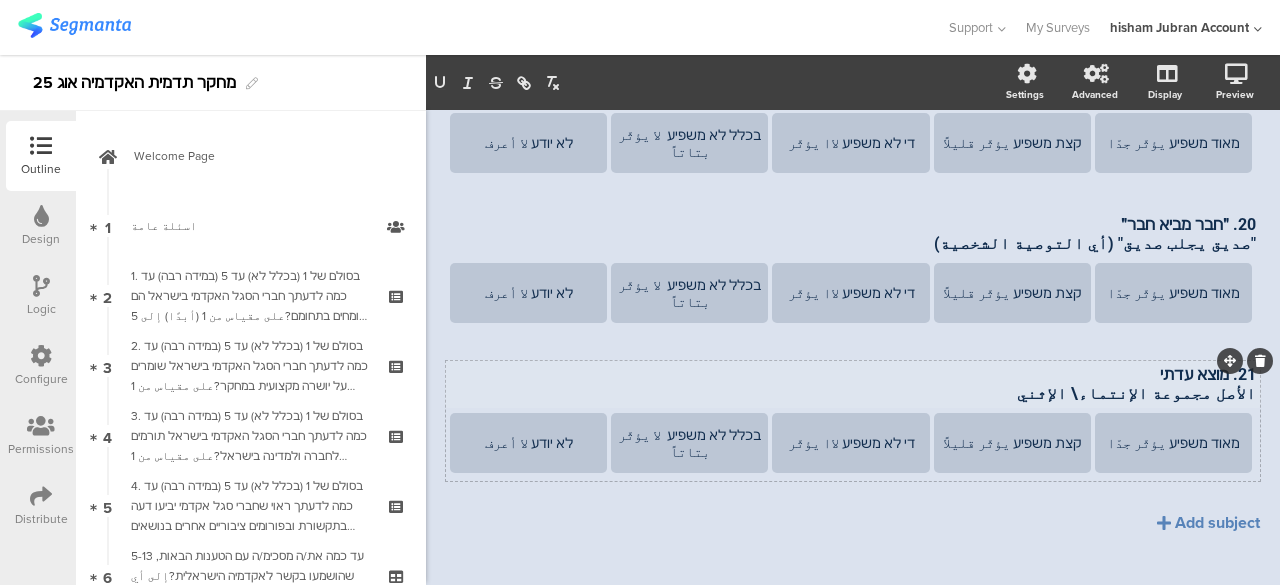 click on "الأصل مجموعة الإنتماء\ الإثني" at bounding box center [853, 393] 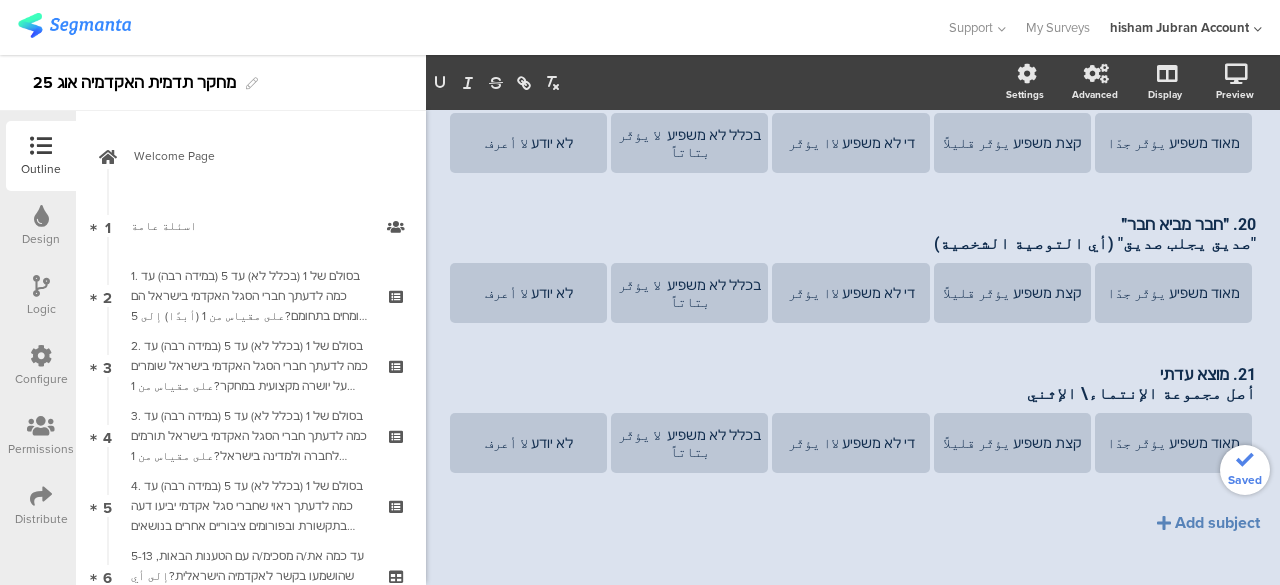 click on "19. מצוינות מחקרית التميز البحثي
19. מצוינות מחקרית التميز البحثي
מאוד משפיע يؤثّر جدّا
קצת משפיע يؤثّر قليلاً
די לא משפיע لاا يؤثّر
בכלל לא משפיע  لا يؤثّر بتاتاً
לא יודע لا أعرف
20. ״חבר מביא חבר״
20. ״חבר מביא חבר״" 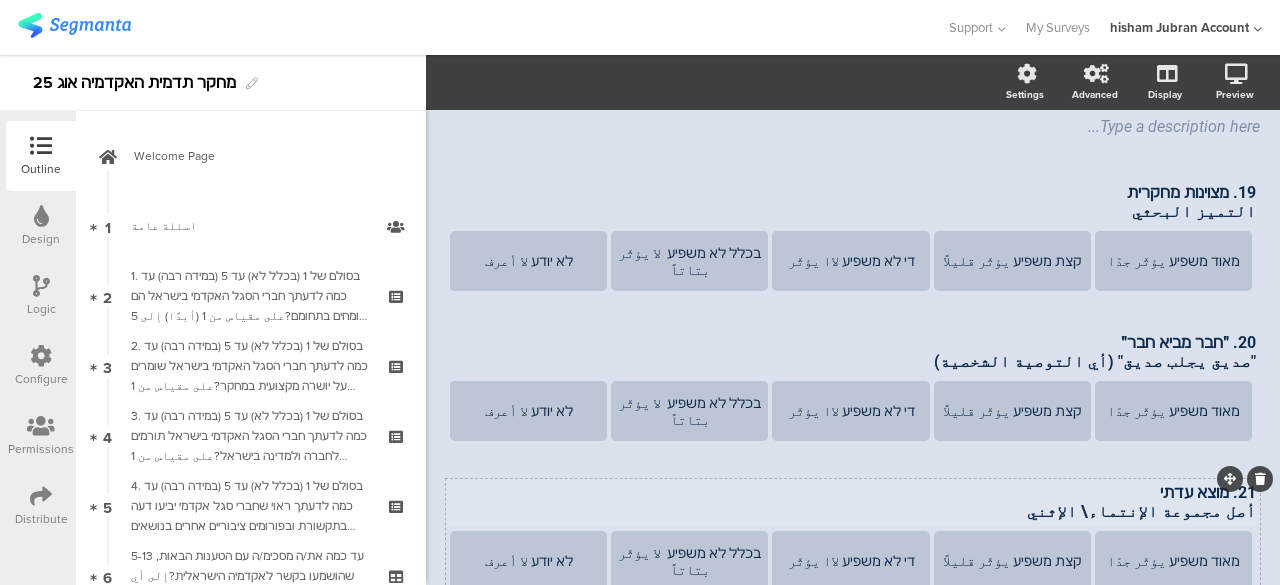 scroll, scrollTop: 300, scrollLeft: 0, axis: vertical 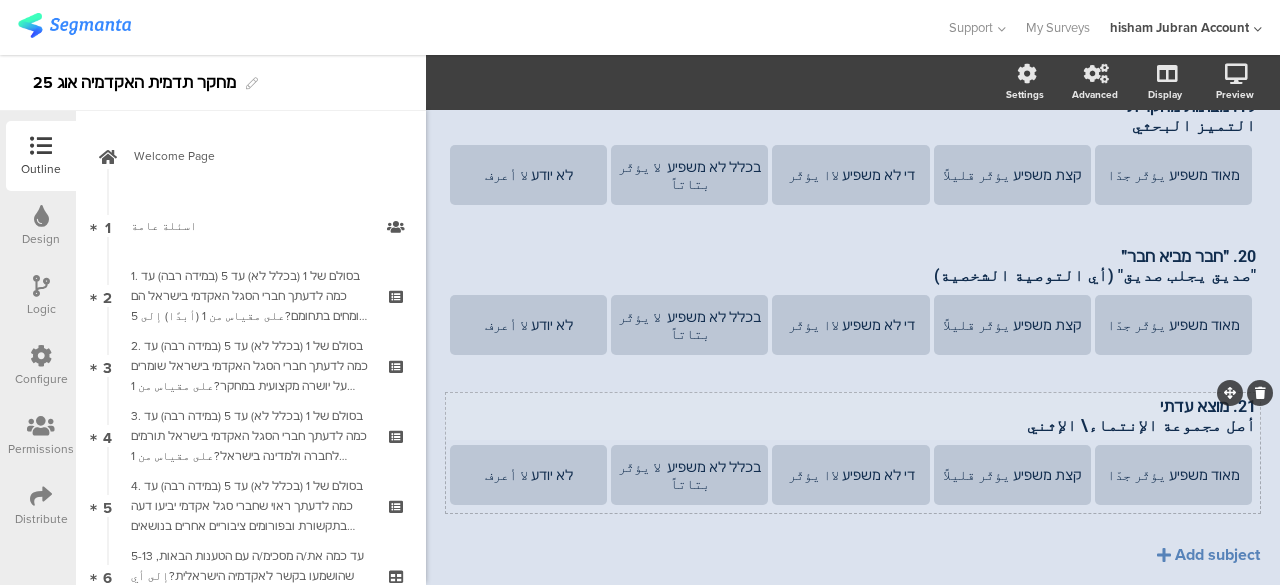 click on "أصل مجموعة الإنتماء\ الإثني" at bounding box center [853, 425] 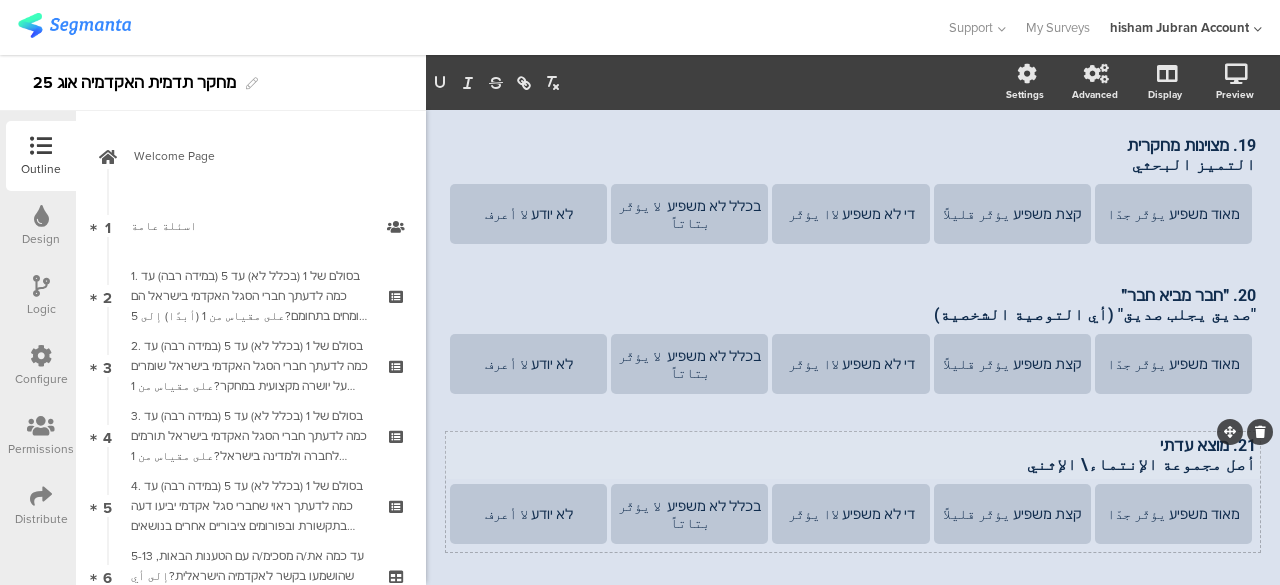 click on "19. מצוינות מחקרית التميز البحثي
19. מצוינות מחקרית التميز البحثي
מאוד משפיע يؤثّر جدّا
קצת משפיע يؤثّر قليلاً
די לא משפיע لاا يؤثّر
בכלל לא משפיע  لا يؤثّر بتاتاً
לא יודע لا أعرف
20. ״חבר מביא חבר״ "صديق يجلب صديق" (أي التوصية الشخصية)
20. ״חבר מביא חבר״" 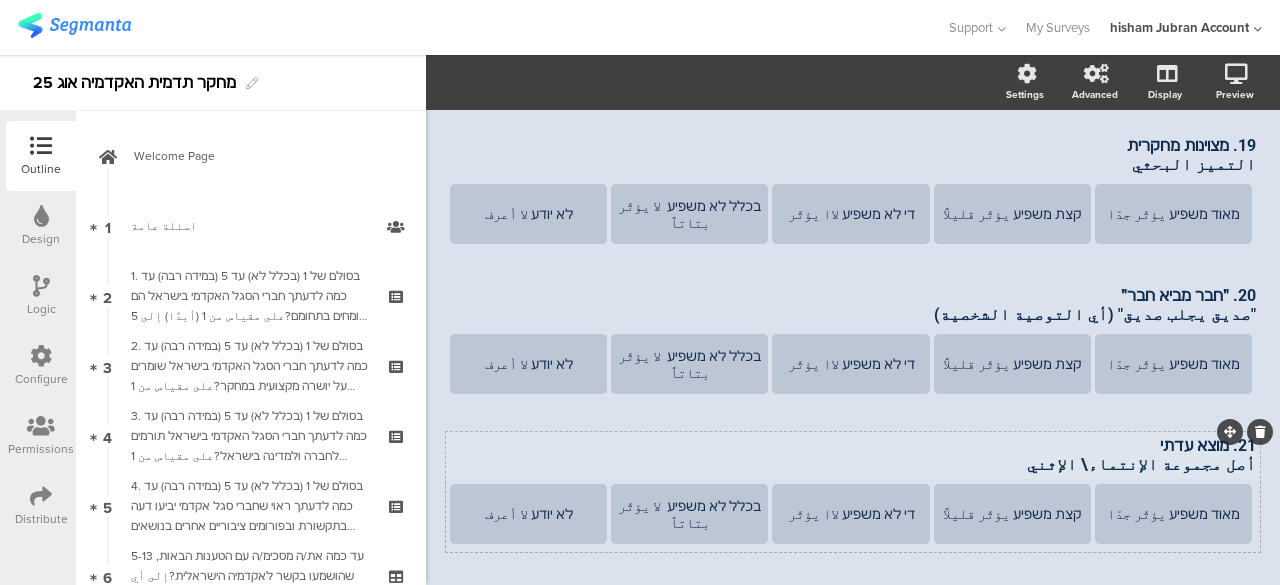scroll, scrollTop: 222, scrollLeft: 0, axis: vertical 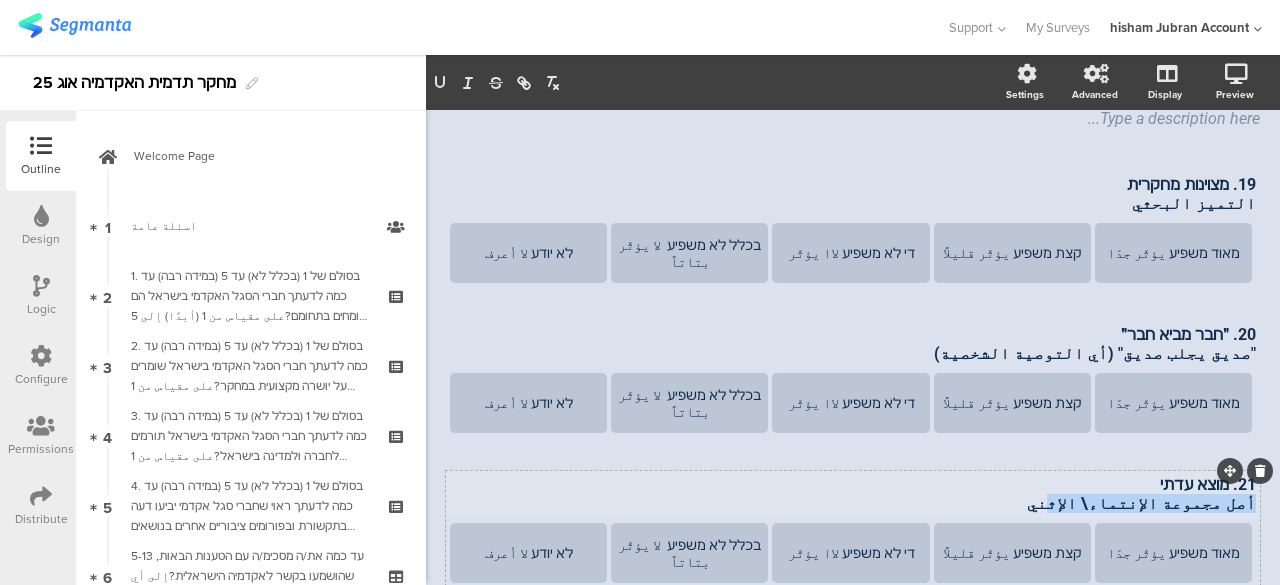 drag, startPoint x: 1083, startPoint y: 443, endPoint x: 1099, endPoint y: 478, distance: 38.483765 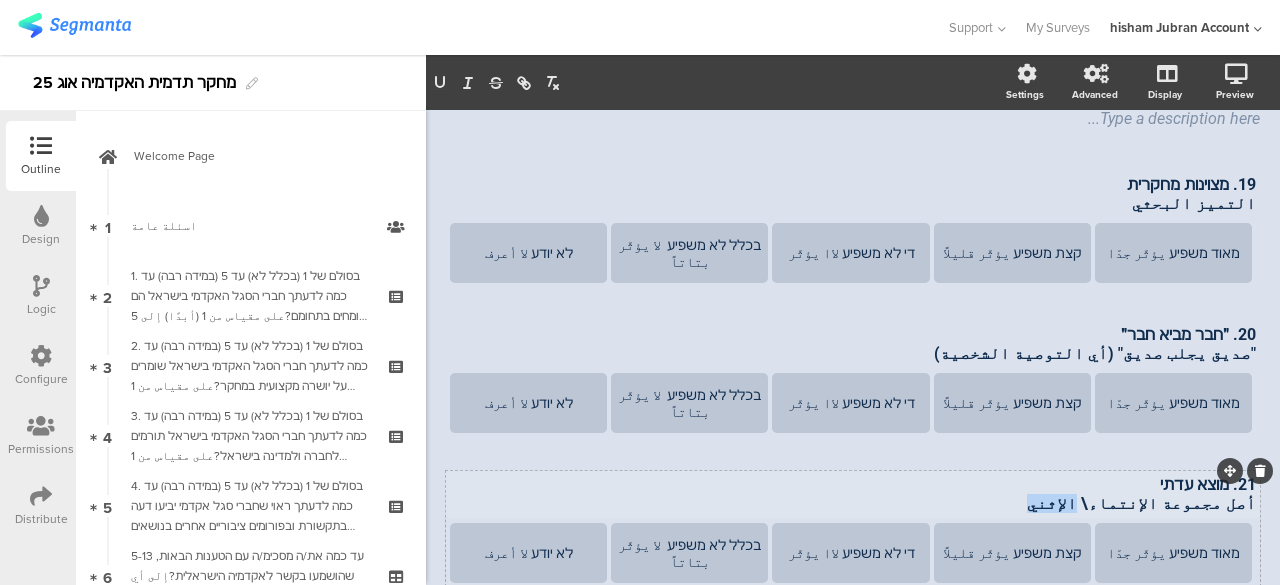 drag, startPoint x: 1117, startPoint y: 477, endPoint x: 1078, endPoint y: 479, distance: 39.051247 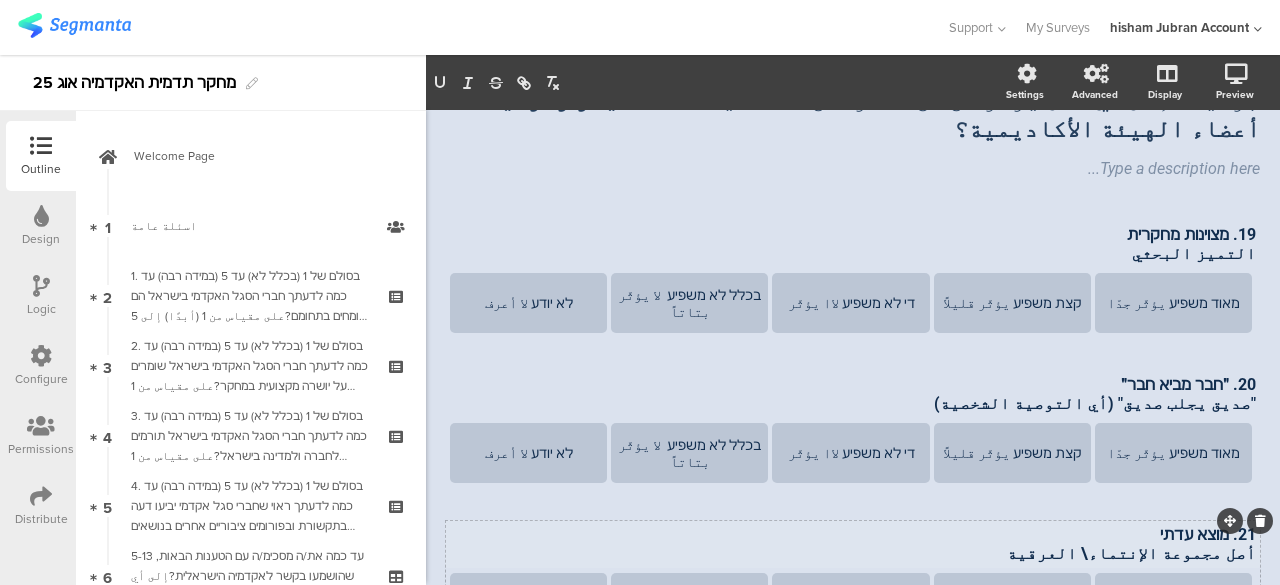 scroll, scrollTop: 0, scrollLeft: 0, axis: both 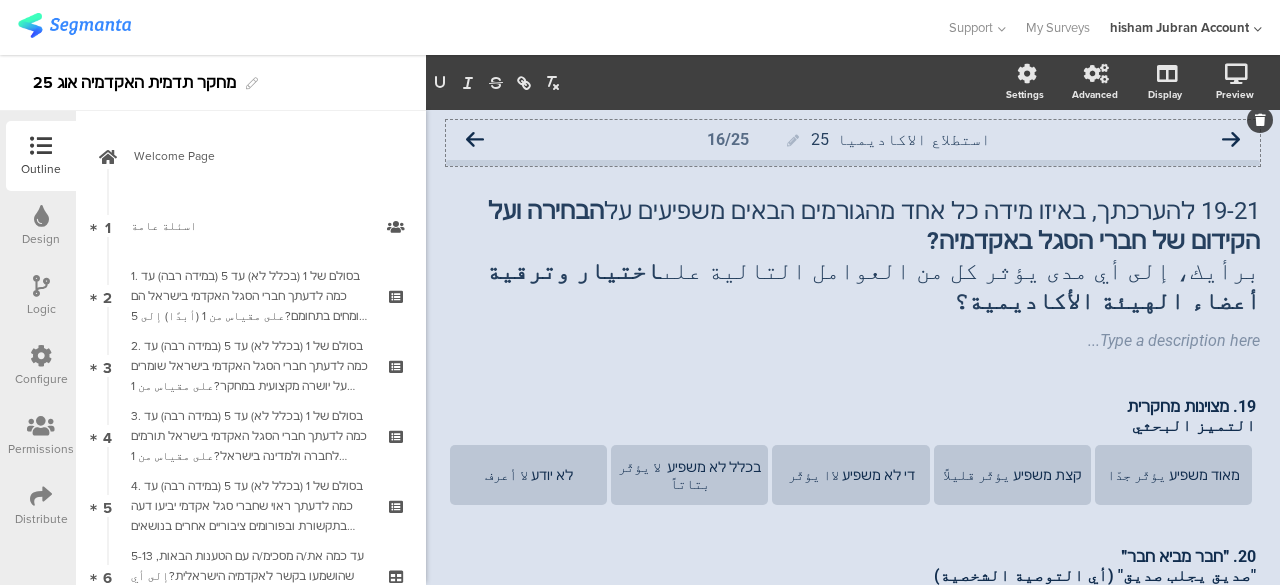 click 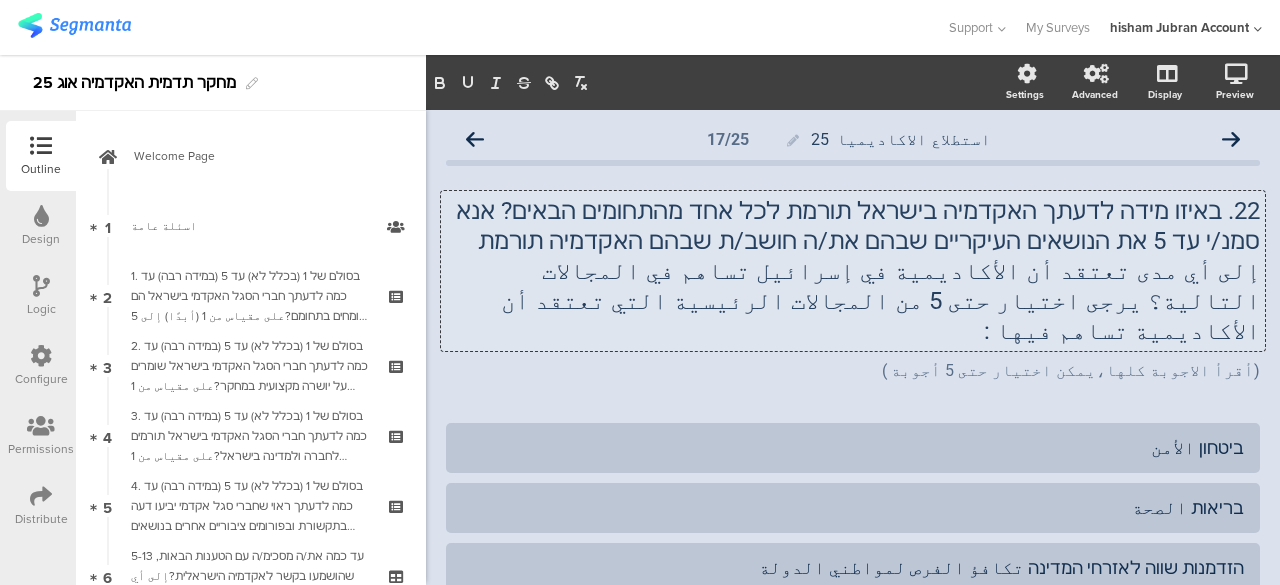 click on "22. באיזו מידה לדעתך האקדמיה בישראל תורמת לכל אחד מהתחומים הבאים? אנא סמנ/י עד 5 את הנושאים העיקריים שבהם את/ה חושב/ת שבהם האקדמיה תורמת إلى أي مدى تعتقد أن الأكاديمية في إسرائيل تساهم في المجالات التالية؟ يرجى اختيار حتى 5 من المجالات الرئيسية التي تعتقد أن الأكاديمية تساهم فيها :
22. באיזו מידה לדעתך האקדמיה בישראל תורמת לכל אחד מהתחומים הבאים? אנא סמנ/י עד 5 את הנושאים העיקריים שבהם את/ה חושב/ת שבהם האקדמיה תורמת إلى أي مدى تعتقد أن الأكاديمية في إسرائيل تساهم في المجالات التالية؟ يرجى اختيار حتى 5 من المجالات الرئيسية التي تعتقد أن الأكاديمية تساهم فيها :" 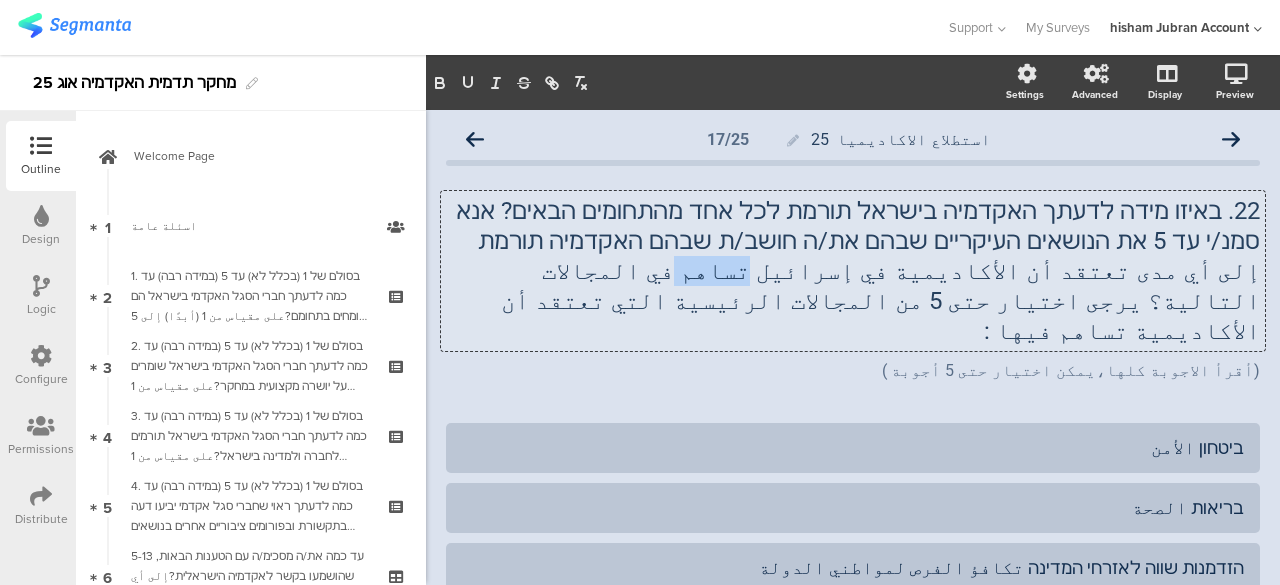 click on "إلى أي مدى تعتقد أن الأكاديمية في إسرائيل تساهم في المجالات التالية؟ يرجى اختيار حتى 5 من المجالات الرئيسية التي تعتقد أن الأكاديمية تساهم فيها :" 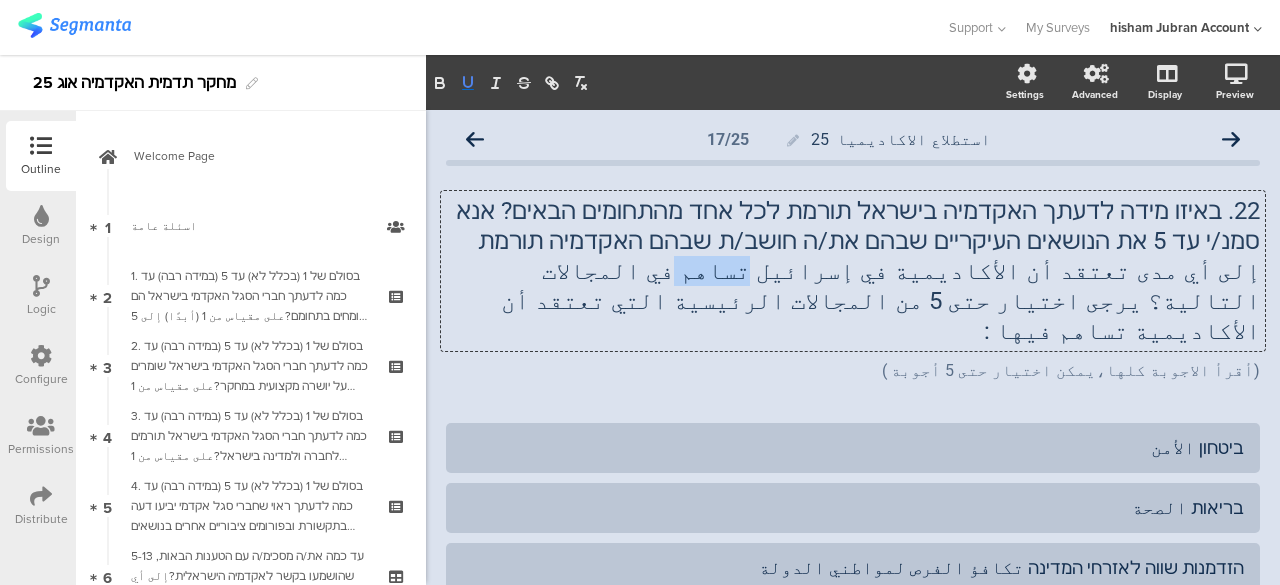 click 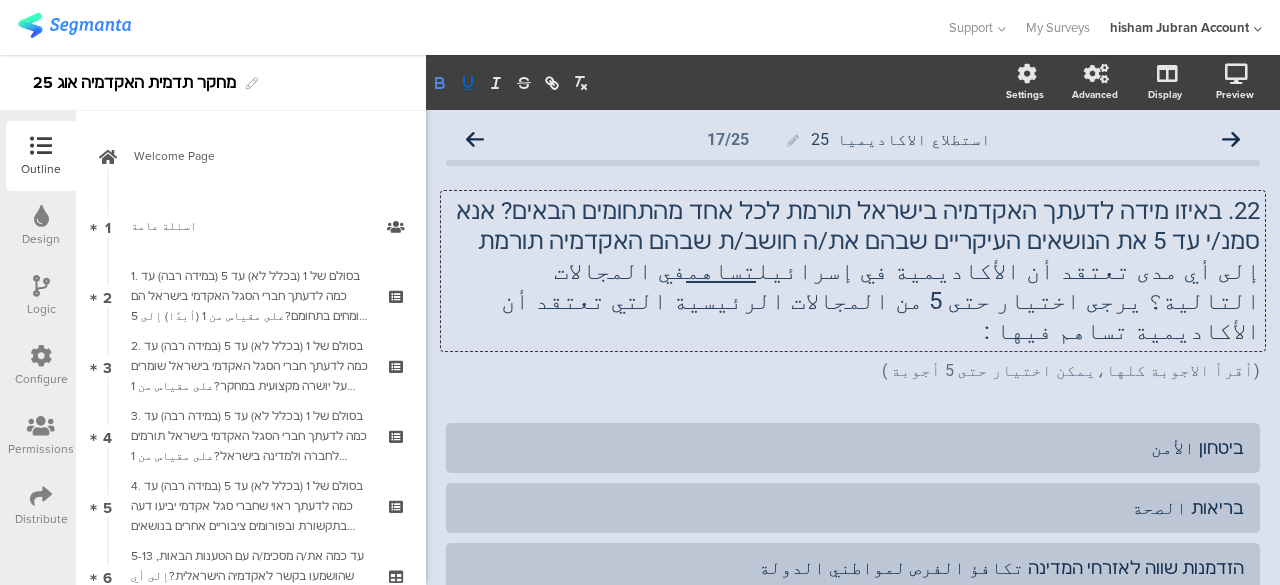 click 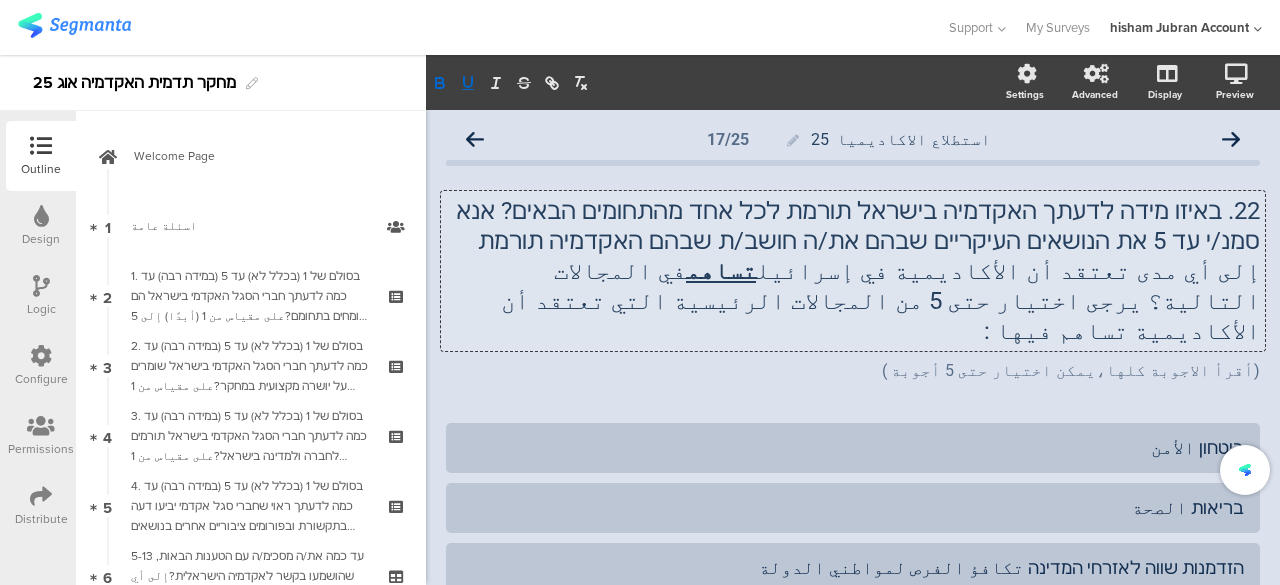 click on "إلى أي مدى تعتقد أن الأكاديمية في إسرائيل  تساهم  في المجالات التالية؟ يرجى اختيار حتى 5 من المجالات الرئيسية التي تعتقد أن الأكاديمية تساهم فيها :" 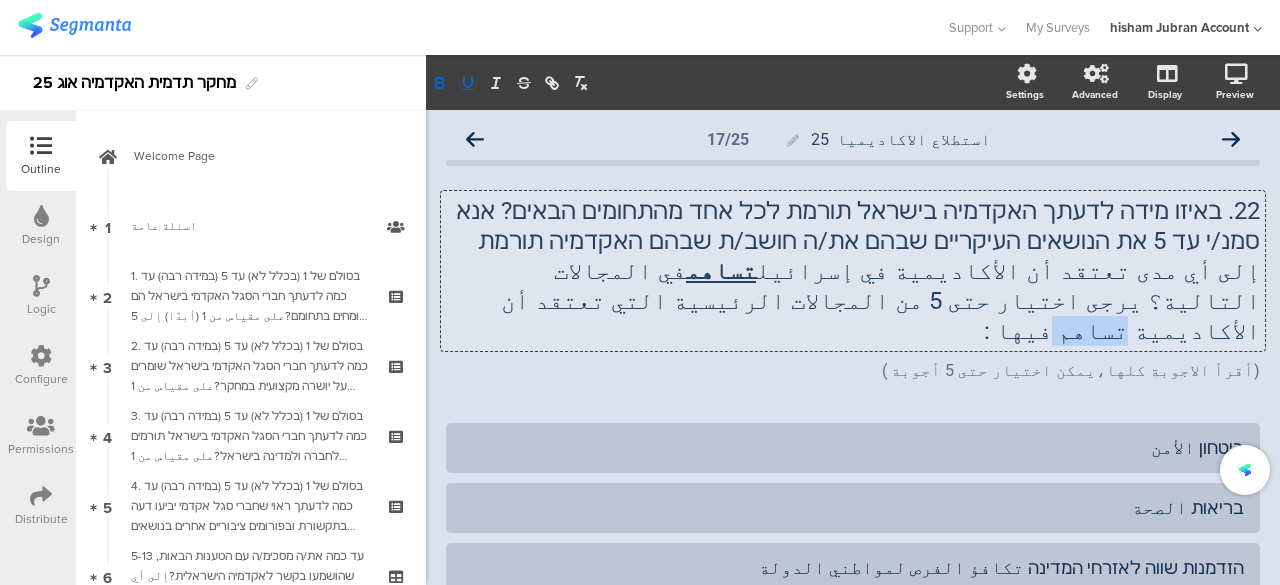 click on "إلى أي مدى تعتقد أن الأكاديمية في إسرائيل  تساهم  في المجالات التالية؟ يرجى اختيار حتى 5 من المجالات الرئيسية التي تعتقد أن الأكاديمية تساهم فيها :" 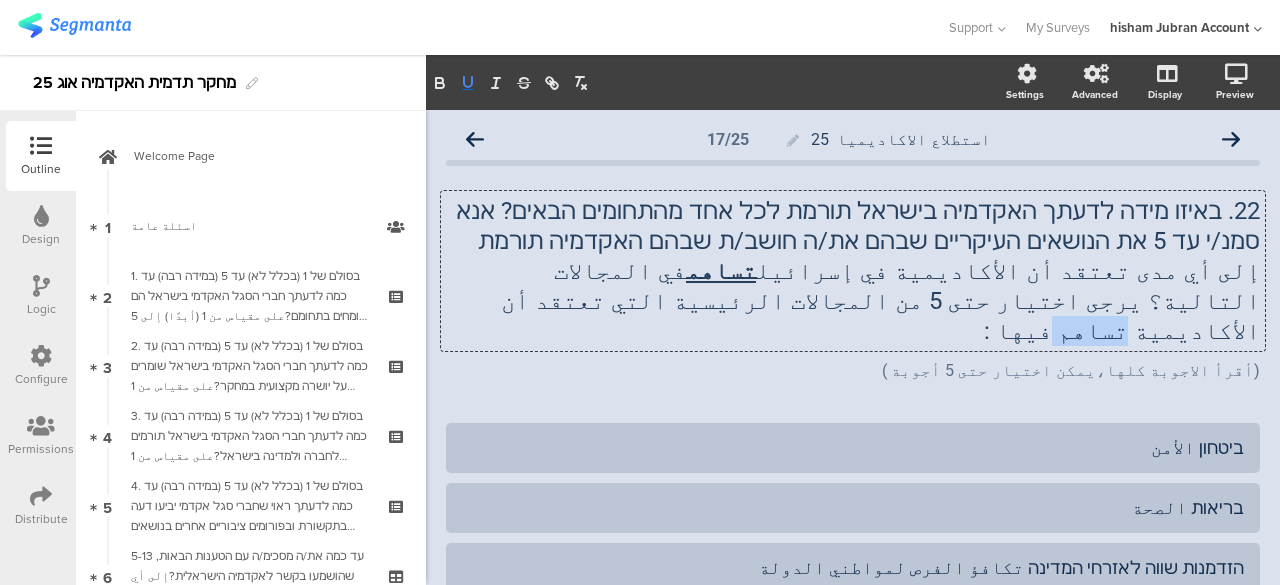 click 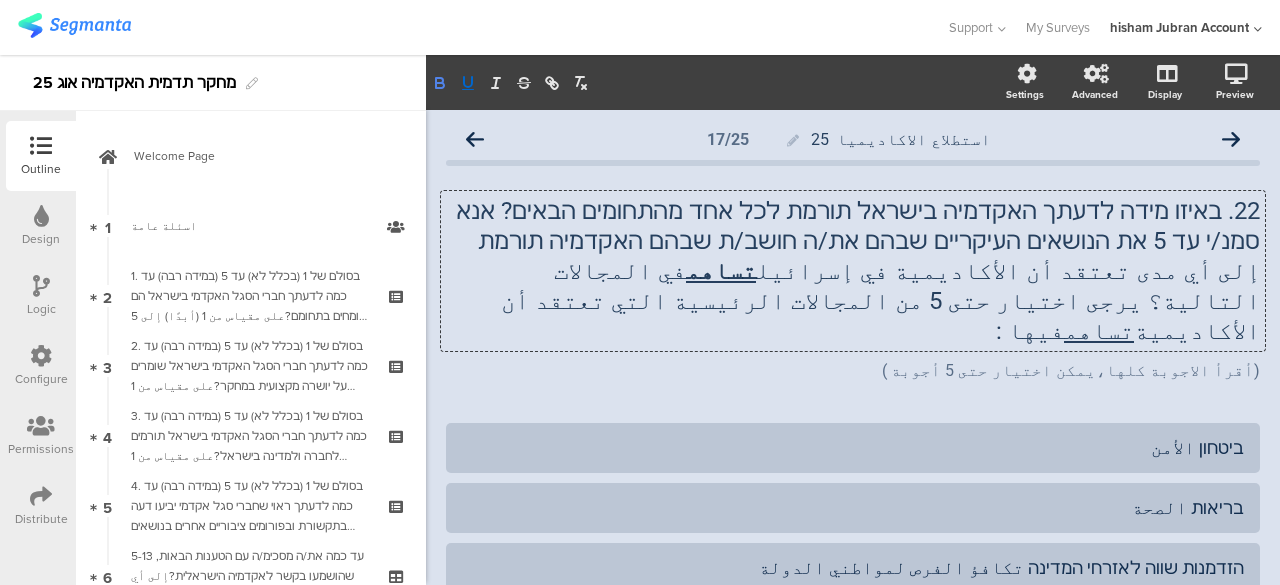 click 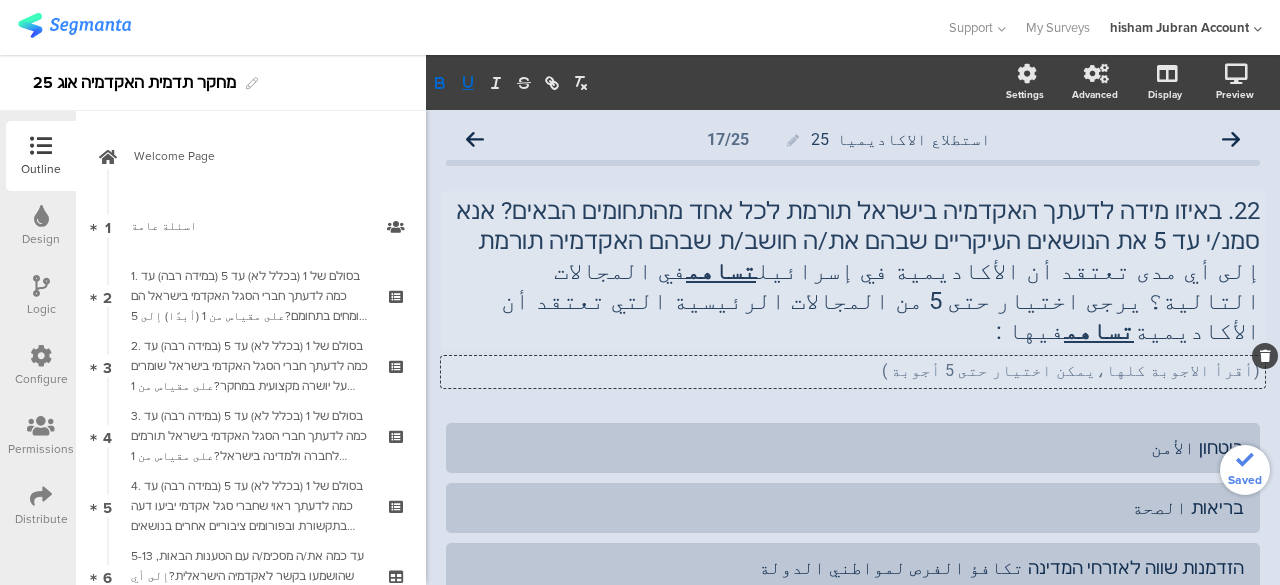 click on "(أقرأ الاجوبة كلها،يمكن اختيار حتى 5 أجوبة )
(أقرأ الاجوبة كلها،يمكن اختيار حتى 5 أجوبة )
(أقرأ الاجوبة كلها،يمكن اختيار حتى 5 أجوبة )" 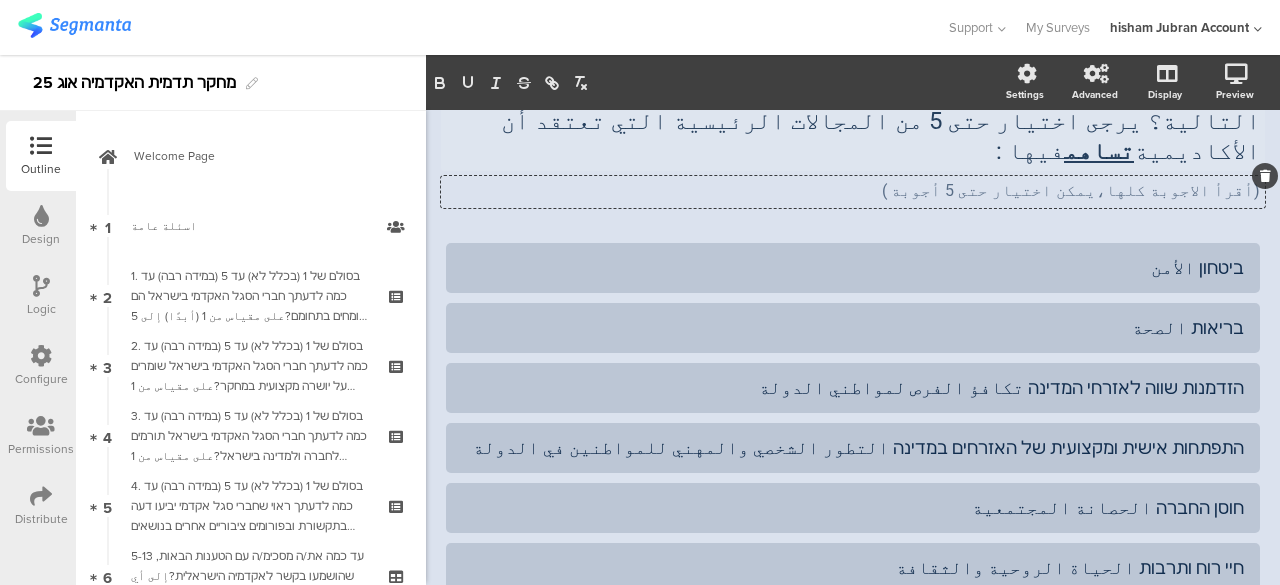 scroll, scrollTop: 0, scrollLeft: 0, axis: both 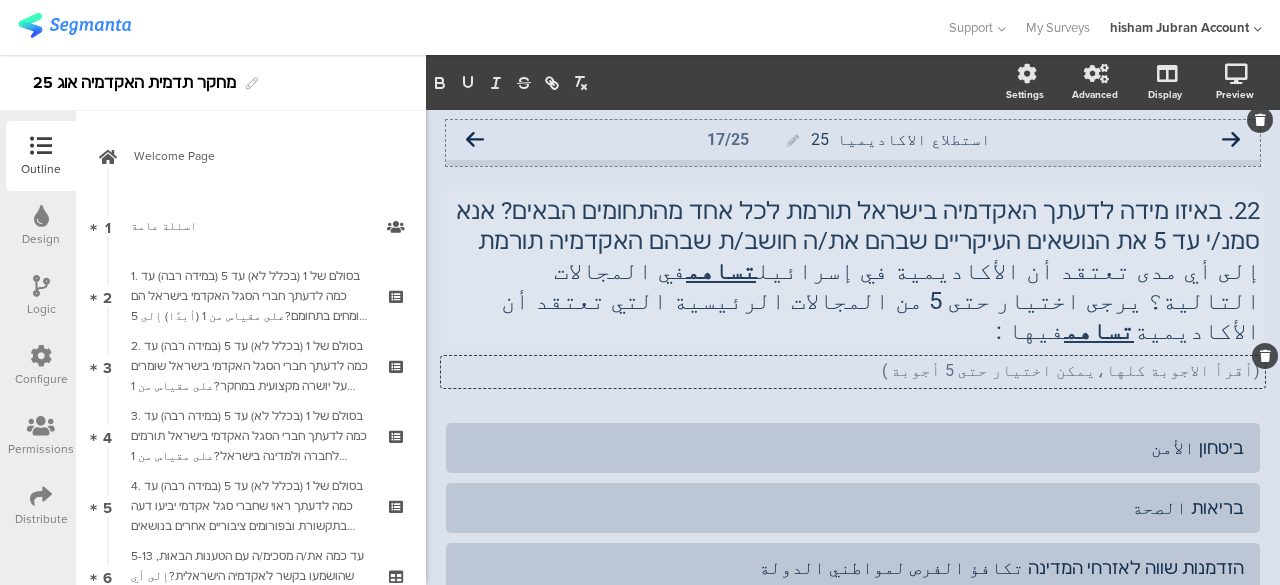 click 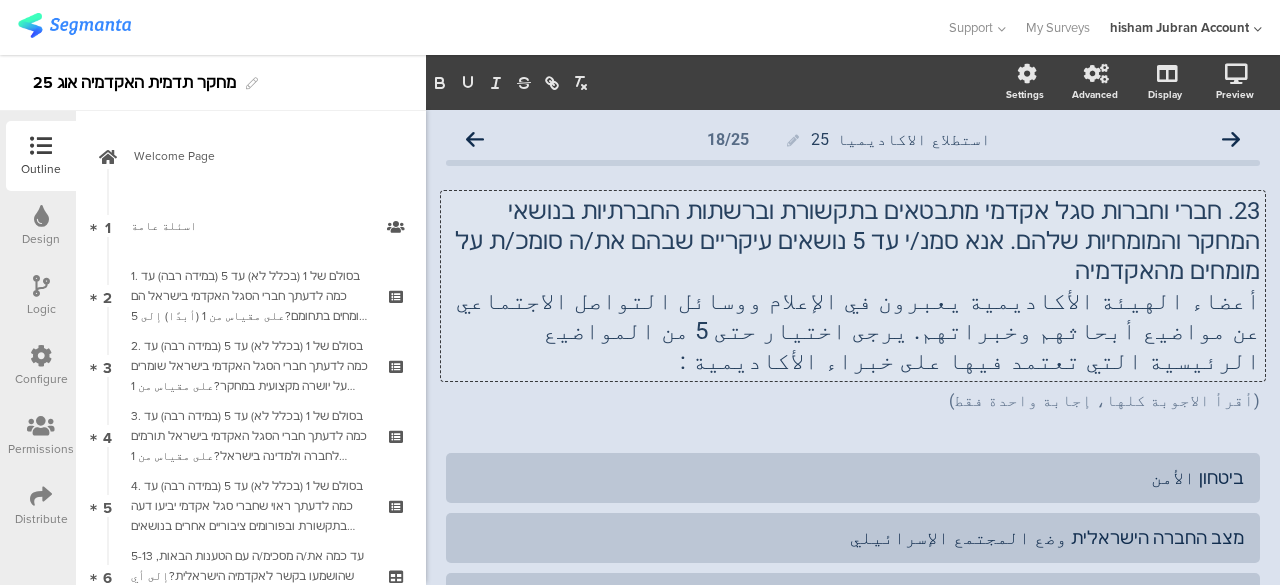 click on "23. חברי וחברות סגל אקדמי מתבטאים בתקשורת וברשתות החברתיות בנושאי המחקר והמומחיות שלהם. אנא סמנ/י עד 5 נושאים עיקריים שבהם את/ה סומכ/ת על מומחים מהאקדמיה أعضاء الهيئة الأكاديمية يعبرون في الإعلام ووسائل التواصل الاجتماعي عن مواضيع أبحاثهم وخبراتهم. يرجى اختيار حتى 5 من المواضيع الرئيسية التي تعتمد  فيها على خبراء الأكاديمية :
23. חברי וחברות סגל אקדמי מתבטאים בתקשורת וברשתות החברתיות בנושאי המחקר והמומחיות שלהם. אנא סמנ/י עד 5 נושאים עיקריים שבהם את/ה סומכ/ת על מומחים מהאקדמיה فيها على خبراء الأكاديمية :" 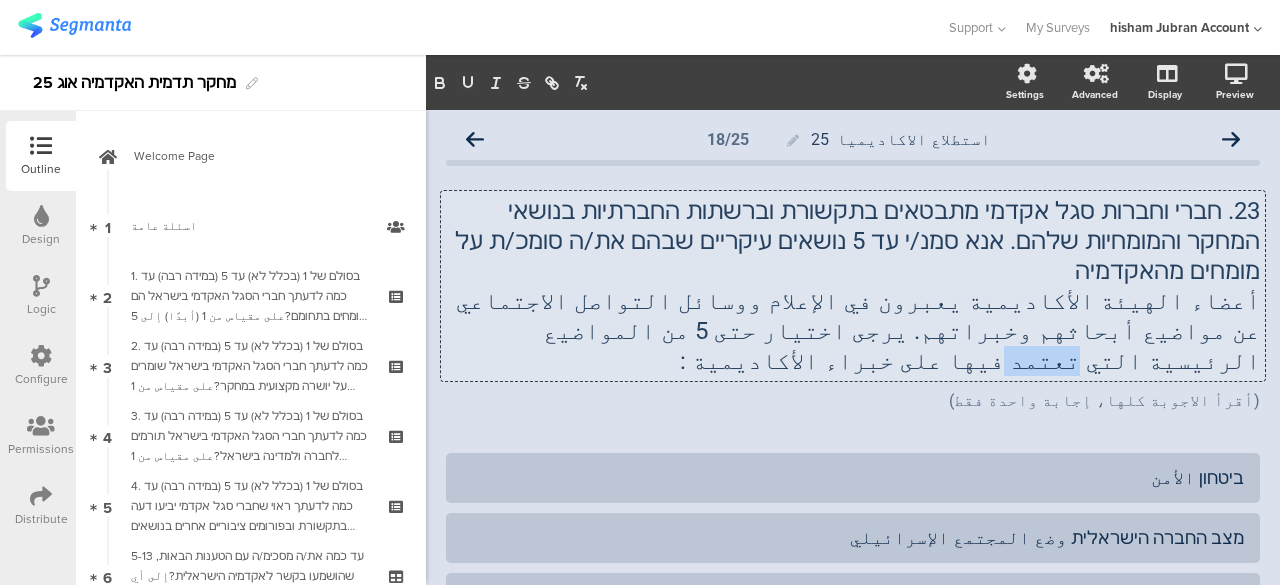 click on "أعضاء الهيئة الأكاديمية يعبرون في الإعلام ووسائل التواصل الاجتماعي عن مواضيع أبحاثهم وخبراتهم. يرجى اختيار حتى 5 من المواضيع الرئيسية التي تعتمد فيها على خبراء الأكاديمية :" 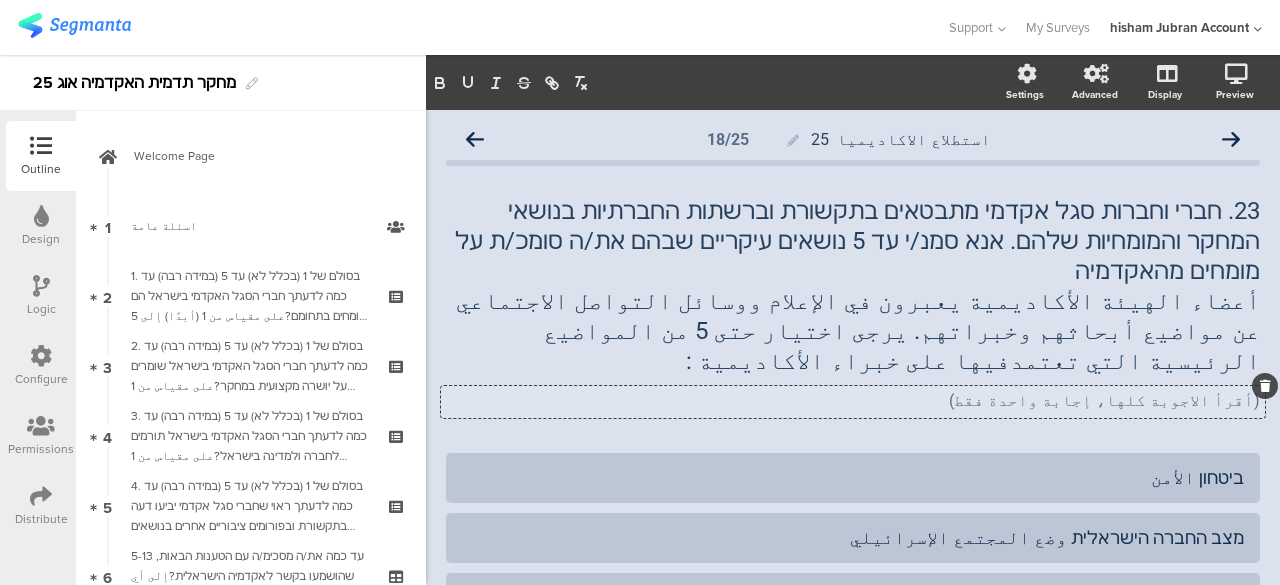 click on "(أقرأ الاجوبة كلها، إجابة واحدة فقط)
(أقرأ الاجوبة كلها، إجابة واحدة فقط)
(أقرأ الاجوبة كلها، إجابة واحدة فقط)" 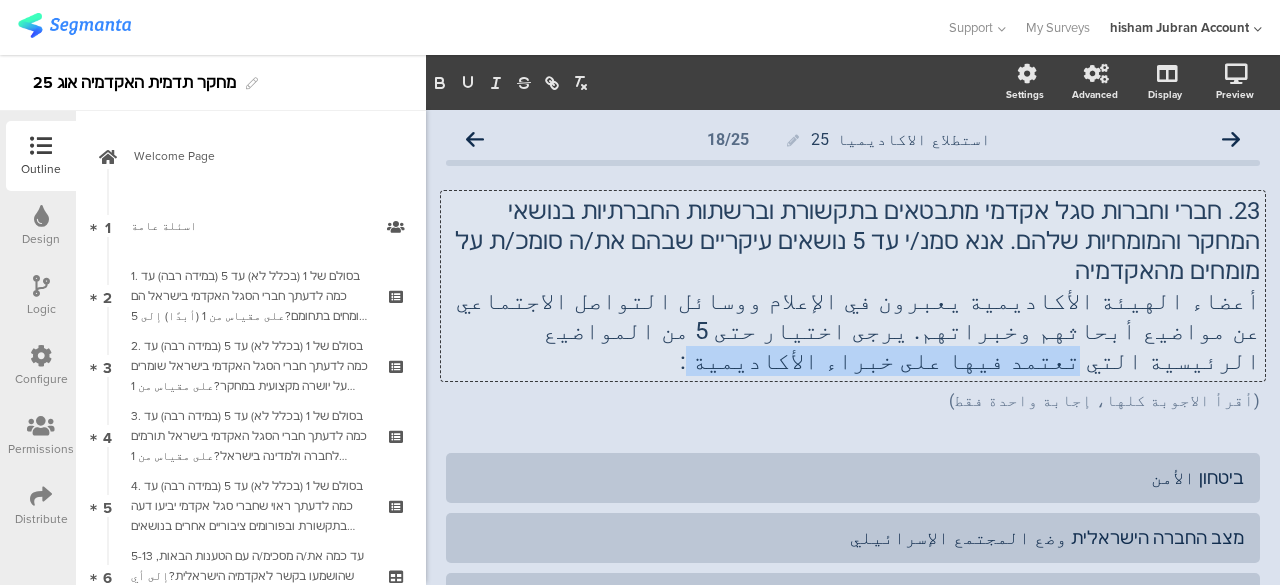 drag, startPoint x: 876, startPoint y: 299, endPoint x: 634, endPoint y: 304, distance: 242.05165 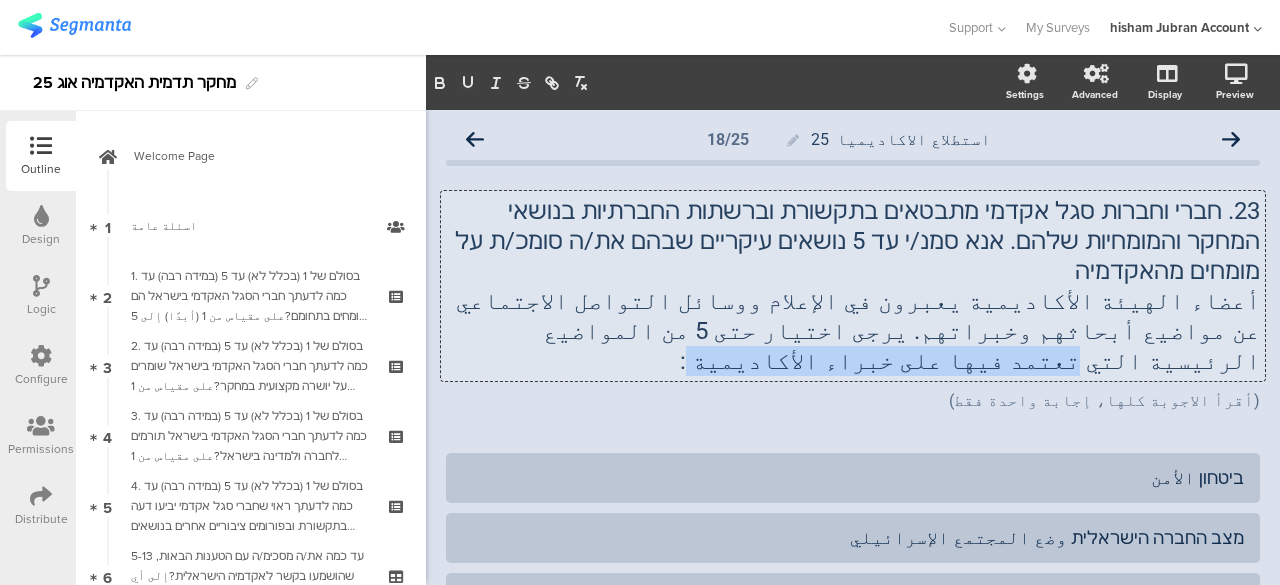 click on "23. חברי וחברות סגל אקדמי מתבטאים בתקשורת וברשתות החברתיות בנושאי המחקר והמומחיות שלהם. אנא סמנ/י עד 5 נושאים עיקריים שבהם את/ה סומכ/ת על מומחים מהאקדמיה أعضاء الهيئة الأكاديمية يعبرون في الإعلام ووسائل التواصل الاجتماعي عن مواضيع أبحاثهم وخبراتهم. يرجى اختيار حتى 5 من المواضيع الرئيسية التي تعتمد  فيها على خبراء الأكاديمية :
23. חברי וחברות סגל אקדמי מתבטאים בתקשורת וברשתות החברתיות בנושאי המחקר והמומחיות שלהם. אנא סמנ/י עד 5 נושאים עיקריים שבהם את/ה סומכ/ת על מומחים מהאקדמיה فيها على خبراء الأكاديمية :" 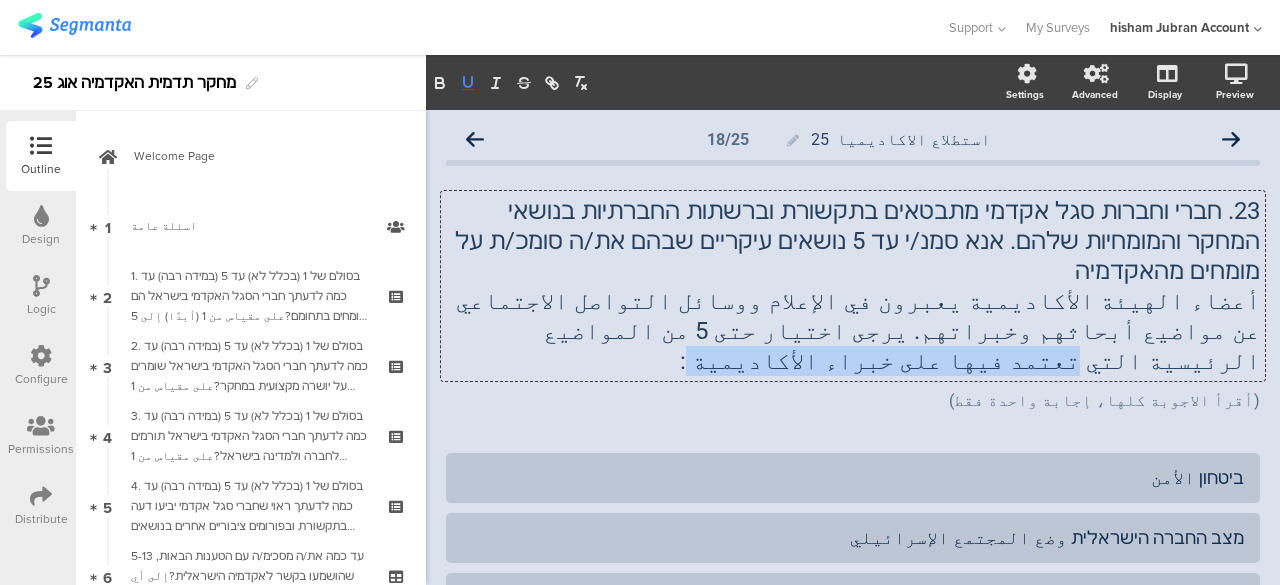 click 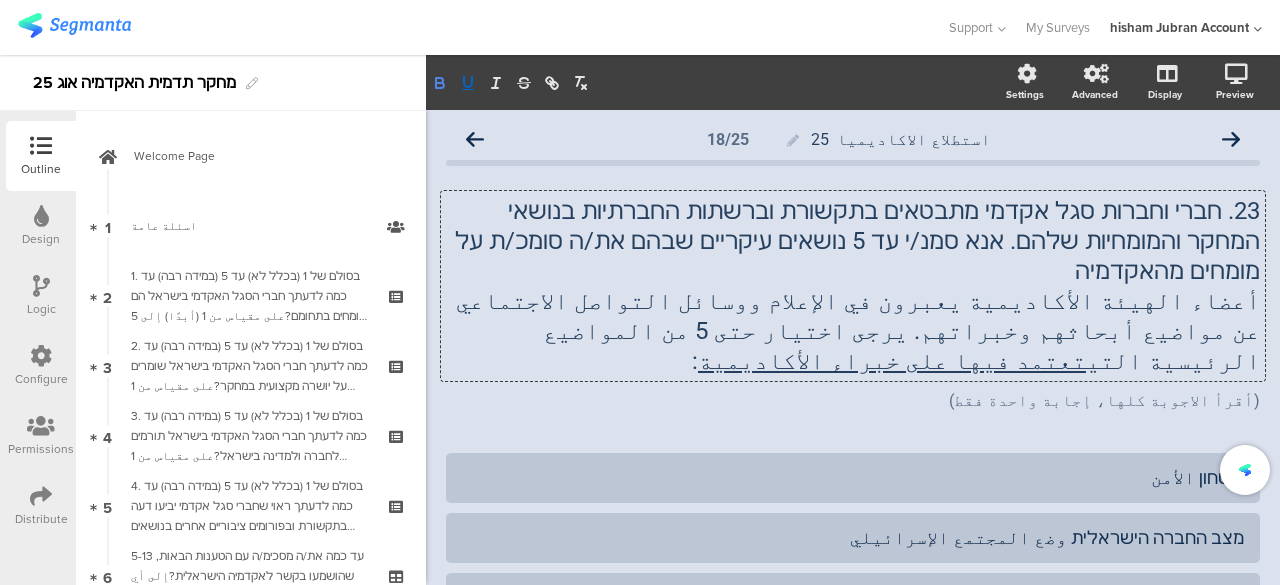 click 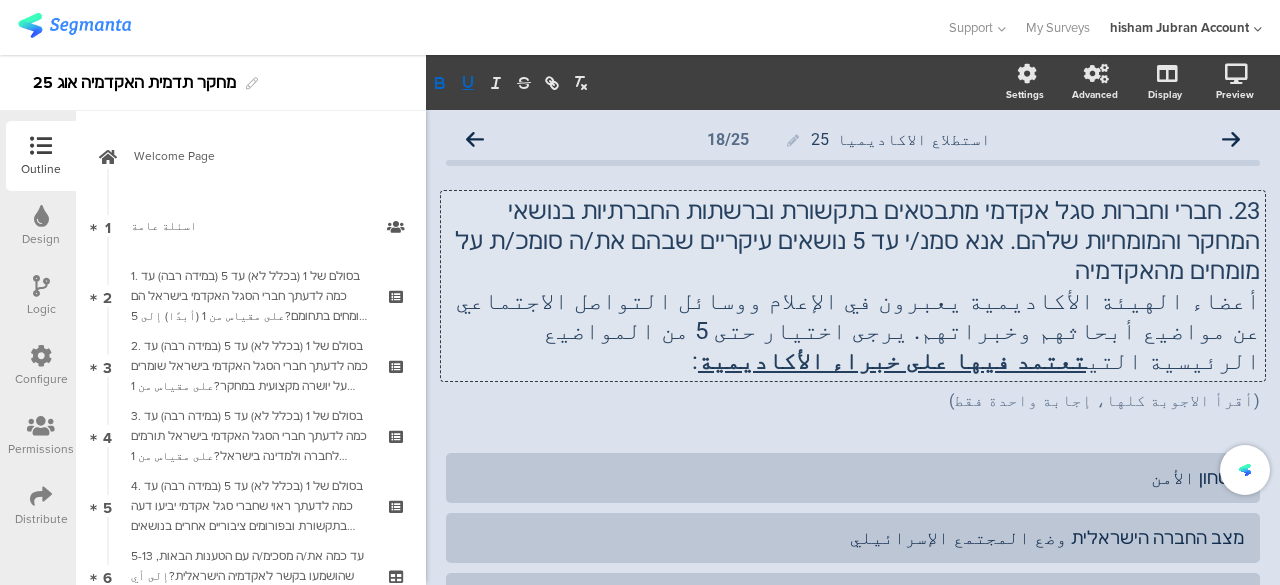 click on "23. חברי וחברות סגל אקדמי מתבטאים בתקשורת וברשתות החברתיות בנושאי המחקר והמומחיות שלהם. אנא סמנ/י עד 5 נושאים עיקריים שבהם את/ה סומכ/ת על מומחים מהאקדמיה" 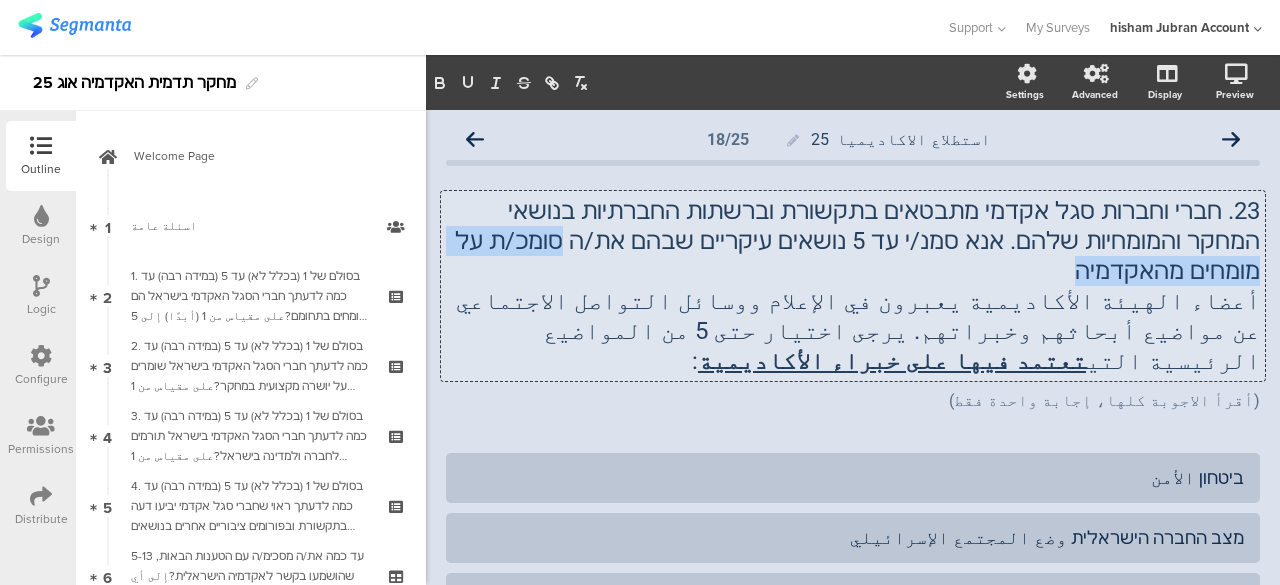 drag, startPoint x: 804, startPoint y: 243, endPoint x: 554, endPoint y: 248, distance: 250.04999 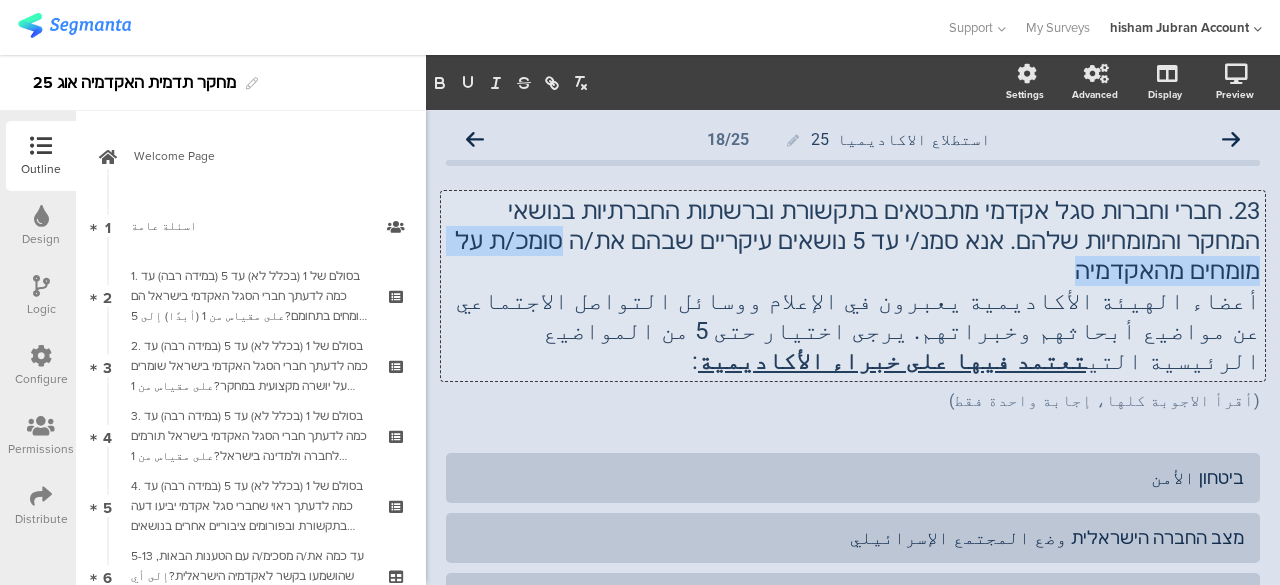 click on "23. חברי וחברות סגל אקדמי מתבטאים בתקשורת וברשתות החברתיות בנושאי המחקר והמומחיות שלהם. אנא סמנ/י עד 5 נושאים עיקריים שבהם את/ה סומכ/ת על מומחים מהאקדמיה" 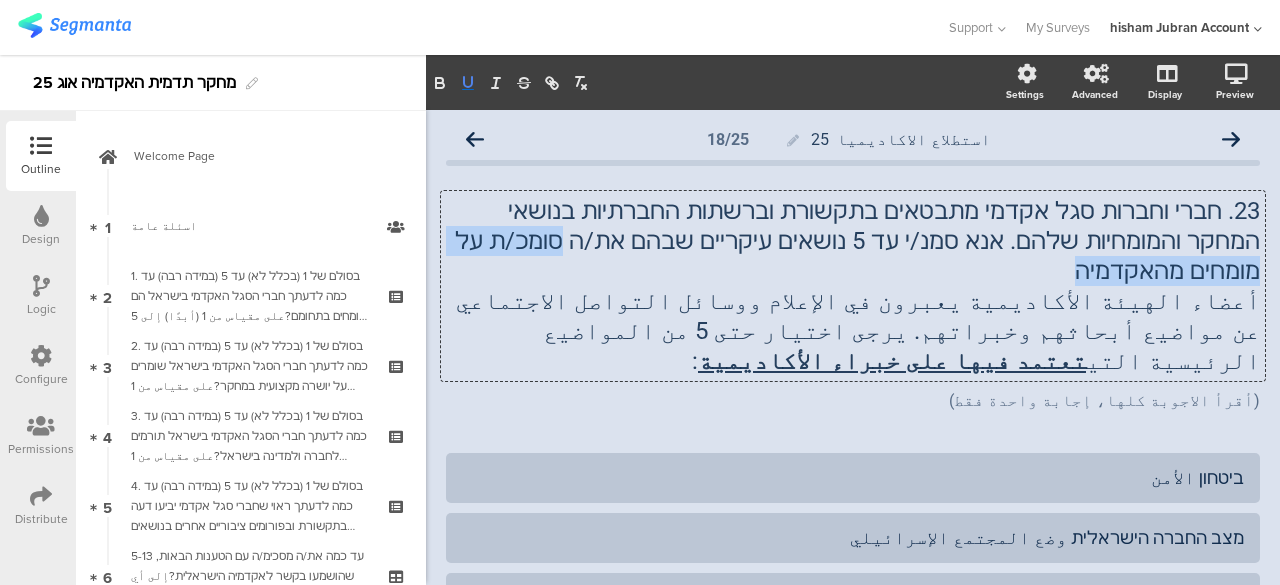 click 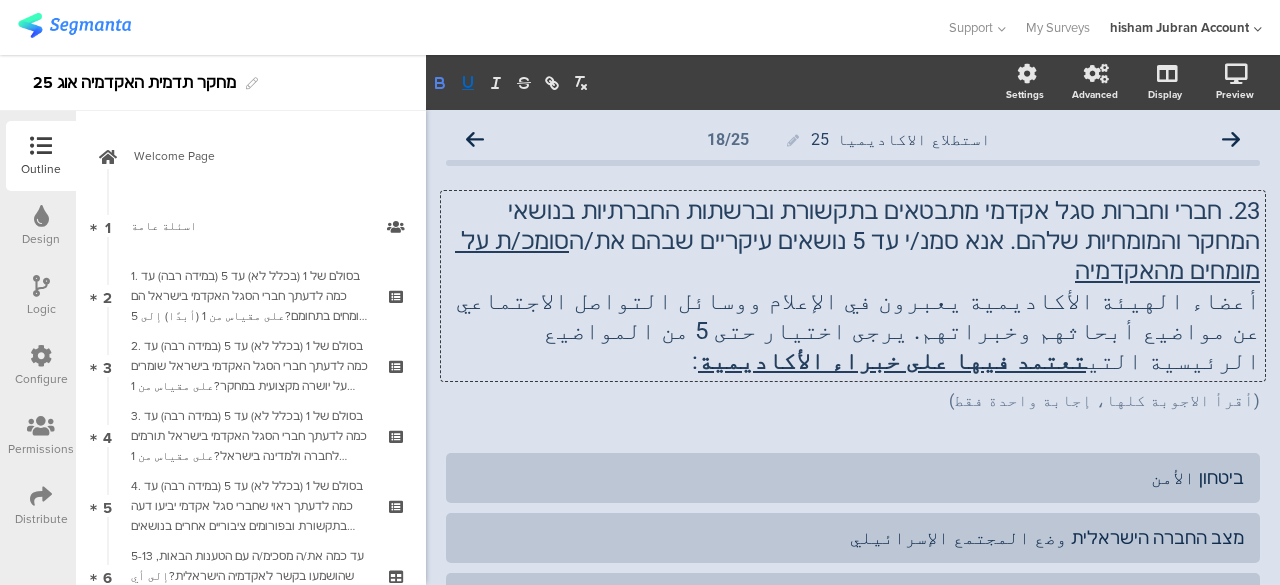 click 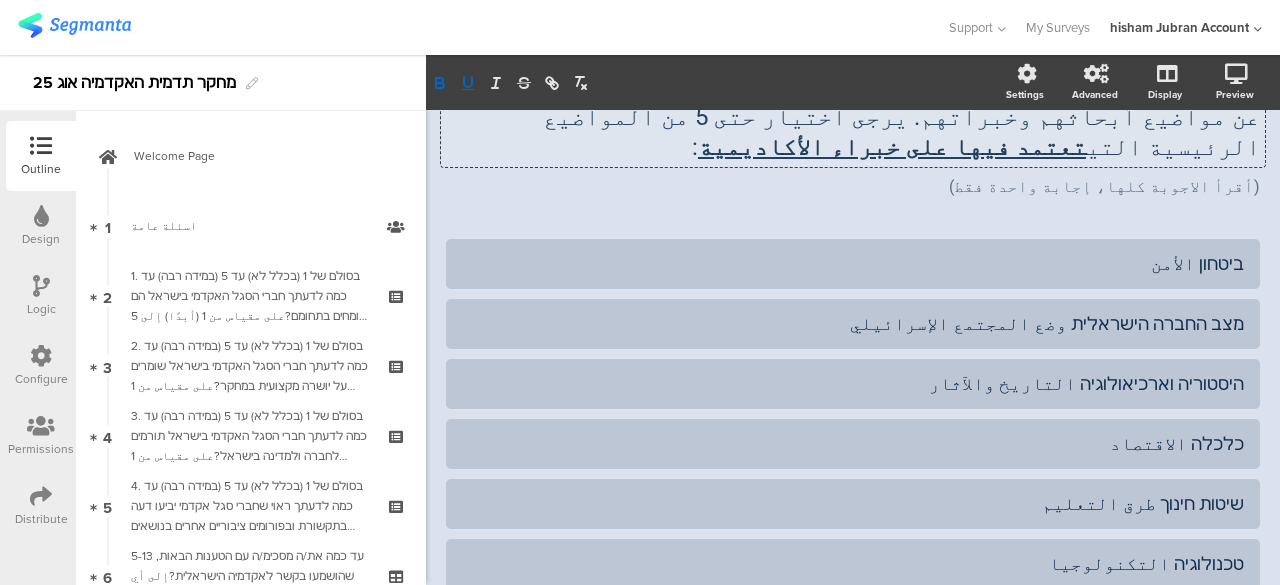 scroll, scrollTop: 0, scrollLeft: 0, axis: both 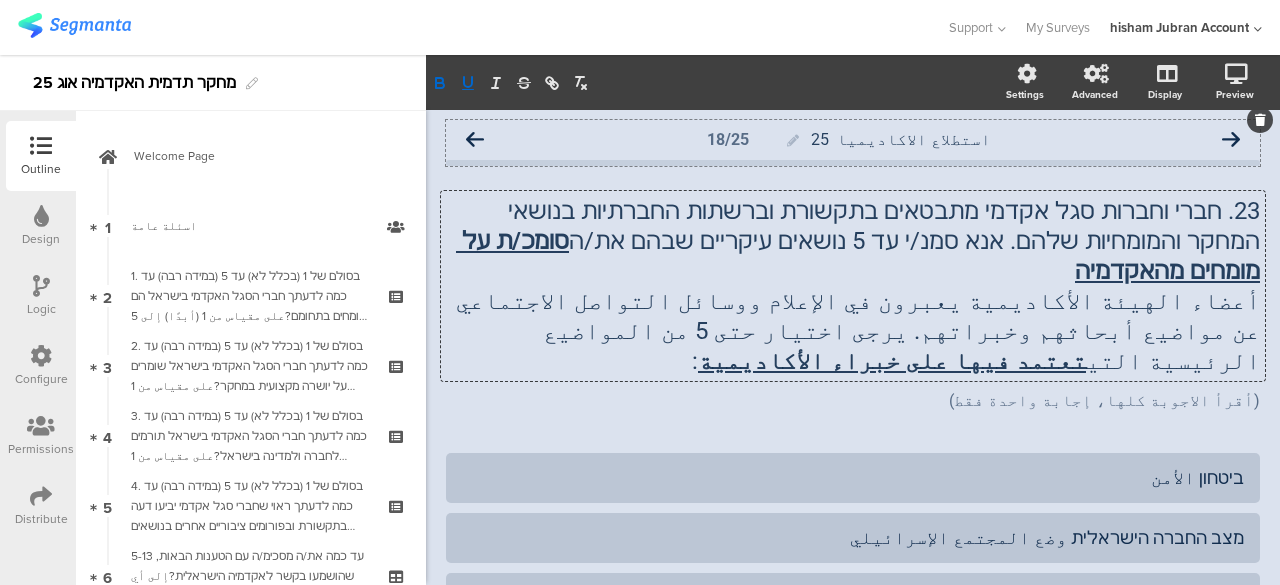click 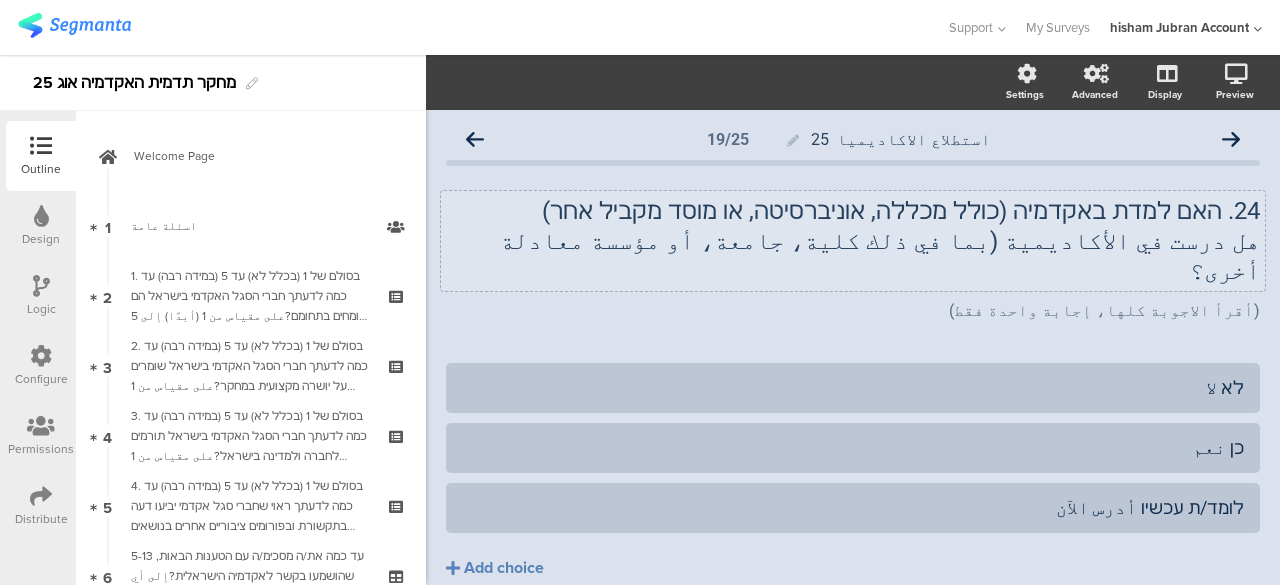 click on "24. האם למדת באקדמיה (כולל מכללה, אוניברסיטה, או מוסד מקביל אחר) هل درست في الأكاديمية (بما في ذلك كلية، جامعة، أو مؤسسة معادلة أخرى؟
24. האם למדת באקדמיה (כולל מכללה, אוניברסיטה, או מוסד מקביל אחר) هل درست في الأكاديمية (بما في ذلك كلية، جامعة، أو مؤسسة معادلة أخرى؟" 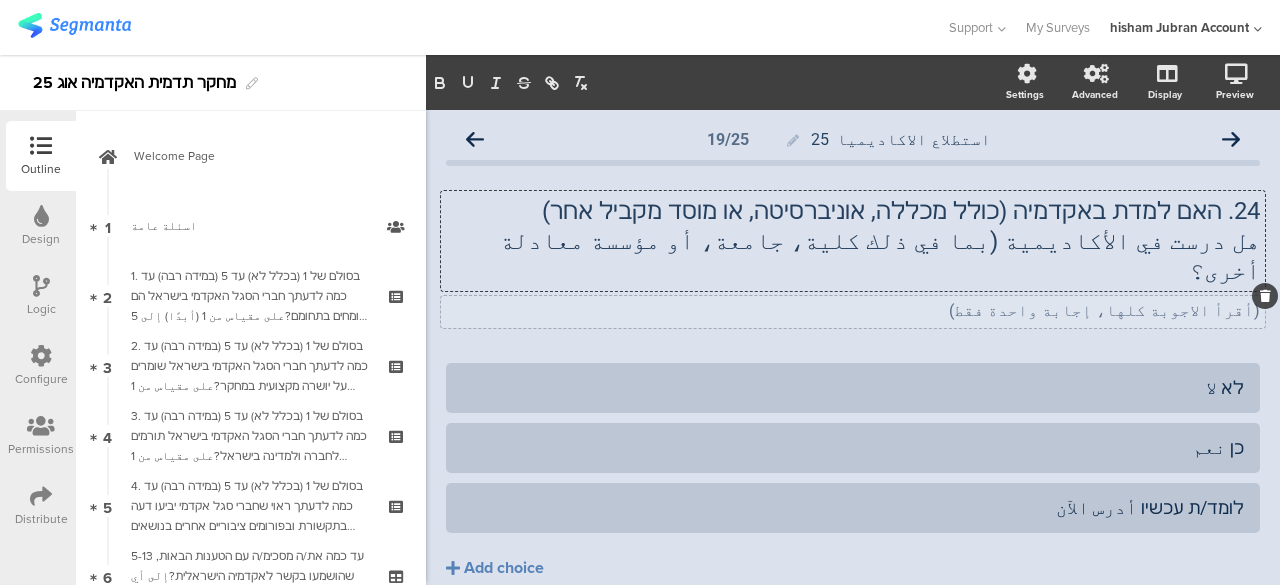 type 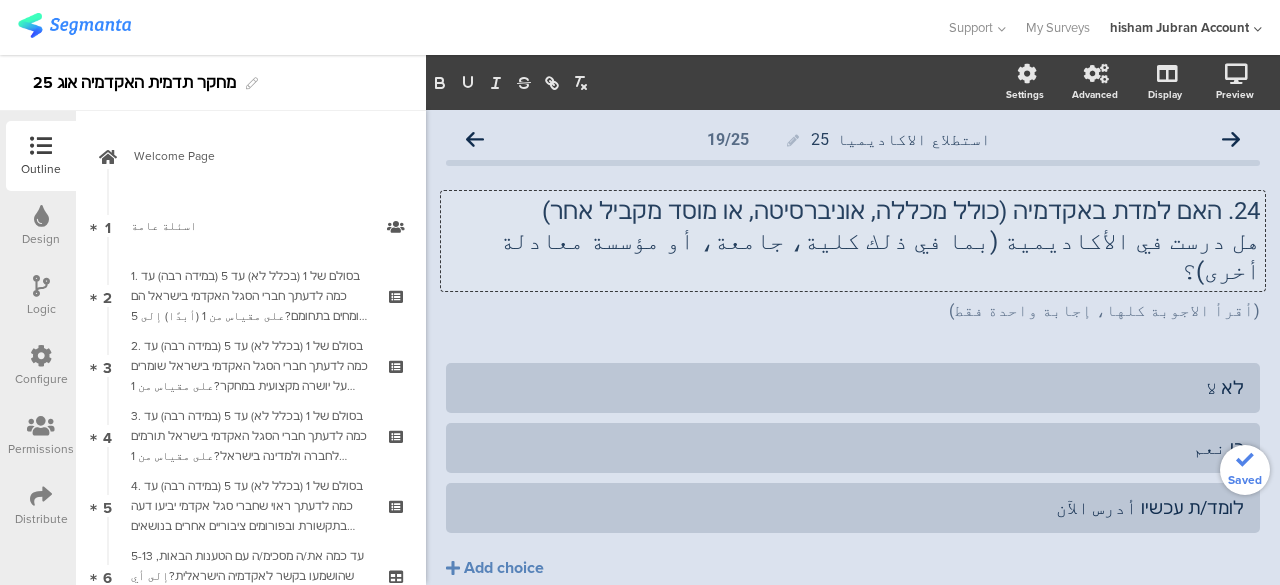 click on "هل درست في الأكاديمية (بما في ذلك كلية، جامعة، أو مؤسسة معادلة أخرى)؟" 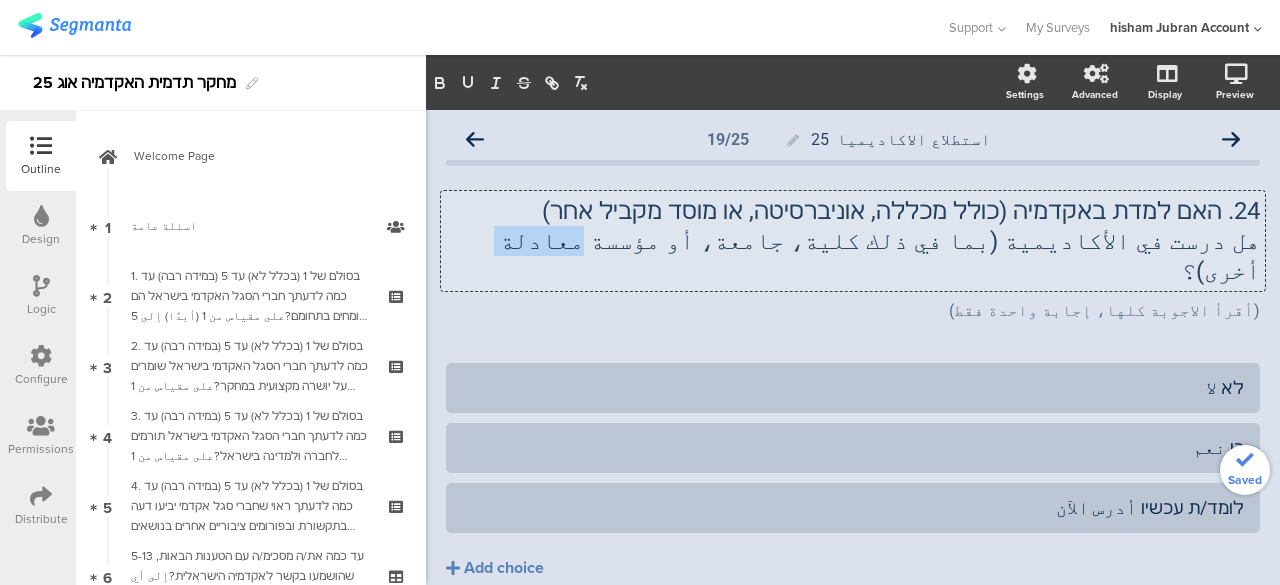 click on "هل درست في الأكاديمية (بما في ذلك كلية، جامعة، أو مؤسسة معادلة أخرى)؟" 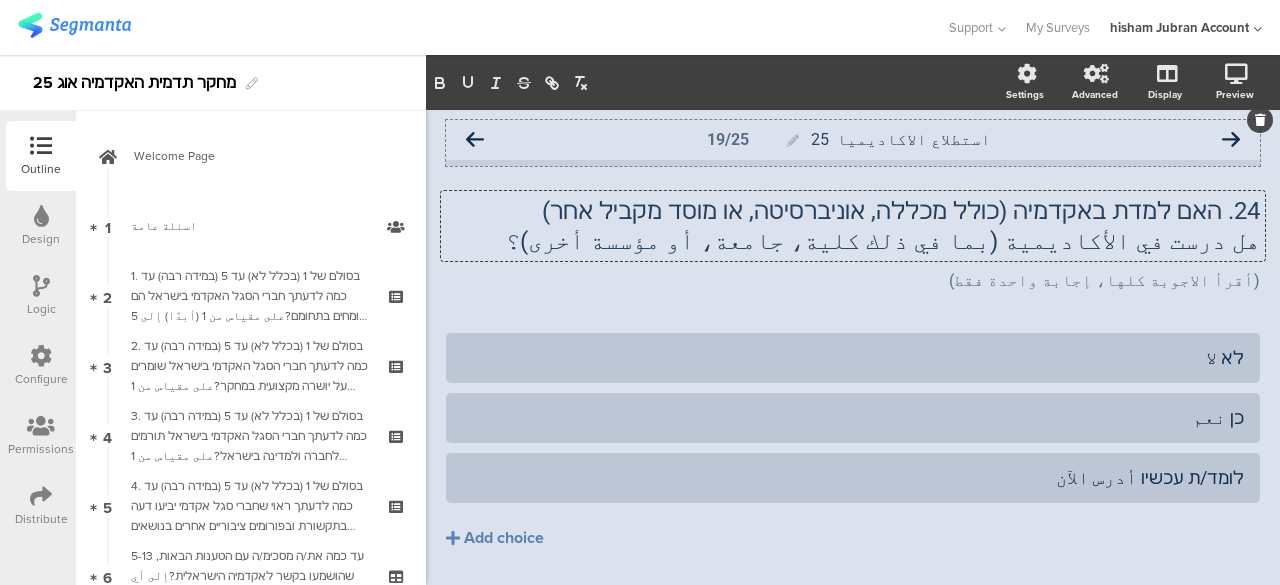 click 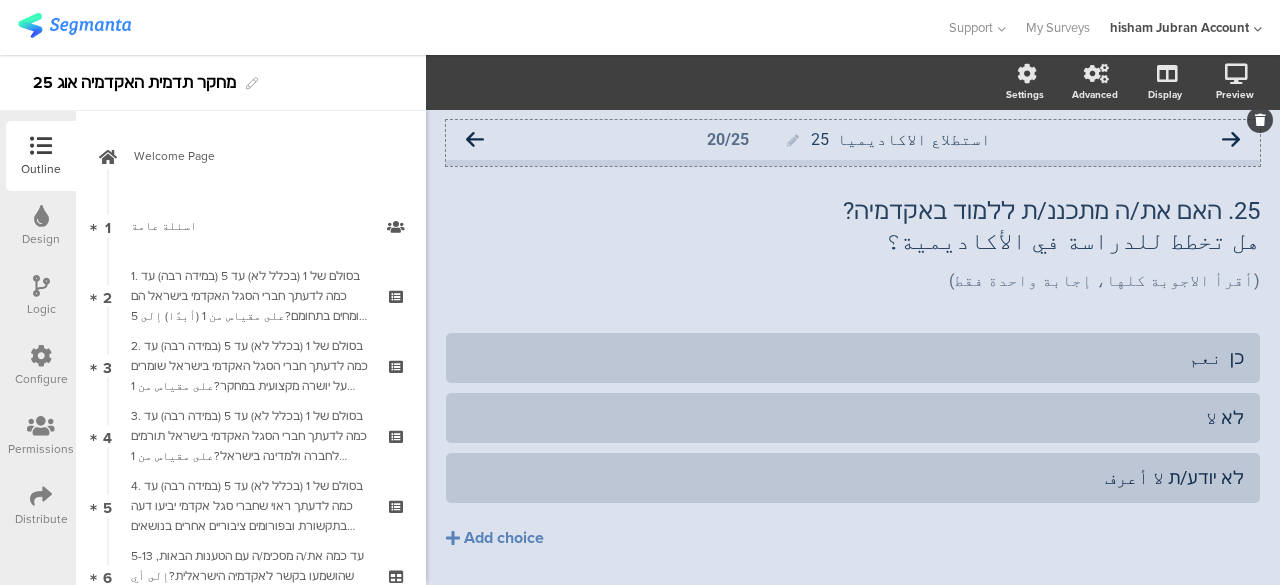 click 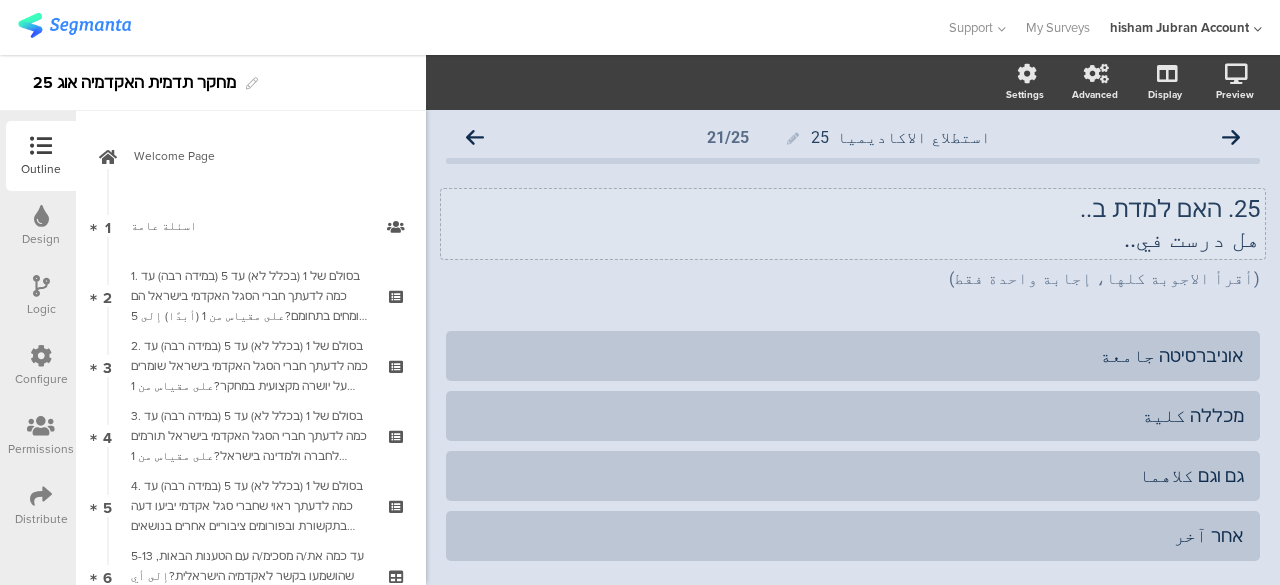 scroll, scrollTop: 0, scrollLeft: 0, axis: both 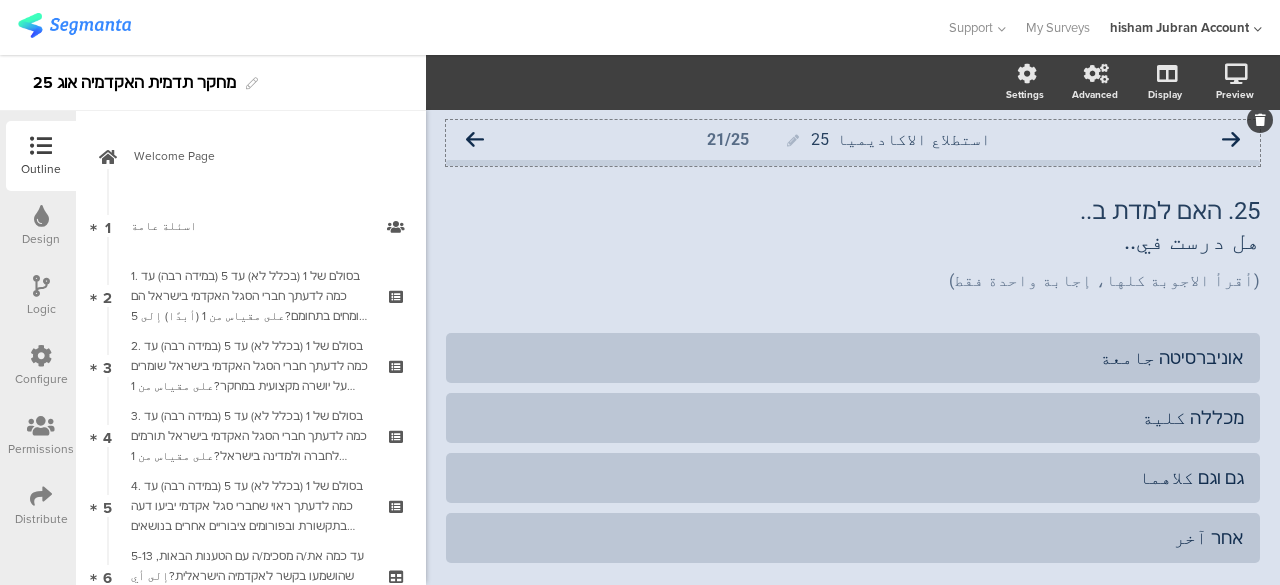 click 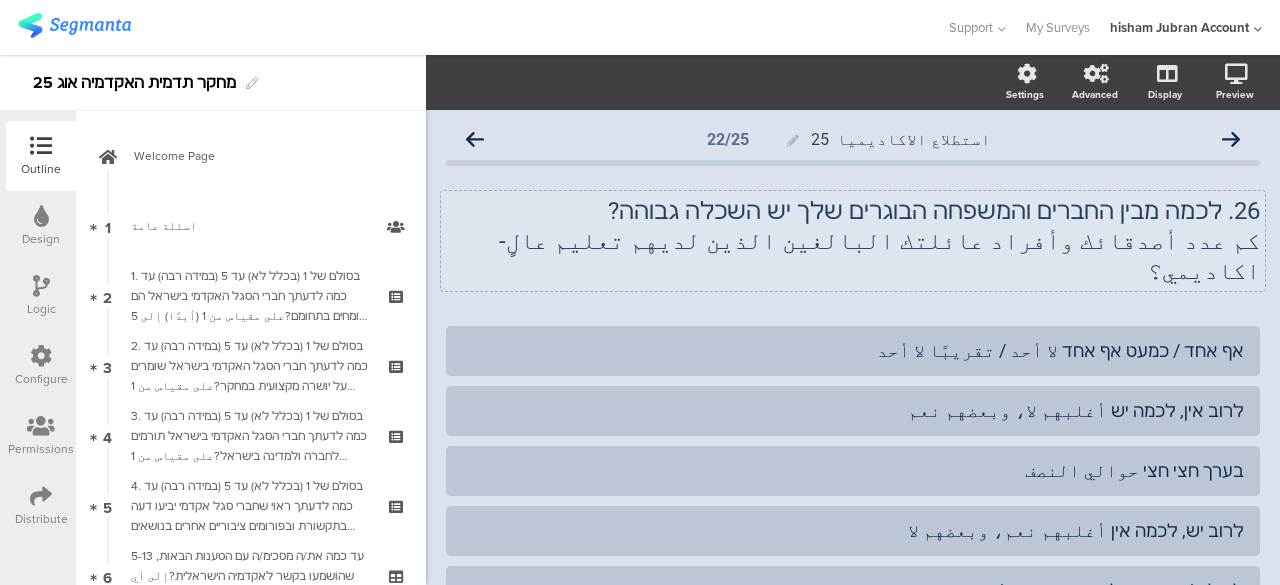 click on "26. לכמה מבין החברים והמשפחה הבוגרים שלך יש השכלה גבוהה? كم عدد أصدقائك وأفراد عائلتك البالغين الذين لديهم تعليم عالٍ- اكاديمي؟
26. לכמה מבין החברים והמשפחה הבוגרים שלך יש השכלה גבוהה? كم عدد أصدقائك وأفراد عائلتك البالغين الذين لديهم تعليم عالٍ- اكاديمي؟" 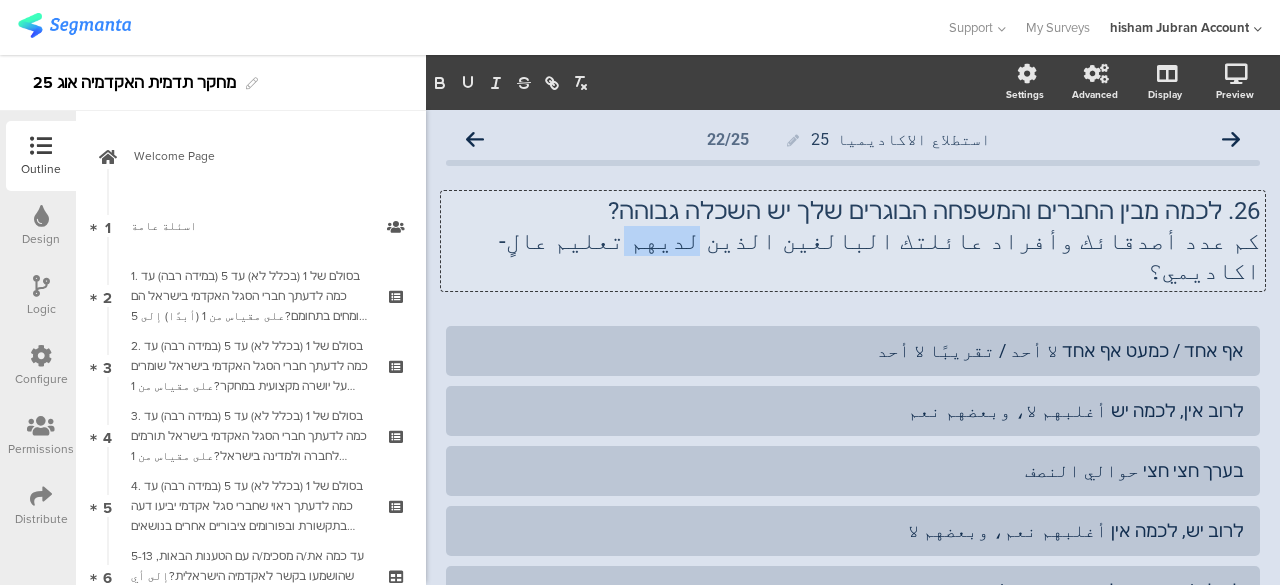 click on "كم عدد أصدقائك وأفراد عائلتك البالغين الذين لديهم تعليم عالٍ- اكاديمي؟" 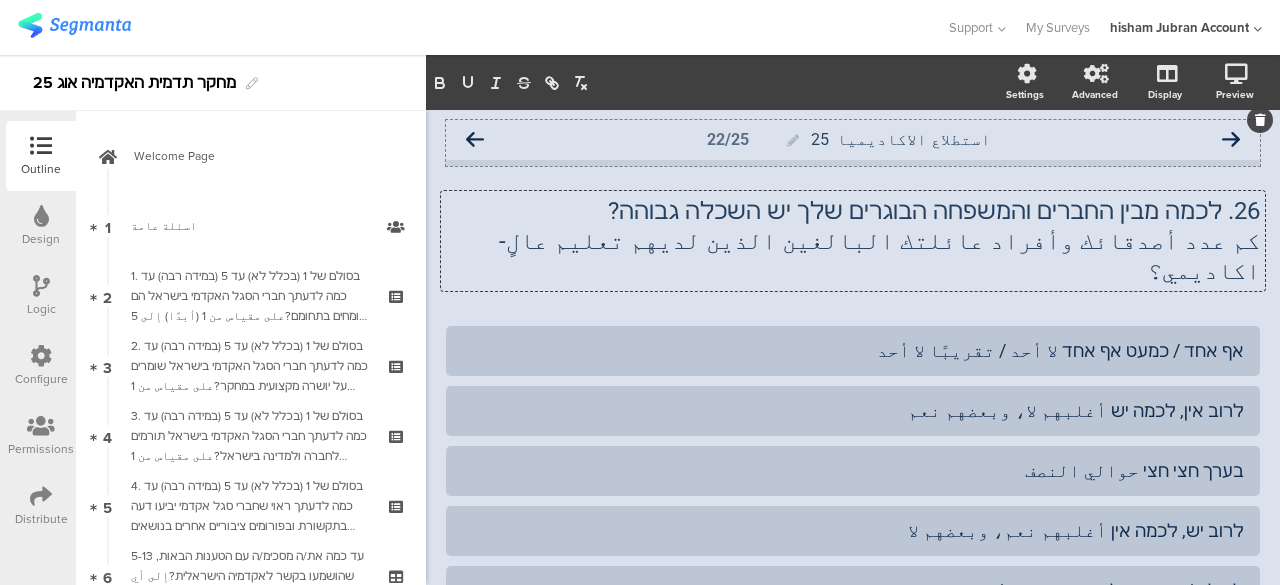 click 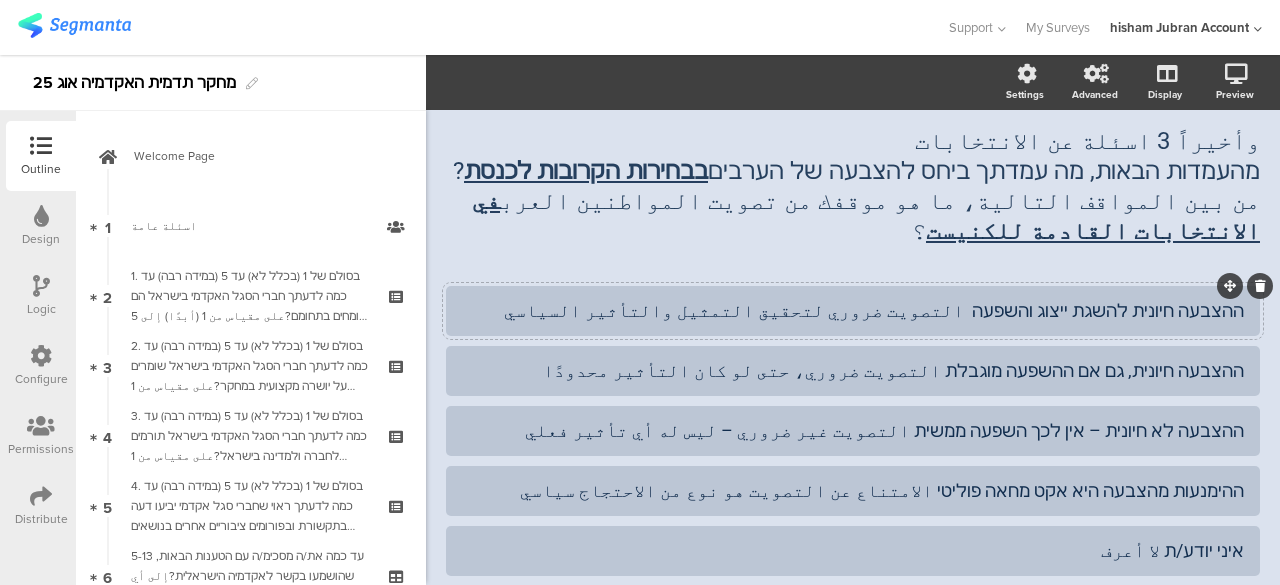 scroll, scrollTop: 0, scrollLeft: 0, axis: both 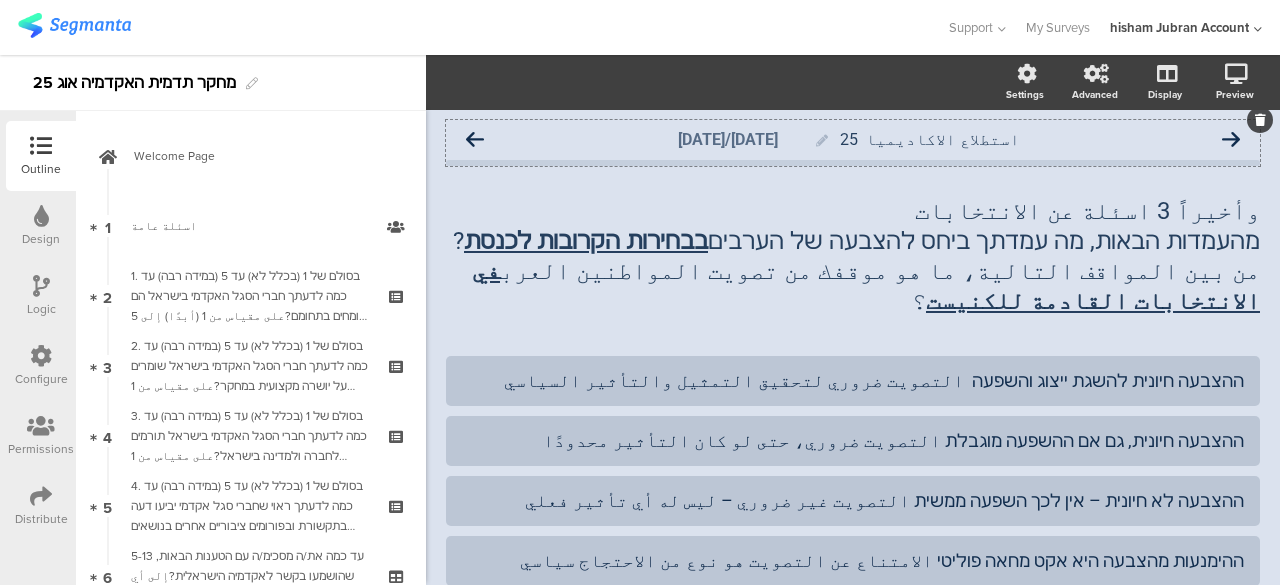 click 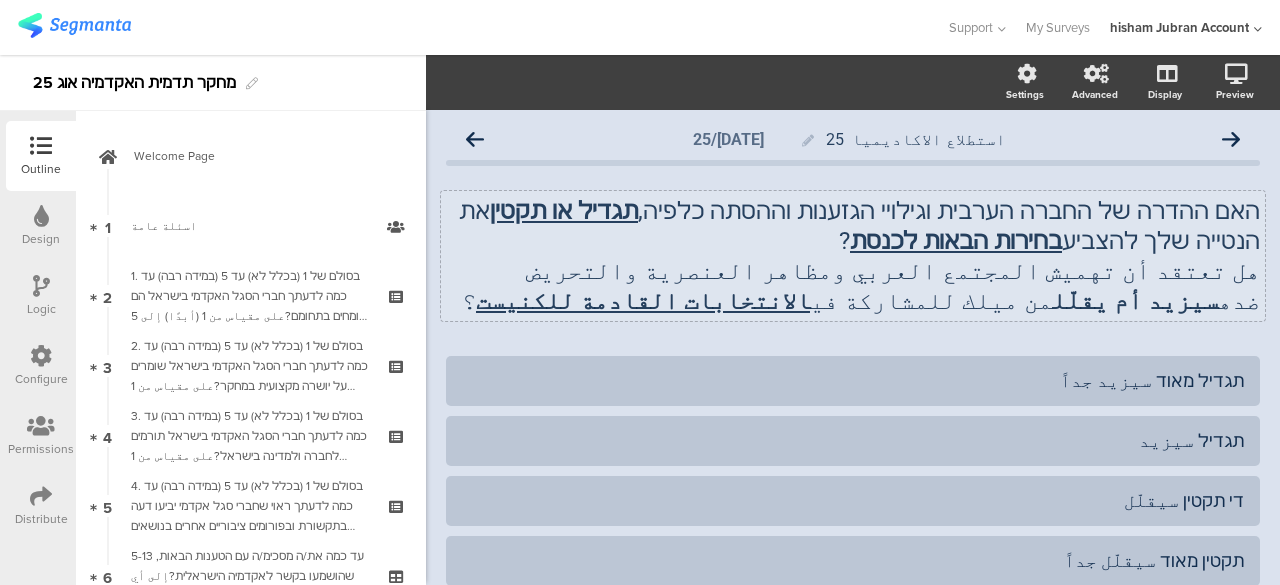 click on "האם ההדרה של החברה הערבית וגילויי הגזענות וההסתה כלפיה,  תגדיל או תקטין  את הנטייה שלך להצביע  בחירות הבאות לכנסת ?  هل تعتقد أن تهميش المجتمع العربي ومظاهر العنصرية والتحريض ضده  سيزيد أم يقلّل  من ميلك للمشاركة في  الانتخابات القادمة للكنيست ؟
האם ההדרה של החברה הערבית וגילויי הגזענות וההסתה כלפיה,  תגדיל או תקטין  את הנטייה שלך להצביע  בחירות הבאות לכנסת ?  هل تعتقد أن تهميش المجتمع العربي ومظاهر العنصرية والتحريض ضده  سيزيد أم يقلّل  من ميلك للمشاركة في  الانتخابات القادمة للكنيست ؟" 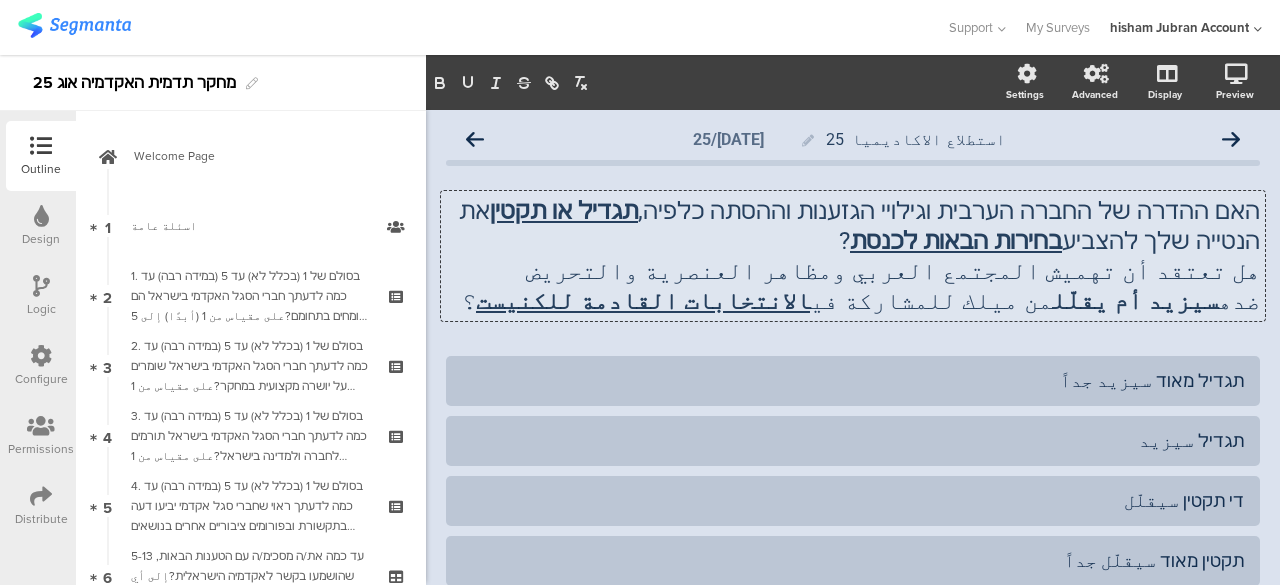 click on "هل تعتقد أن تهميش المجتمع العربي ومظاهر العنصرية والتحريض ضده  سيزيد أم يقلّل  من ميلك للمشاركة في  الانتخابات القادمة للكنيست ؟" 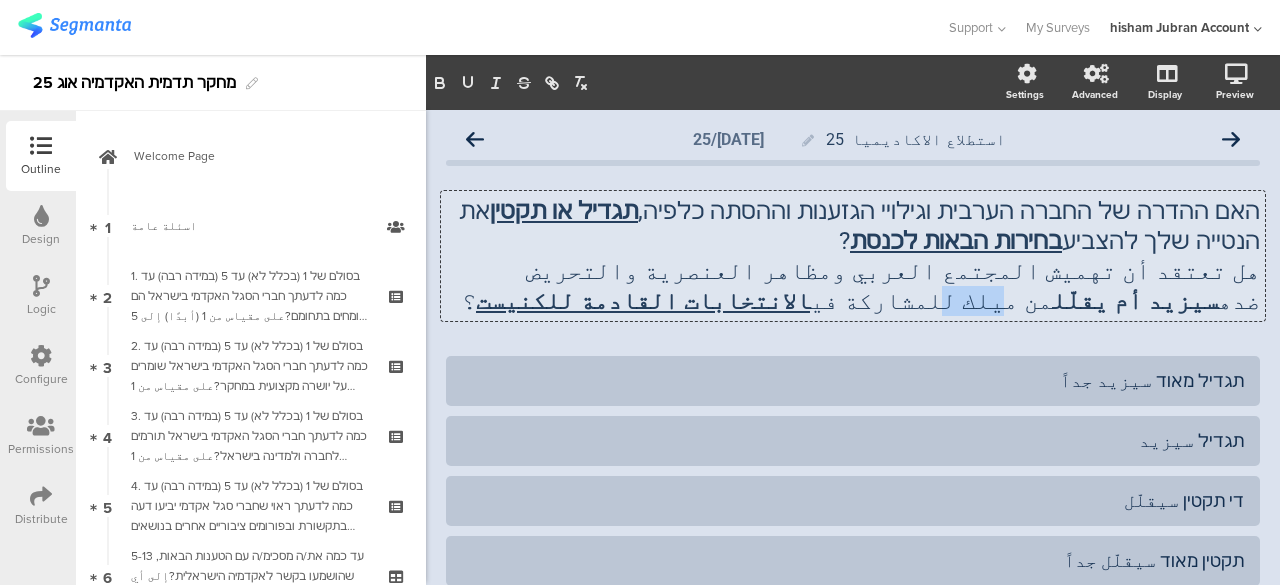 click on "هل تعتقد أن تهميش المجتمع العربي ومظاهر العنصرية والتحريض ضده  سيزيد أم يقلّل  من ميلك للمشاركة في  الانتخابات القادمة للكنيست ؟" 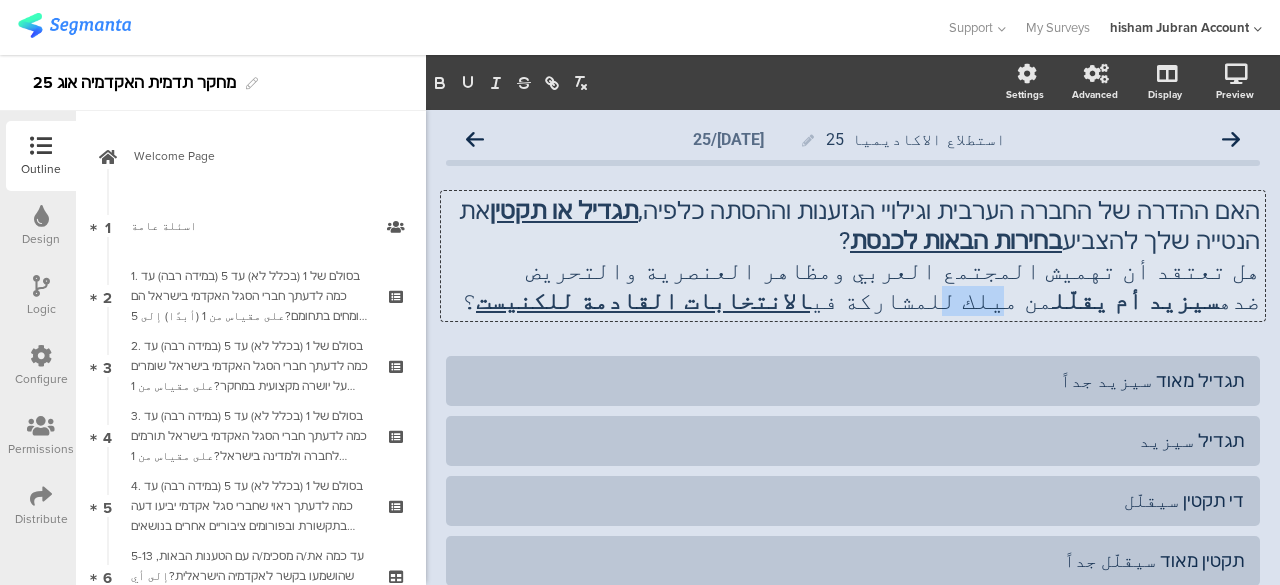 type 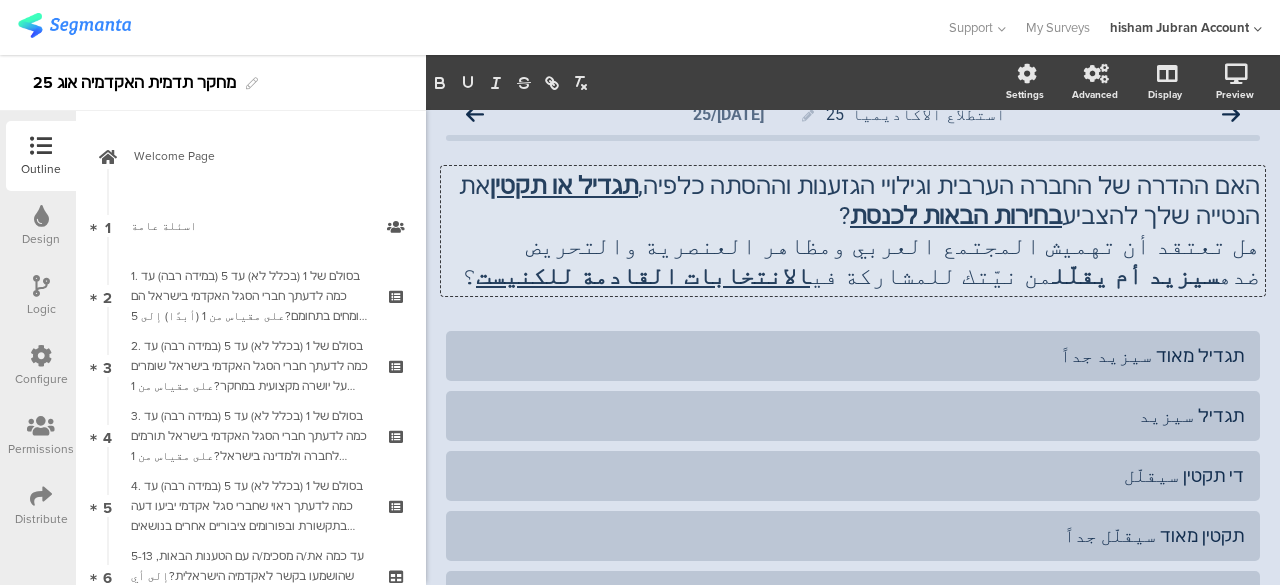 scroll, scrollTop: 0, scrollLeft: 0, axis: both 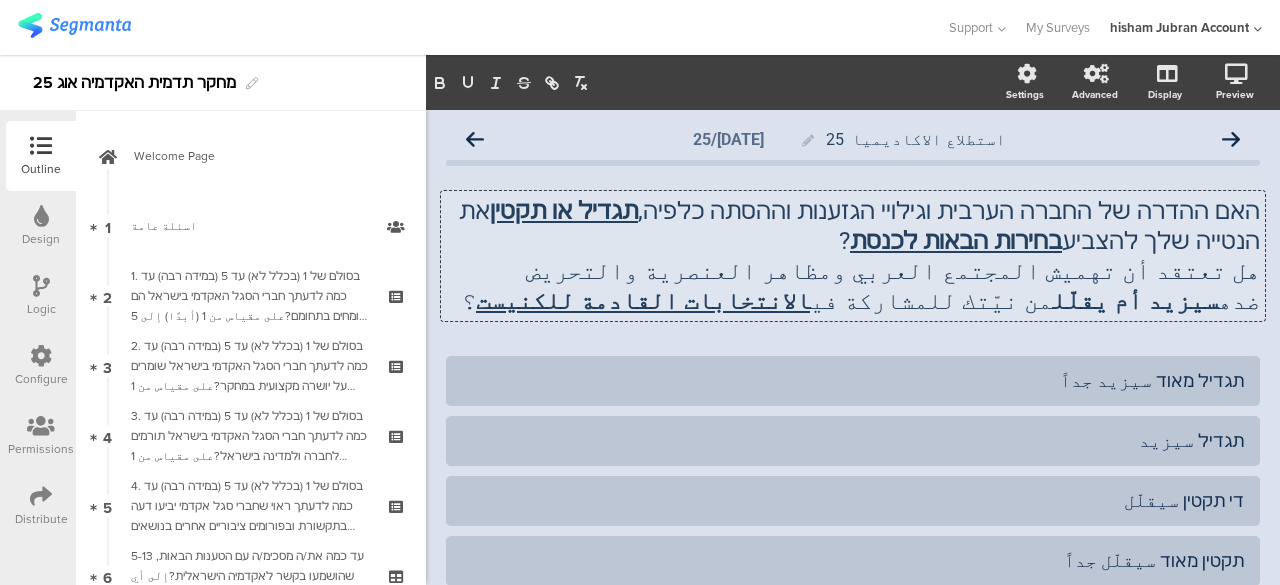 drag, startPoint x: 480, startPoint y: 143, endPoint x: 696, endPoint y: 319, distance: 278.62518 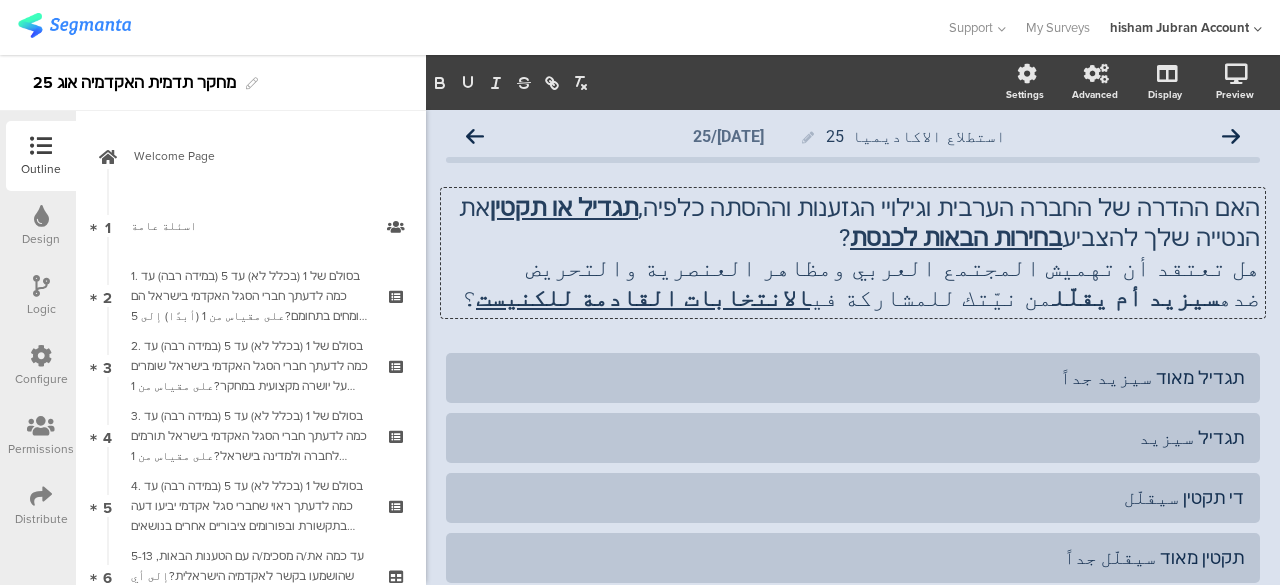 scroll, scrollTop: 0, scrollLeft: 0, axis: both 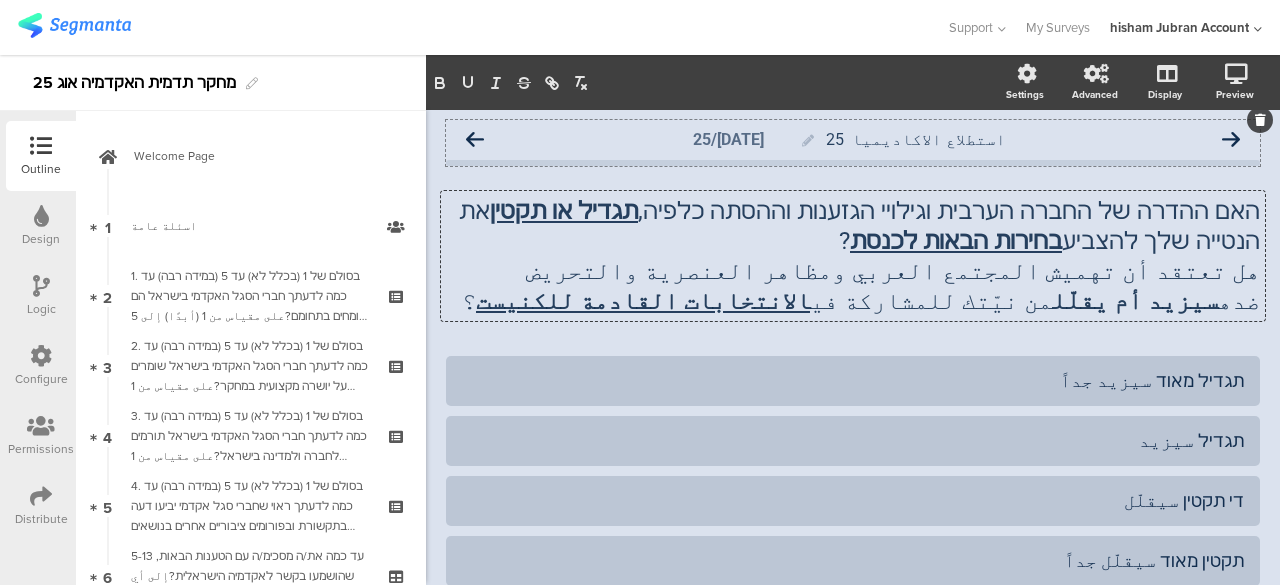 click 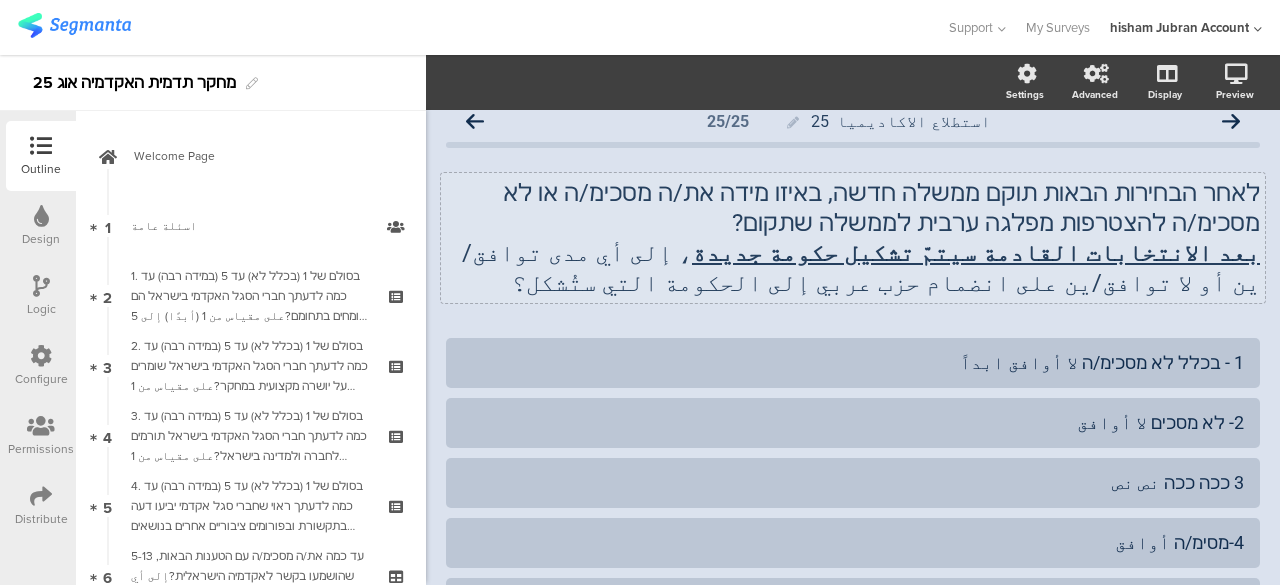 scroll, scrollTop: 0, scrollLeft: 0, axis: both 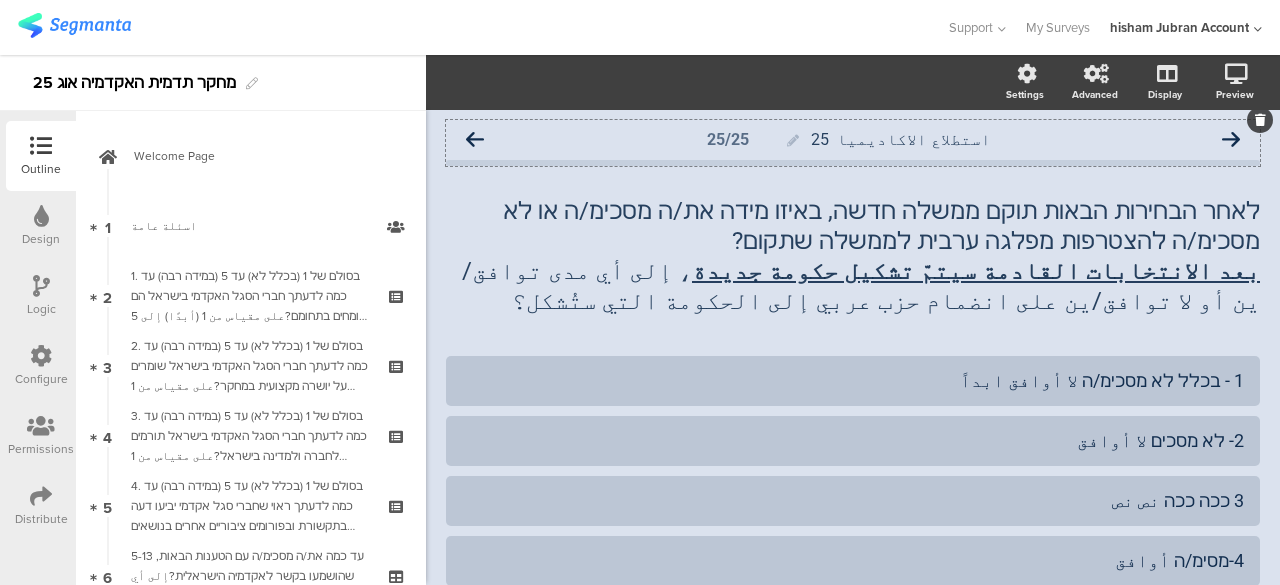 click 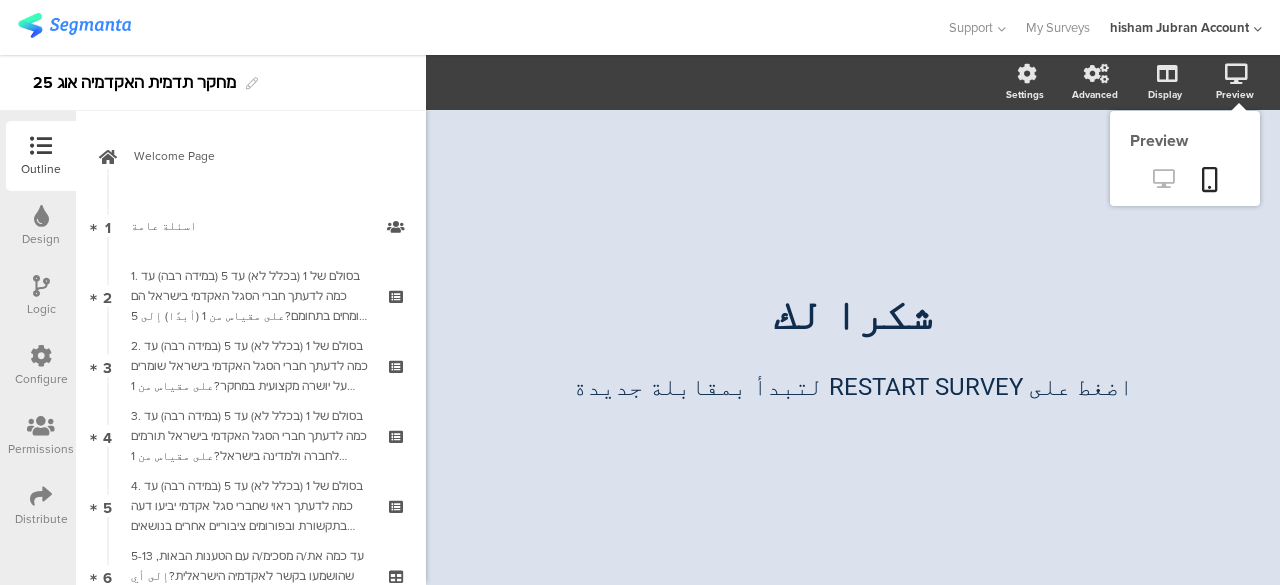 click 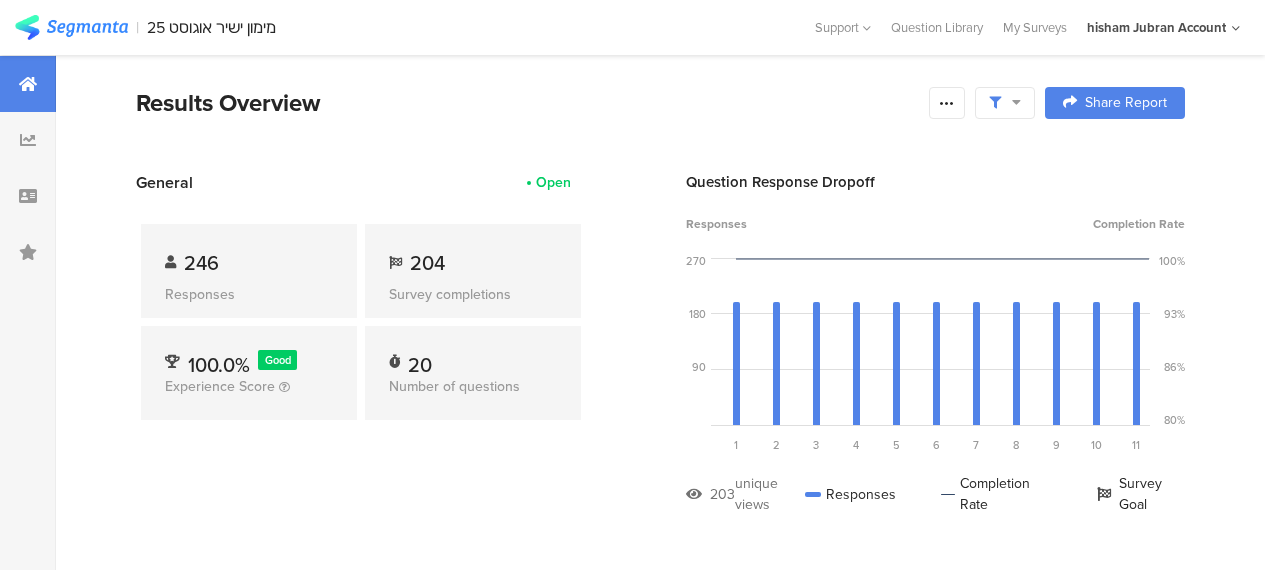 scroll, scrollTop: 0, scrollLeft: 0, axis: both 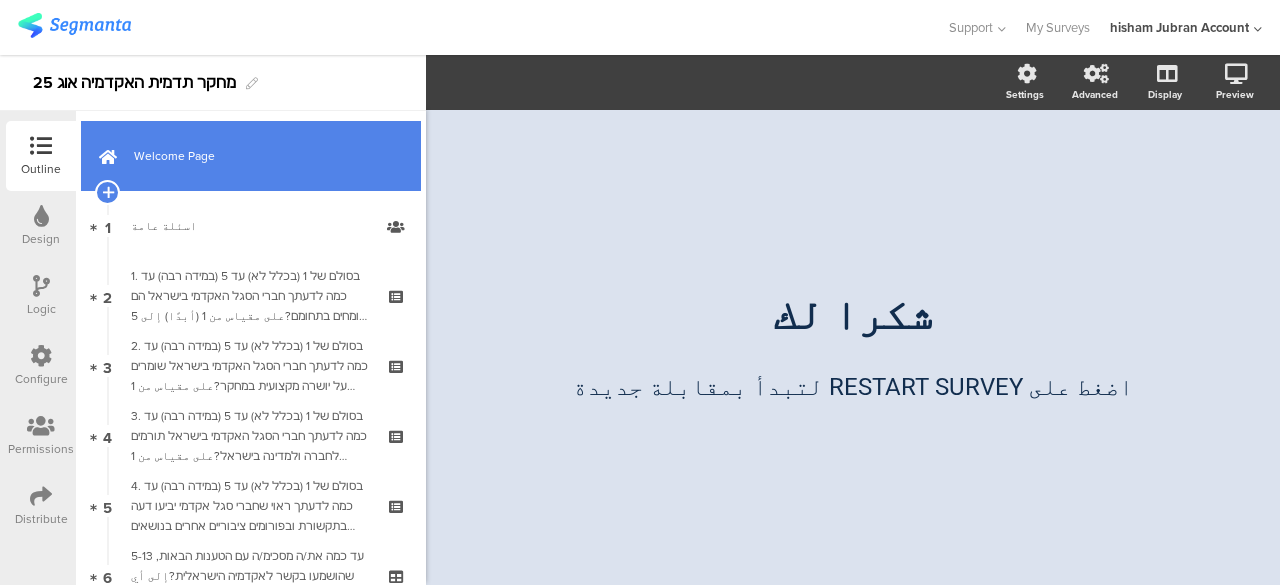 click on "Welcome Page" at bounding box center [251, 156] 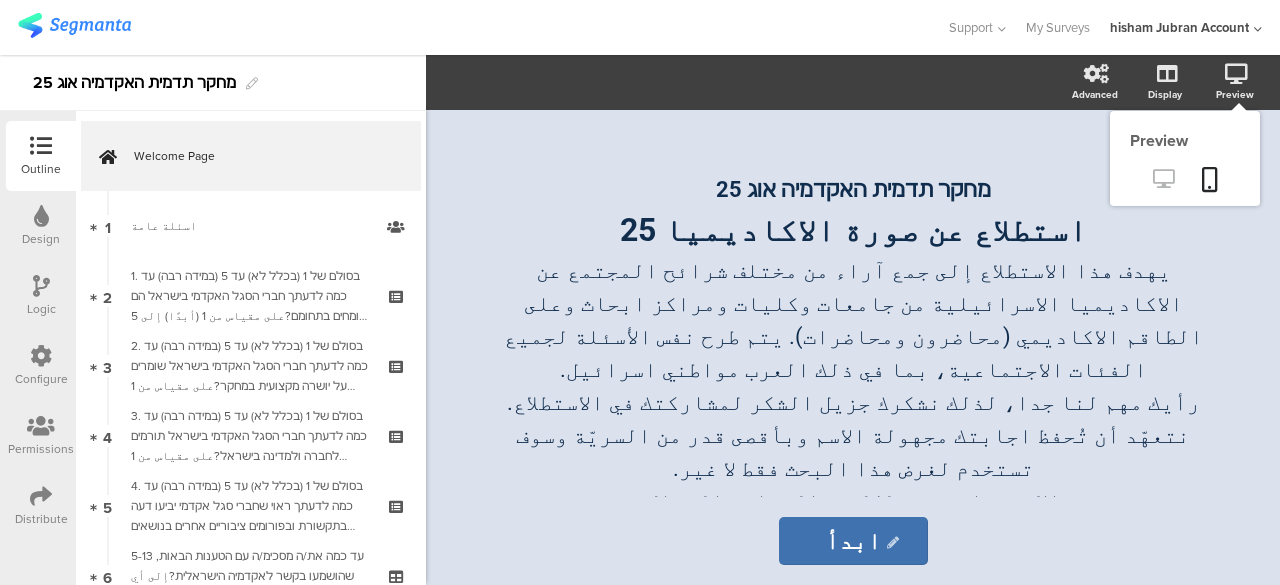 click 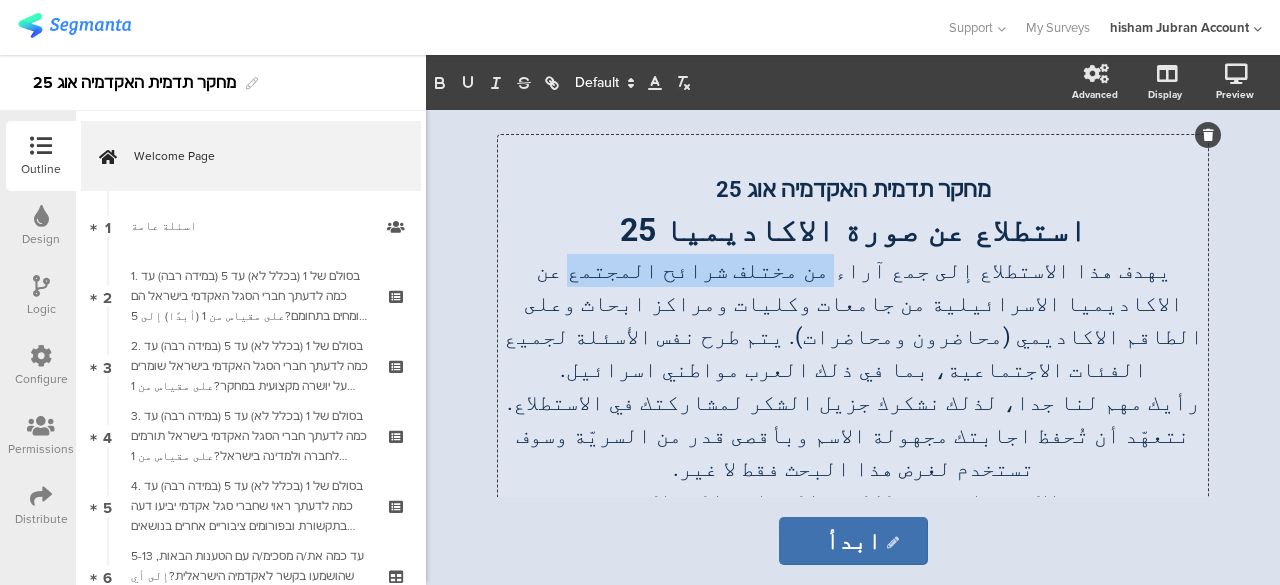 drag, startPoint x: 931, startPoint y: 271, endPoint x: 749, endPoint y: 272, distance: 182.00275 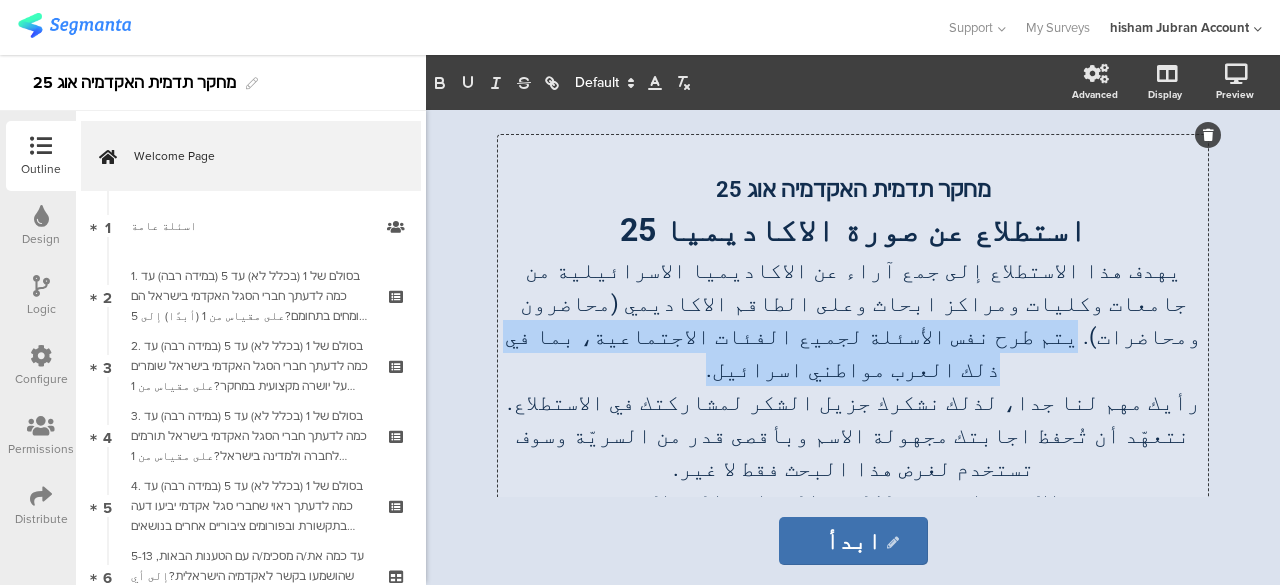 drag, startPoint x: 845, startPoint y: 303, endPoint x: 694, endPoint y: 333, distance: 153.9513 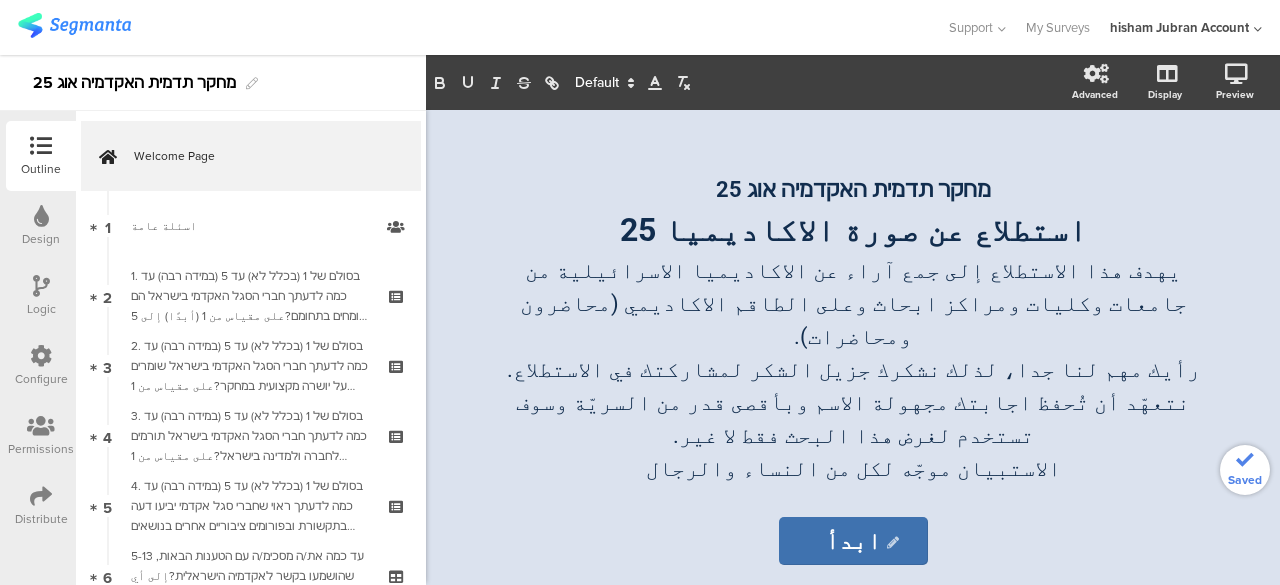 click on "מחקר תדמית האקדמיה אוג 25 استطلاع عن صورة الاكاديميا 25  يهدف هذا الاستطلاع إلى جمع آراء عن الاكاديميا الاسرائيلية من جامعات وكليات ومراكز ابحاث وعلى الطاقم الاكاديمي (محاضرون ومحاضرات).  رأيك مهم لنا جدا، لذلك نشكرك جزيل الشكر لمشاركتك في الاستطلاع. نتعهّد أن تُحفظ اجابتك مجهولة الاسم وبأقصى قدر من السريّة وسوف تستخدم لغرض هذا البحث فقط لا غير. الاستبيان موجّه لكل من النساء والرجال
מחקר תדמית האקדמיה אוג 25 استطلاع عن صورة الاكاديميا 25  الاستبيان موجّه لكل من النساء والرجال" 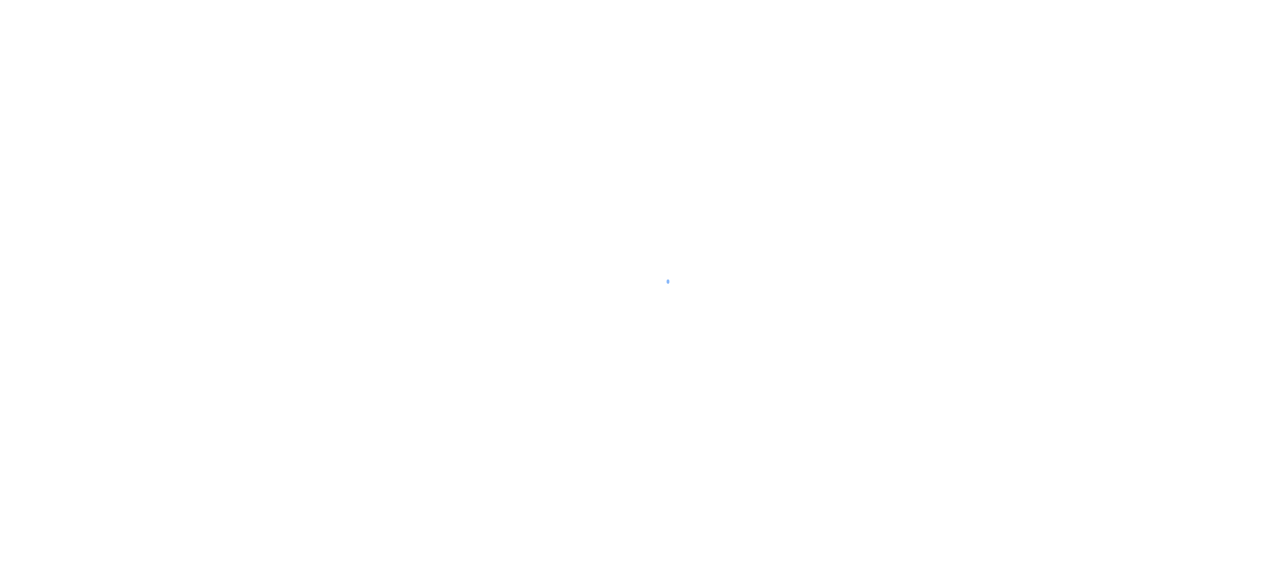 scroll, scrollTop: 0, scrollLeft: 0, axis: both 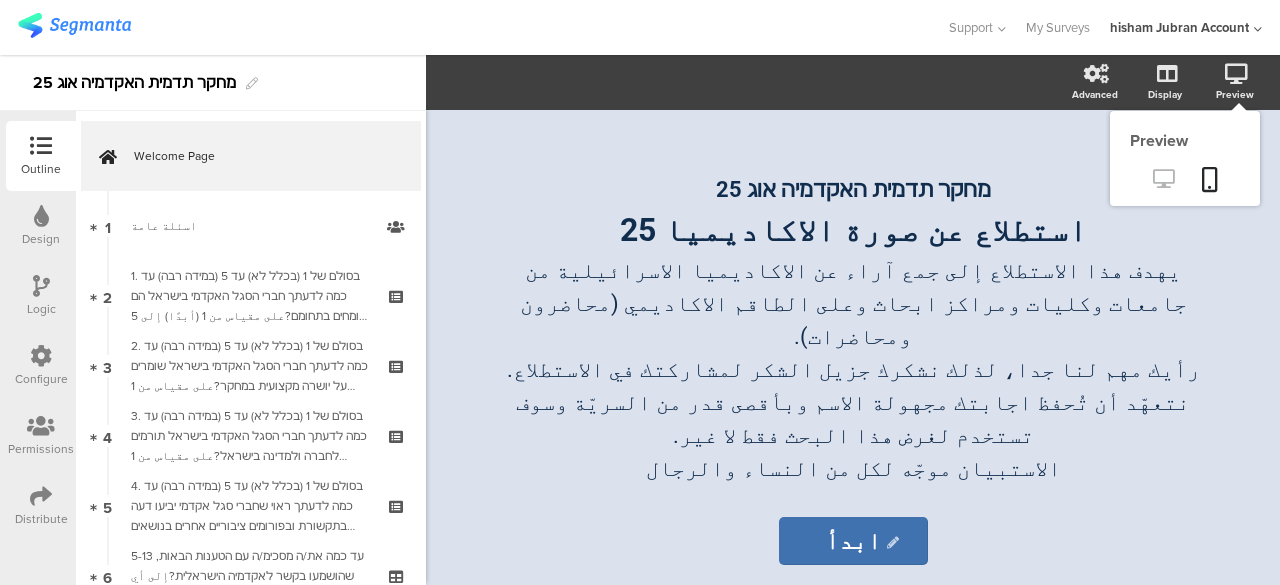 click 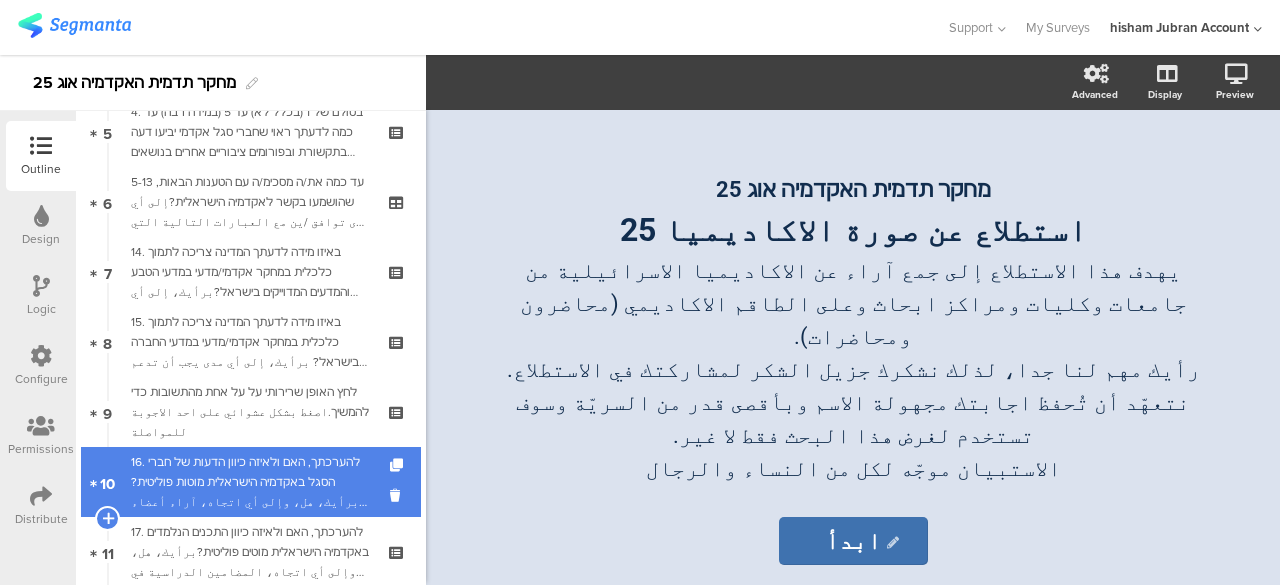 scroll, scrollTop: 500, scrollLeft: 0, axis: vertical 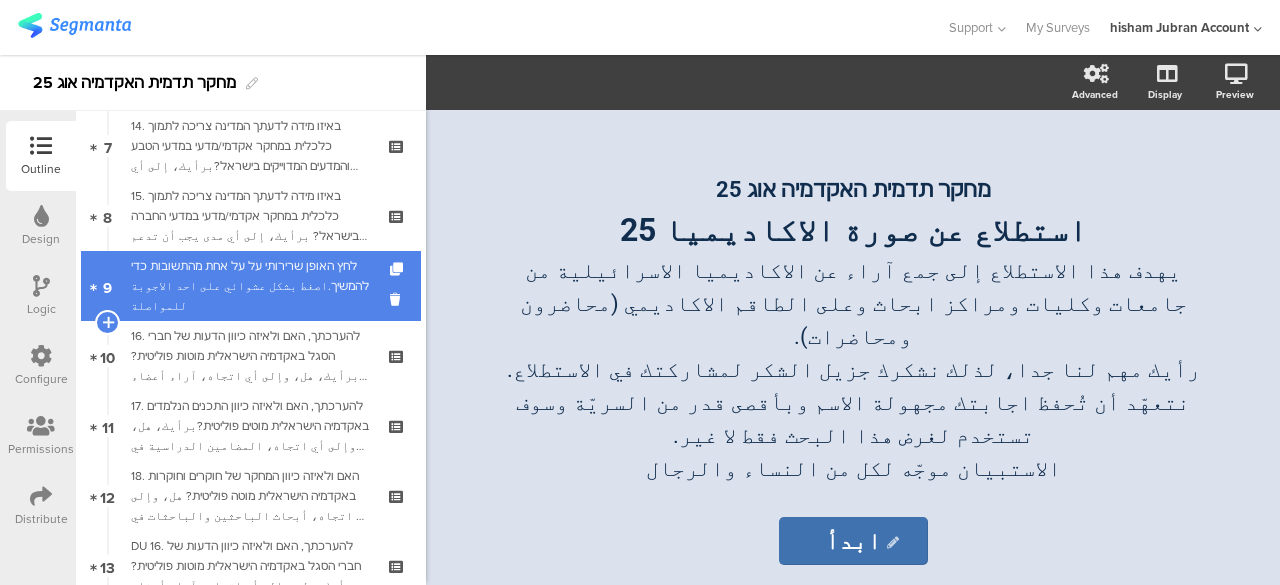 click on "לחץ האופן שרירותי על על אחת מהתשובות כדי להמשיך.اصغط بشكل عشوائي على احد الاجوبة للمواصلة" at bounding box center [250, 286] 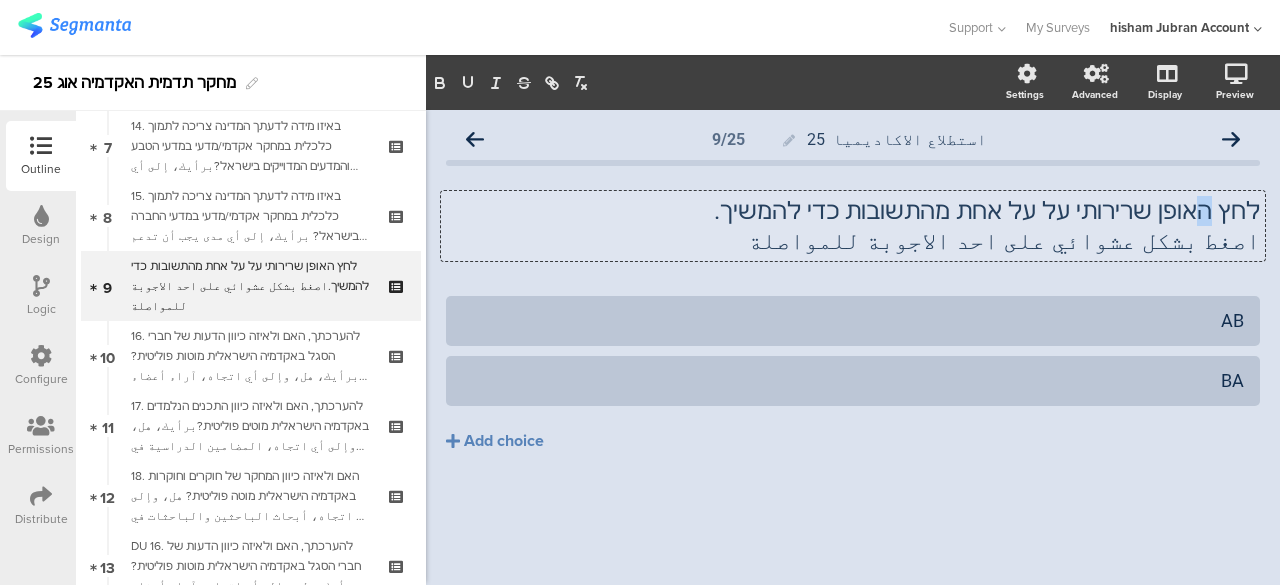 click on "לחץ האופן שרירותי על על אחת מהתשובות כדי להמשיך. اصغط بشكل عشوائي على احد الاجوبة للمواصلة
לחץ האופן שרירותי על על אחת מהתשובות כדי להמשיך. اصغط بشكل عشوائي على احد الاجوبة للمواصلة
לחץ האופן שרירותי על על אחת מהתשובות כדי להמשיך. اصغط بشكل عشوائي على احد الاجوبة للمواصلة" 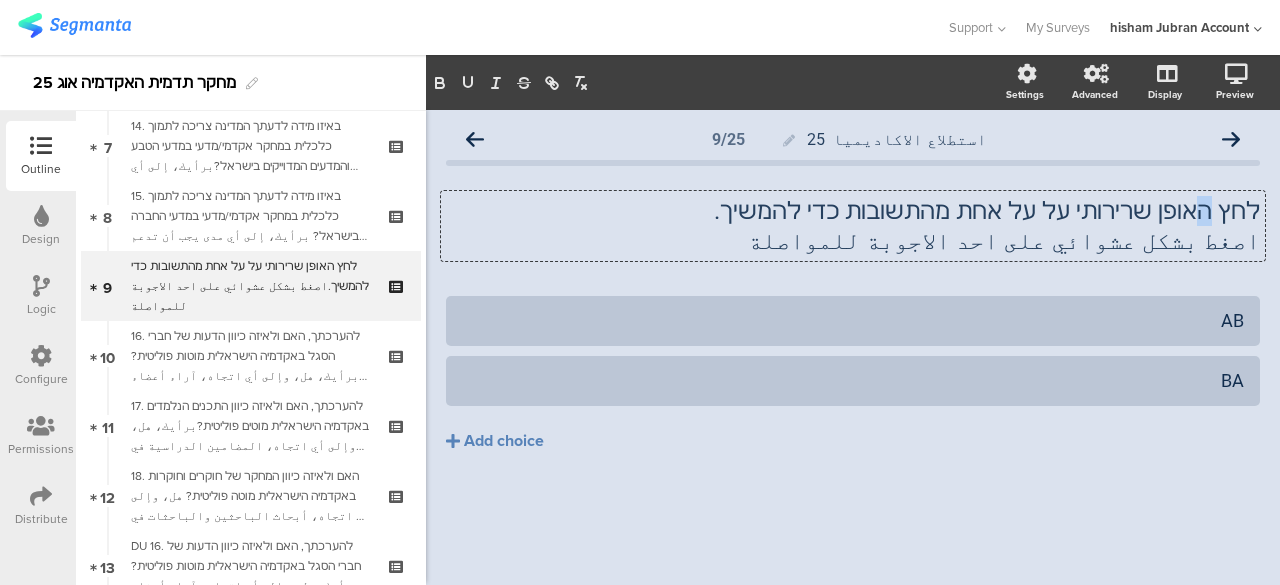 type 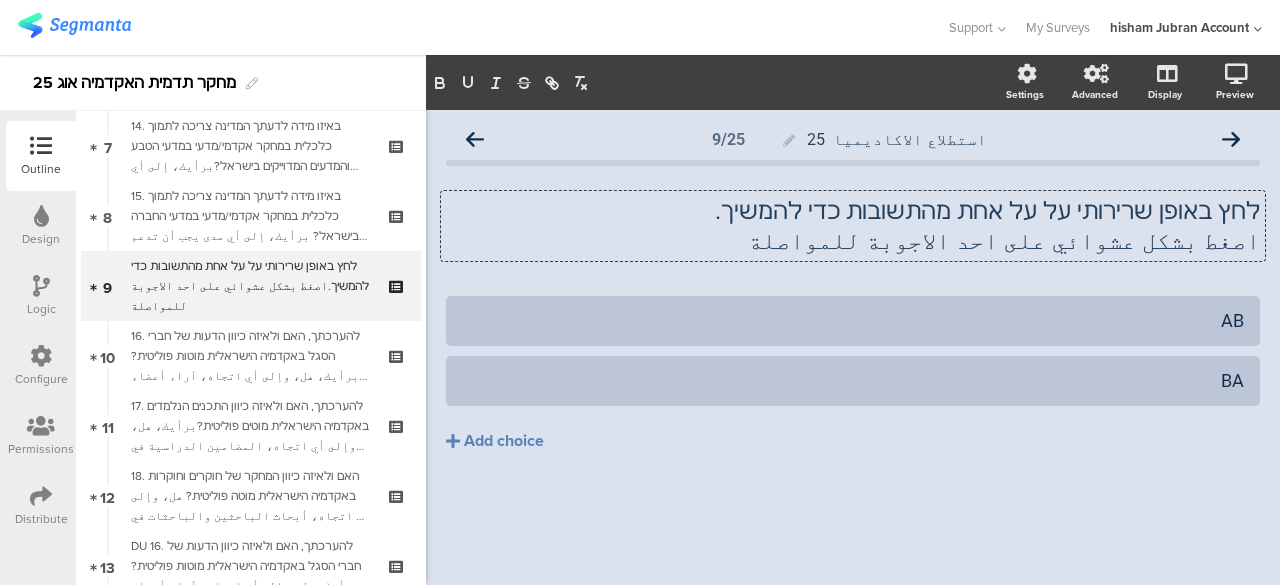 click on "استطلاع الاكاديميا  25
9/25
לחץ באופן שרירותי על על אחת מהתשובות כדי להמשיך. اصغط بشكل عشوائي على احد الاجوبة للمواصلة
לחץ באופן שרירותי על על אחת מהתשובות כדי להמשיך. اصغط بشكل عشوائي على احد الاجوبة للمواصلة
לחץ באופן שרירותי על על אחת מהתשובות כדי להמשיך. اصغط بشكل عشوائي على احد الاجوبة للمواصلة
AB" 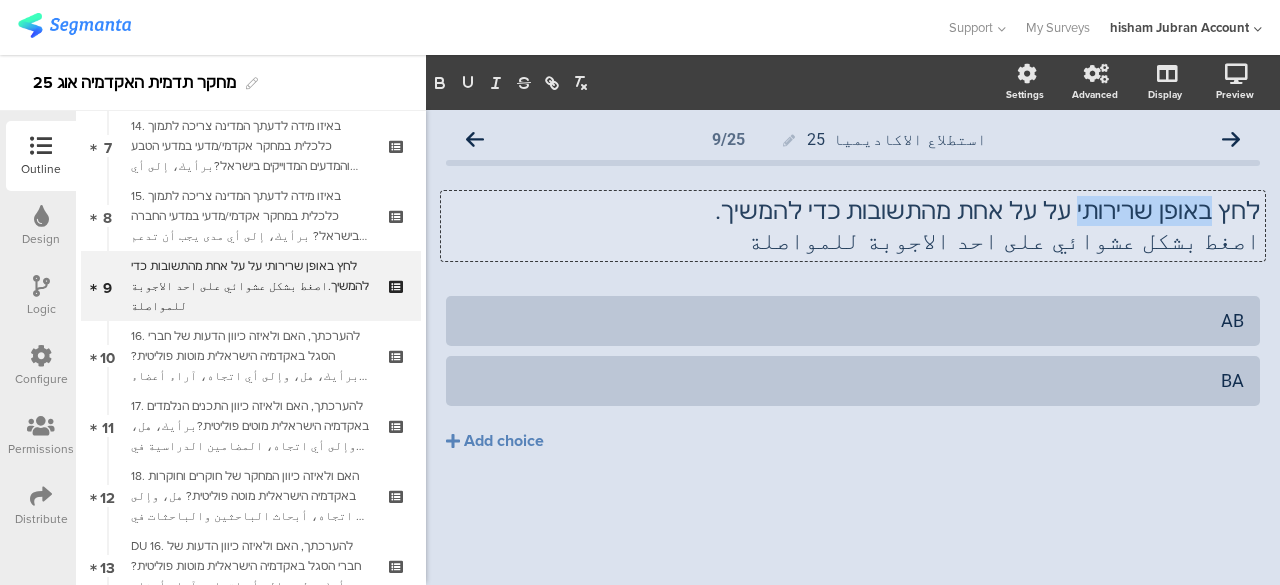 drag, startPoint x: 1102, startPoint y: 212, endPoint x: 1223, endPoint y: 213, distance: 121.004135 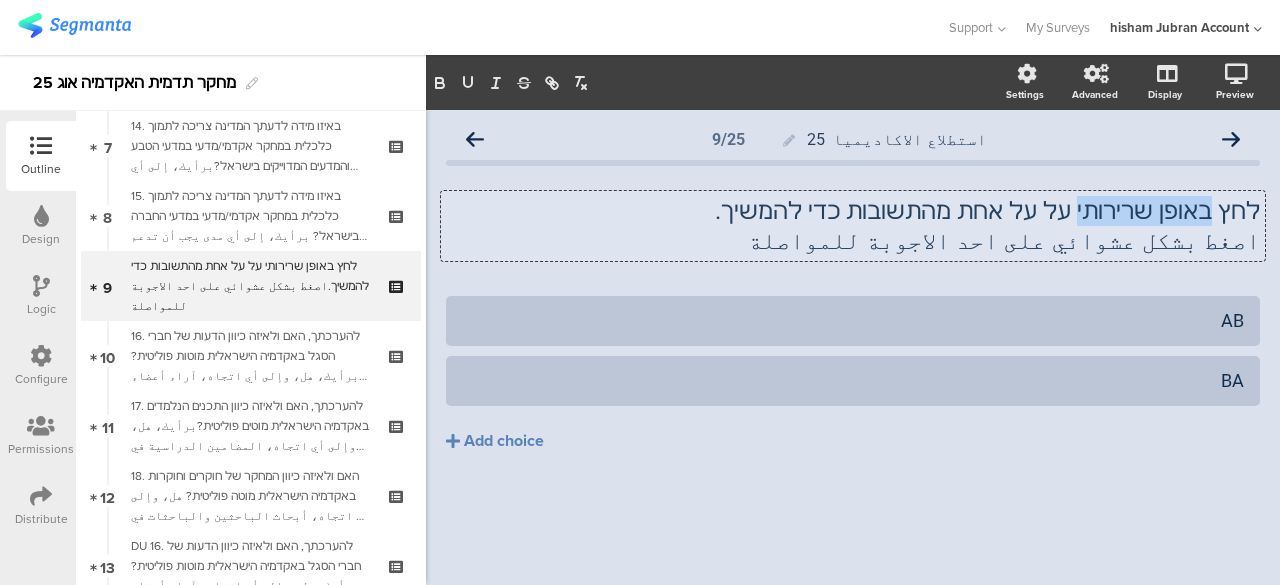 click on "לחץ באופן שרירותי על על אחת מהתשובות כדי להמשיך. اصغط بشكل عشوائي على احد الاجوبة للمواصلة
לחץ באופן שרירותי על על אחת מהתשובות כדי להמשיך. اصغط بشكل عشوائي على احد الاجوبة للمواصلة
לחץ באופן שרירותי על על אחת מהתשובות כדי להמשיך. اصغط بشكل عشوائي على احد الاجوبة للمواصلة" 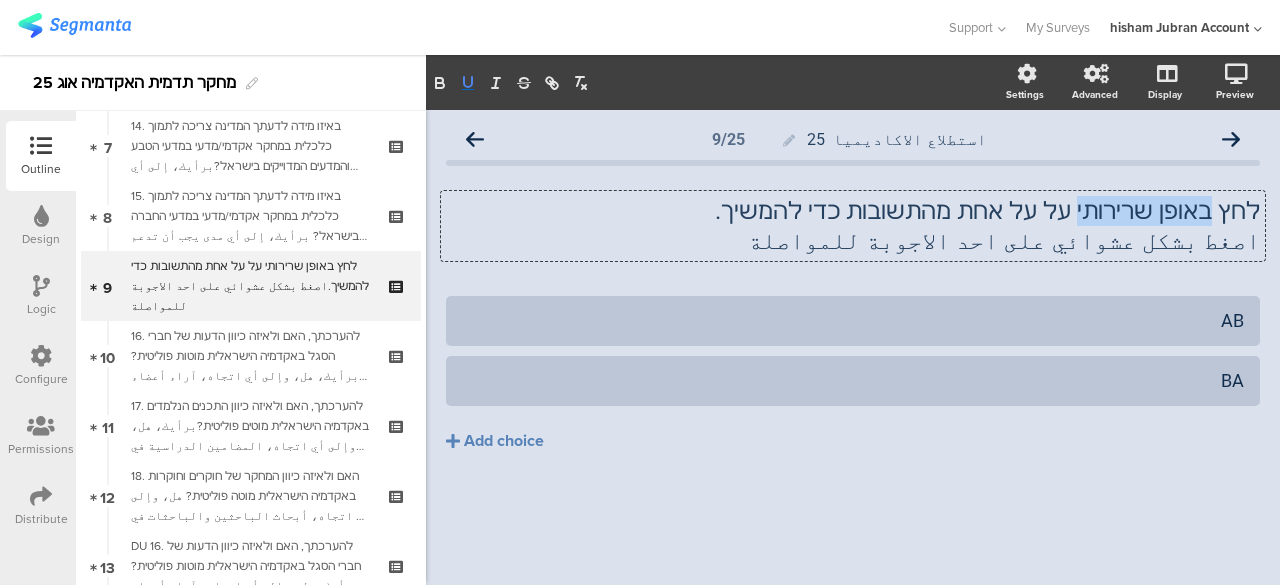 click 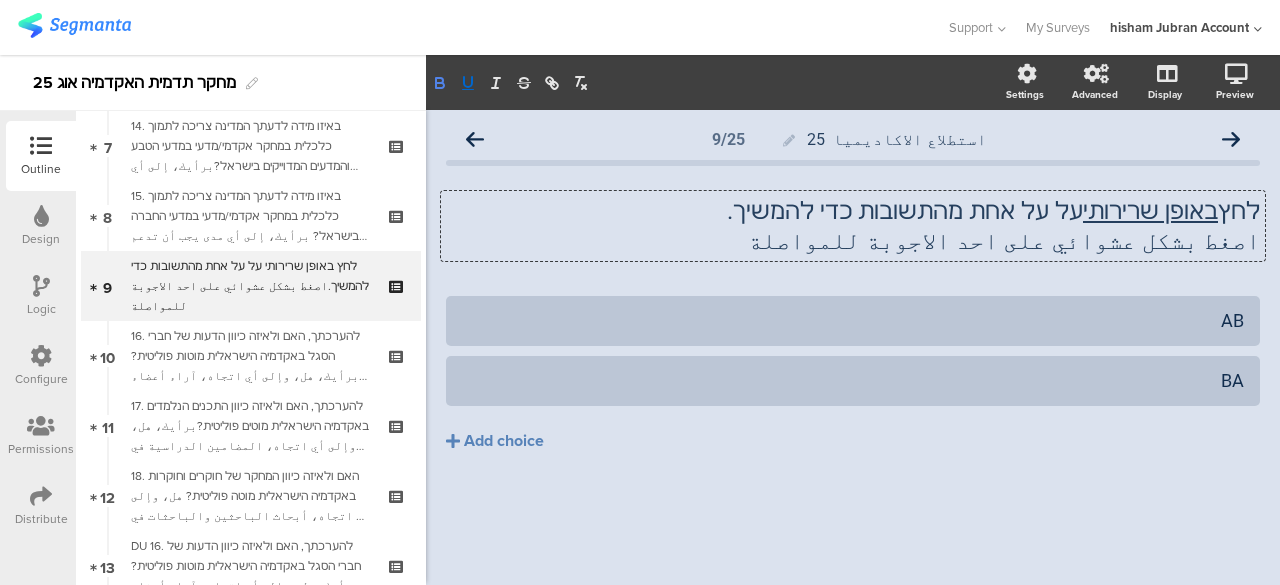 click 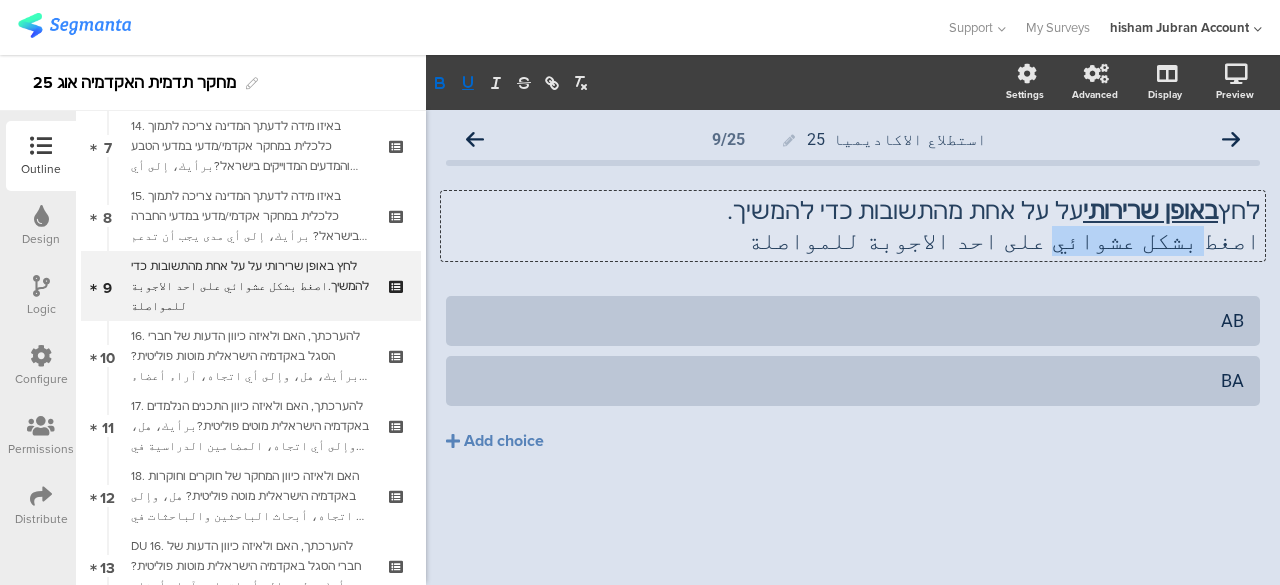 drag, startPoint x: 1096, startPoint y: 249, endPoint x: 1209, endPoint y: 239, distance: 113.44161 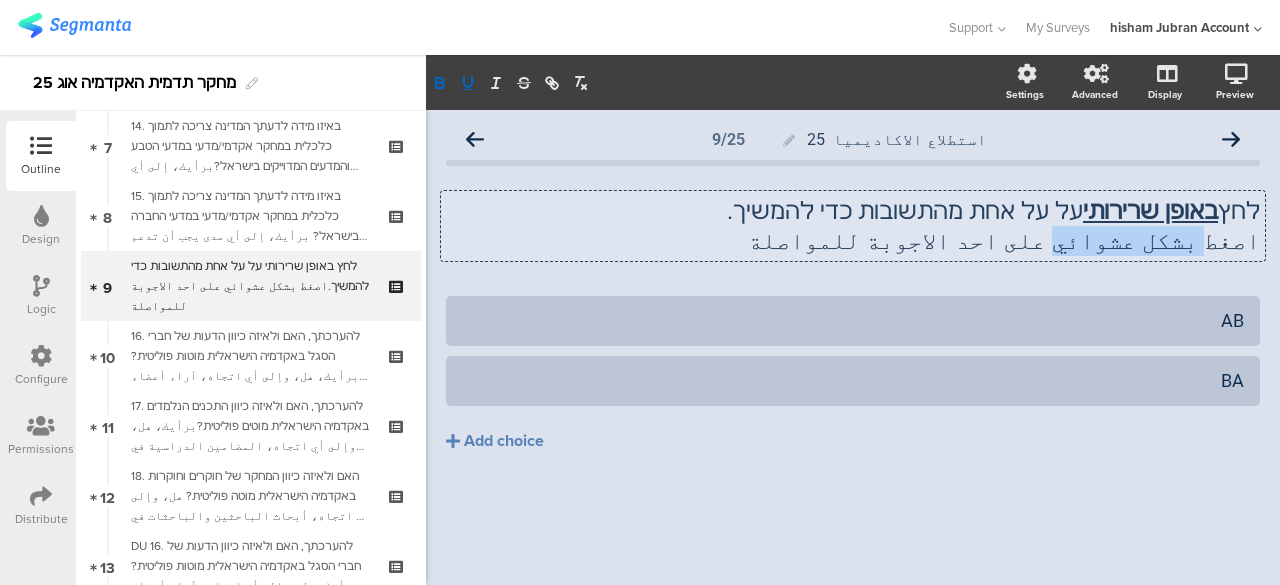 click on "اصغط بشكل عشوائي على احد الاجوبة للمواصلة" 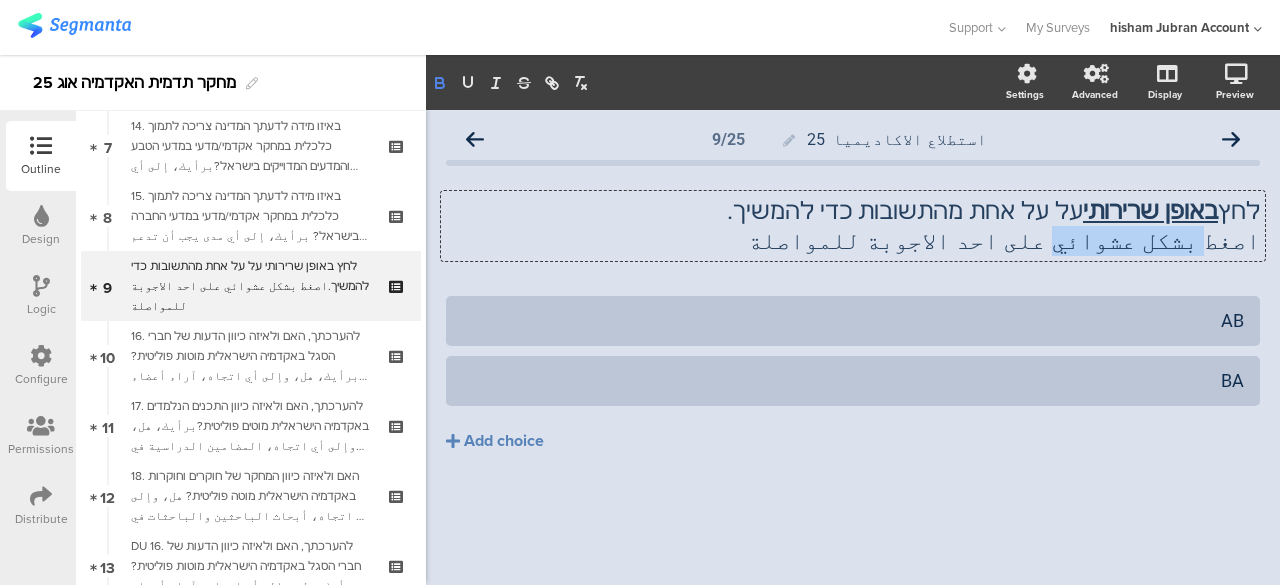 click 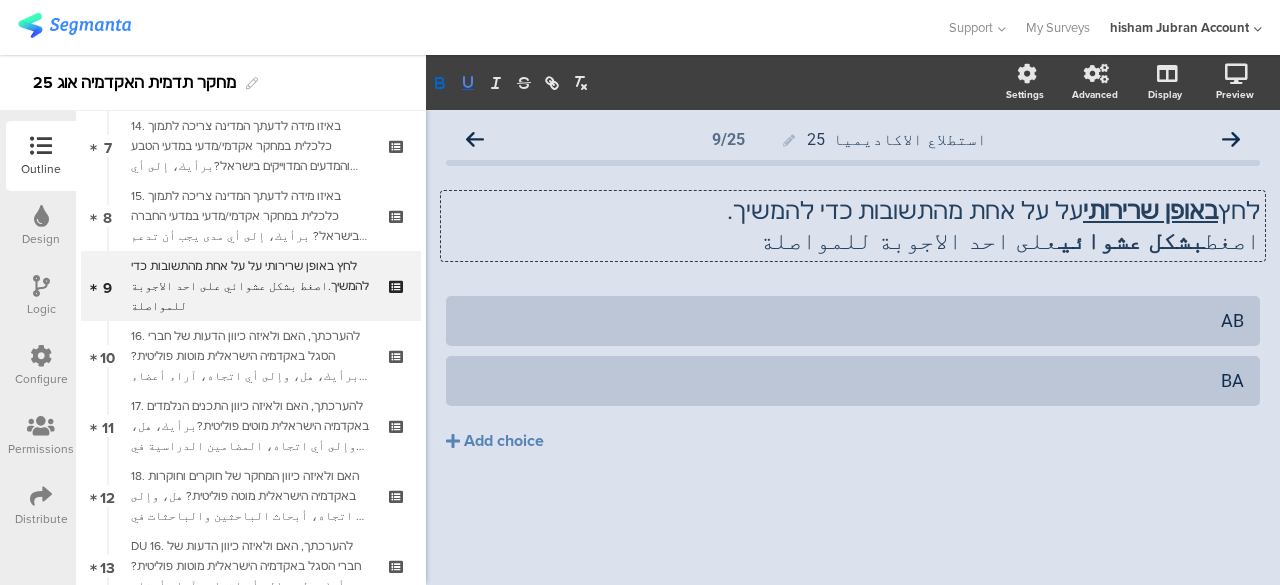 click 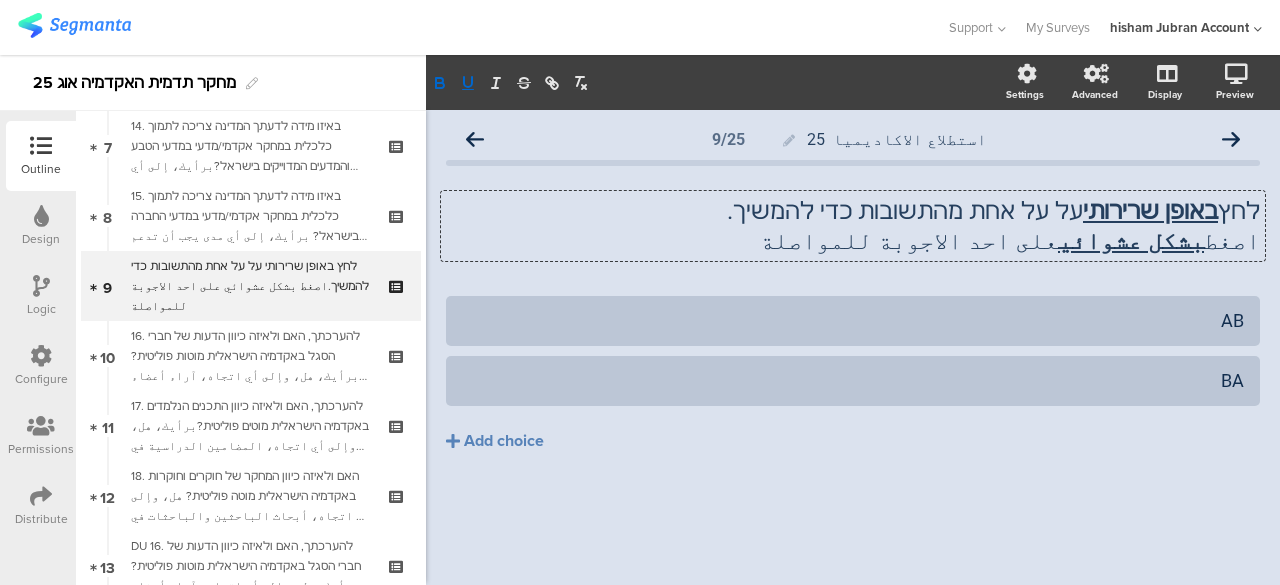 click on "استطلاع الاكاديميا  25
9/25
לחץ  באופן שרירותי  על על אחת מהתשובות כדי להמשיך. اصغط  بشكل عشوائي  على احد الاجوبة للمواصلة
לחץ  באופן שרירותי  על על אחת מהתשובות כדי להמשיך. اصغط  بشكل عشوائي  على احد الاجوبة للمواصلة
לחץ  באופן שרירותי  על על אחת מהתשובות כדי להמשיך. اصغط  بشكل عشوائي  على احد الاجوبة للمواصلة" 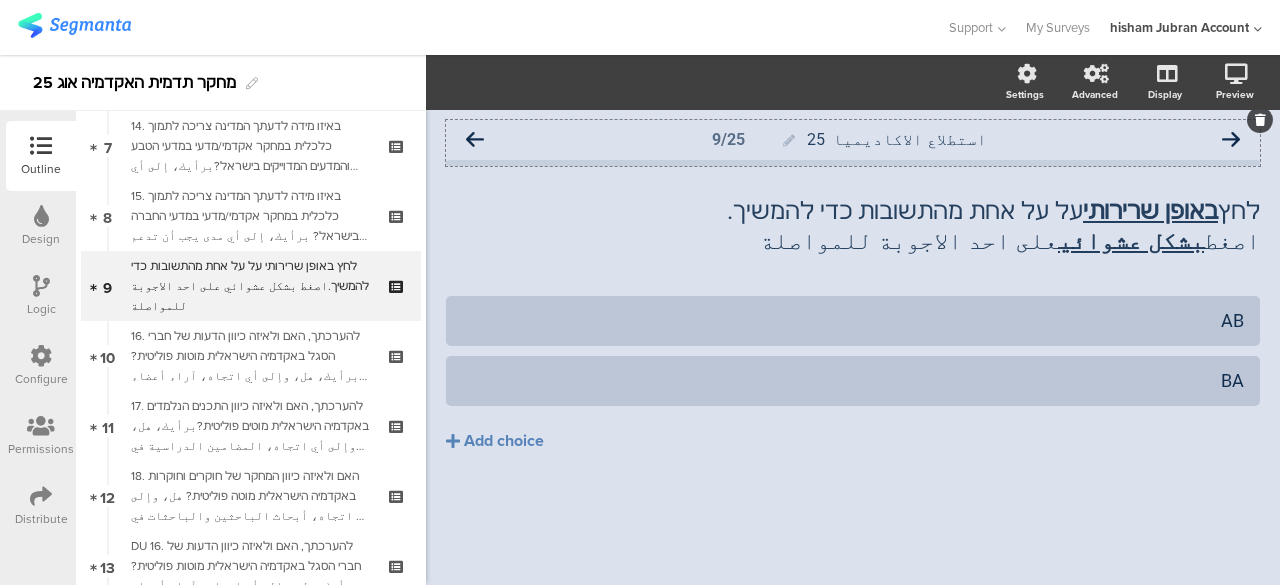 click 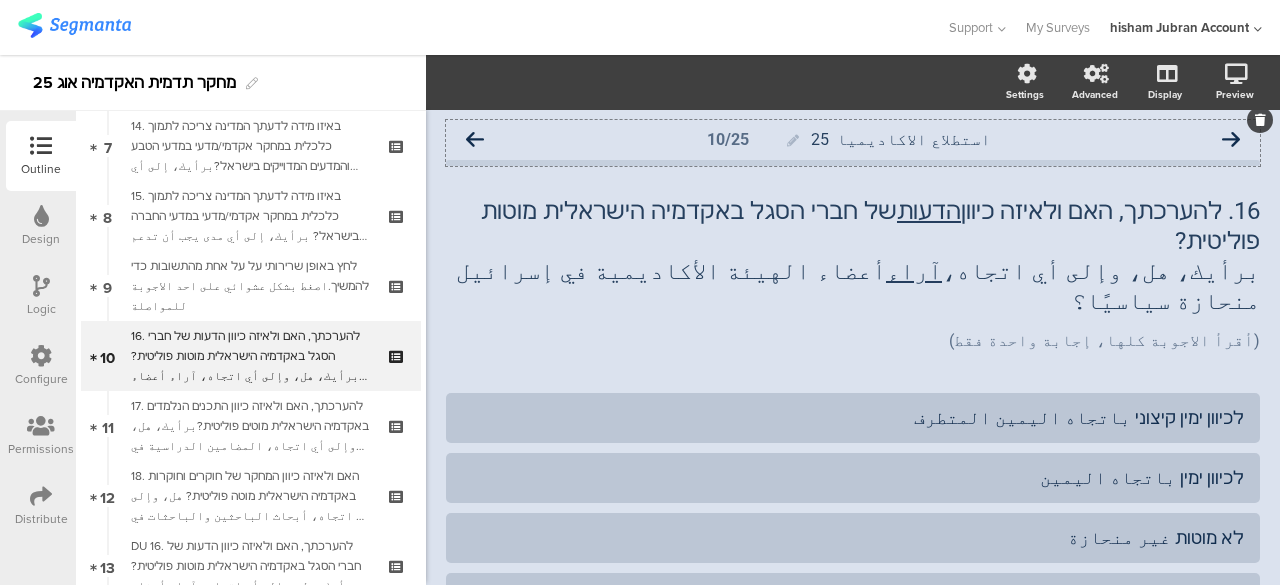 drag, startPoint x: 479, startPoint y: 139, endPoint x: 467, endPoint y: 161, distance: 25.059929 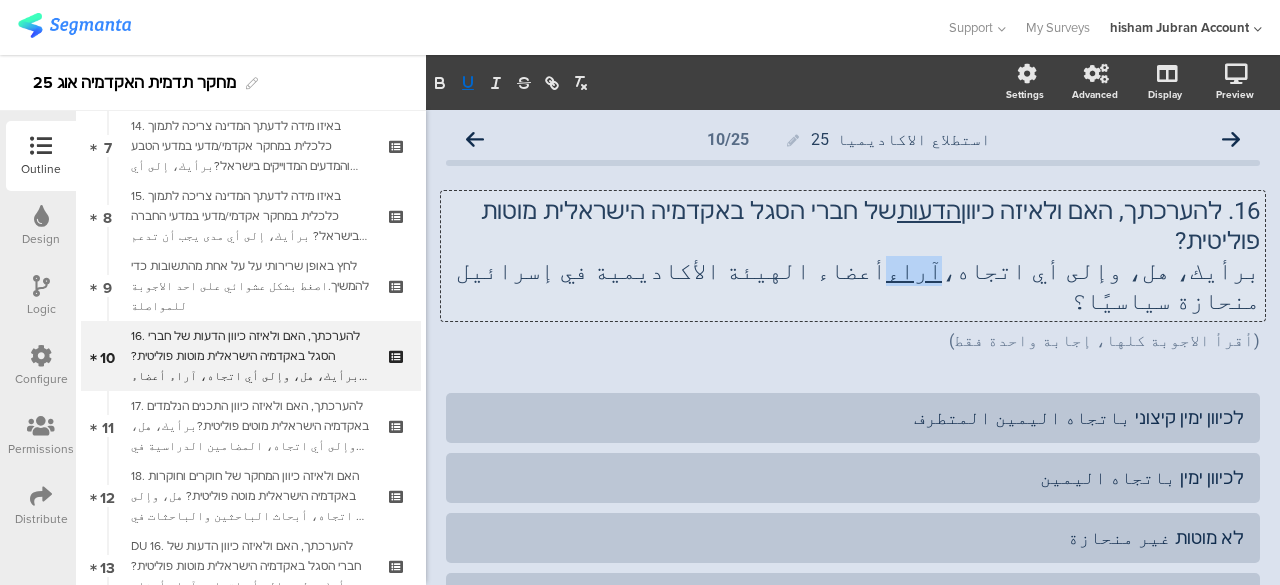 drag, startPoint x: 1037, startPoint y: 238, endPoint x: 1002, endPoint y: 249, distance: 36.687874 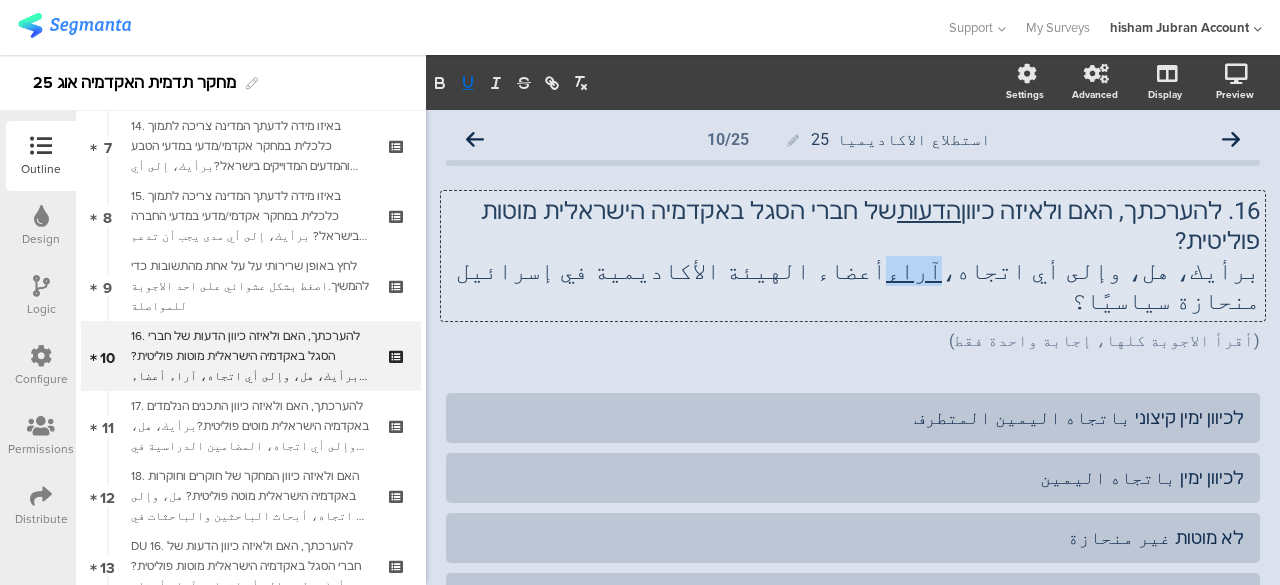 click on "16. להערכתך, האם ולאיזה כיוון  הדעות  של חברי הסגל באקדמיה הישראלית מוטות פוליטית? برأيك، هل، وإلى أي اتجاه،  آراء  أعضاء الهيئة الأكاديمية في إسرائيل منحازة سياسيًا؟
16. להערכתך, האם ולאיזה כיוון  הדעות  של חברי הסגל באקדמיה הישראלית מוטות פוליטית? برأيك، هل، وإلى أي اتجاه،  آراء  أعضاء الهيئة الأكاديمية في إسرائيل منحازة سياسيًا؟
16. להערכתך, האם ולאיזה כיוון  הדעות  של חברי הסגל באקדמיה הישראלית מוטות פוליטית? برأيك، هل، وإلى أي اتجاه،  آراء  أعضاء الهيئة الأكاديمية في إسرائيل منحازة سياسيًا؟" 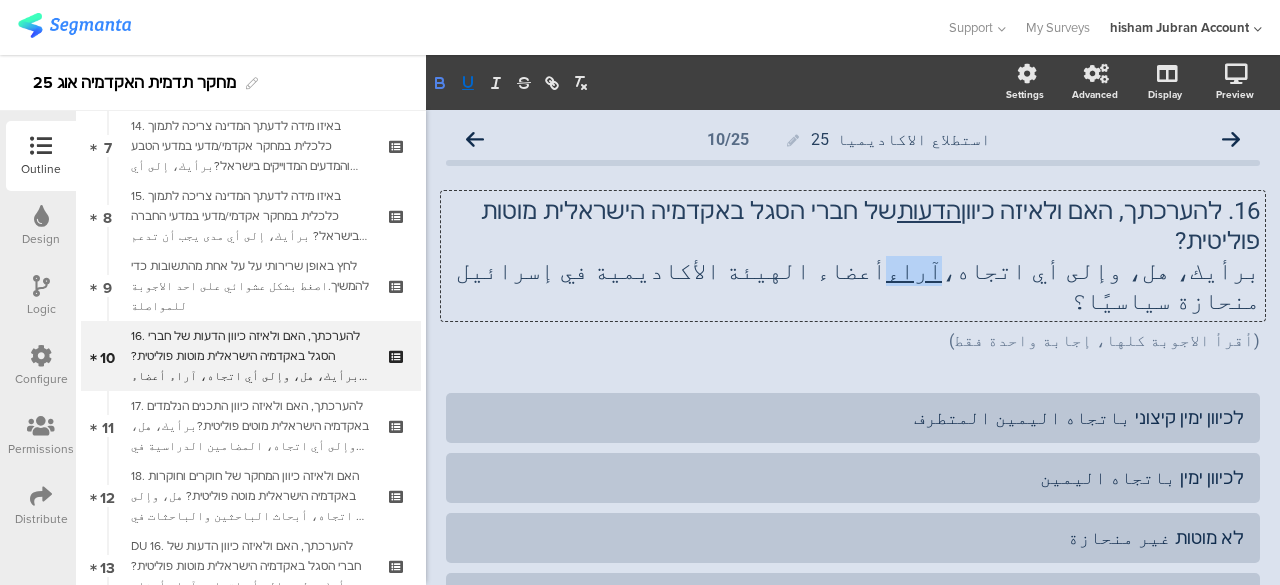 click 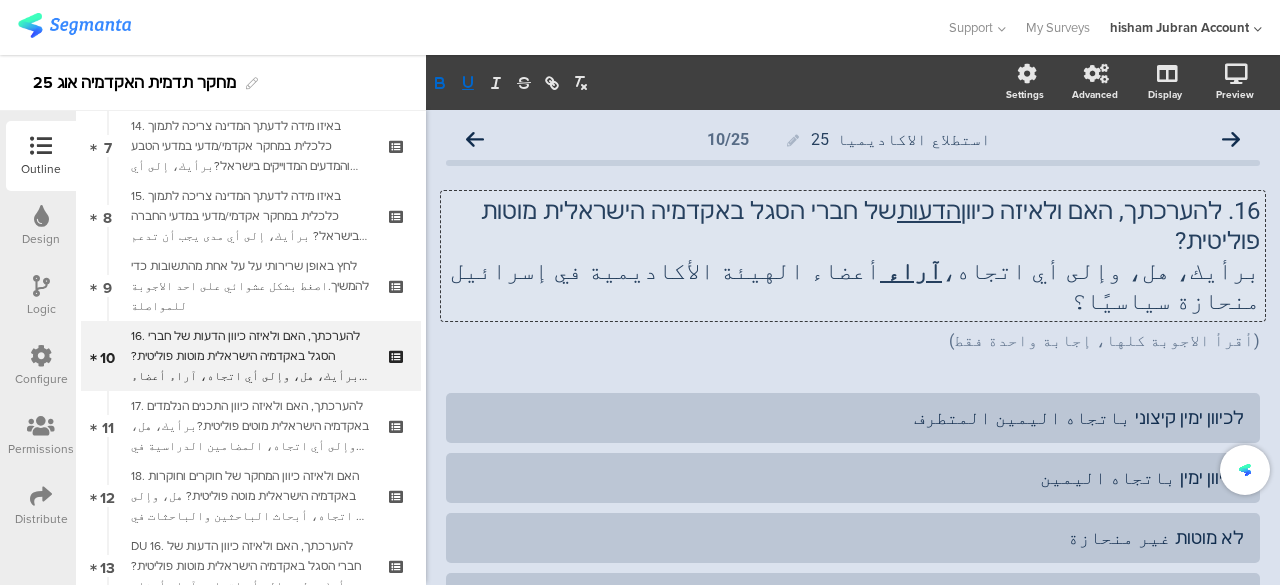 click on "הדעות" 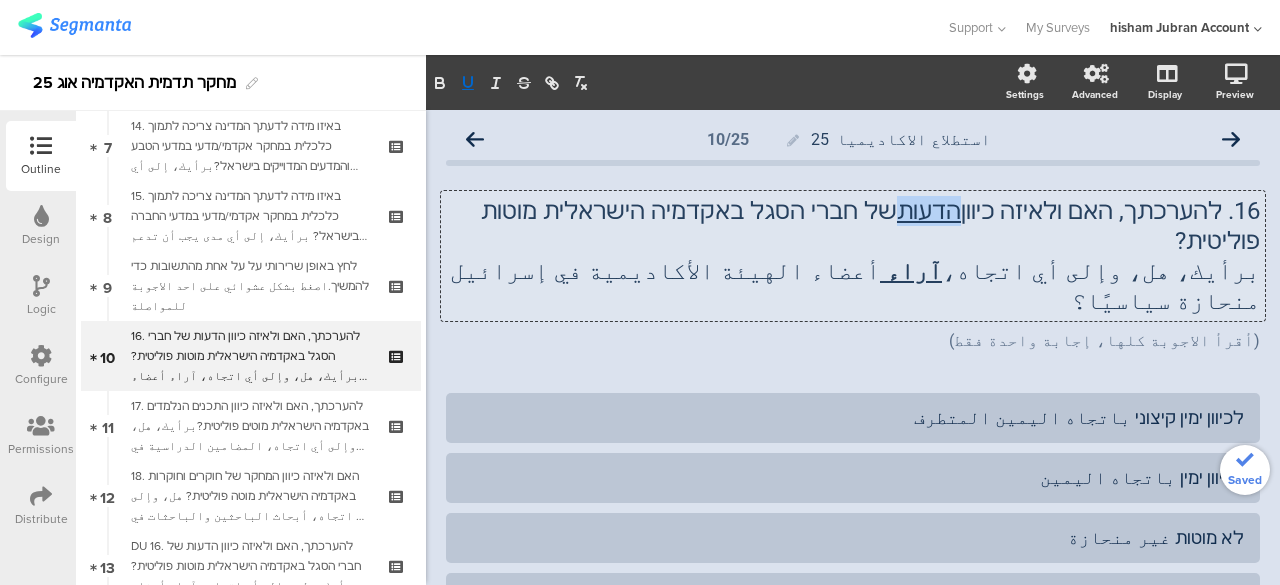 click on "הדעות" 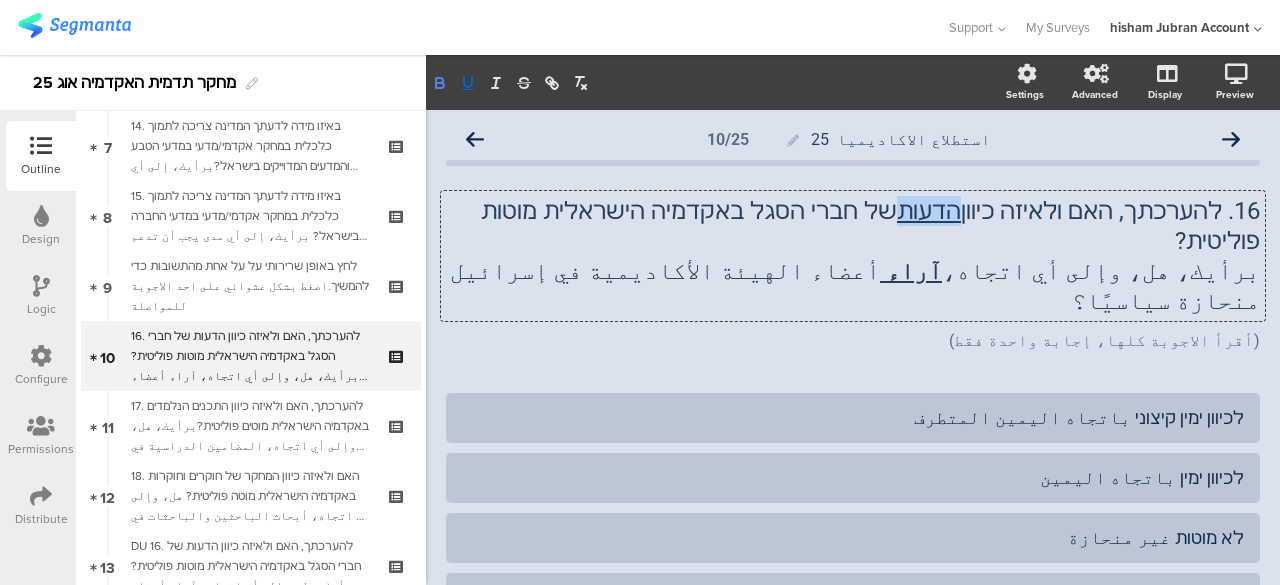 click 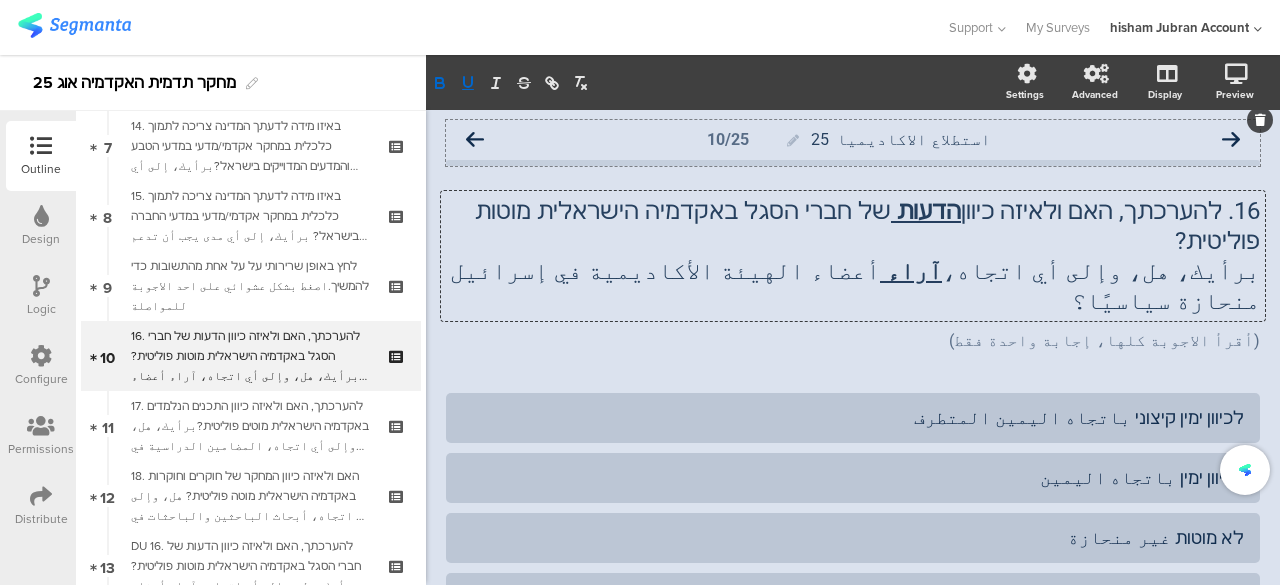 click 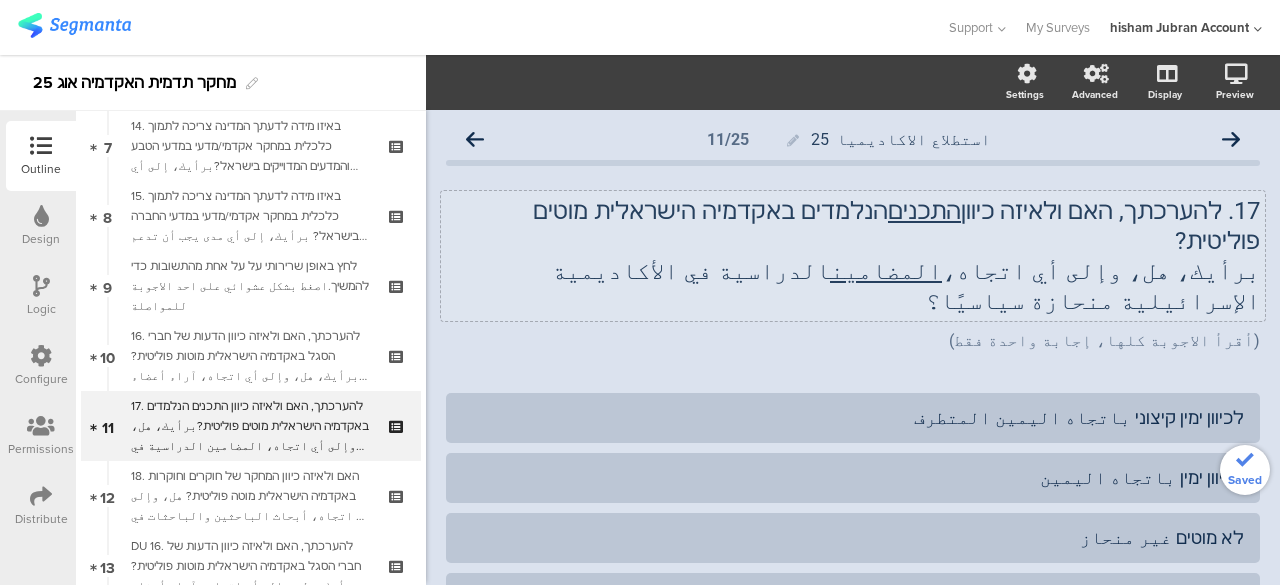 click on "התכנים" 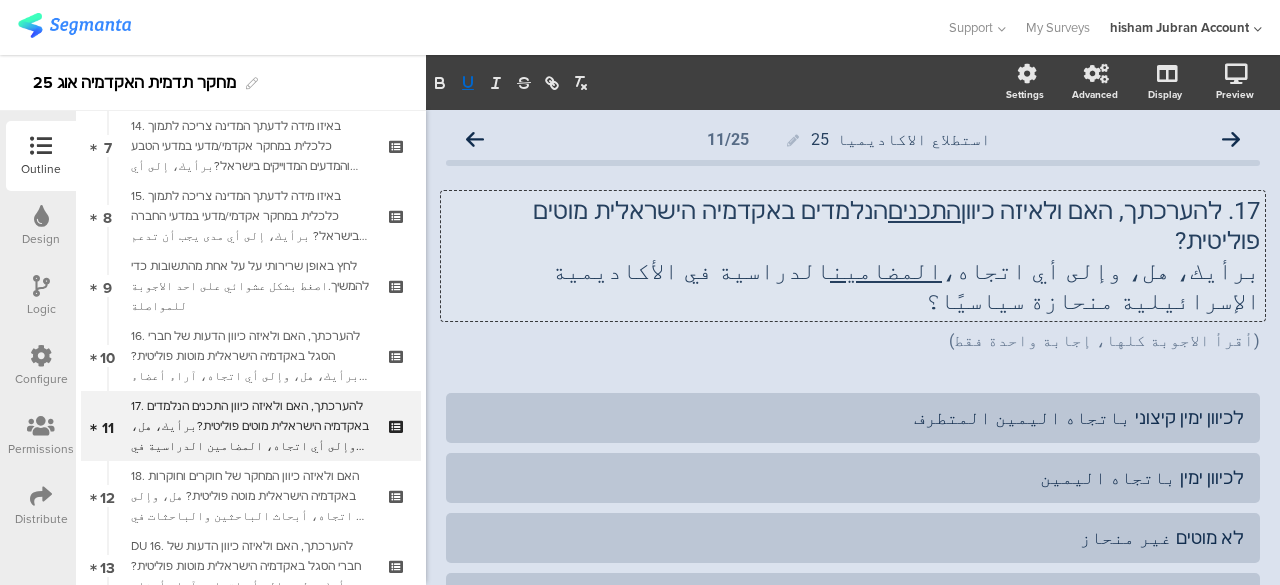 click on "התכנים" 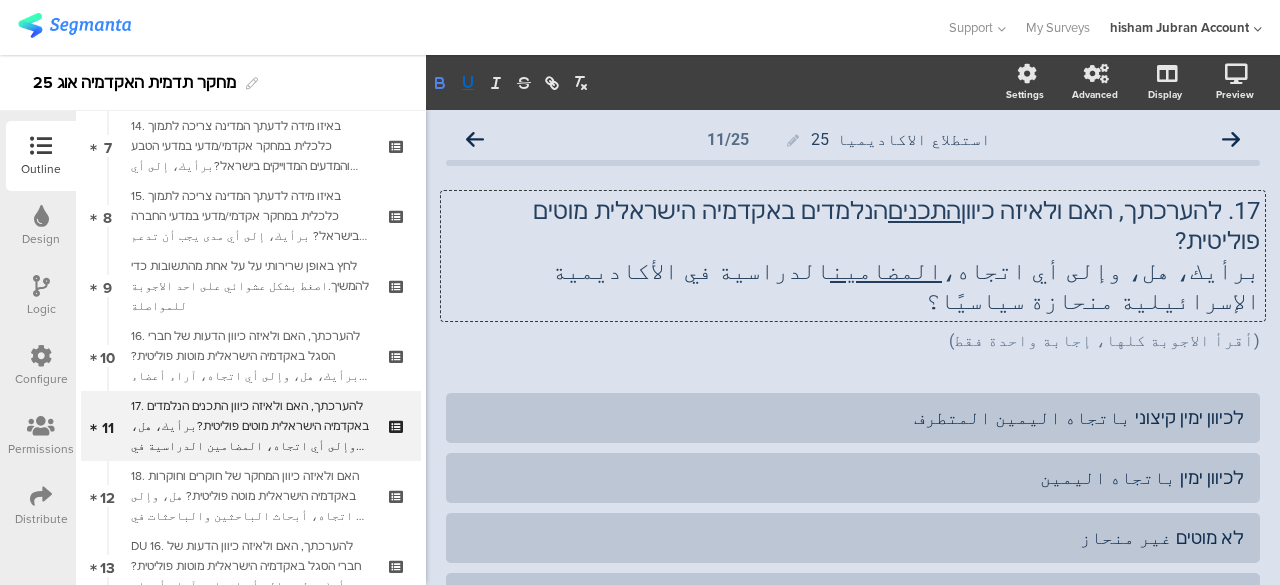 click 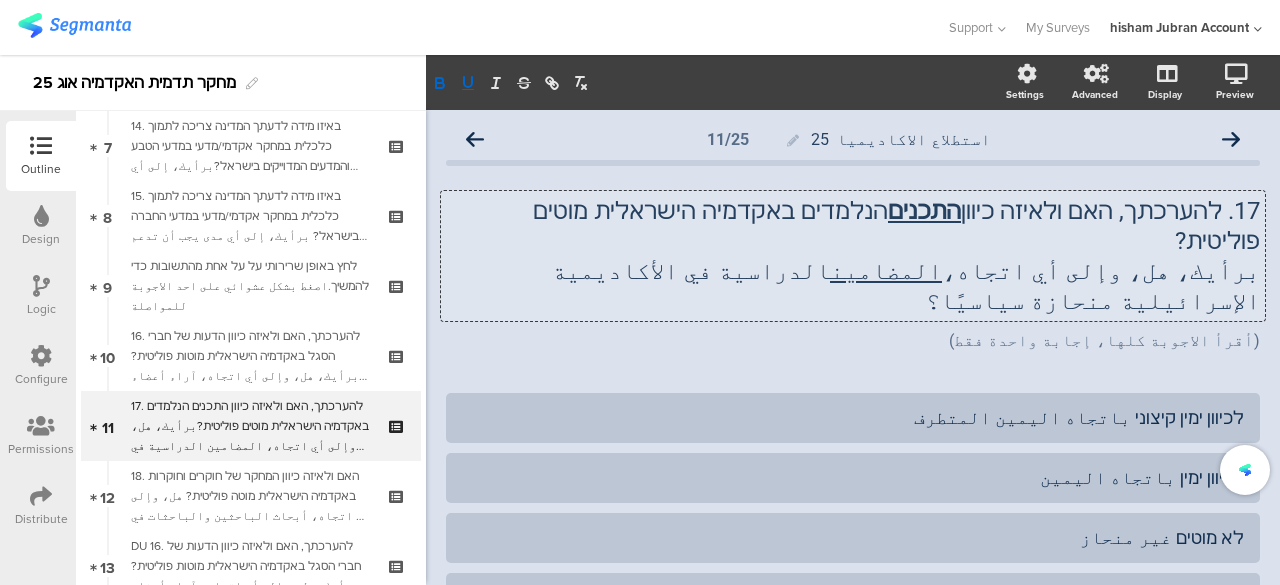 click on "المضامين" 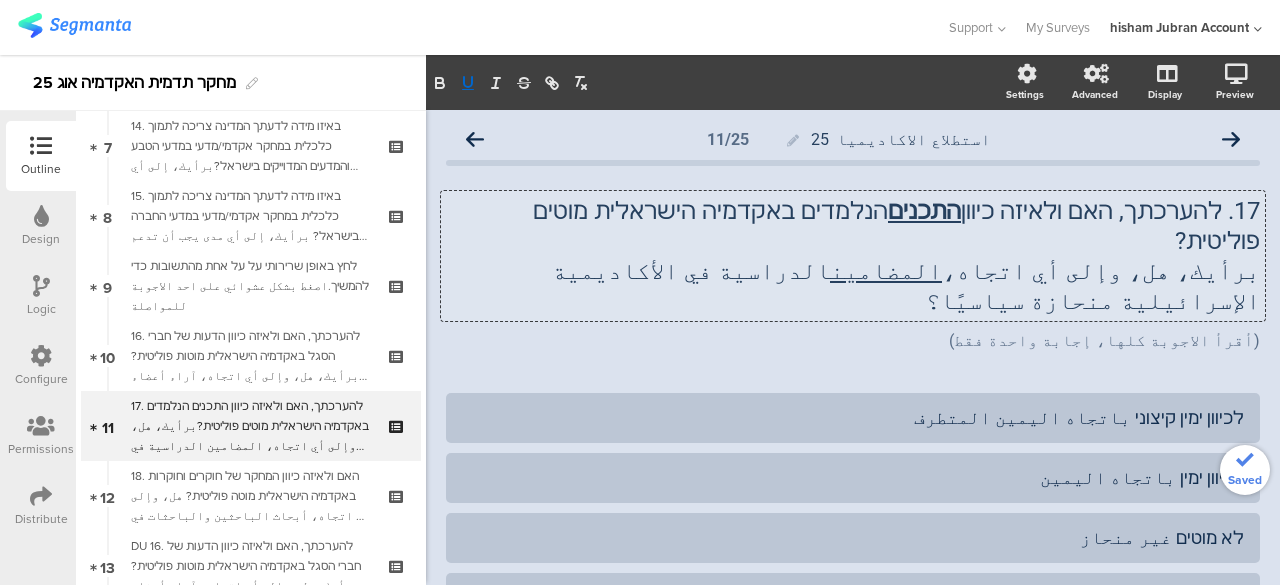 click on "المضامين" 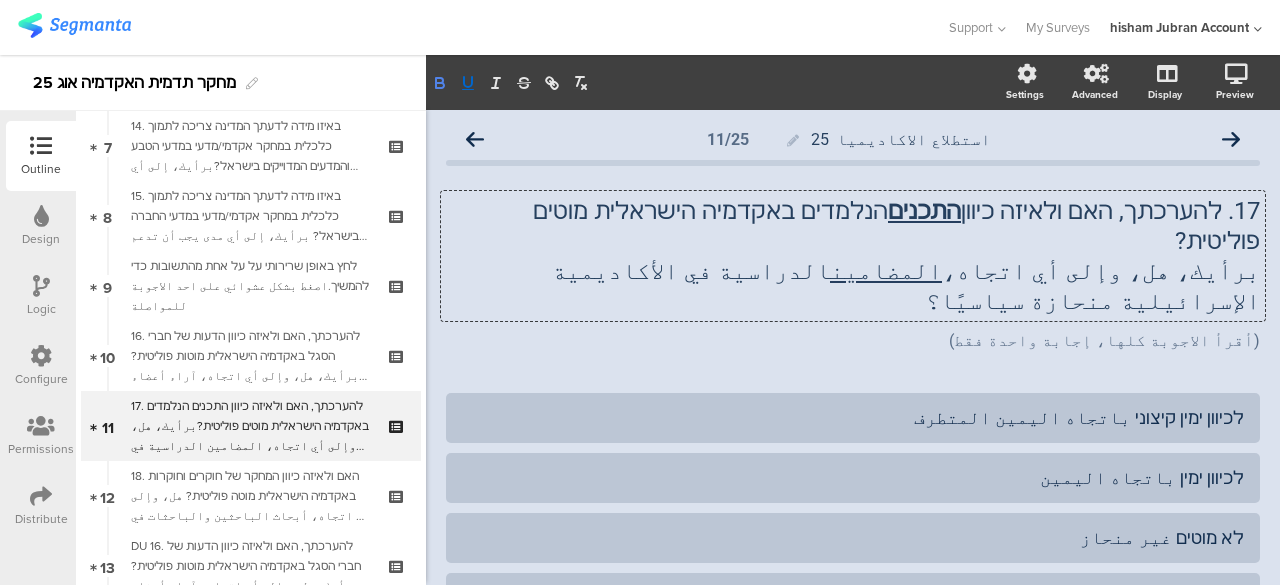 click 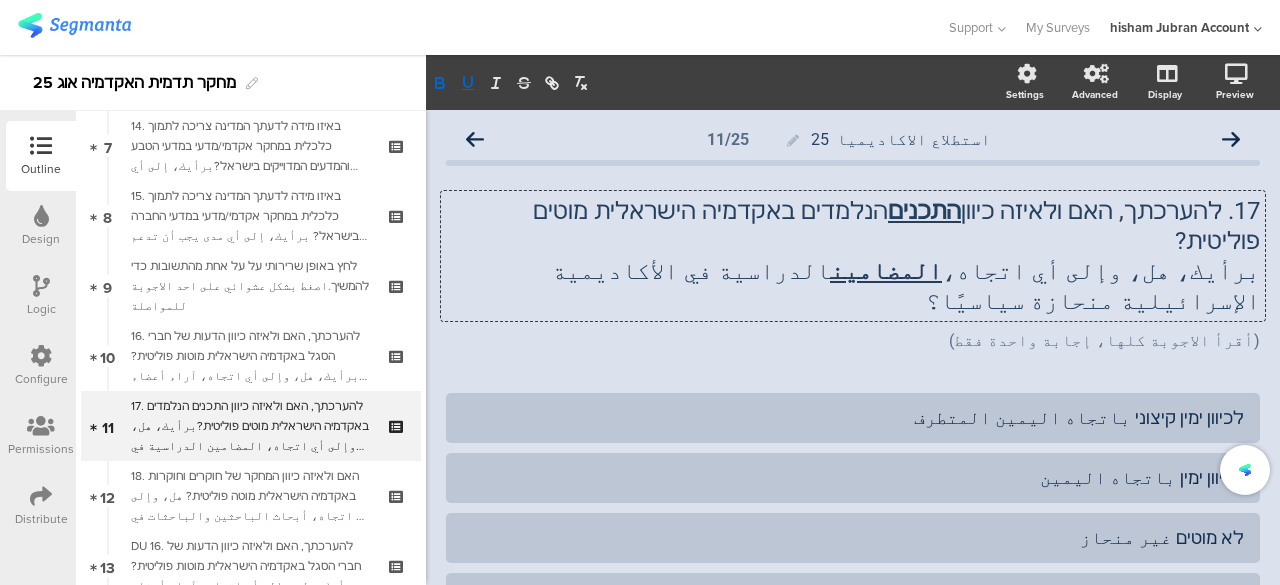 click on "מחקר תדמית האקדמיה אוג 25" at bounding box center [213, 83] 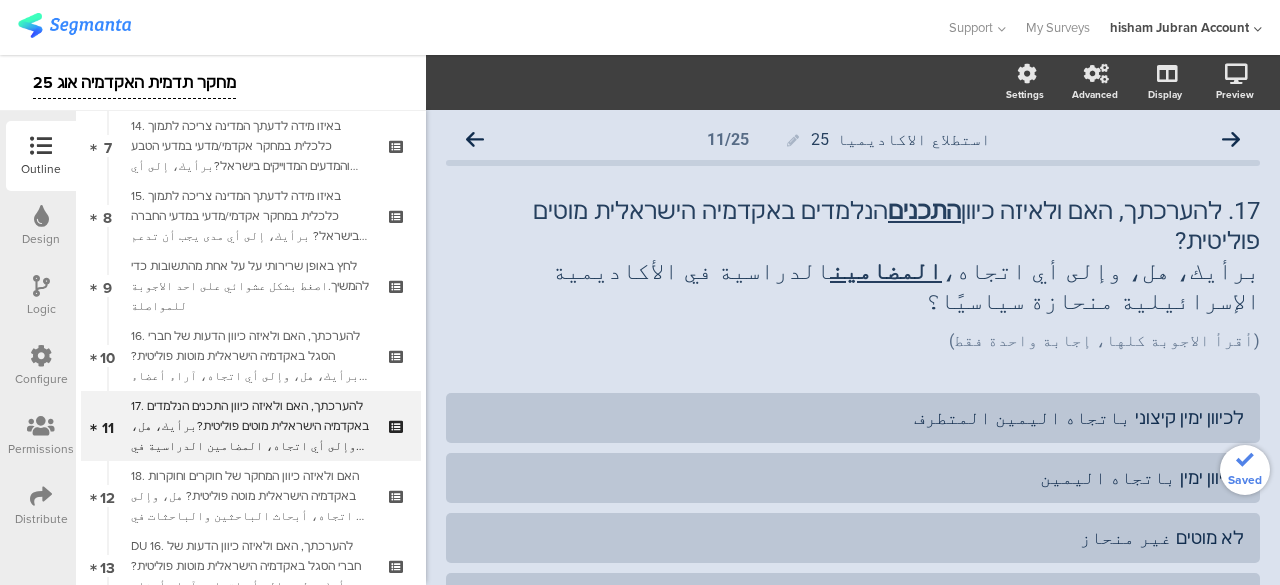 click at bounding box center [473, 27] 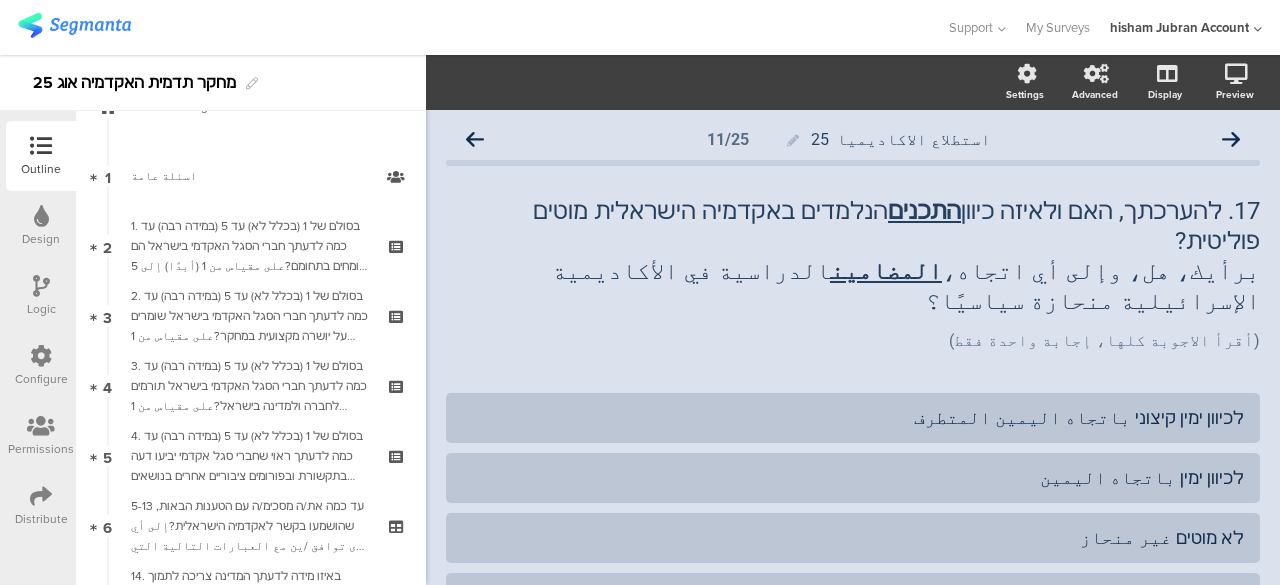 scroll, scrollTop: 0, scrollLeft: 0, axis: both 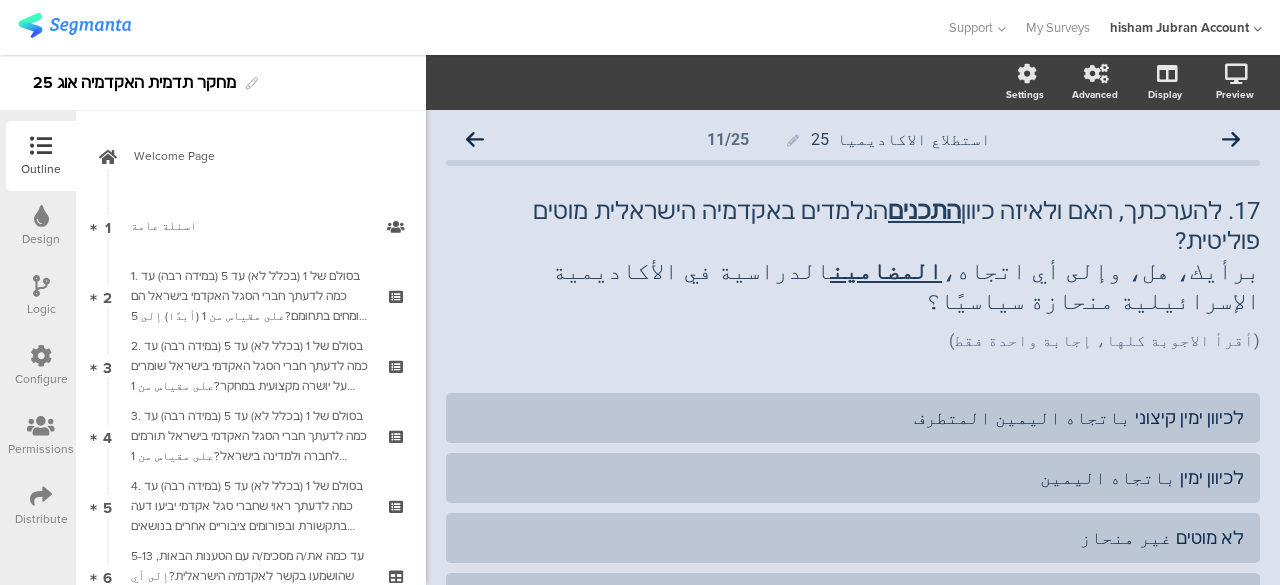 click at bounding box center (41, 496) 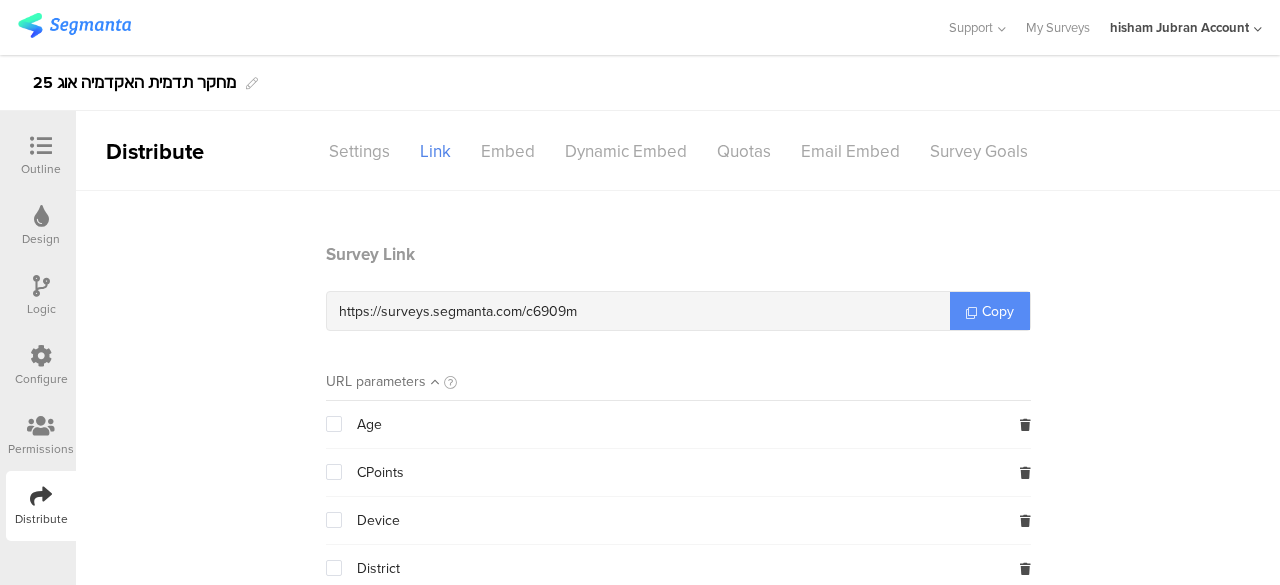 click on "Copy" at bounding box center [990, 311] 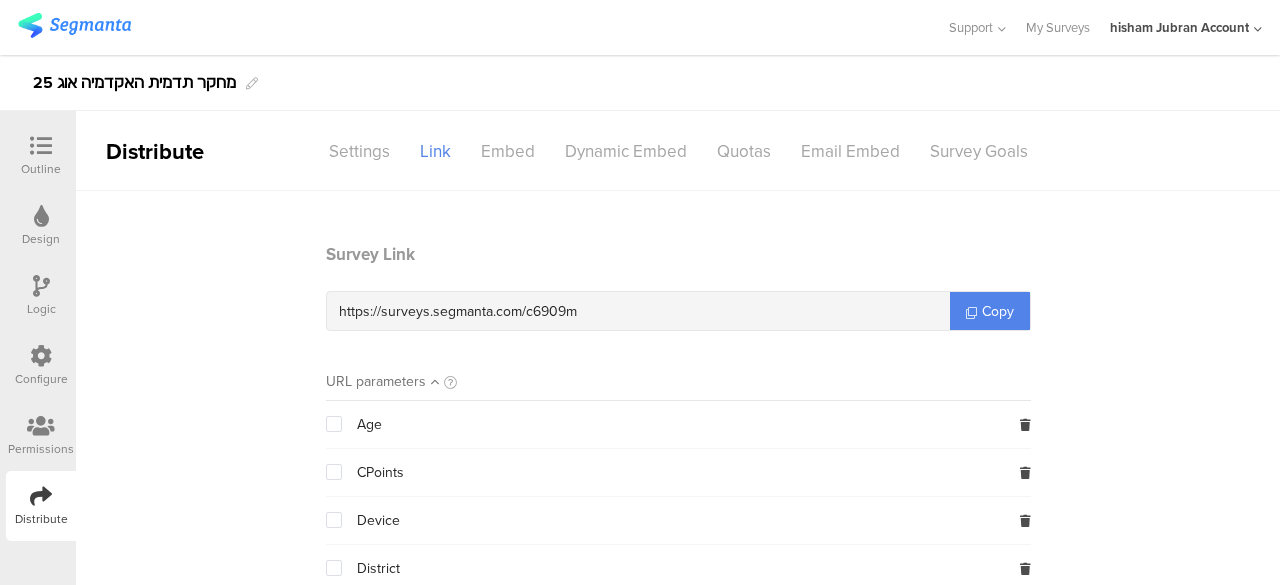 click at bounding box center (41, 146) 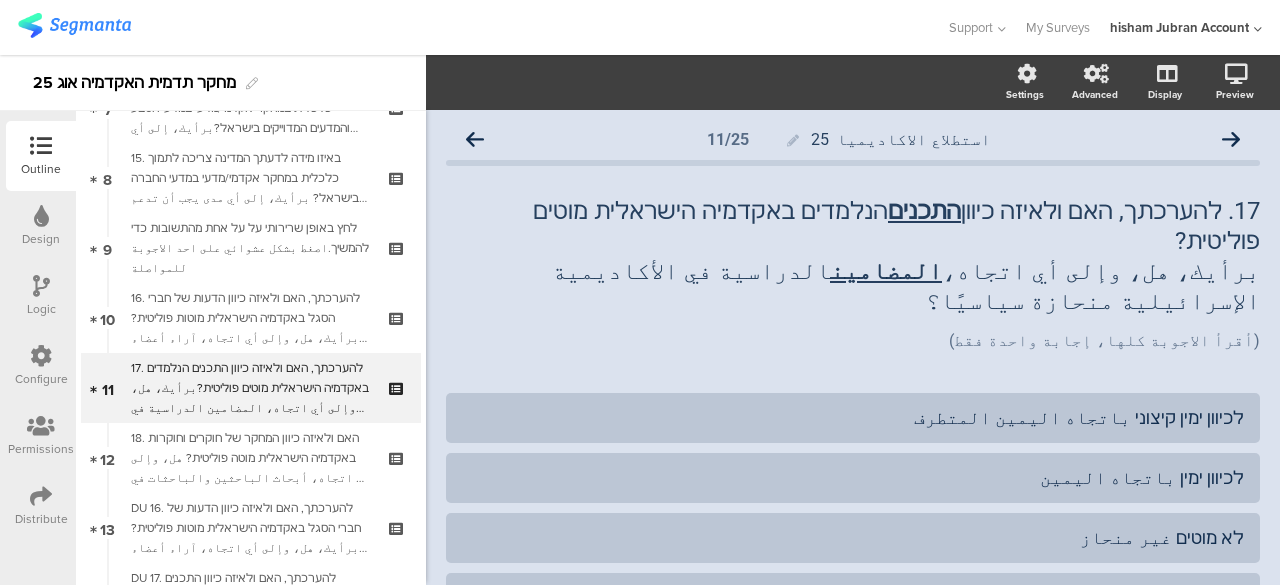 scroll, scrollTop: 578, scrollLeft: 0, axis: vertical 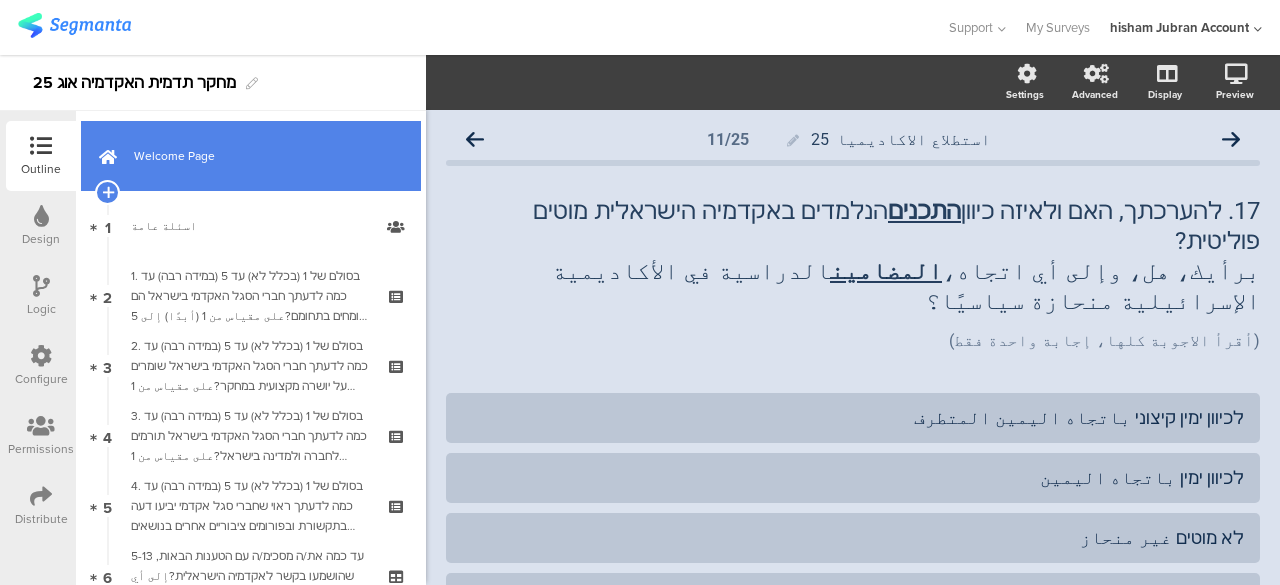 click on "Welcome Page" at bounding box center [251, 156] 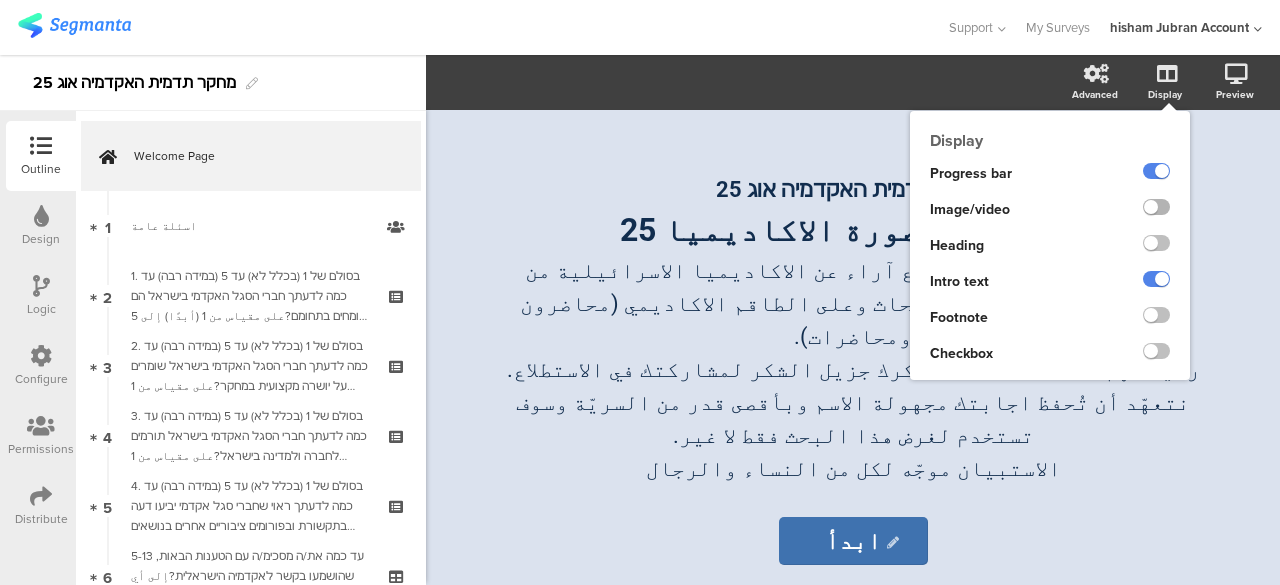 click 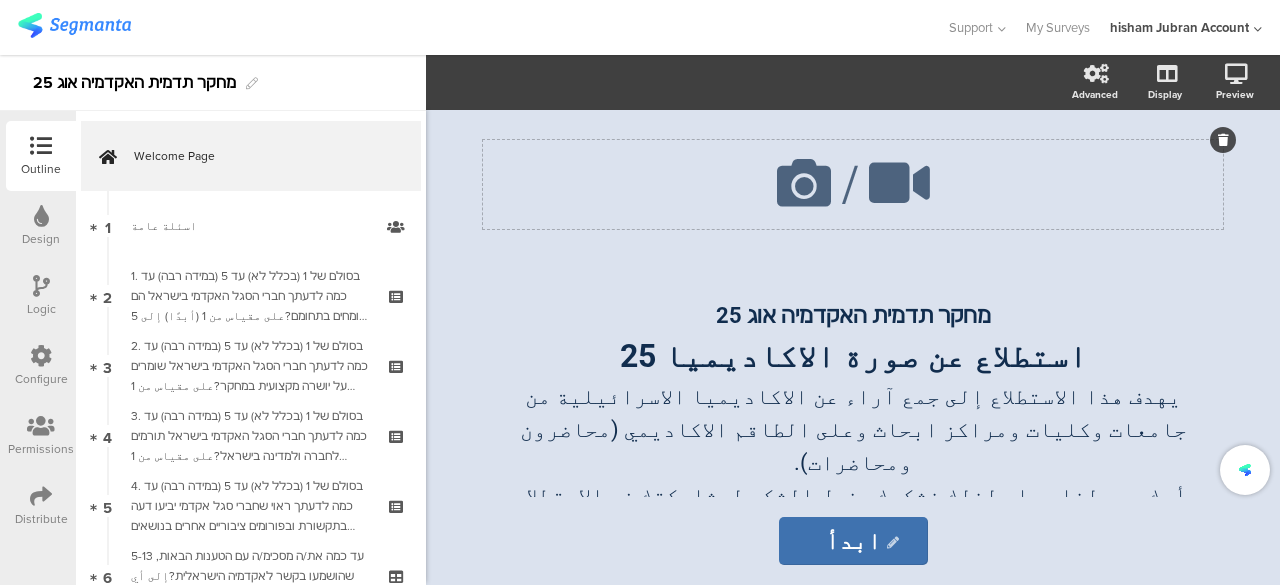 click 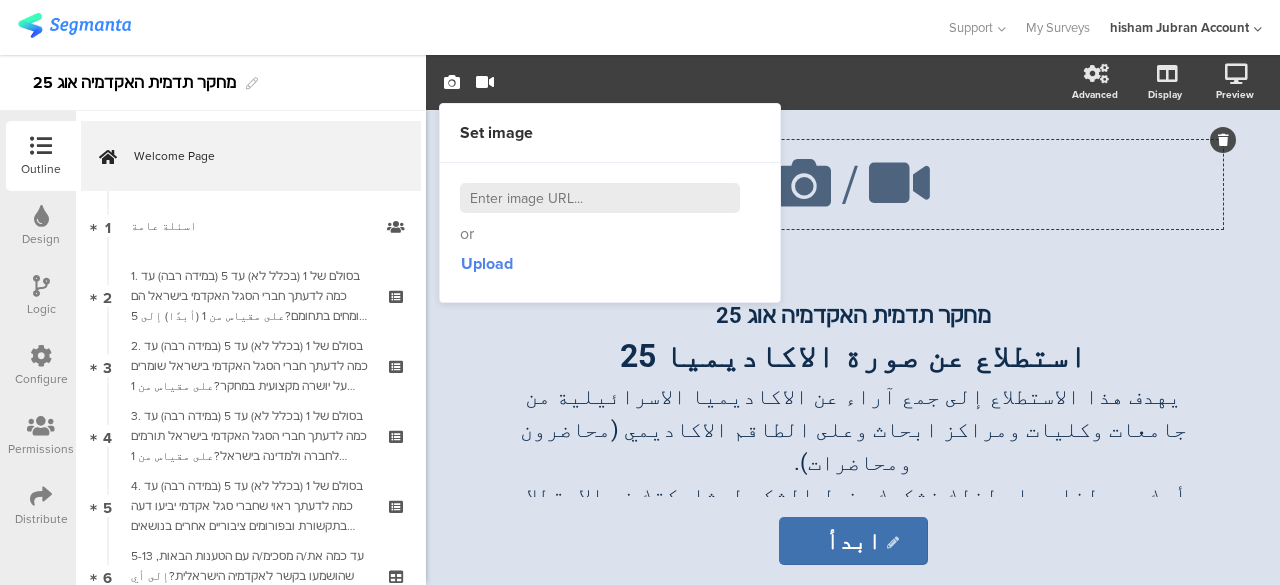 click at bounding box center [600, 198] 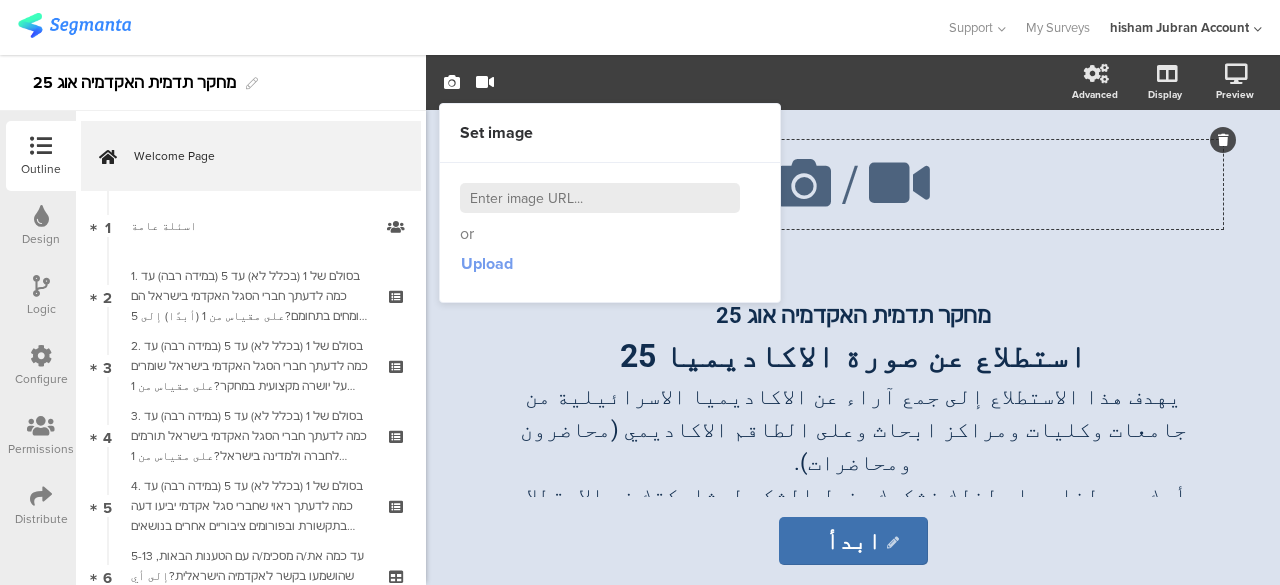 click on "Upload" at bounding box center [487, 263] 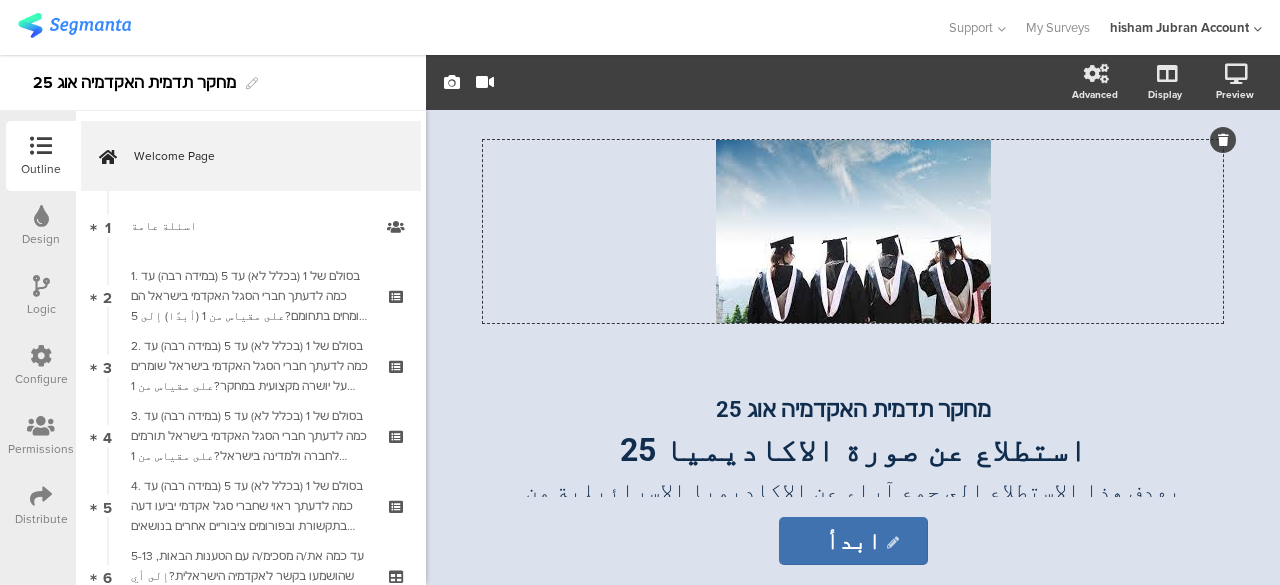 click on "/
מחקר תדמית האקדמיה אוג 25 استطلاع عن صورة الاكاديميا 25  يهدف هذا الاستطلاع إلى جمع آراء عن الاكاديميا الاسرائيلية من جامعات وكليات ومراكز ابحاث وعلى الطاقم الاكاديمي (محاضرون ومحاضرات).  رأيك مهم لنا جدا، لذلك نشكرك جزيل الشكر لمشاركتك في الاستطلاع. نتعهّد أن تُحفظ اجابتك مجهولة الاسم وبأقصى قدر من السريّة وسوف تستخدم لغرض هذا البحث فقط لا غير. الاستبيان موجّه لكل من النساء والرجال
מחקר תדמית האקדמיה אוג 25 استطلاع عن صورة الاكاديميا 25  الاستبيان موجّه لكل من النساء والرجال" 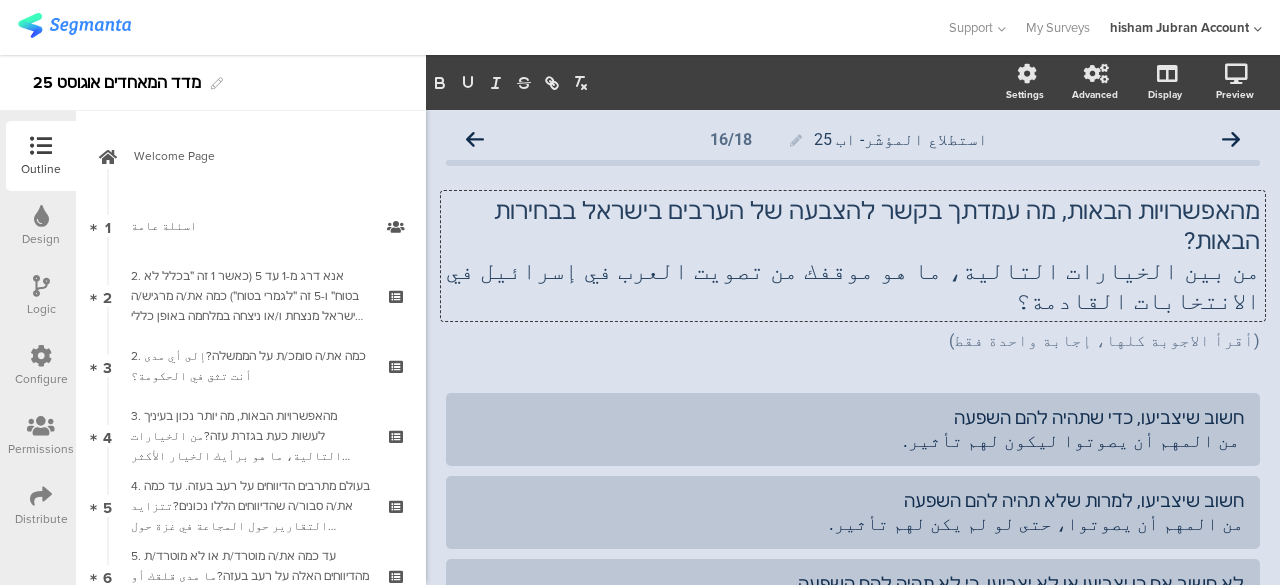 scroll, scrollTop: 0, scrollLeft: 0, axis: both 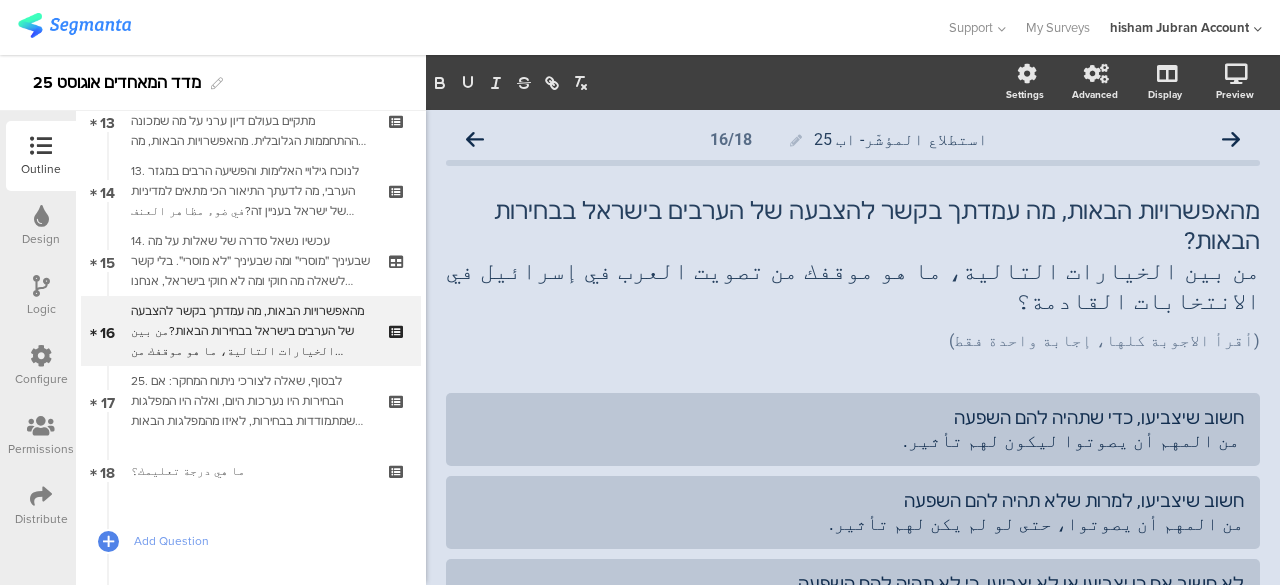 click on "استطلاع المؤشّر- اب 25
16/18
מהאפשרויות הבאות, מה עמדתך בקשר להצבעה של הערבים בישראל בבחירות הבאות? من بين الخيارات التالية، ما هو موقفك من تصويت العرب في إسرائيل في الانتخابات القادمة؟
מהאפשרויות הבאות, מה עמדתך בקשר להצבעה של הערבים בישראל בבחירות הבאות?
(أقرأ الاجوبة كلها، إجابة واحدة فقط)" 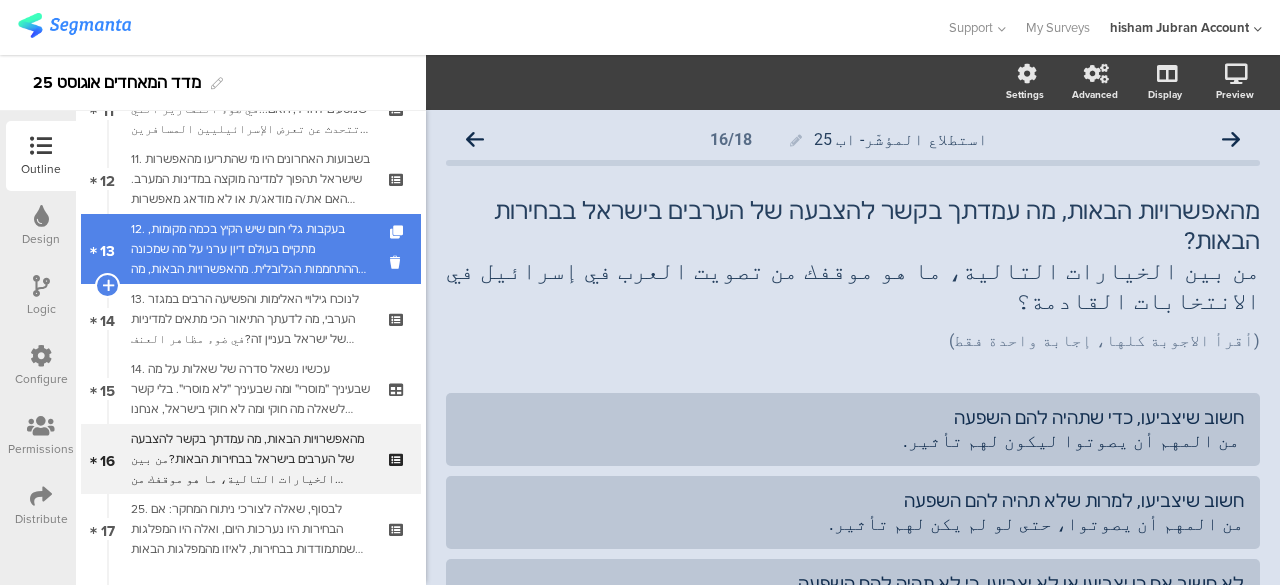 scroll, scrollTop: 745, scrollLeft: 0, axis: vertical 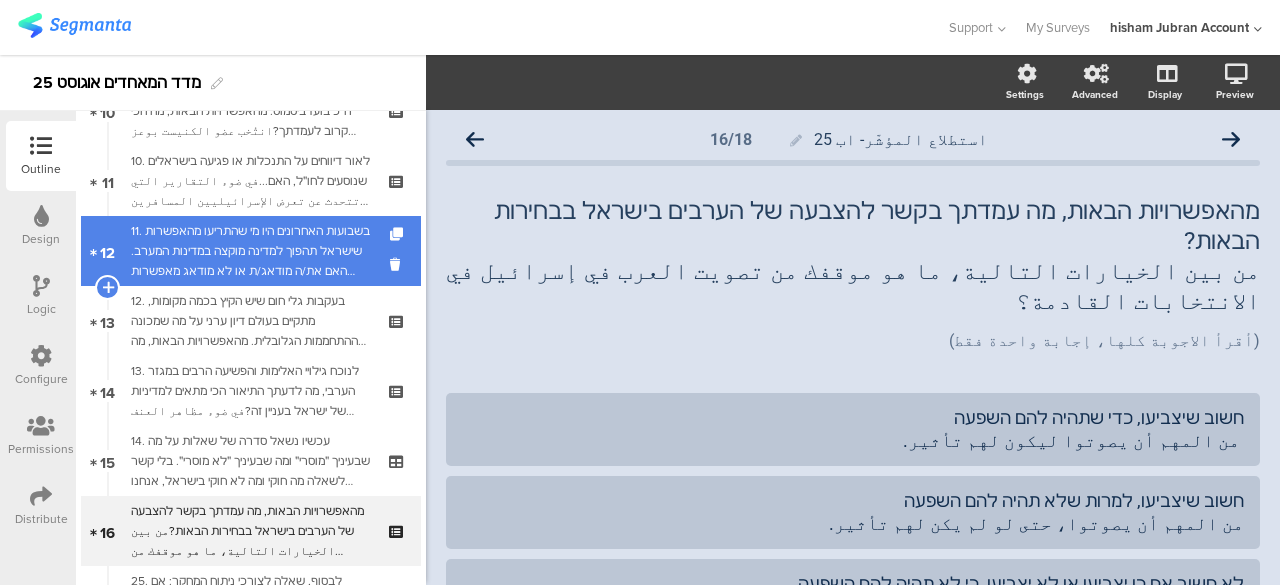 click on "11. בשבועות האחרונים היו מי שהתריעו מהאפשרות שישראל תהפוך למדינה מוקצה במדינות המערב. האם את/ה מודאג/ת או לא מודאג מאפשרות כזאת?في الأسابيع الأخيرة، حذّر البعض من احتمال أن تصبح إسرائيل دولةً منبوذة في الدول الغربية. هل أنت قلق أم لا من هذا الاحتمال؟" at bounding box center (250, 251) 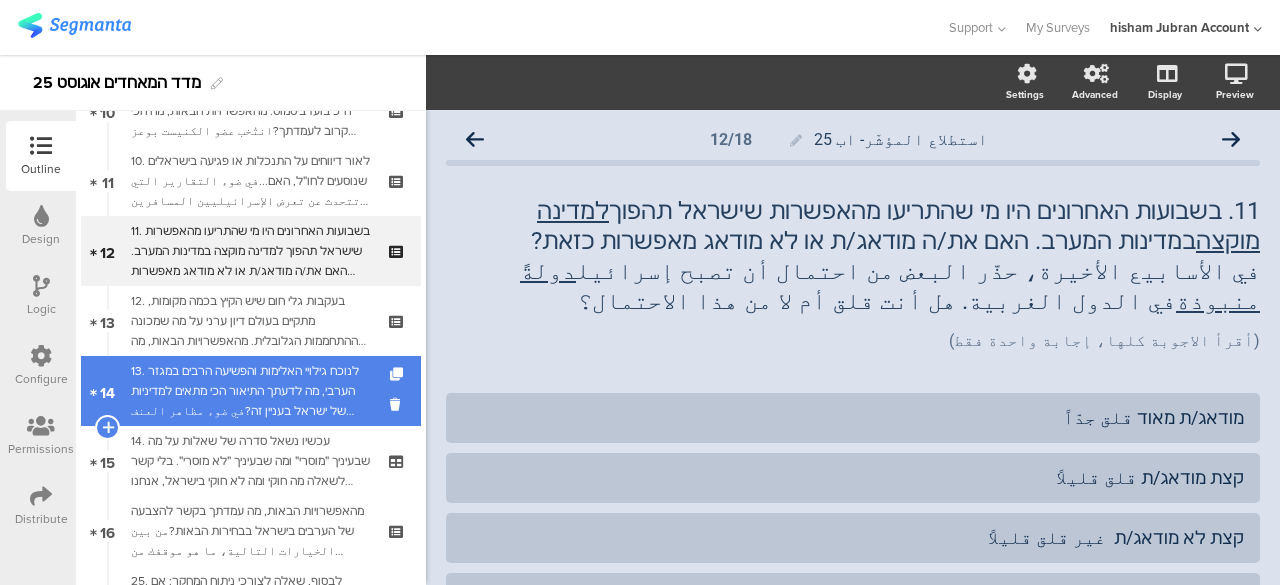 scroll, scrollTop: 845, scrollLeft: 0, axis: vertical 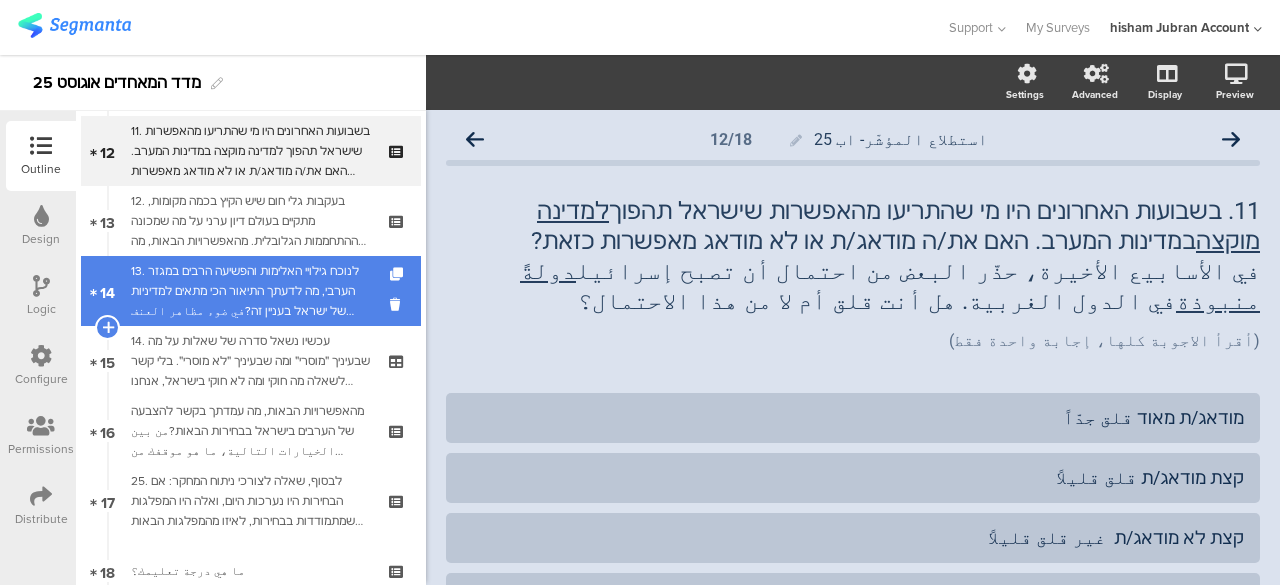 click on "13. לנוכח גילויי האלימות והפשיעה הרבים במגזר הערבי, מה לדעתך התיאור הכי מתאים למדיניות של ישראל בעניין זה?في ضوء مظاهر العنف والجريمة العديدة في المجتمع العربي، ما هو برأيك الوصف الأنسب لسياسة إسرائيل في هذا الشأن؟" at bounding box center [250, 291] 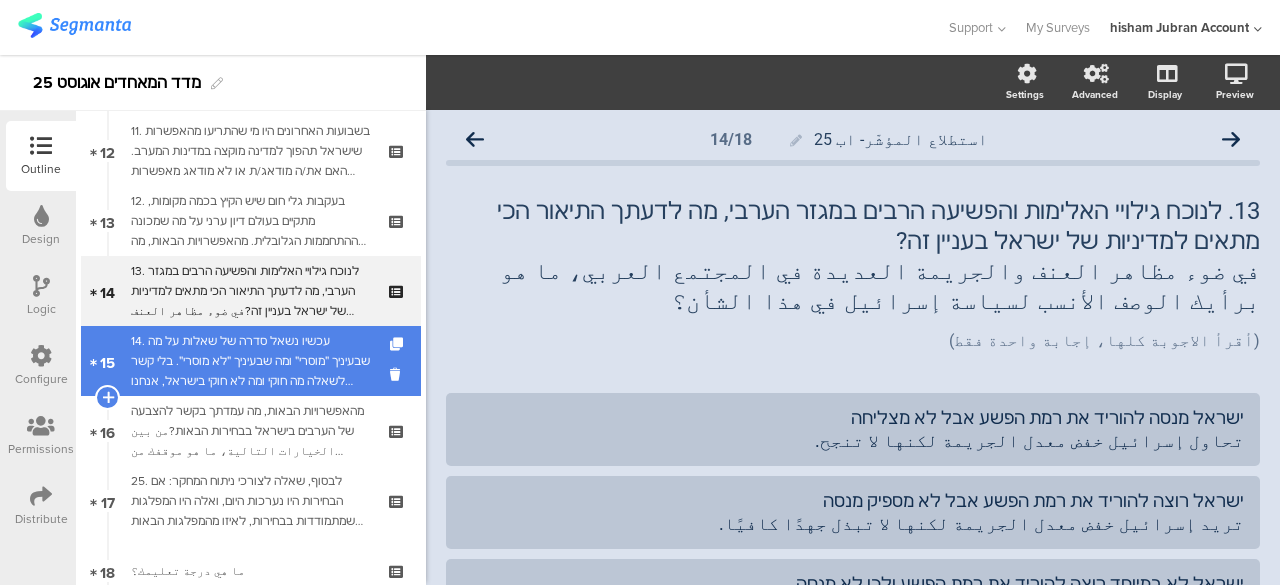 click on "14. עכשיו נשאל סדרה של שאלות על מה שבעיניך ״מוסרי״ ומה שבעיניך ״לא מוסרי״. בלי קשר לשאלה מה חוקי ומה לא חוקי בישראל, אנחנו מבקשים שתאמר/י לנו על כל אחד מהדברים הבאים האם על פי תפיסת העולם שלך הוא ״כן מוסרי״ או ״לא מוסרי״سنطرح الآن سلسلة من الأسئلة حول ما تعتبروه "أخلاقيًا" وما تعتبروه "غير أخلاقي". بغض النظر عمّا هو قانوني وغير قانوني في إسرائيل، نطلب منك أن تخبرنا ما إذا كان كلٌّ مما يلي "أخلاقيًا" أو "غير أخلاقي" وفقًا لرؤيتك للعالم." at bounding box center [250, 361] 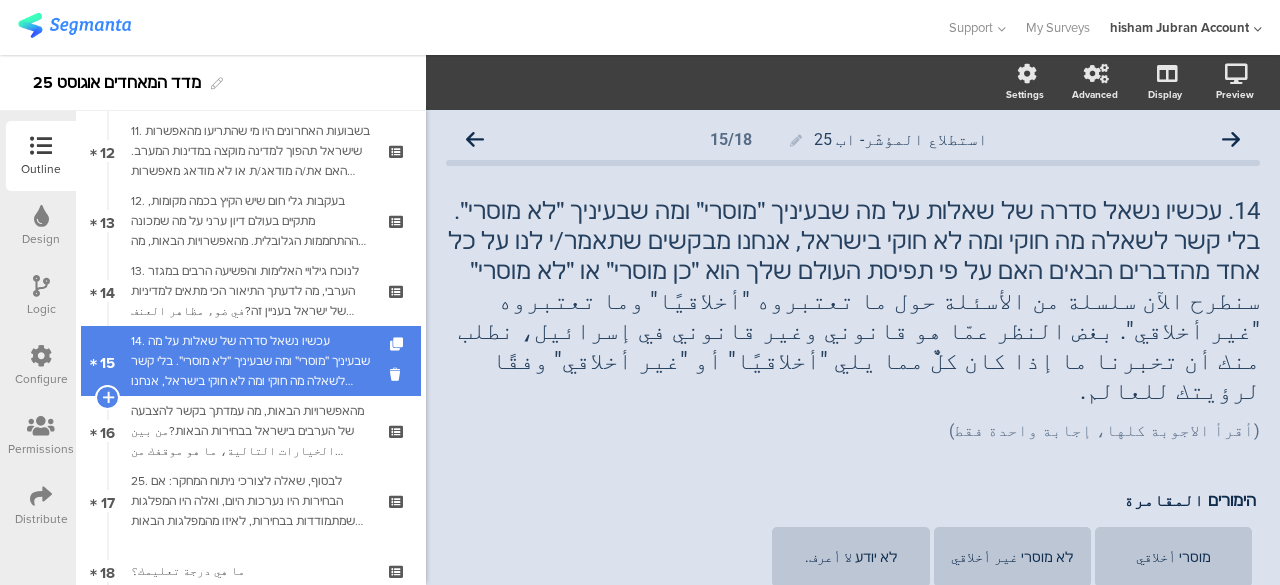 scroll, scrollTop: 1045, scrollLeft: 0, axis: vertical 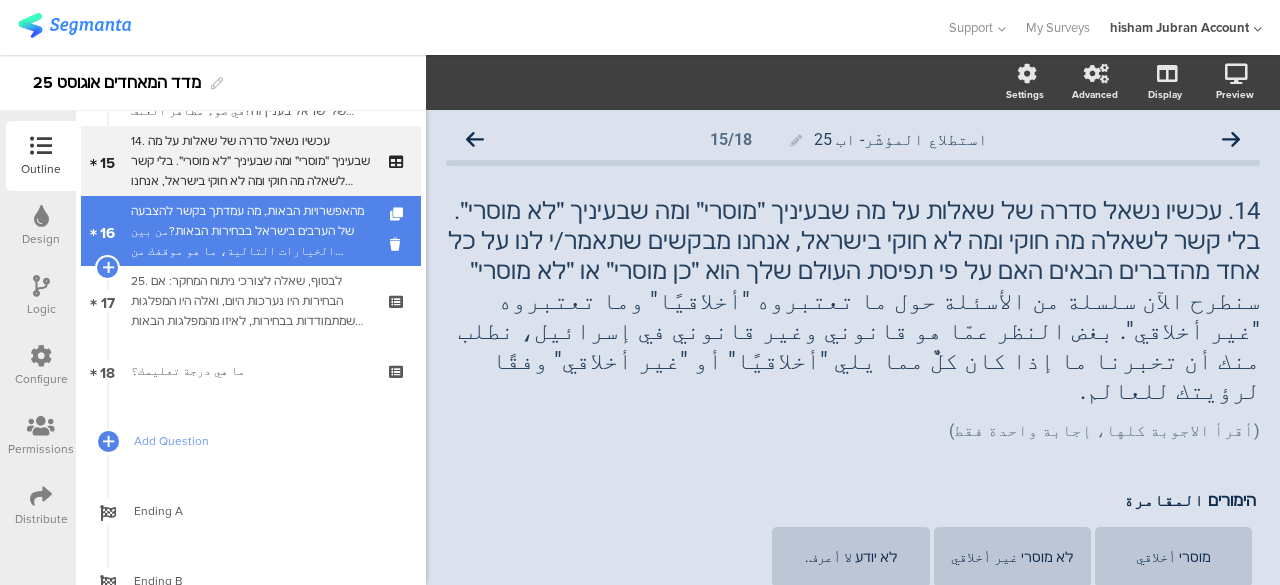 click on "מהאפשרויות הבאות, מה עמדתך בקשר להצבעה של הערבים בישראל בבחירות הבאות?من بين الخيارات التالية، ما هو موقفك من تصويت العرب في إسرائيل في الانتخابات القادمة؟" at bounding box center [250, 231] 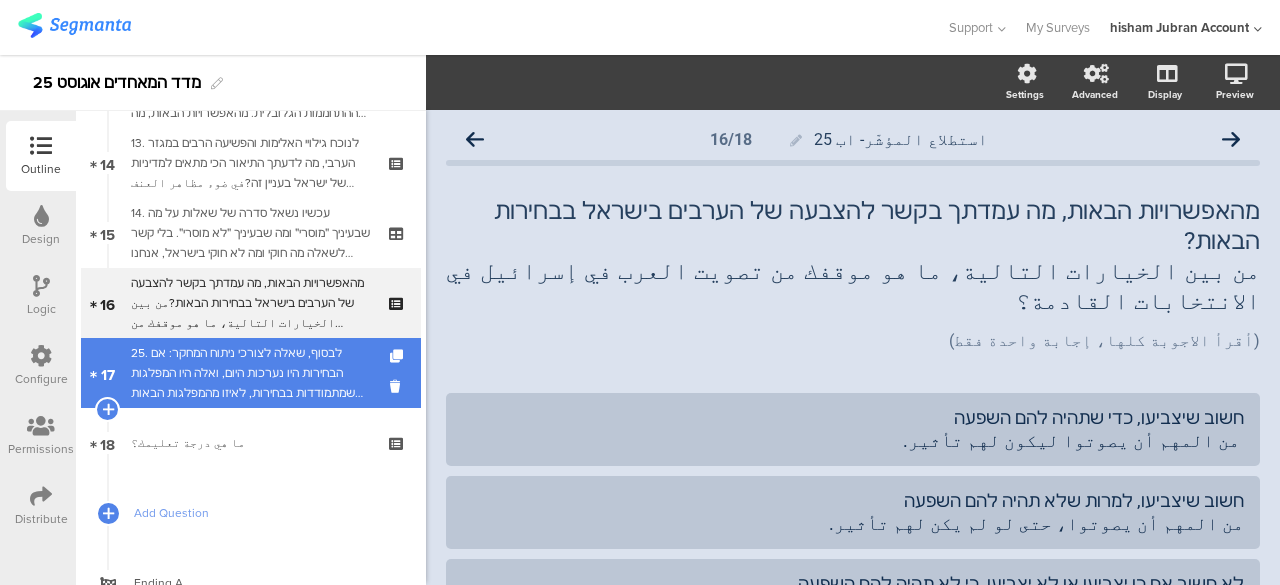 scroll, scrollTop: 945, scrollLeft: 0, axis: vertical 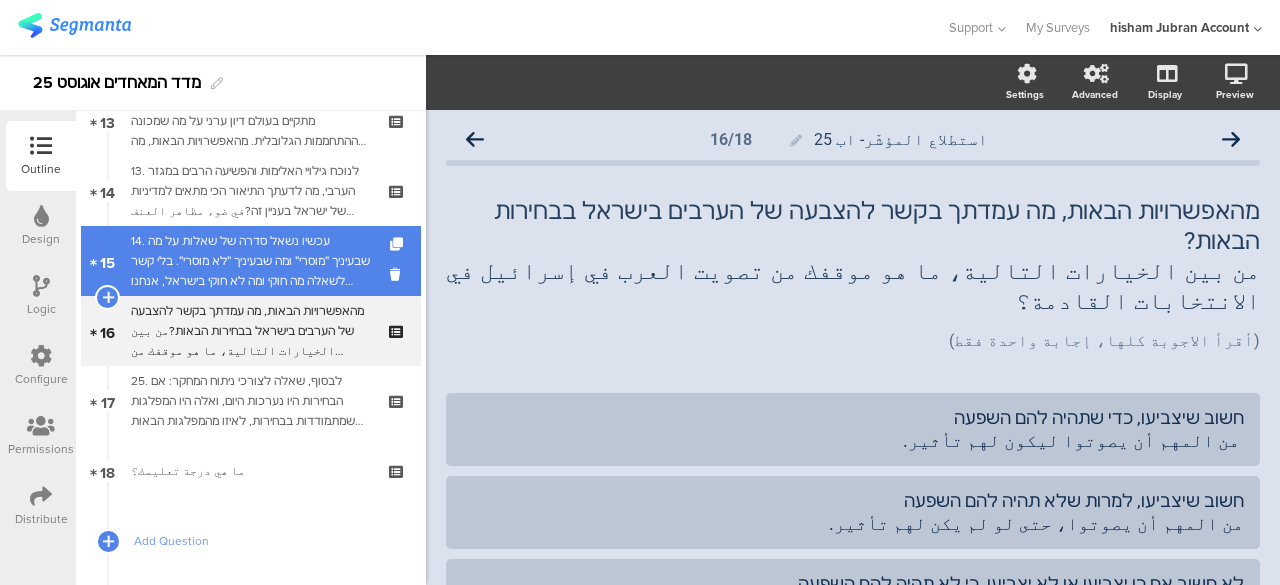 click on "14. עכשיו נשאל סדרה של שאלות על מה שבעיניך ״מוסרי״ ומה שבעיניך ״לא מוסרי״. בלי קשר לשאלה מה חוקי ומה לא חוקי בישראל, אנחנו מבקשים שתאמר/י לנו על כל אחד מהדברים הבאים האם על פי תפיסת העולם שלך הוא ״כן מוסרי״ או ״לא מוסרי״سنطرح الآن سلسلة من الأسئلة حول ما تعتبروه "أخلاقيًا" وما تعتبروه "غير أخلاقي". بغض النظر عمّا هو قانوني وغير قانوني في إسرائيل، نطلب منك أن تخبرنا ما إذا كان كلٌّ مما يلي "أخلاقيًا" أو "غير أخلاقي" وفقًا لرؤيتك للعالم." at bounding box center [250, 261] 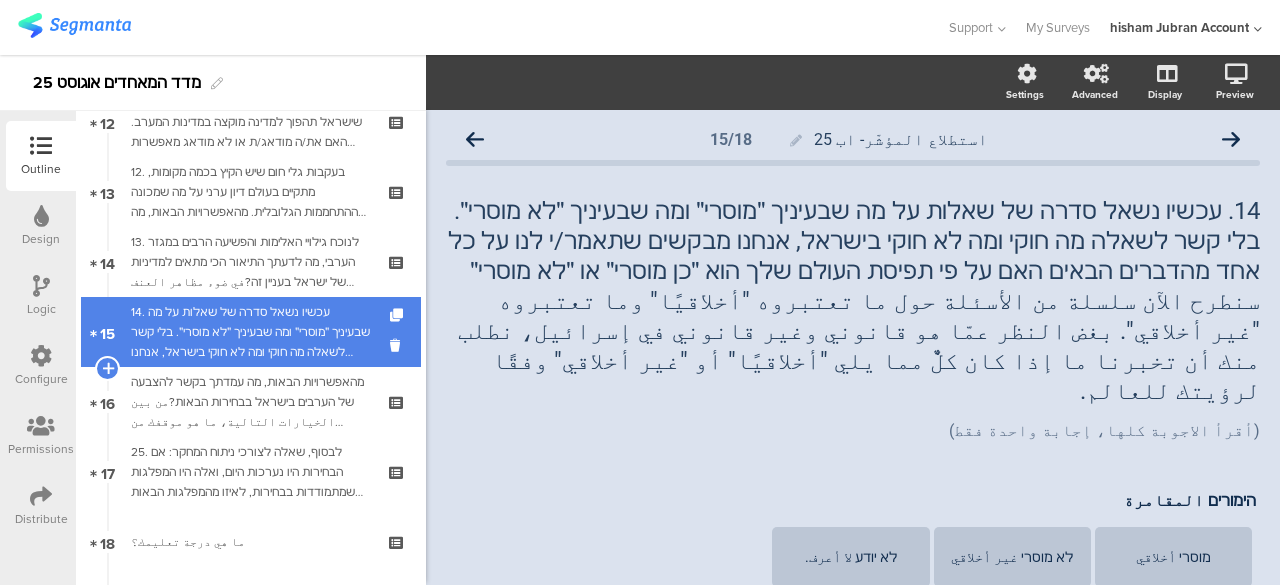 scroll, scrollTop: 845, scrollLeft: 0, axis: vertical 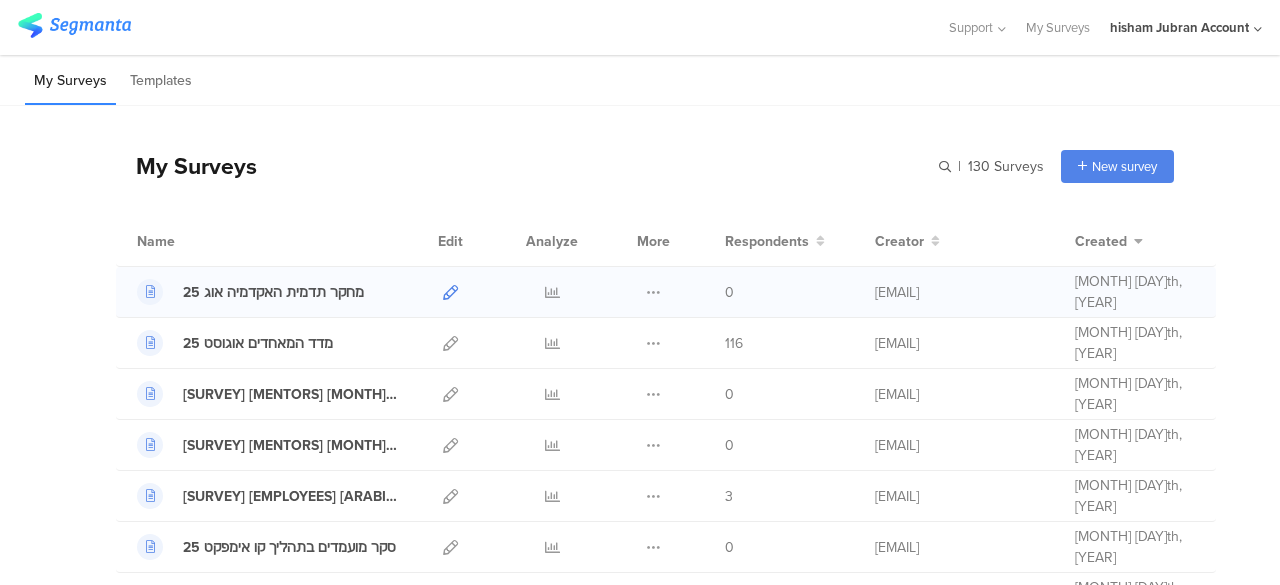 click at bounding box center [450, 292] 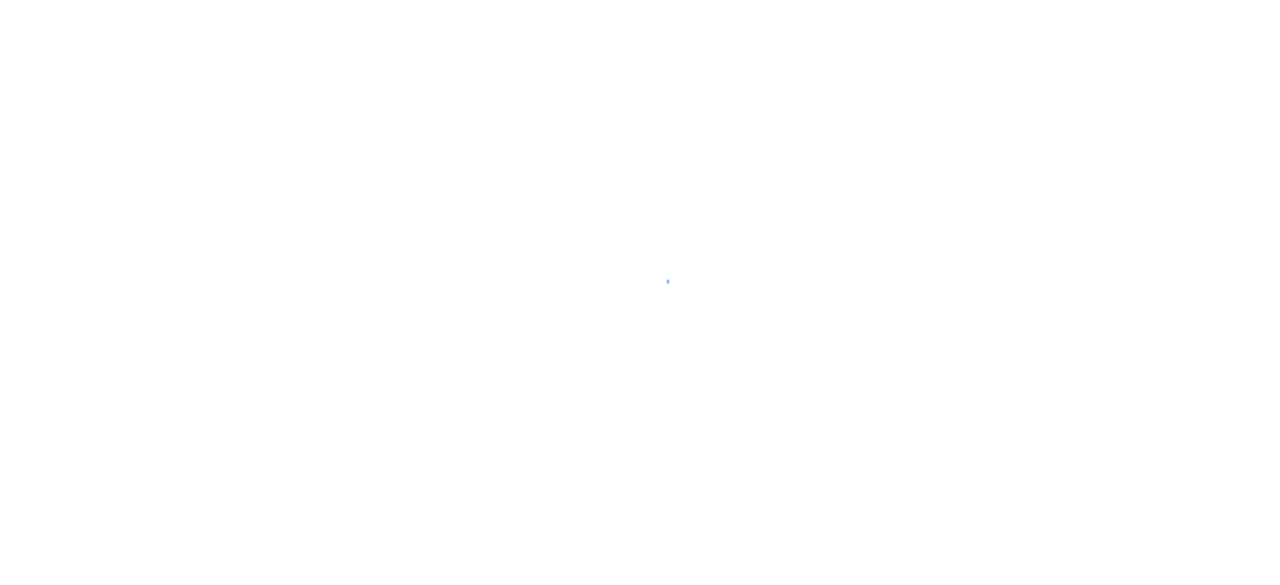 scroll, scrollTop: 0, scrollLeft: 0, axis: both 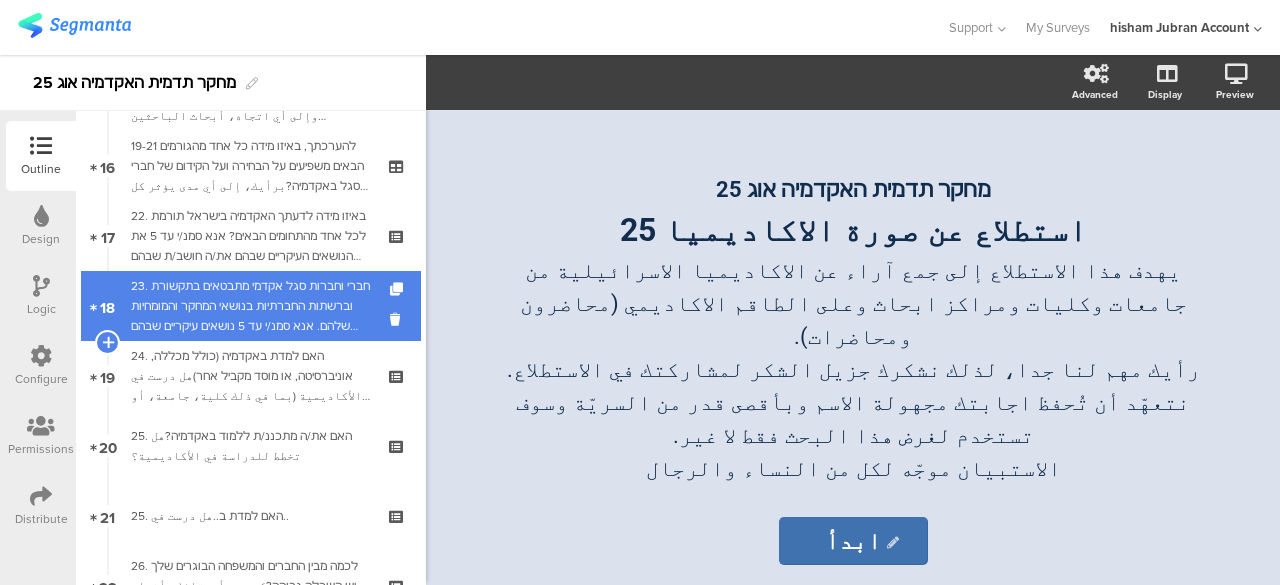 click on "23. חברי וחברות סגל אקדמי מתבטאים בתקשורת וברשתות החברתיות בנושאי המחקר והמומחיות שלהם. אנא סמנ/י עד 5 נושאים עיקריים שבהם את/ה סומכ/ת על מומחים מהאקדמיהأعضاء الهيئة الأكاديمية يعبرون في الإعلام ووسائل التواصل الاجتماعي عن مواضيع أبحاثهم وخبراتهم. يرجى اختيار حتى 5 من المواضيع الرئيسية التي تعتمد فيها على خبراء الأكاديمية :" at bounding box center (250, 306) 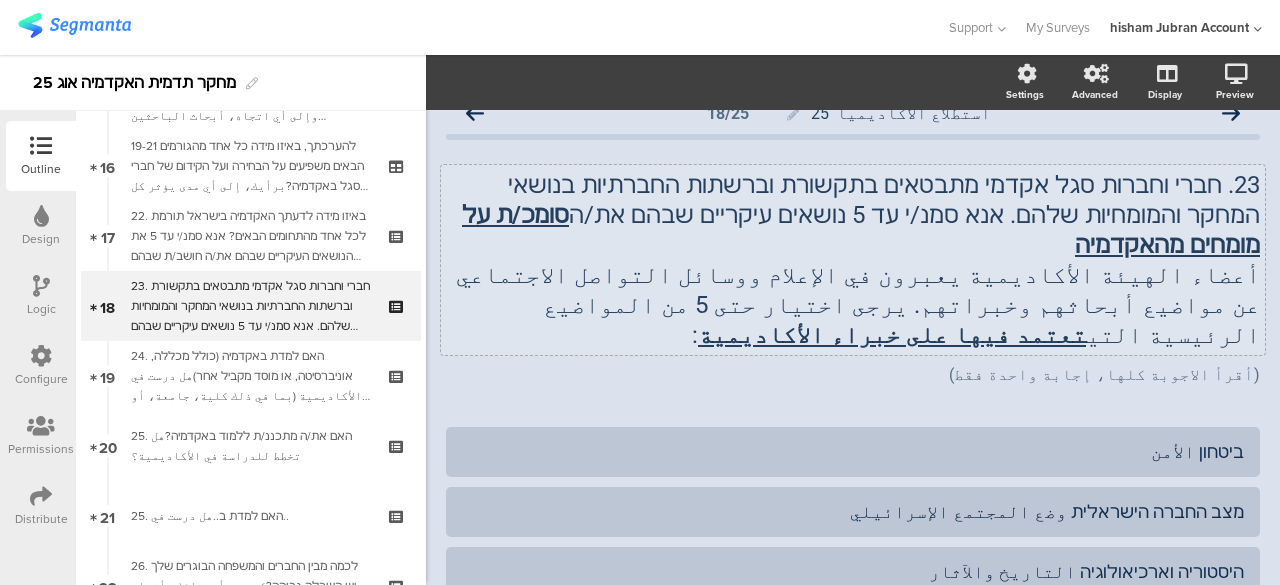 scroll, scrollTop: 0, scrollLeft: 0, axis: both 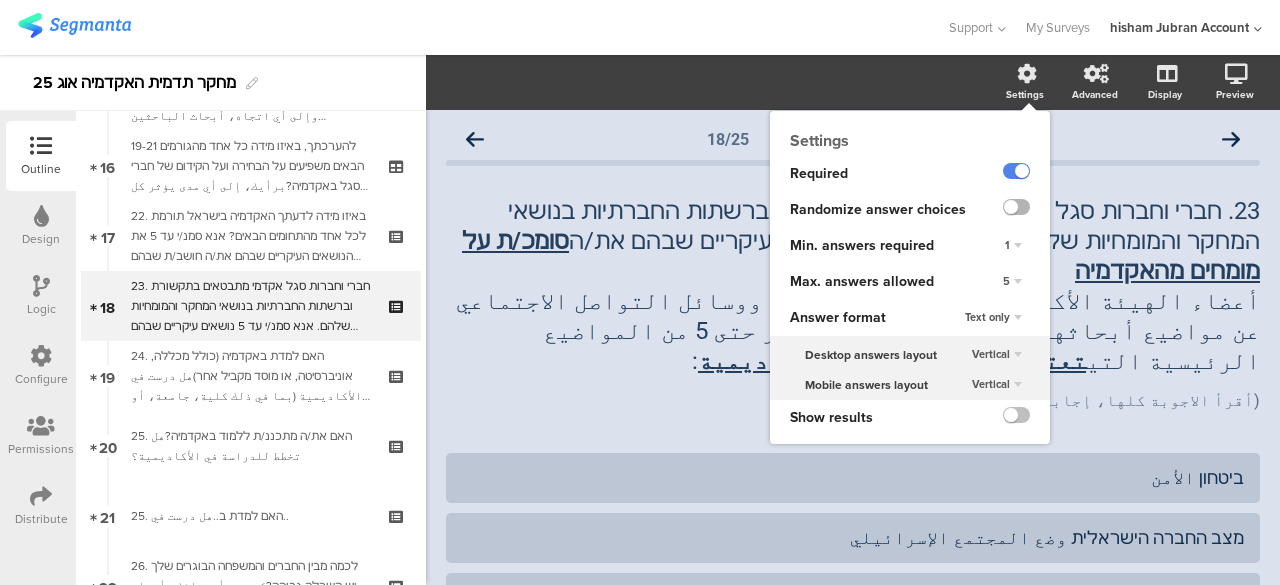 click 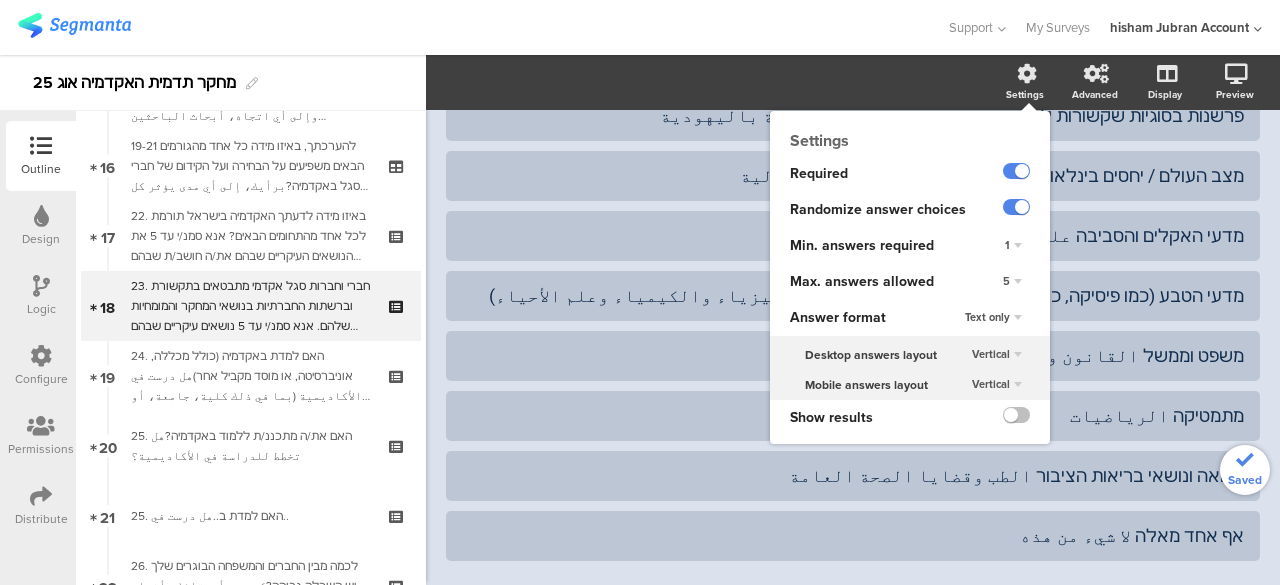 scroll, scrollTop: 777, scrollLeft: 0, axis: vertical 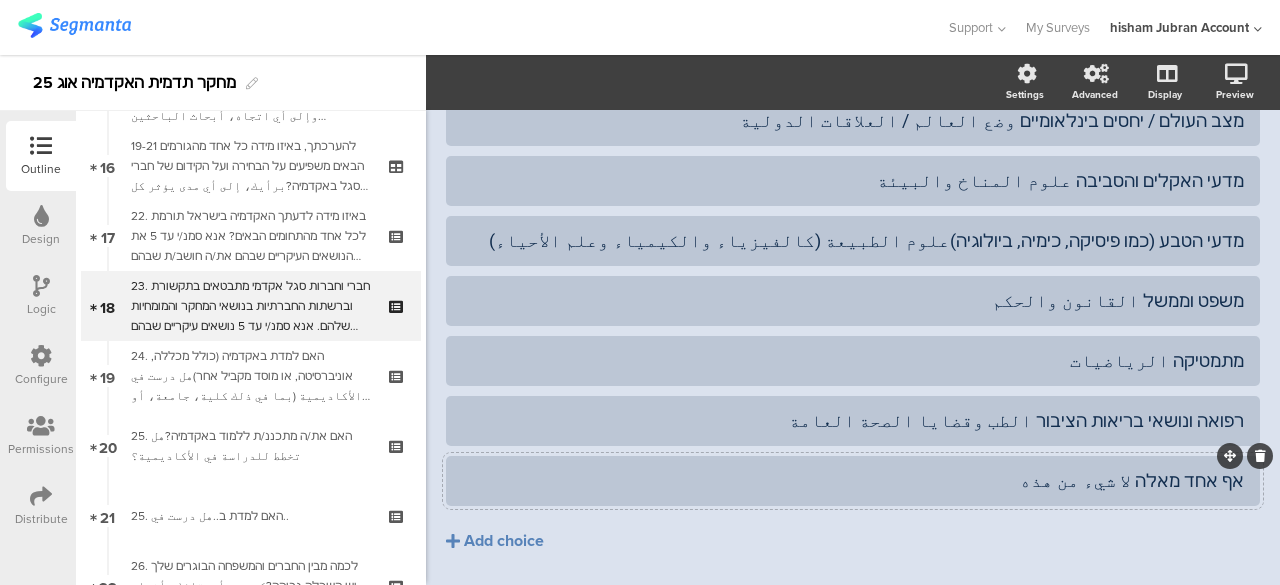 click on "אף אחד מאלה لا شيء من هذه" 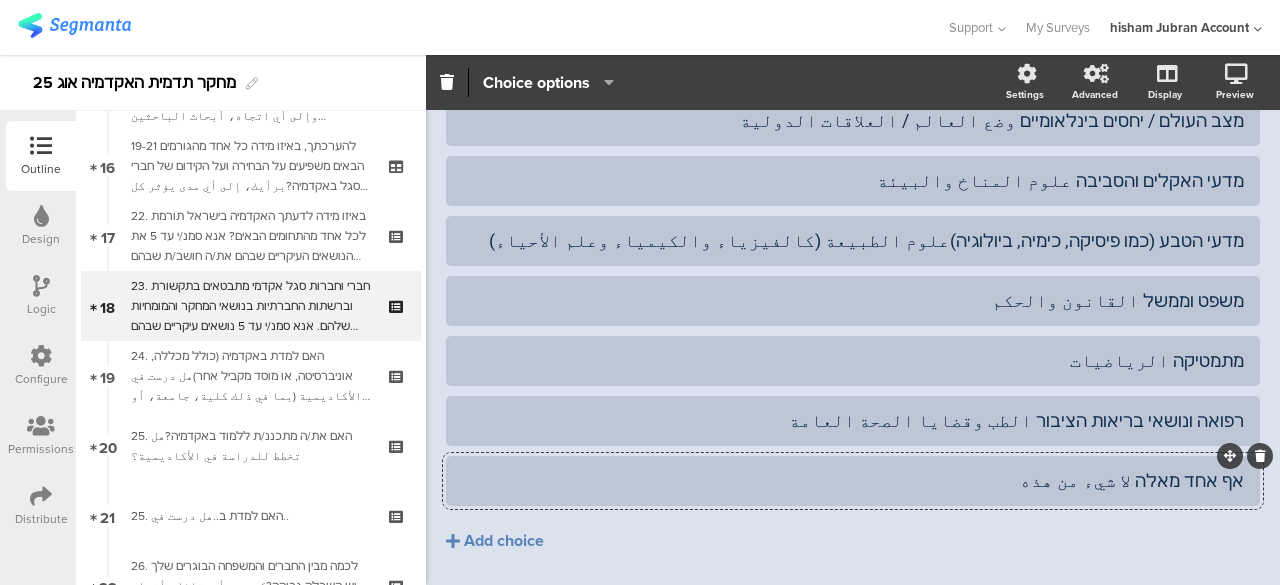 click on "Choice options" 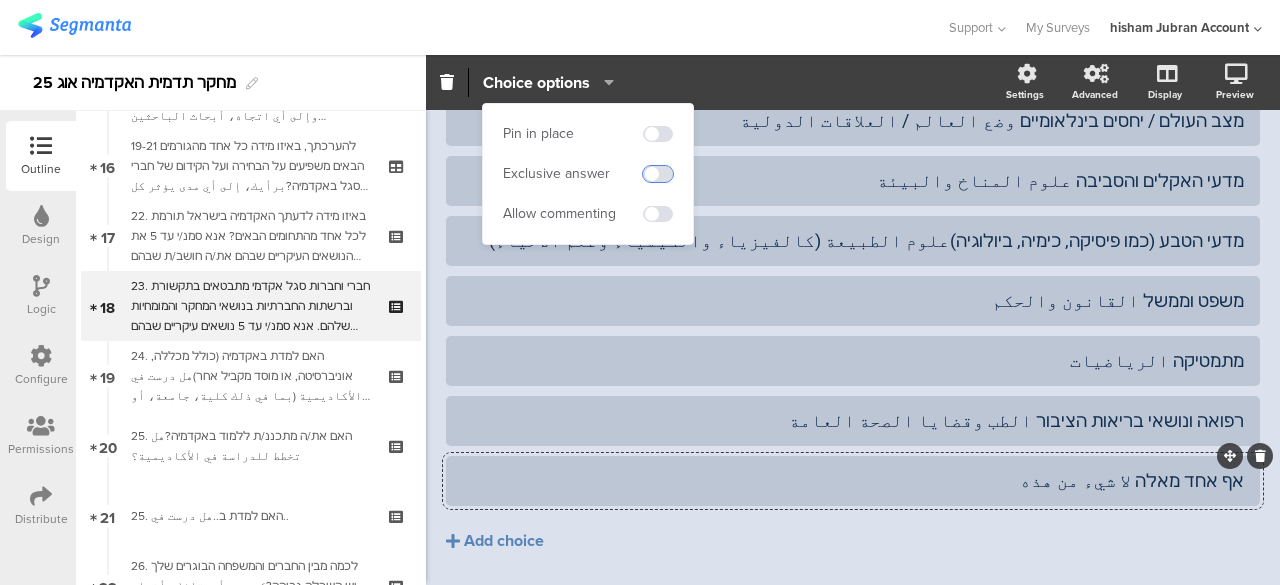 click at bounding box center (658, 174) 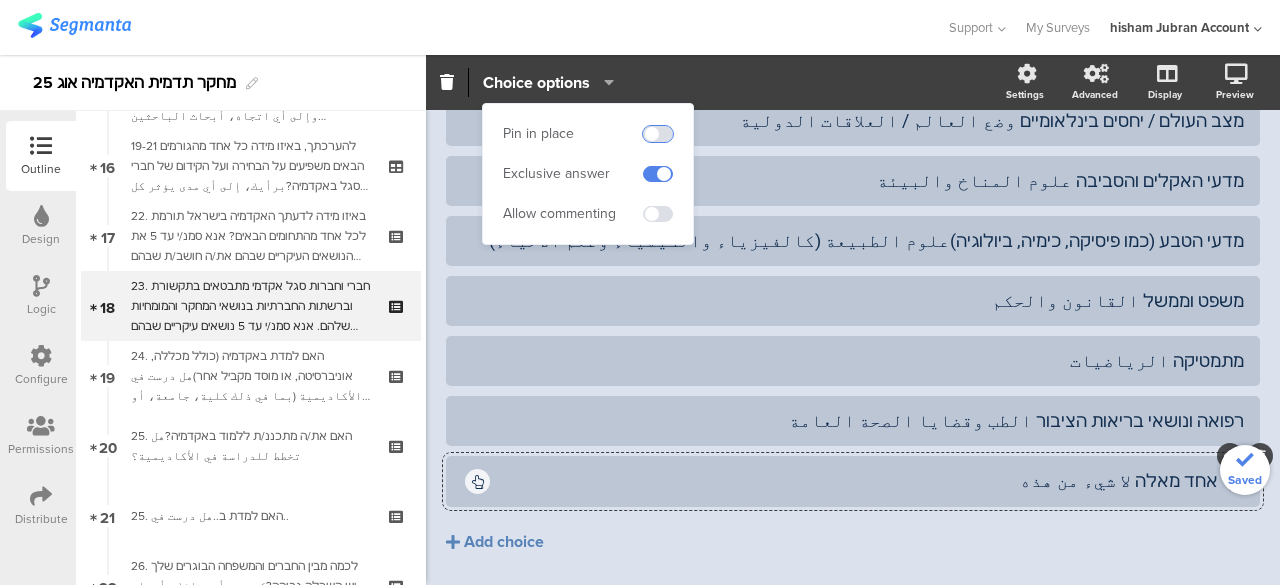click at bounding box center (658, 134) 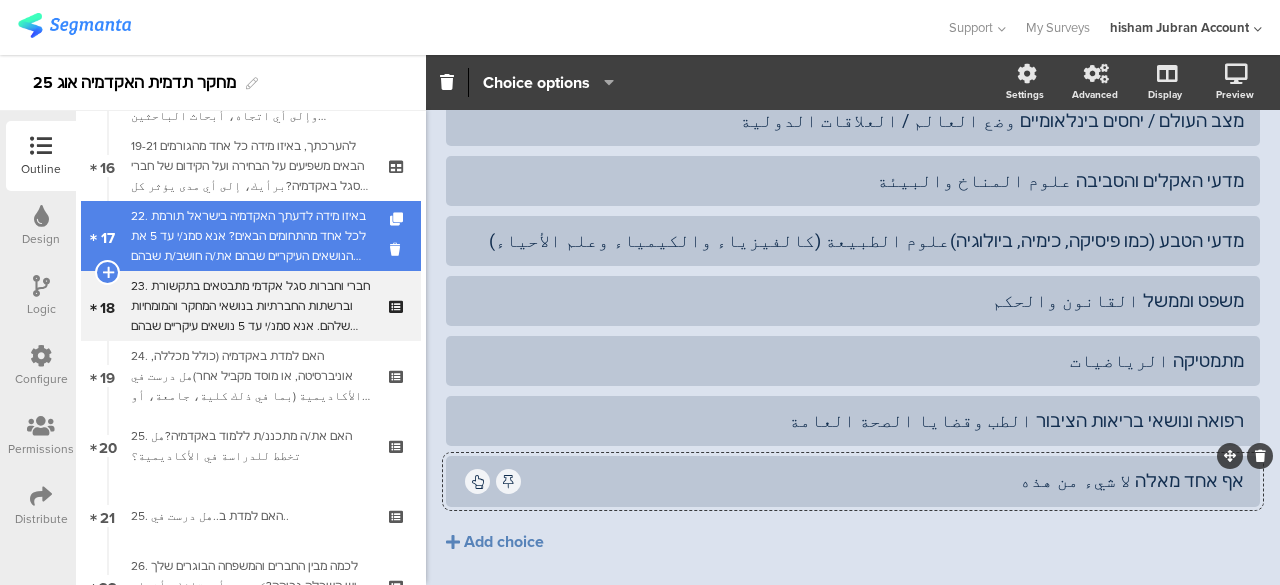 click on "22. באיזו מידה לדעתך האקדמיה בישראל תורמת לכל אחד מהתחומים הבאים? אנא סמנ/י עד 5 את הנושאים העיקריים שבהם את/ה חושב/ת שבהם האקדמיה תורמתإلى أي مدى تعتقد أن الأكاديمية في إسرائيل تساهم في المجالات التالية؟ يرجى اختيار حتى 5 من المجالات الرئيسية التي تعتقد أن الأكاديمية تساهم فيها :" at bounding box center [250, 236] 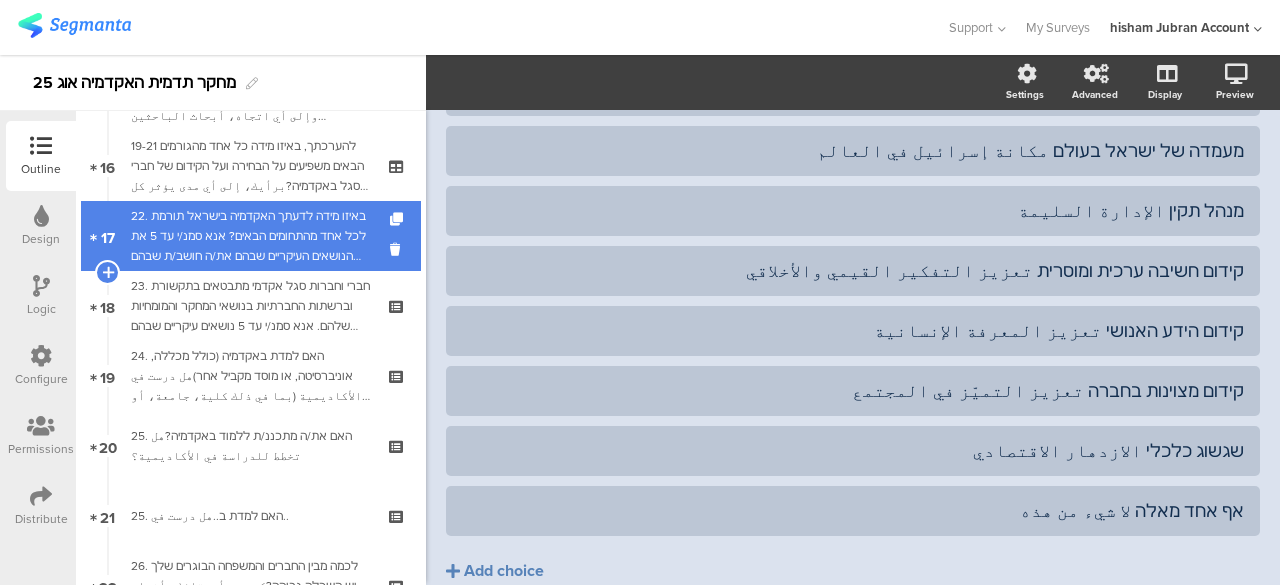 scroll, scrollTop: 837, scrollLeft: 0, axis: vertical 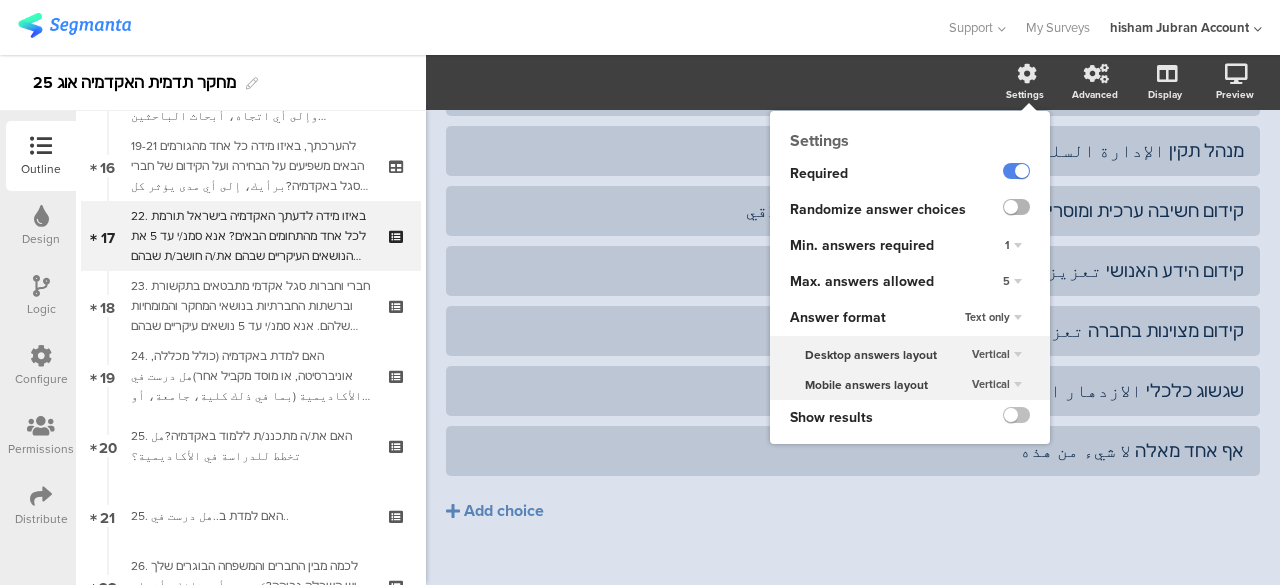 click 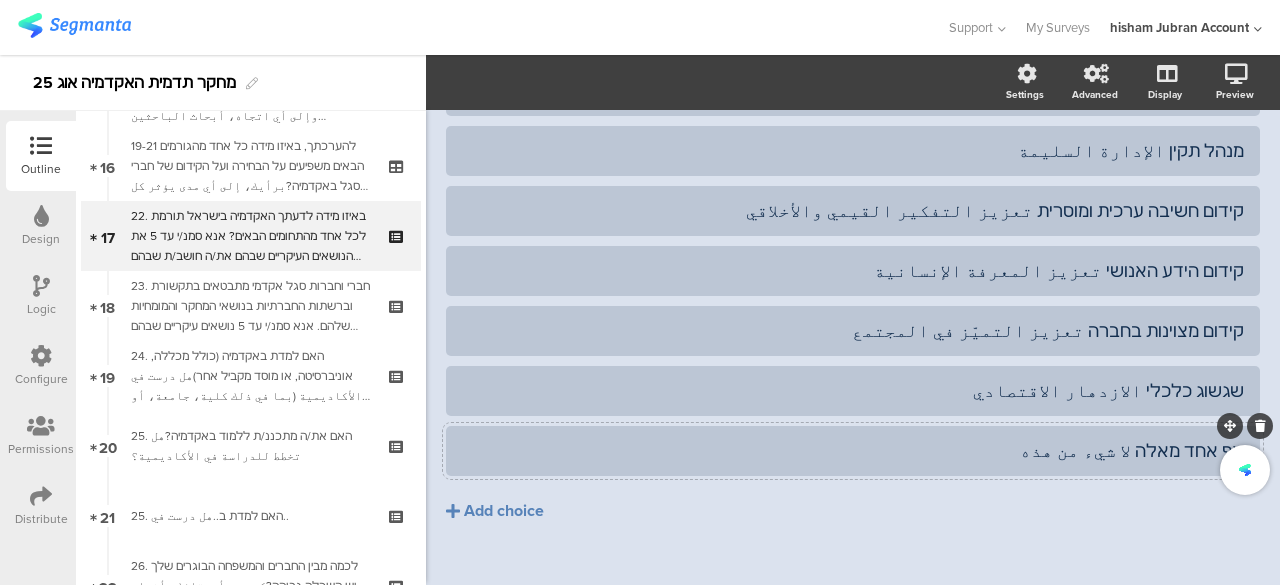click on "אף אחד מאלה لا شيء من هذه" 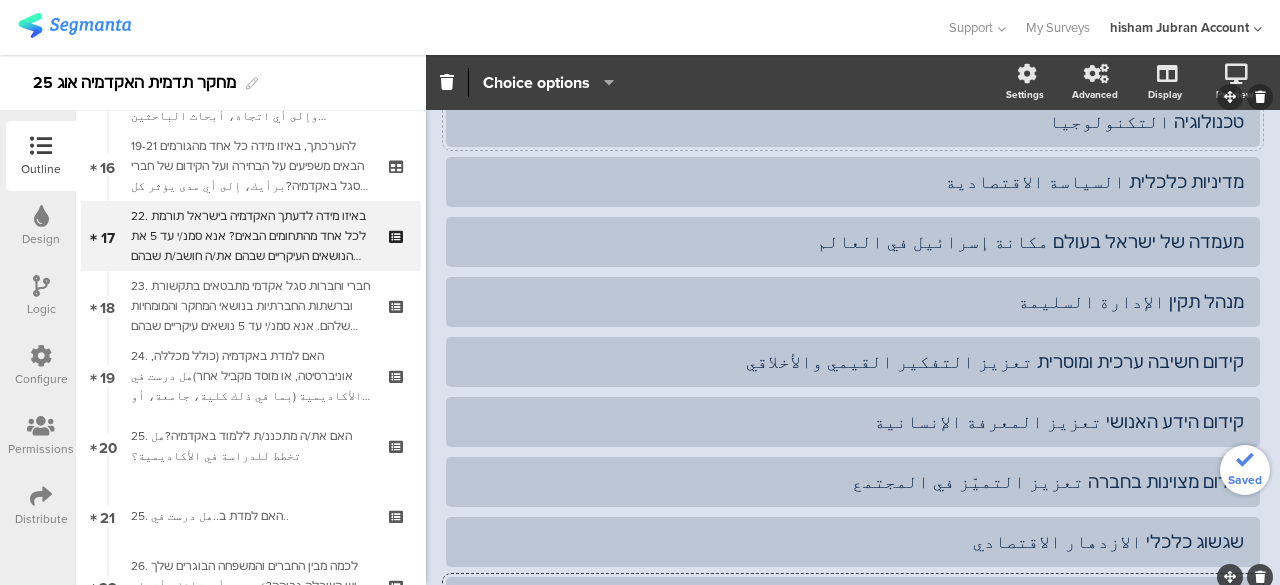 scroll, scrollTop: 437, scrollLeft: 0, axis: vertical 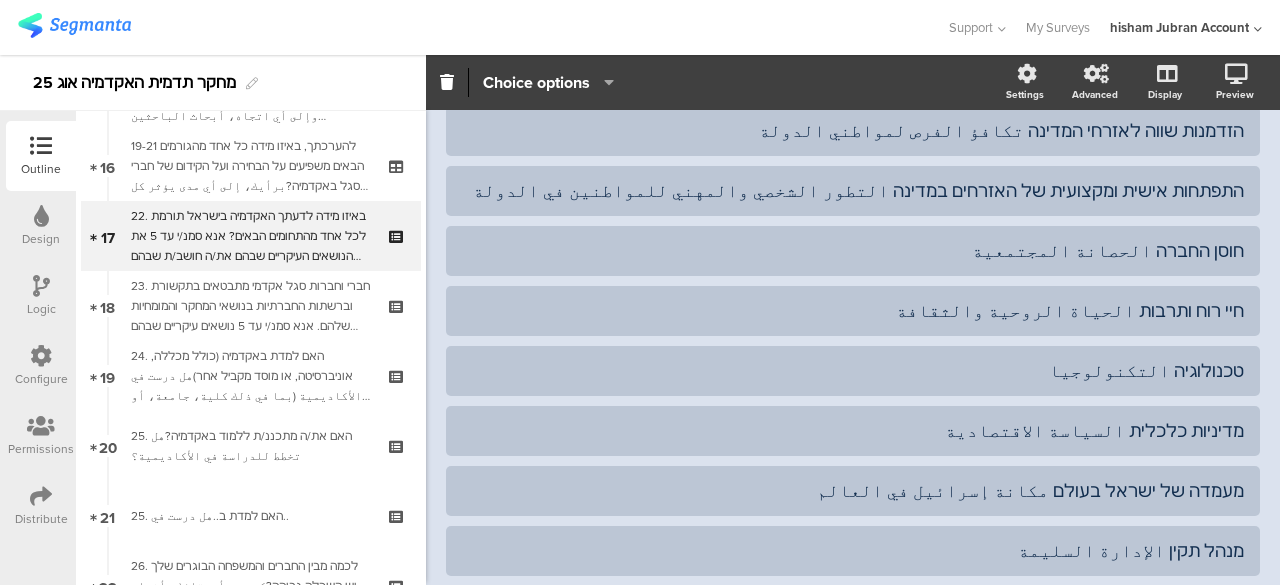 click 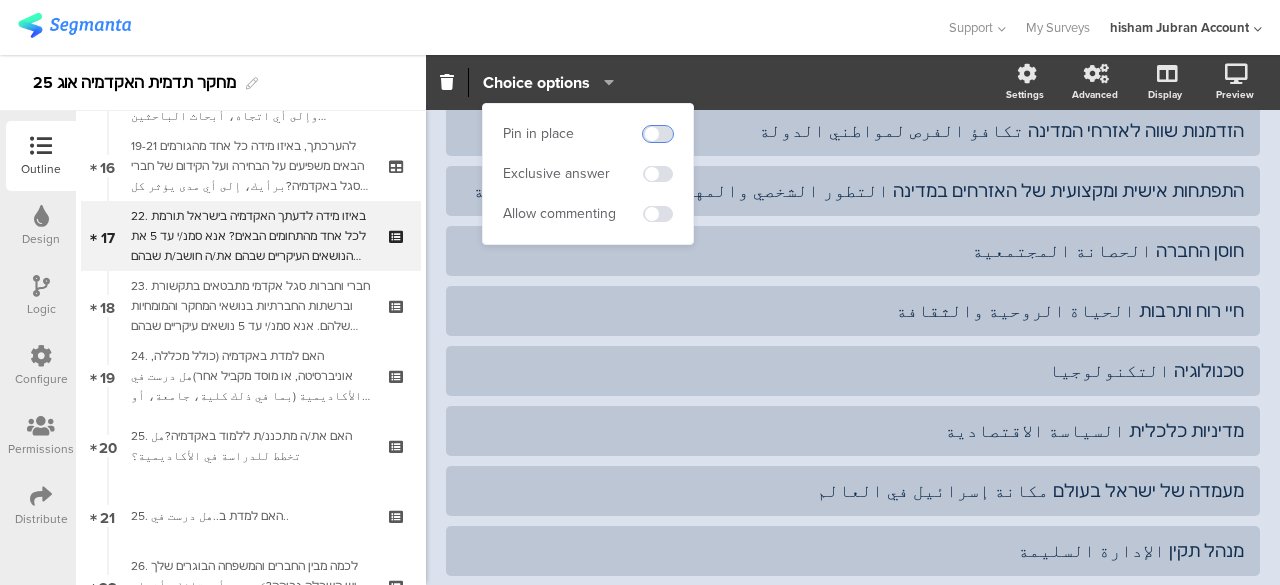 click at bounding box center [658, 134] 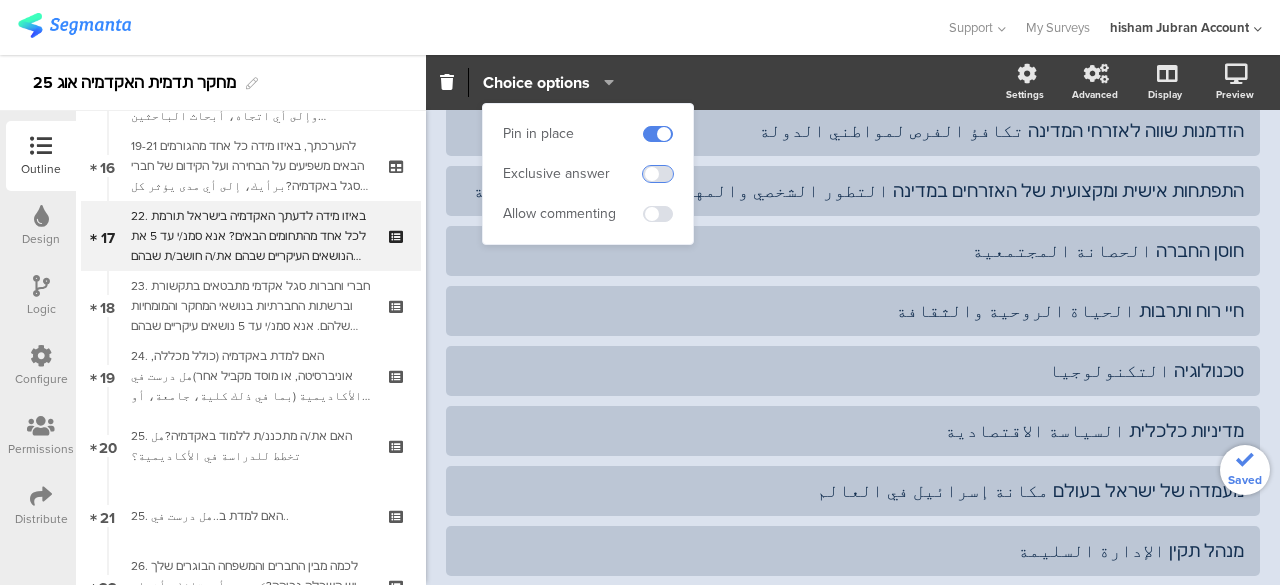 click at bounding box center [658, 174] 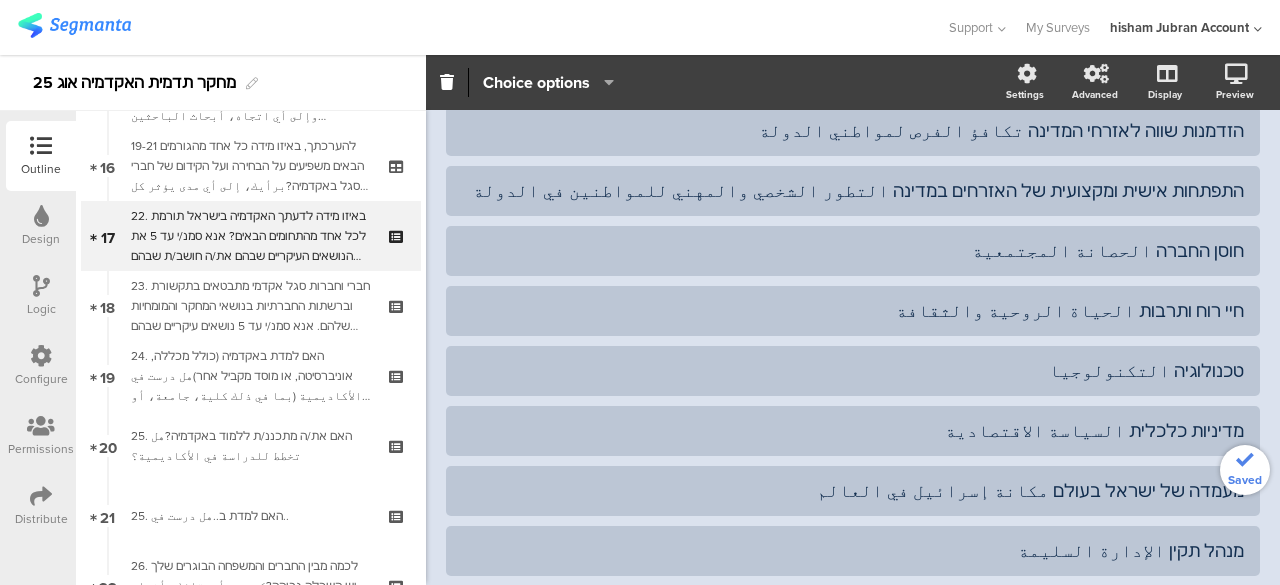 click on "استطلاع الاكاديميا  25
17/25
22. באיזו מידה לדעתך האקדמיה בישראל תורמת לכל אחד מהתחומים הבאים? אנא סמנ/י עד 5 את הנושאים העיקריים שבהם את/ה חושב/ת שבהם האקדמיה תורמת إلى أي مدى تعتقد أن الأكاديمية في إسرائيل  تساهم  في المجالات التالية؟ يرجى اختيار حتى 5 من المجالات الرئيسية التي تعتقد أن الأكاديمية  تساهم  فيها :
تساهم" 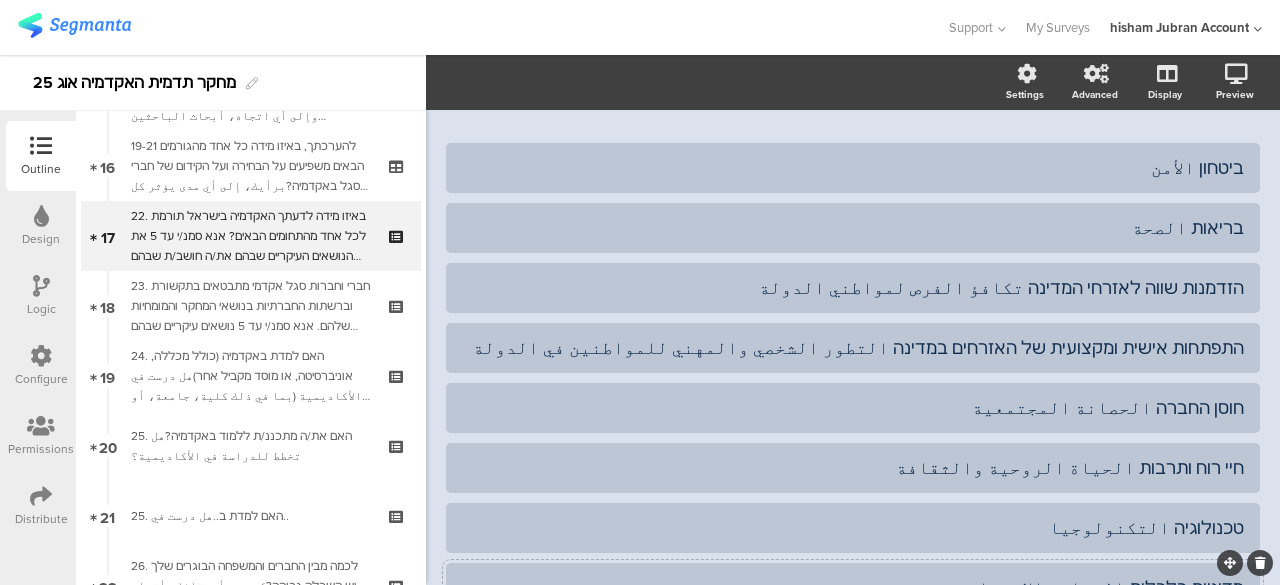 scroll, scrollTop: 238, scrollLeft: 0, axis: vertical 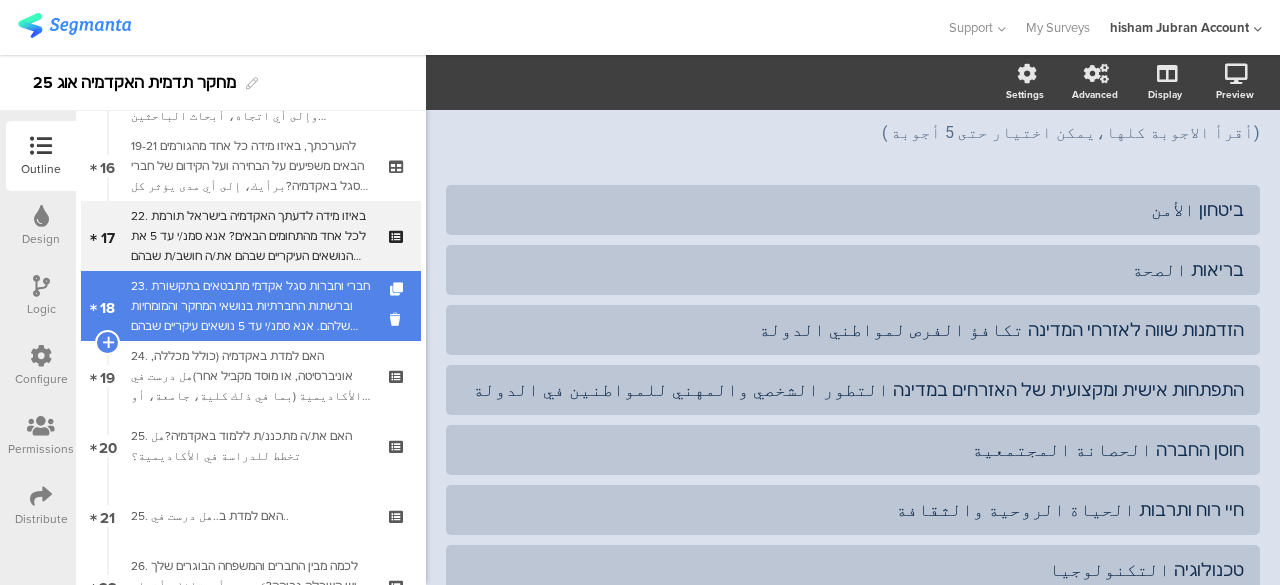 click on "23. חברי וחברות סגל אקדמי מתבטאים בתקשורת וברשתות החברתיות בנושאי המחקר והמומחיות שלהם. אנא סמנ/י עד 5 נושאים עיקריים שבהם את/ה סומכ/ת על מומחים מהאקדמיהأعضاء الهيئة الأكاديمية يعبرون في الإعلام ووسائل التواصل الاجتماعي عن مواضيع أبحاثهم وخبراتهم. يرجى اختيار حتى 5 من المواضيع الرئيسية التي تعتمد فيها على خبراء الأكاديمية :" at bounding box center (250, 306) 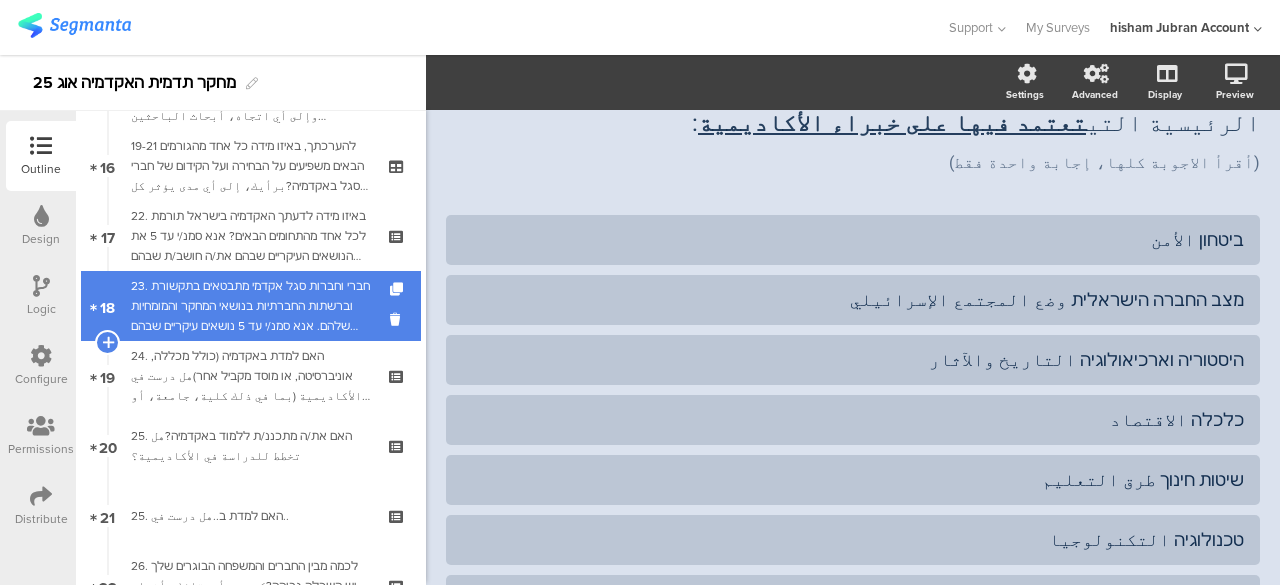 scroll, scrollTop: 268, scrollLeft: 0, axis: vertical 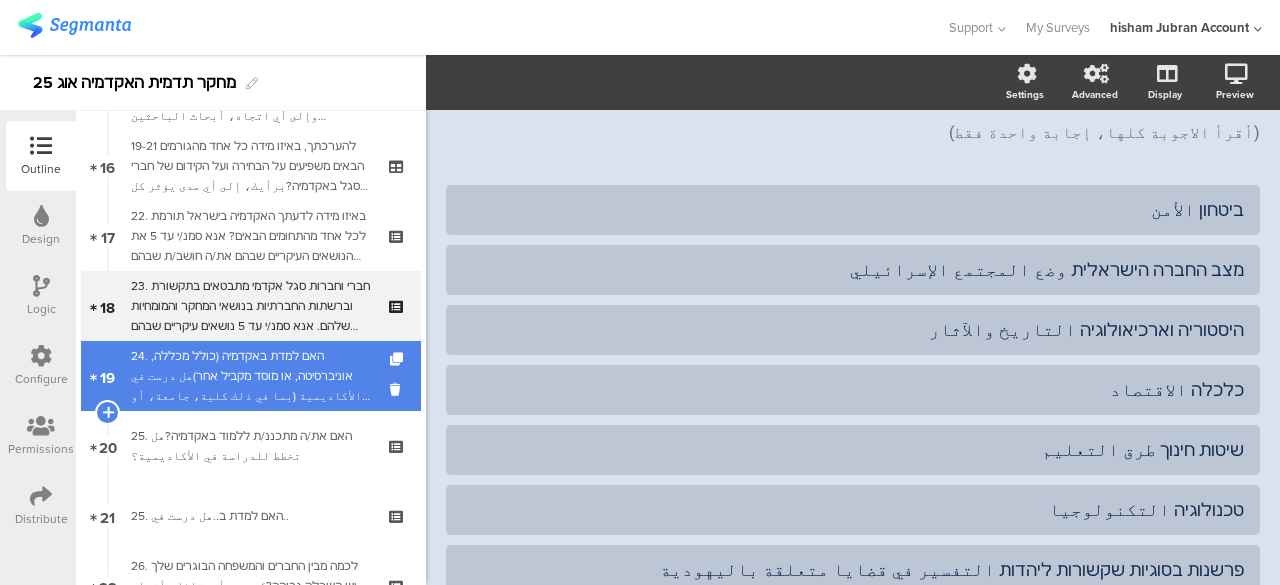click on "24. האם למדת באקדמיה (כולל מכללה, אוניברסיטה, או מוסד מקביל אחר)هل درست في الأكاديمية (بما في ذلك كلية، جامعة، أو مؤسسة أخرى)؟" at bounding box center [250, 376] 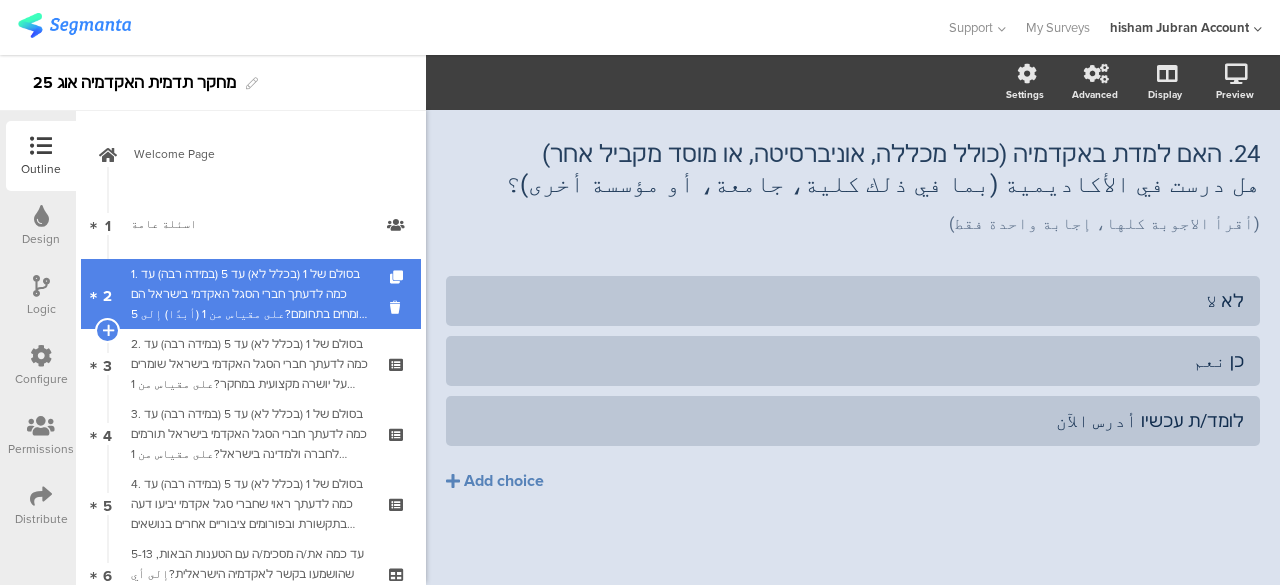 scroll, scrollTop: 0, scrollLeft: 0, axis: both 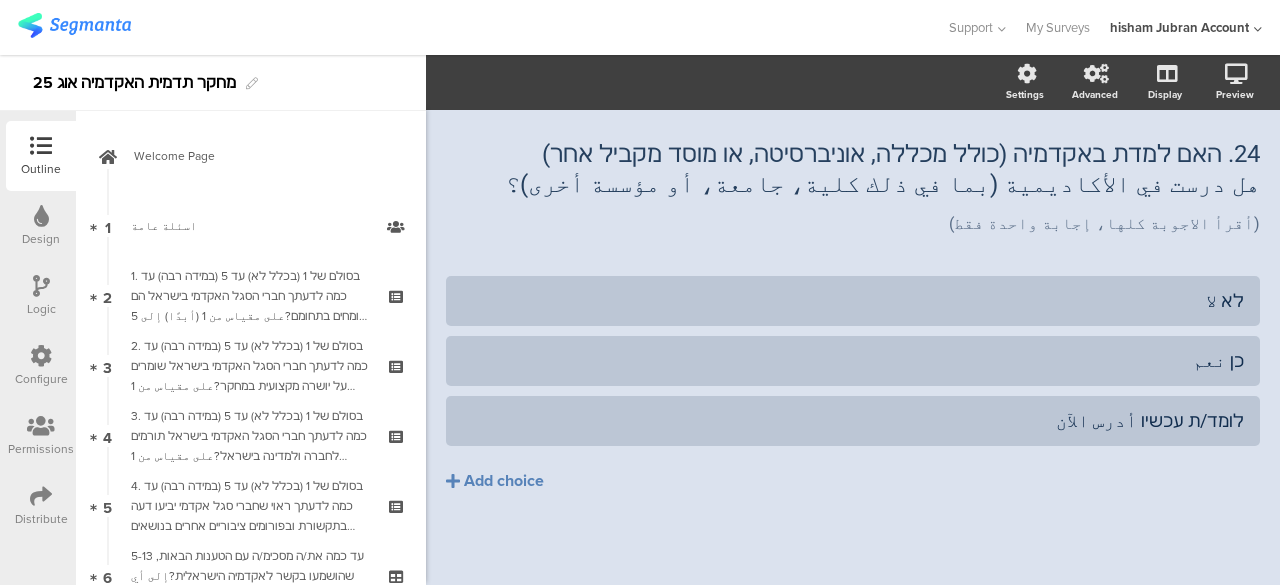 click on "Logic" at bounding box center [41, 296] 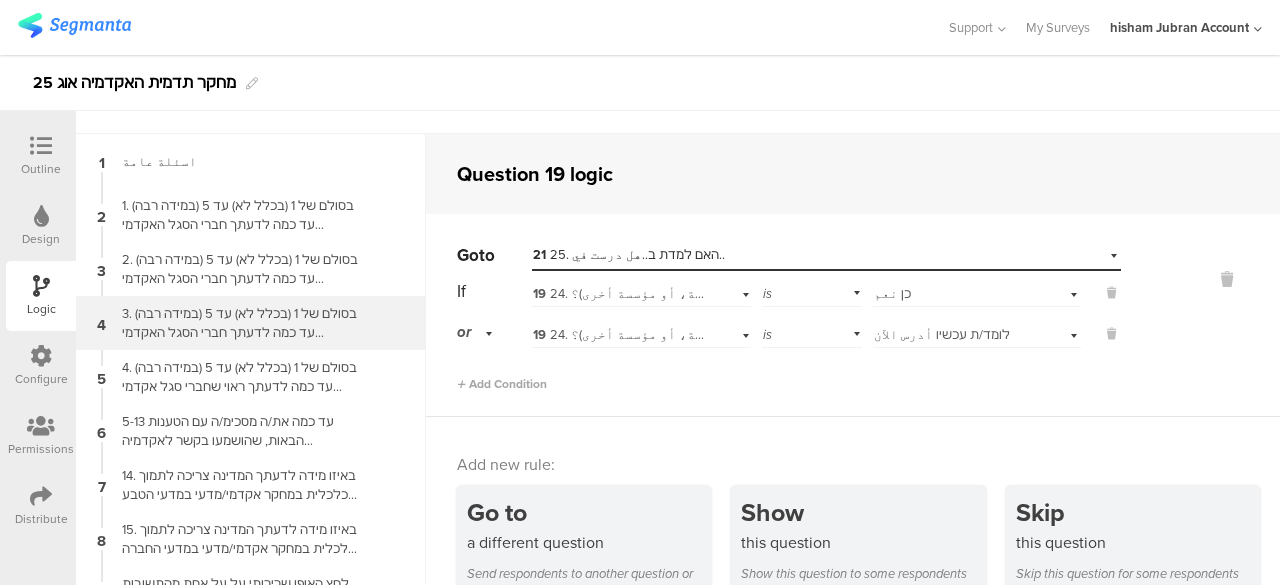 scroll, scrollTop: 80, scrollLeft: 0, axis: vertical 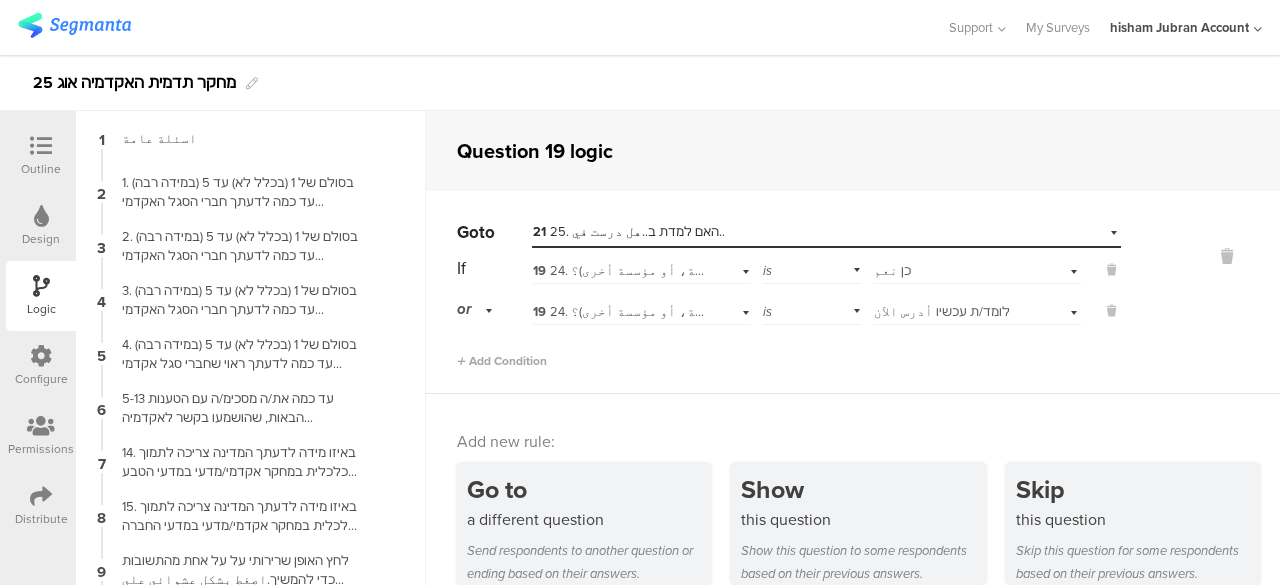click at bounding box center [41, 146] 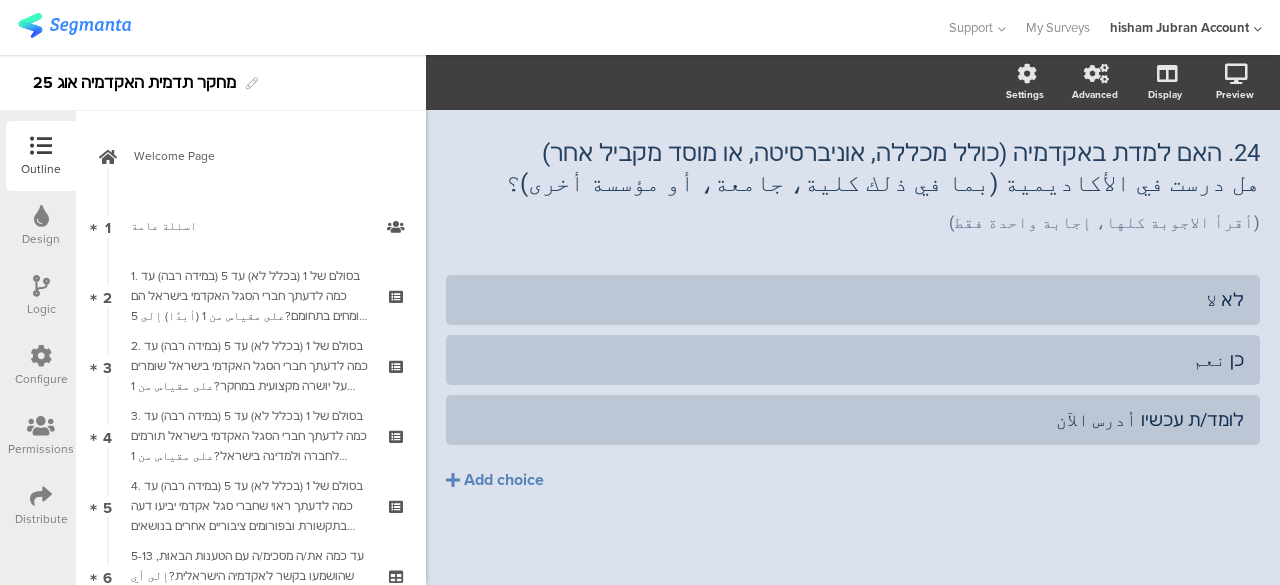 scroll, scrollTop: 57, scrollLeft: 0, axis: vertical 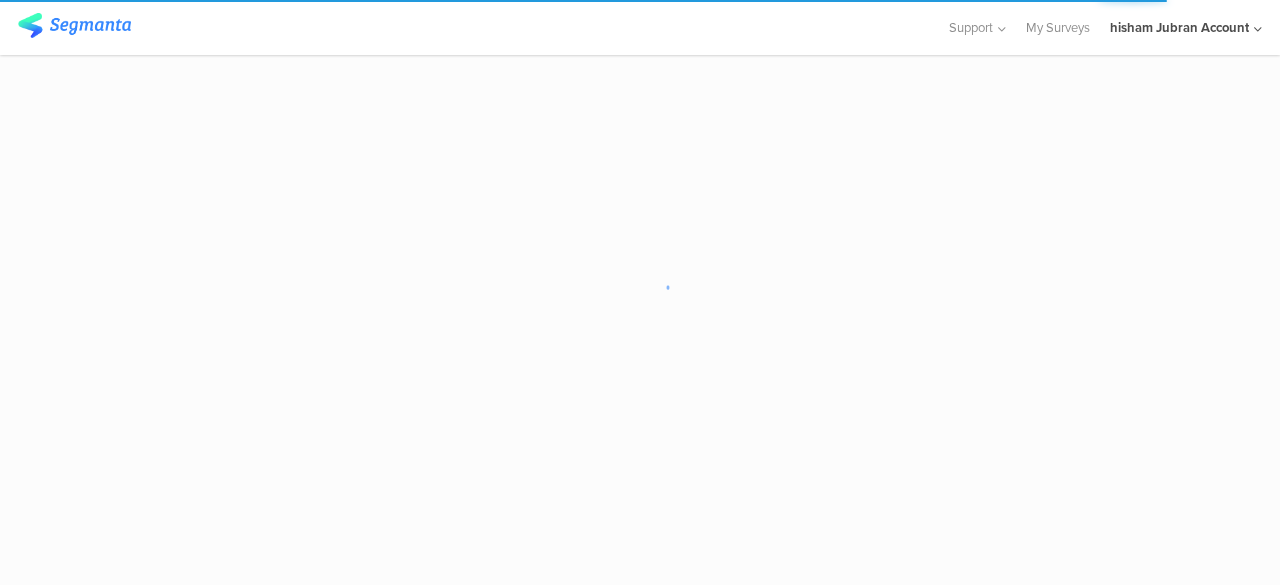 click on "hisham Jubran Account" 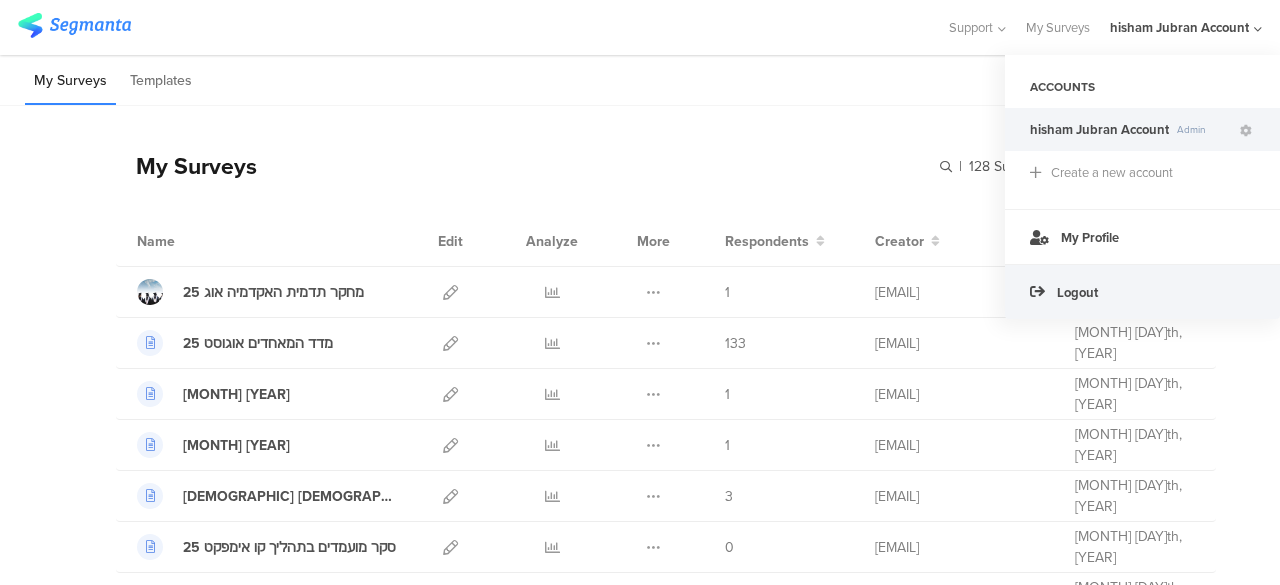 click on "Logout" 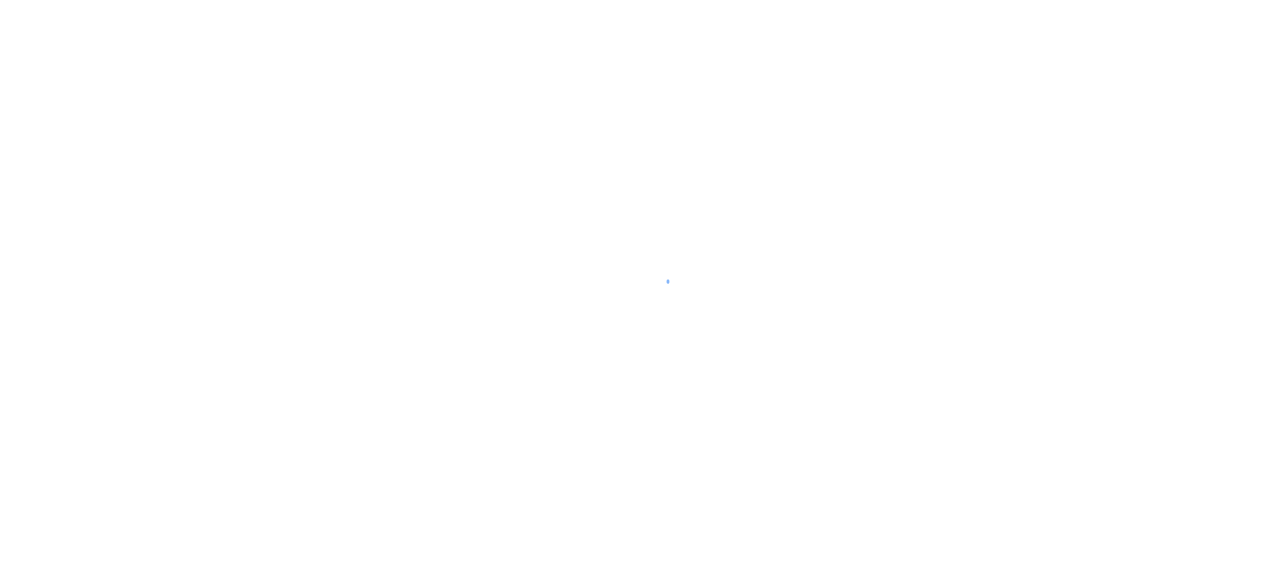 scroll, scrollTop: 0, scrollLeft: 0, axis: both 